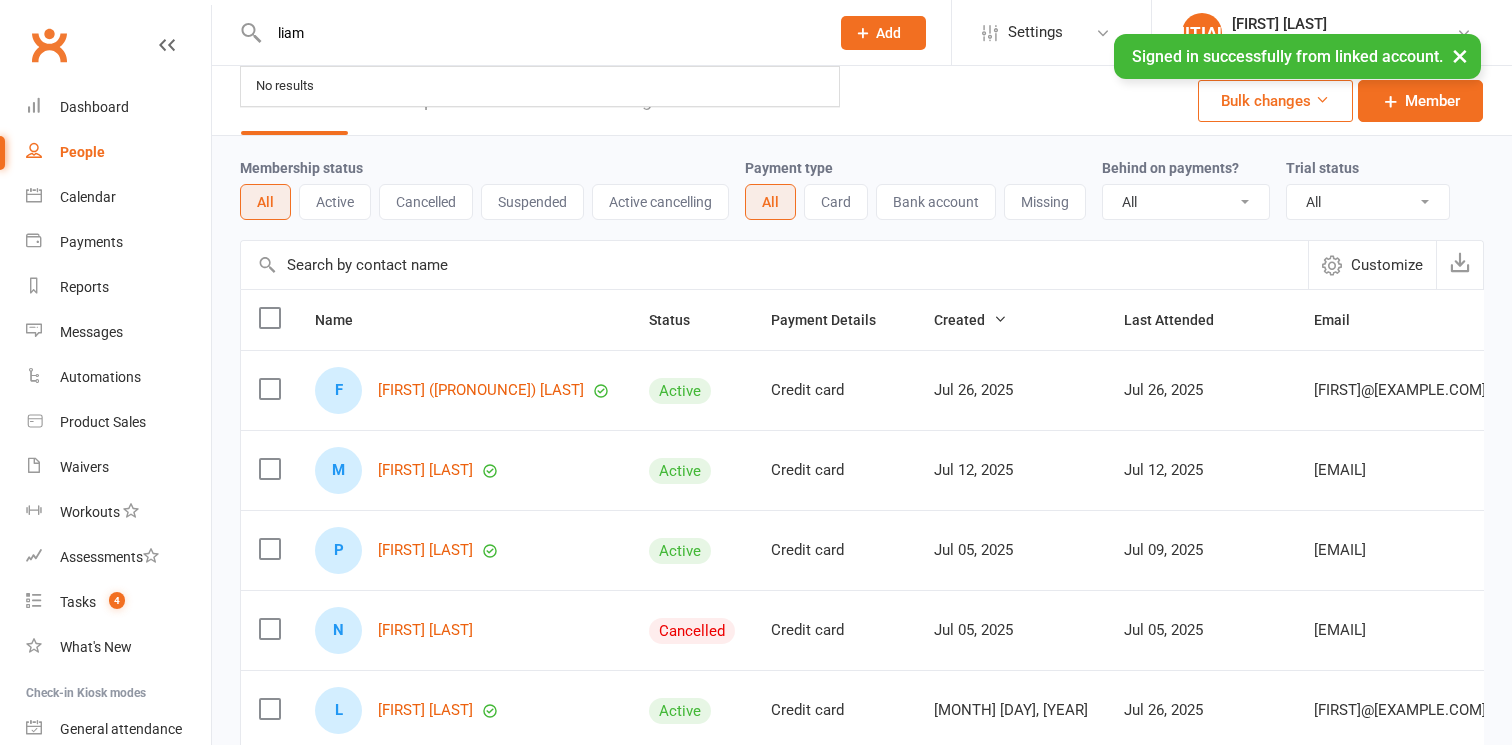 select on "100" 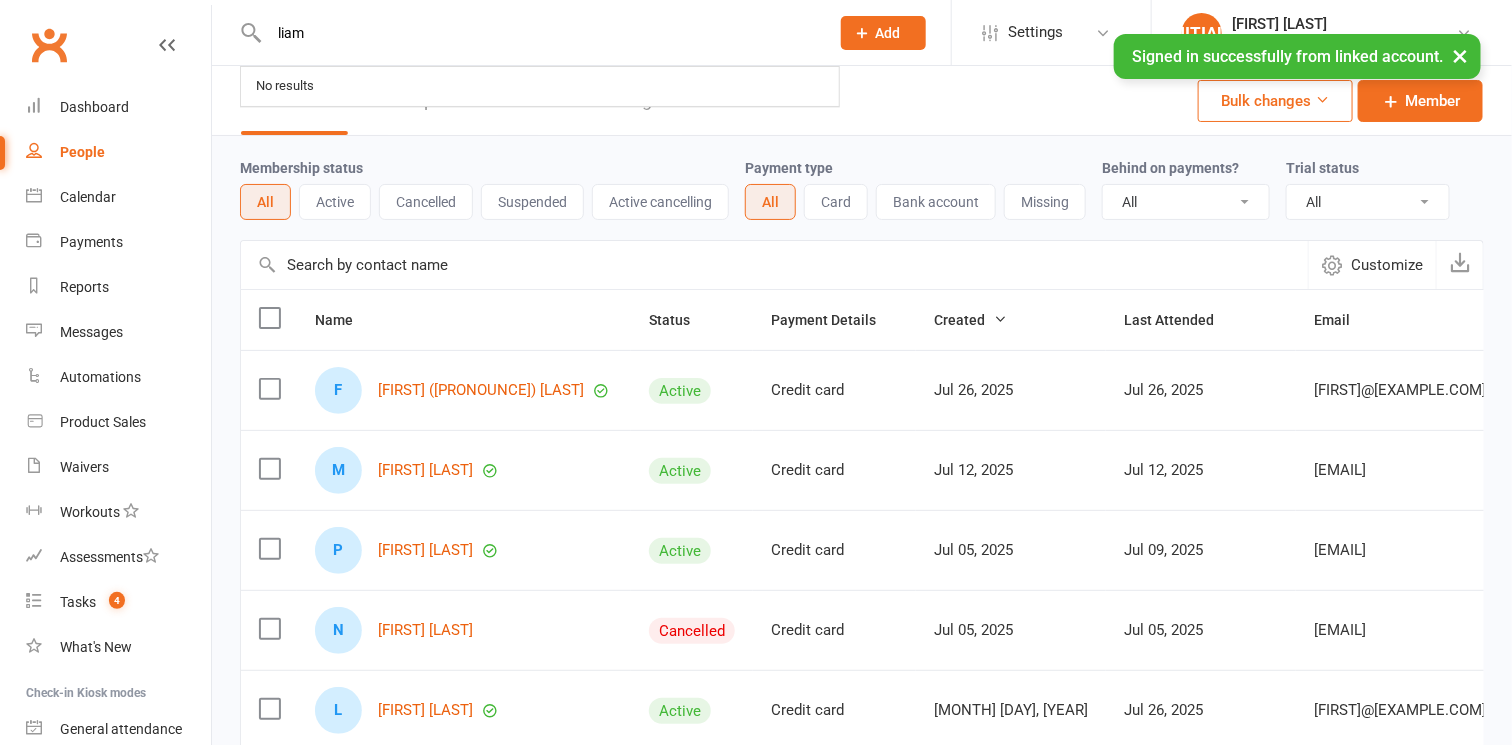 scroll, scrollTop: 0, scrollLeft: 0, axis: both 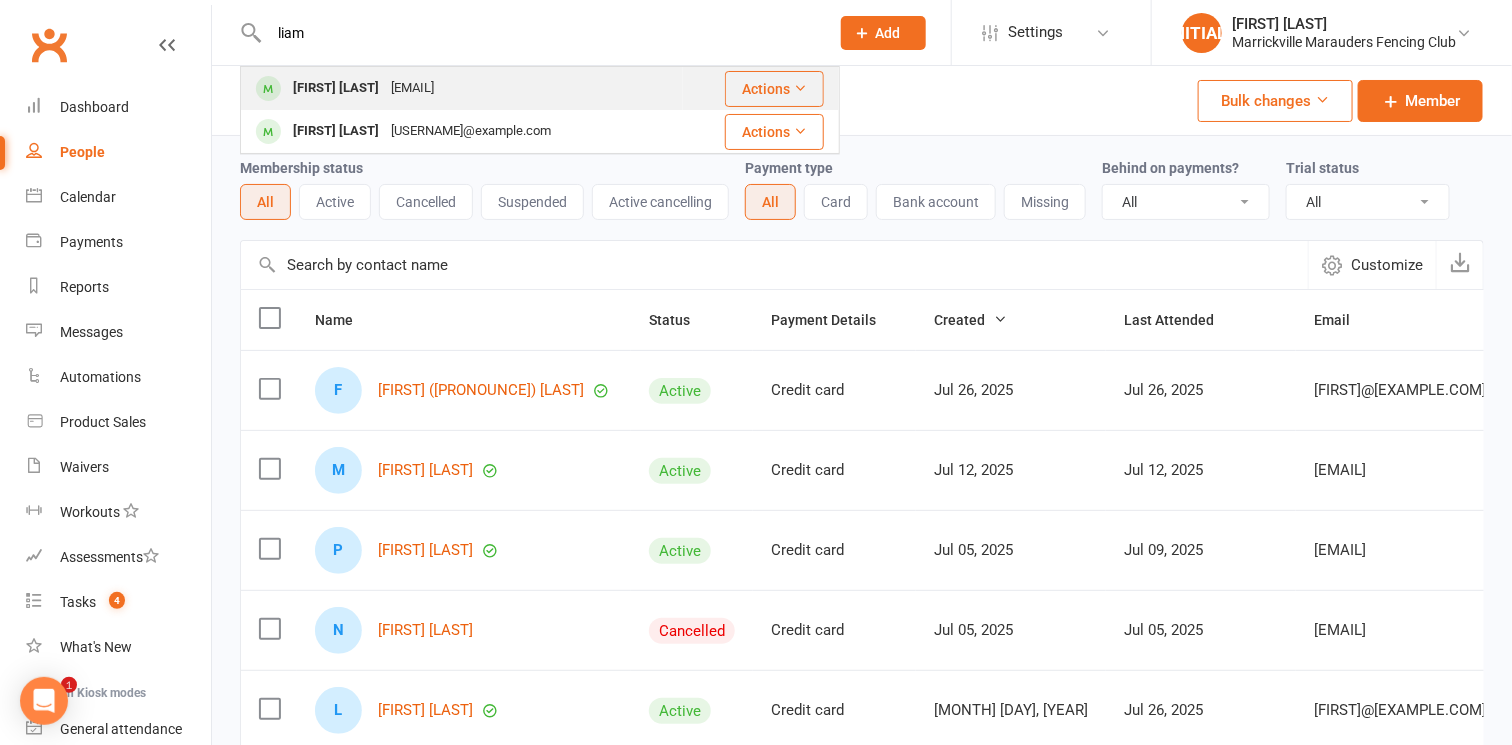 type on "liam" 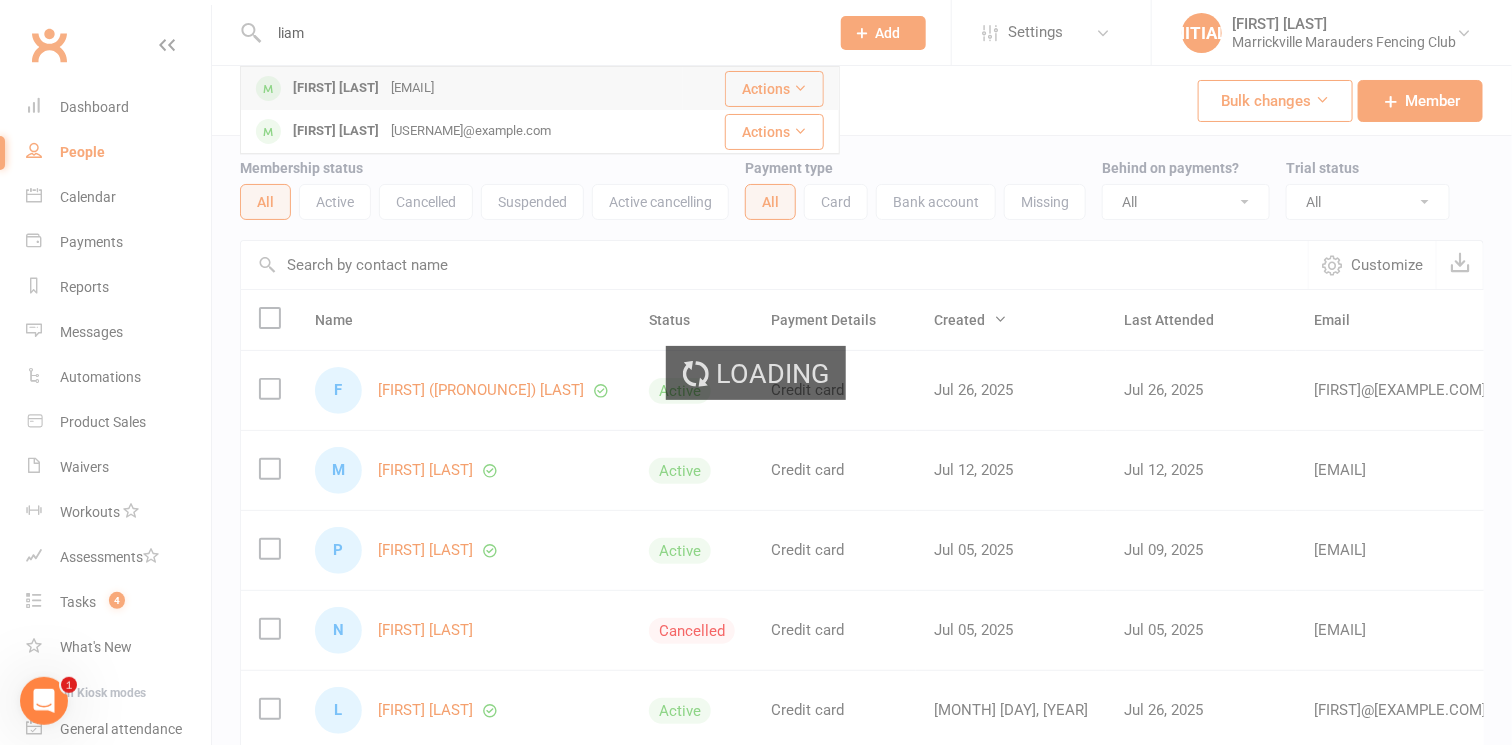 scroll, scrollTop: 0, scrollLeft: 0, axis: both 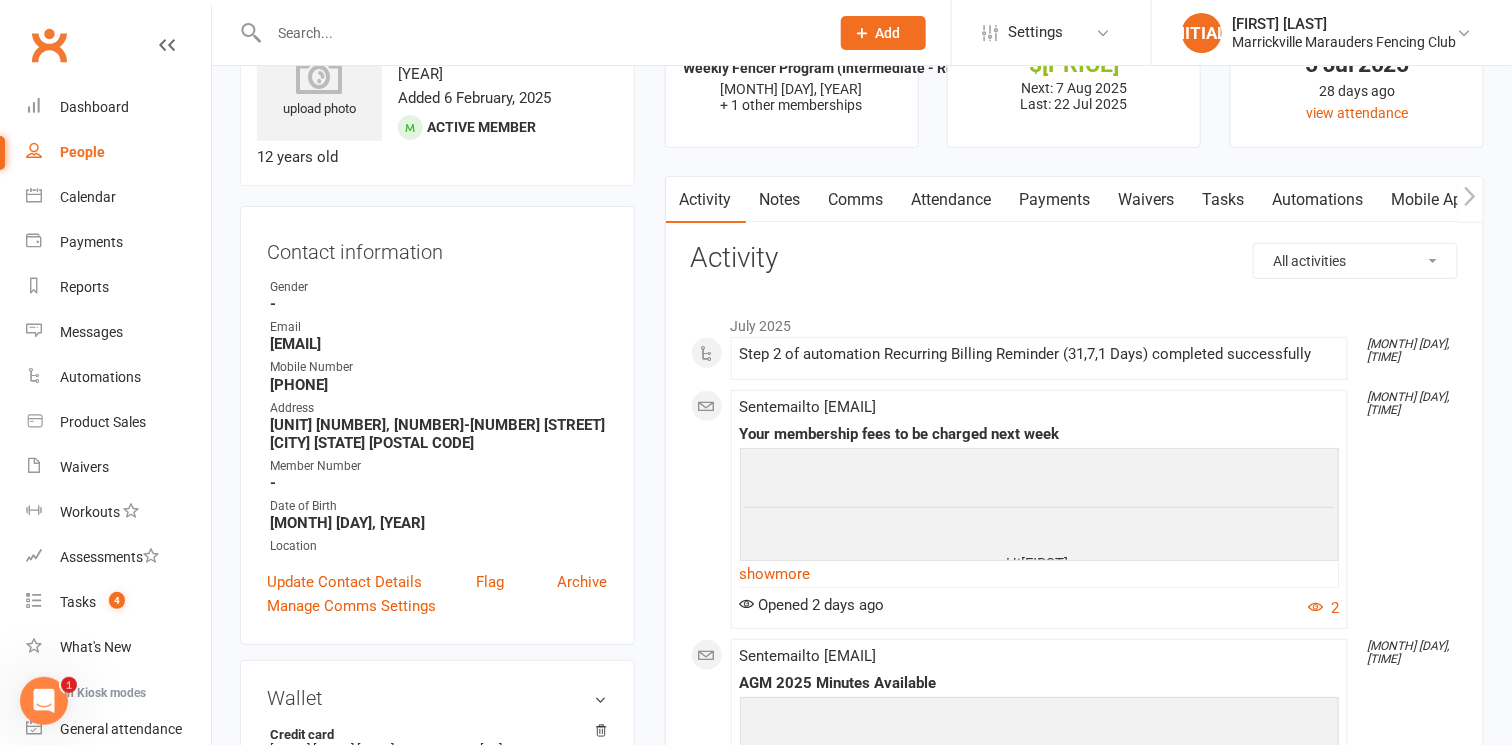 click on "Payments" at bounding box center [1055, 200] 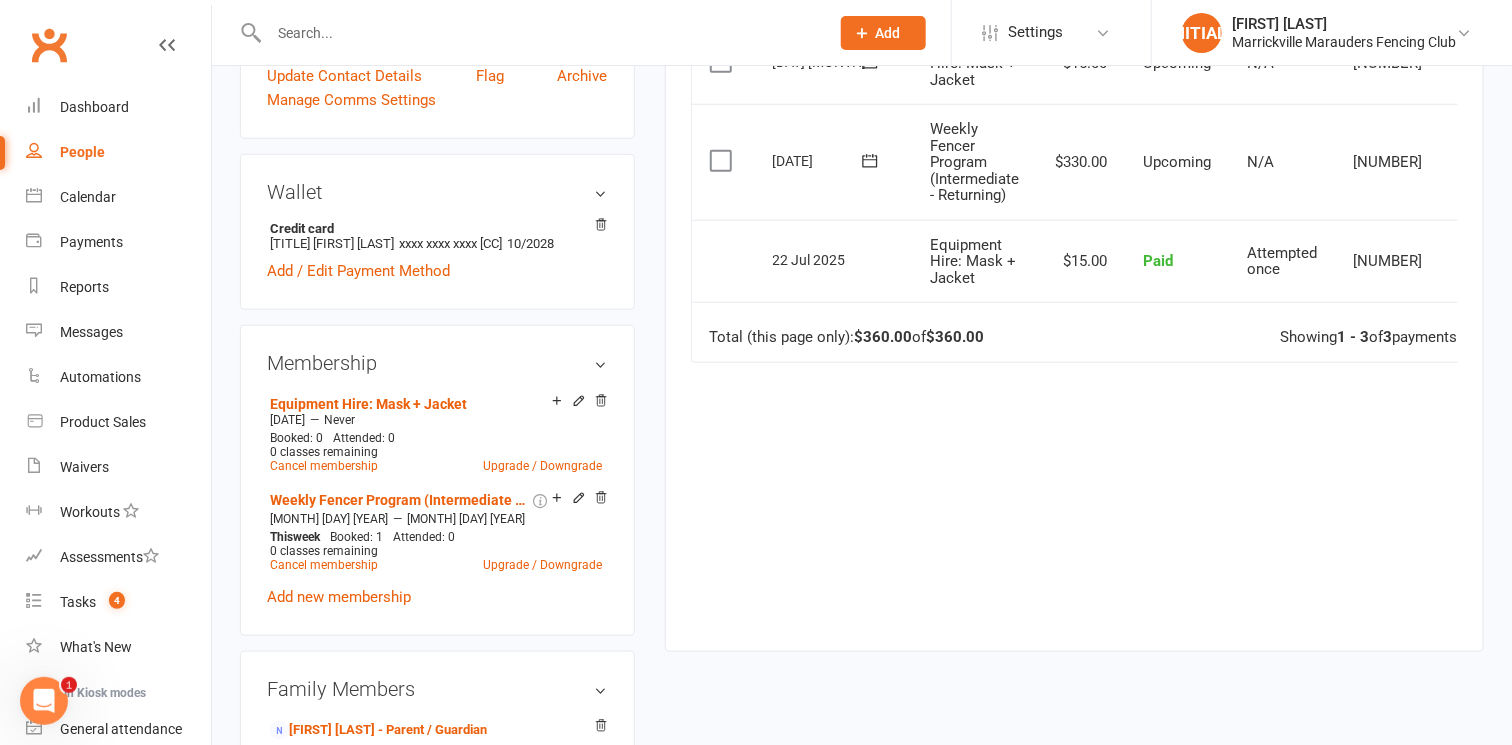 scroll, scrollTop: 610, scrollLeft: 0, axis: vertical 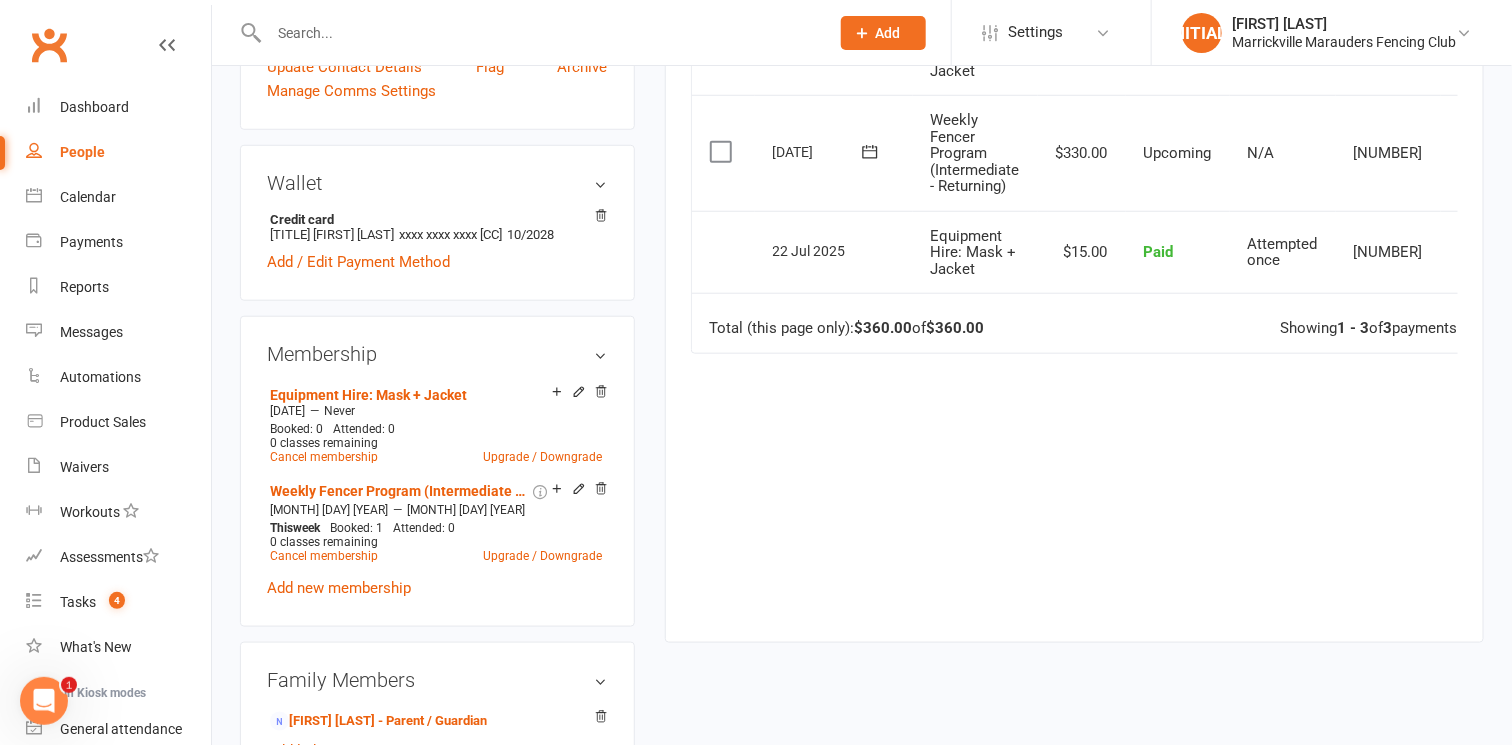 click on "Due Contact Membership Amount Status History Invoice # Select this [DATE] Liam Owen Equipment Hire: Mask + Jacket $[PRICE] Upcoming N/A [NUMBER] Mark as Paid (Cash) Mark as Paid (POS) Mark as Paid (Other) Skip Change amount Apply credit Bulk reschedule from this date Process now More Info Send message Select this [DATE] Liam Owen Weekly Fencer Program (Intermediate - Returning) $[PRICE] Upcoming N/A [NUMBER] Mark as Paid (Cash) Mark as Paid (POS) Mark as Paid (Other) Skip Change amount Apply credit Bulk reschedule from this date Process now More Info Send message Select this [DATE] Liam Owen Equipment Hire: Mask + Jacket $[PRICE] Paid Attempted once [NUMBER] Refund Re-send invoice receipt View invoice receipt More Info Send message Total (this page only): $[PRICE] of $[PRICE] Showing 1 - 3 of 3 payments" at bounding box center (1074, 285) 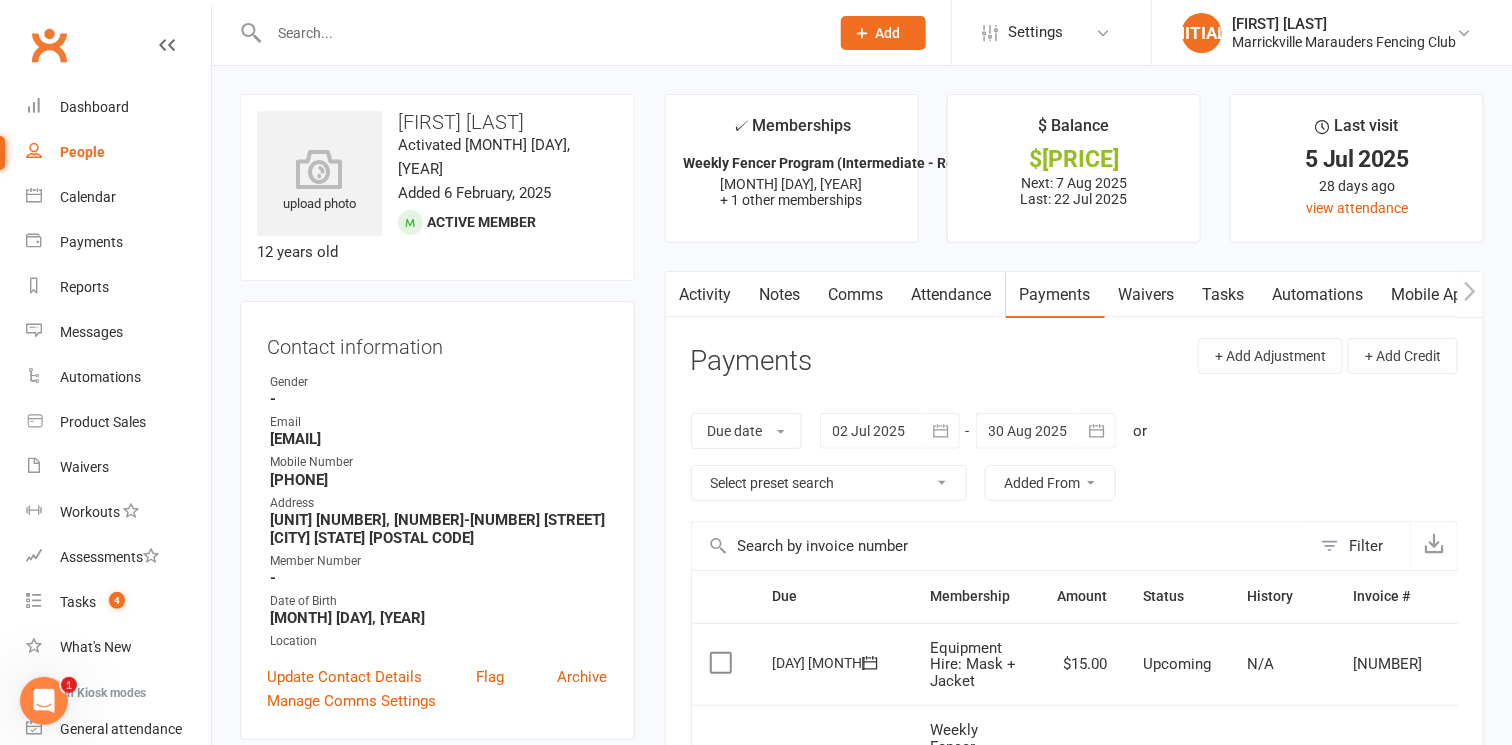 click on "Waivers" at bounding box center [1147, 295] 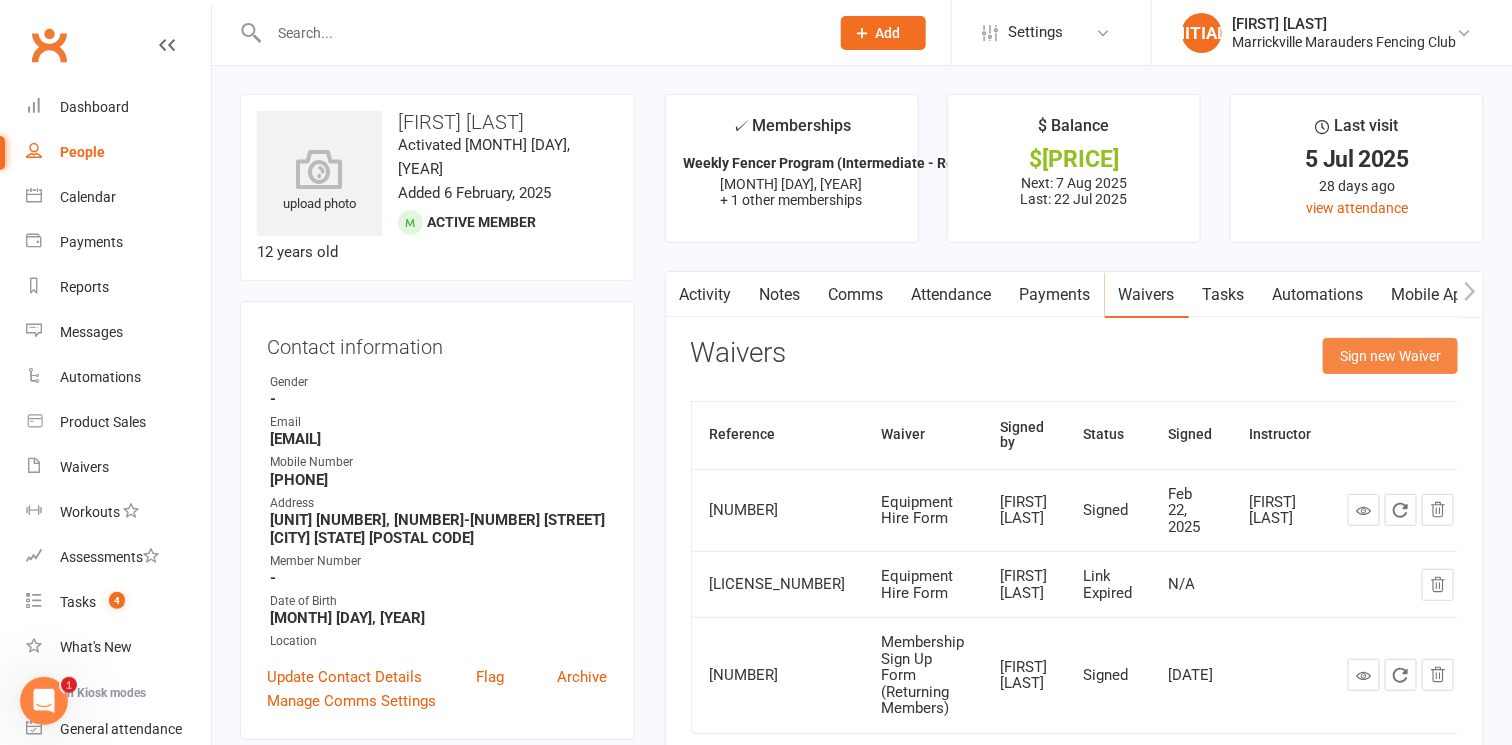 click on "Sign new Waiver" 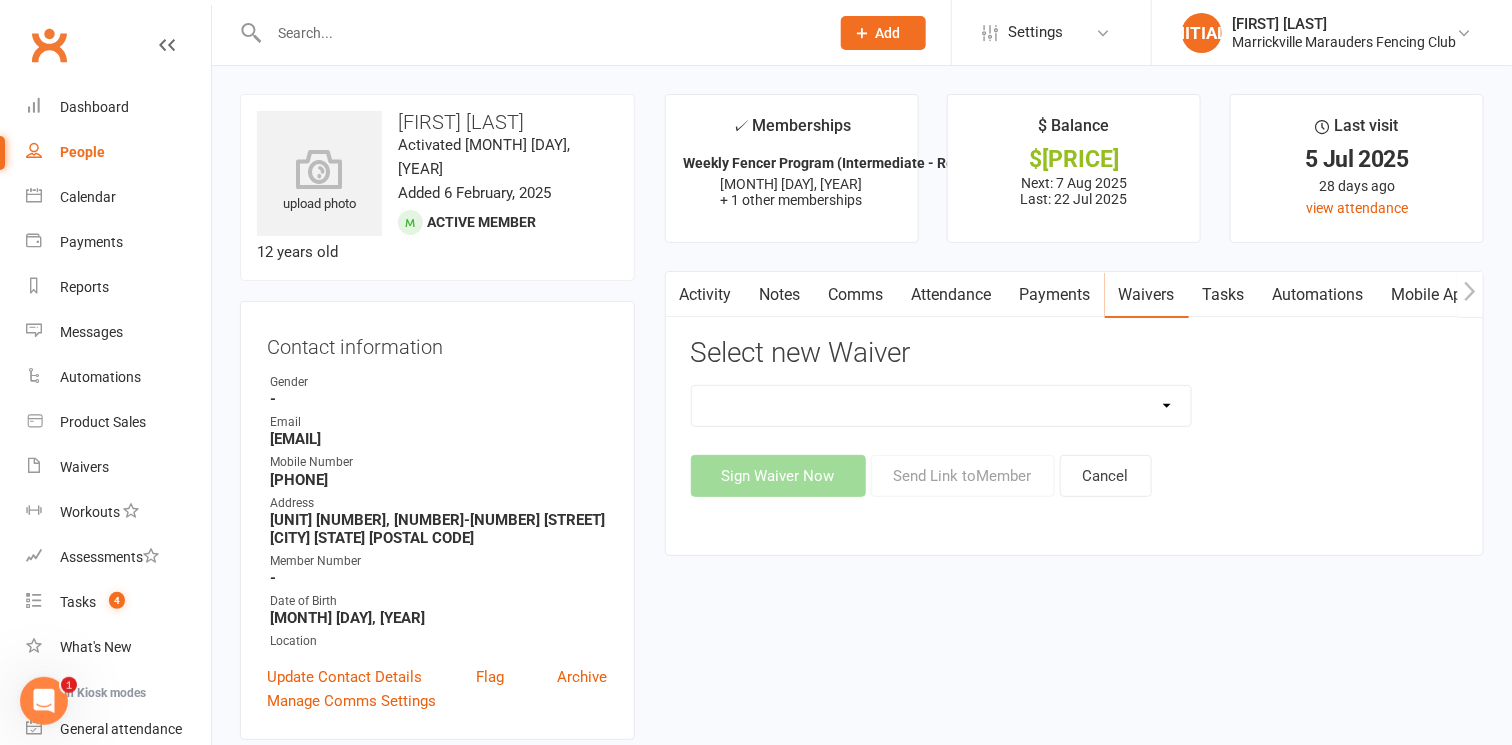 click on "Equipment Hire Form Free Trial Session Form Membership Sign Up Form (Beginners) Membership Sign Up Form (Beginners - ActiveKids) Membership Sign Up Form (New Members) Membership Sign Up Form (Returning Members) Membership Sign Up Form (Single Entry) Payment Authority Update TEST: Membership Sign Up Form (Staff)" 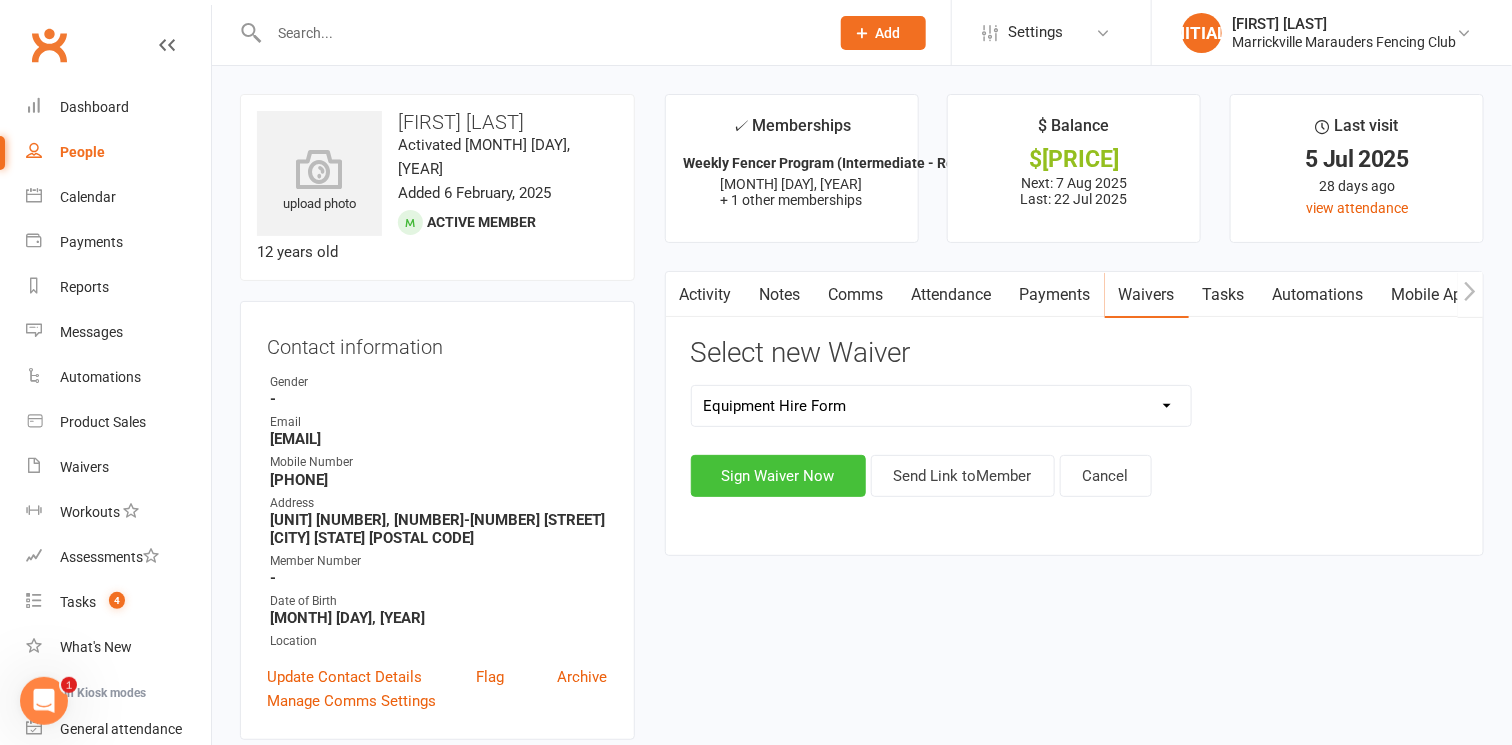 click on "Sign Waiver Now" 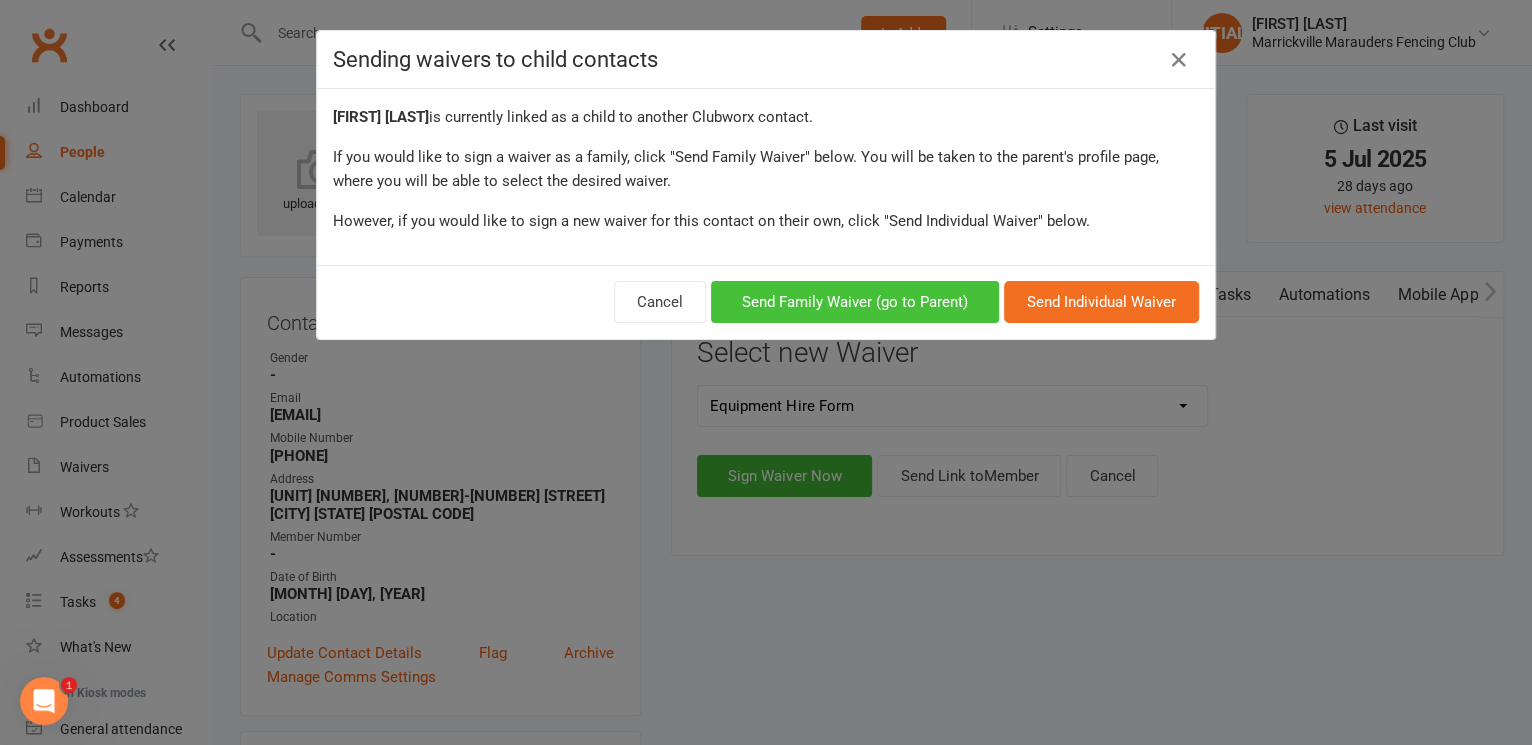 click on "Send Family Waiver (go to Parent)" at bounding box center (855, 302) 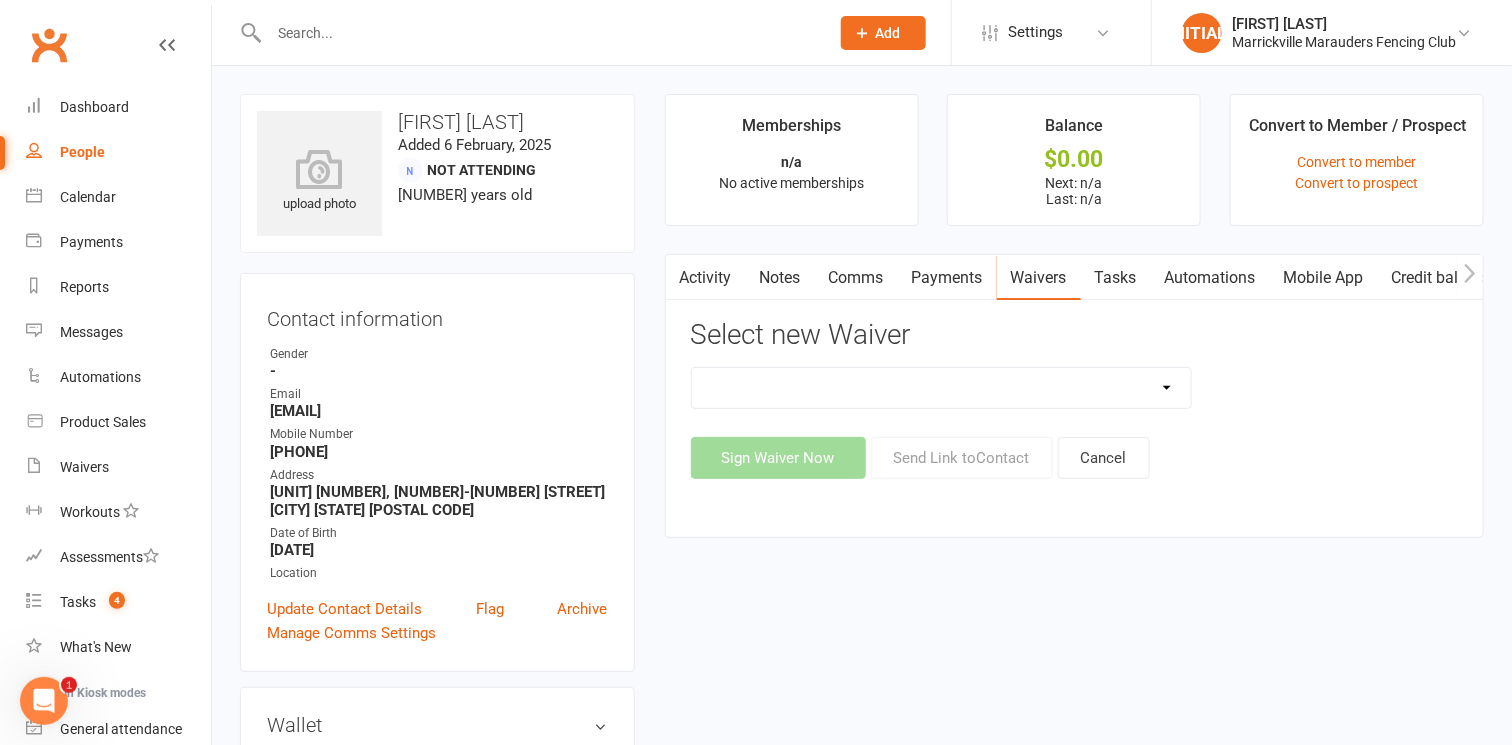 click on "Equipment Hire Form Membership Sign Up Form (Beginners) Membership Sign Up Form (Beginners - ActiveKids) Membership Sign Up Form (New Members) Membership Sign Up Form (Returning Members) Membership Sign Up Form (Single Entry) Payment Authority Update TEST: Membership Sign Up Form (Staff)" at bounding box center (942, 388) 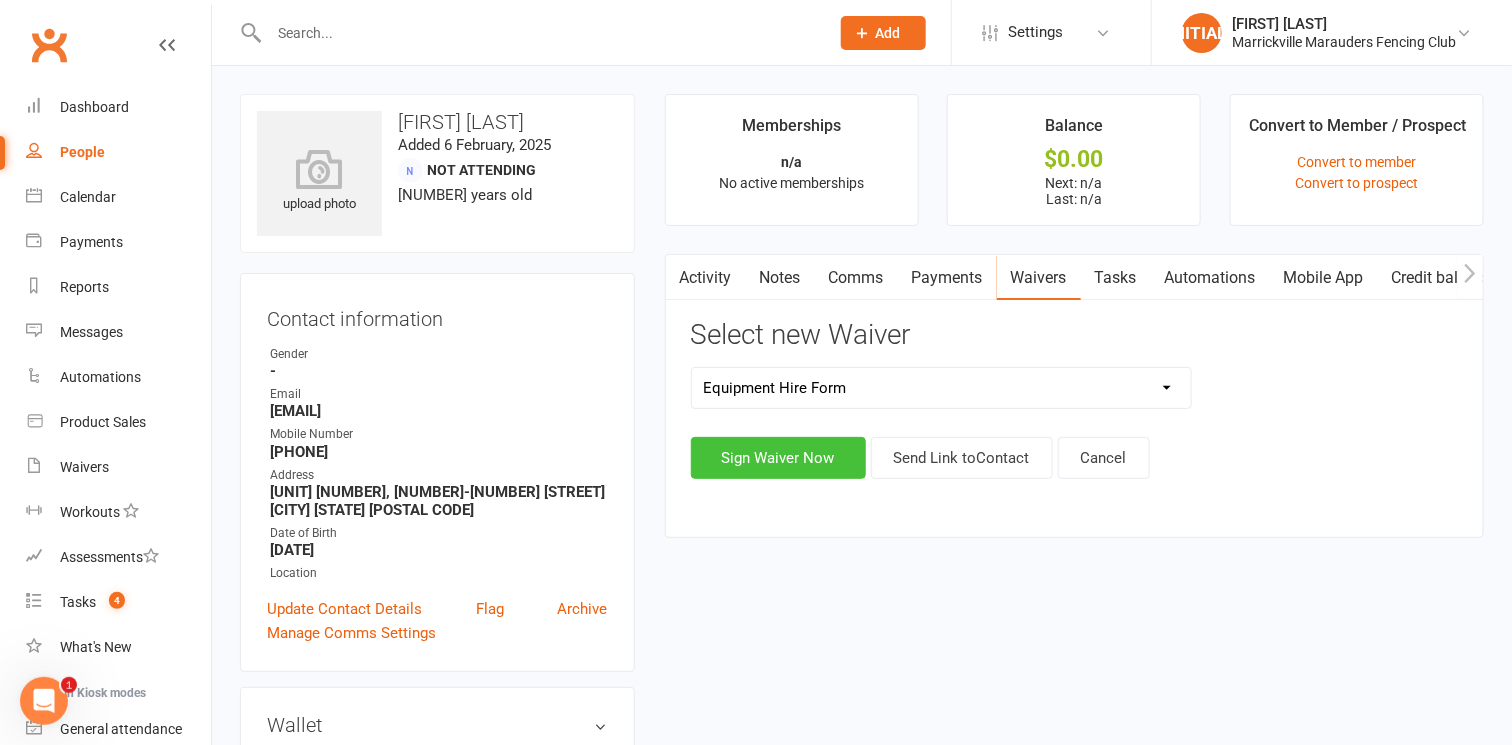 click on "Sign Waiver Now" at bounding box center (778, 458) 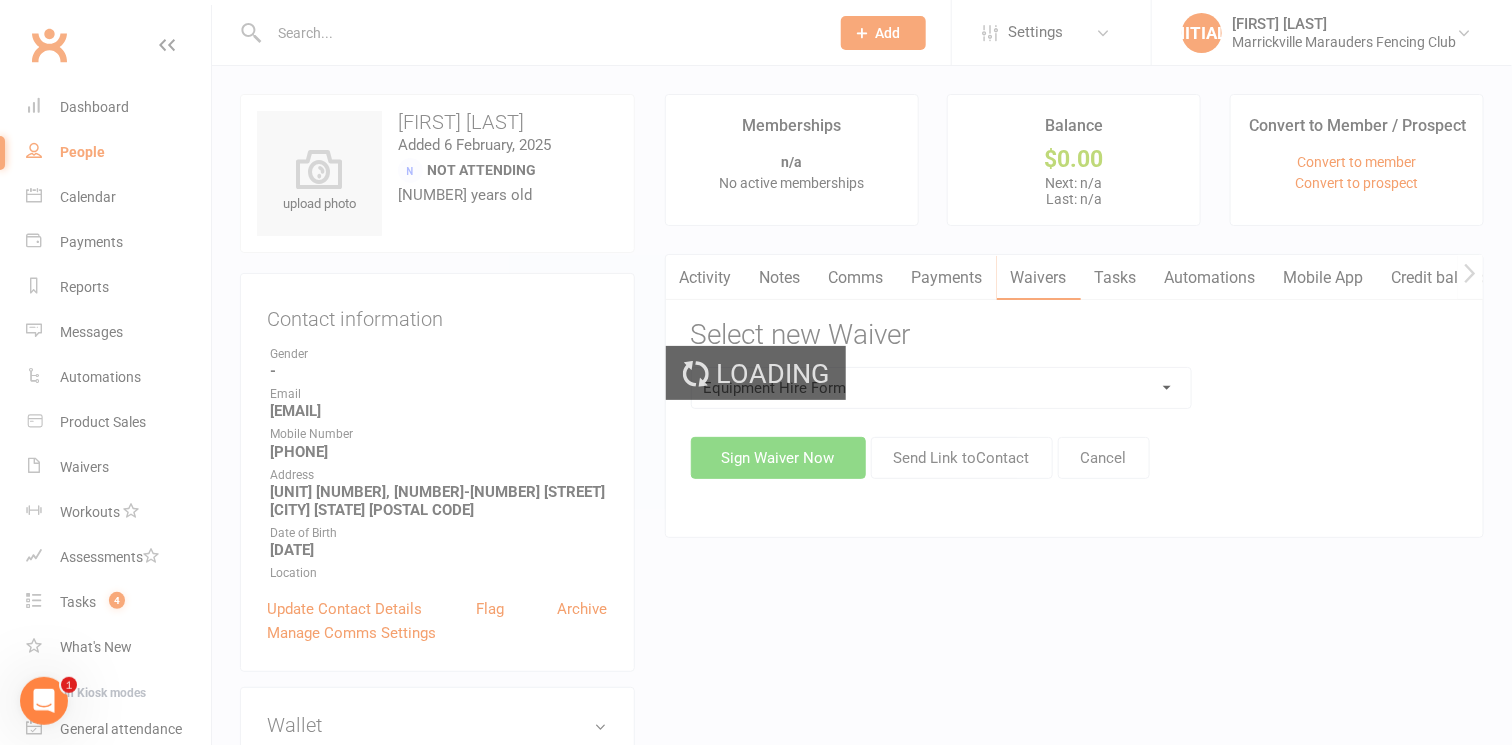 select on "bank_account" 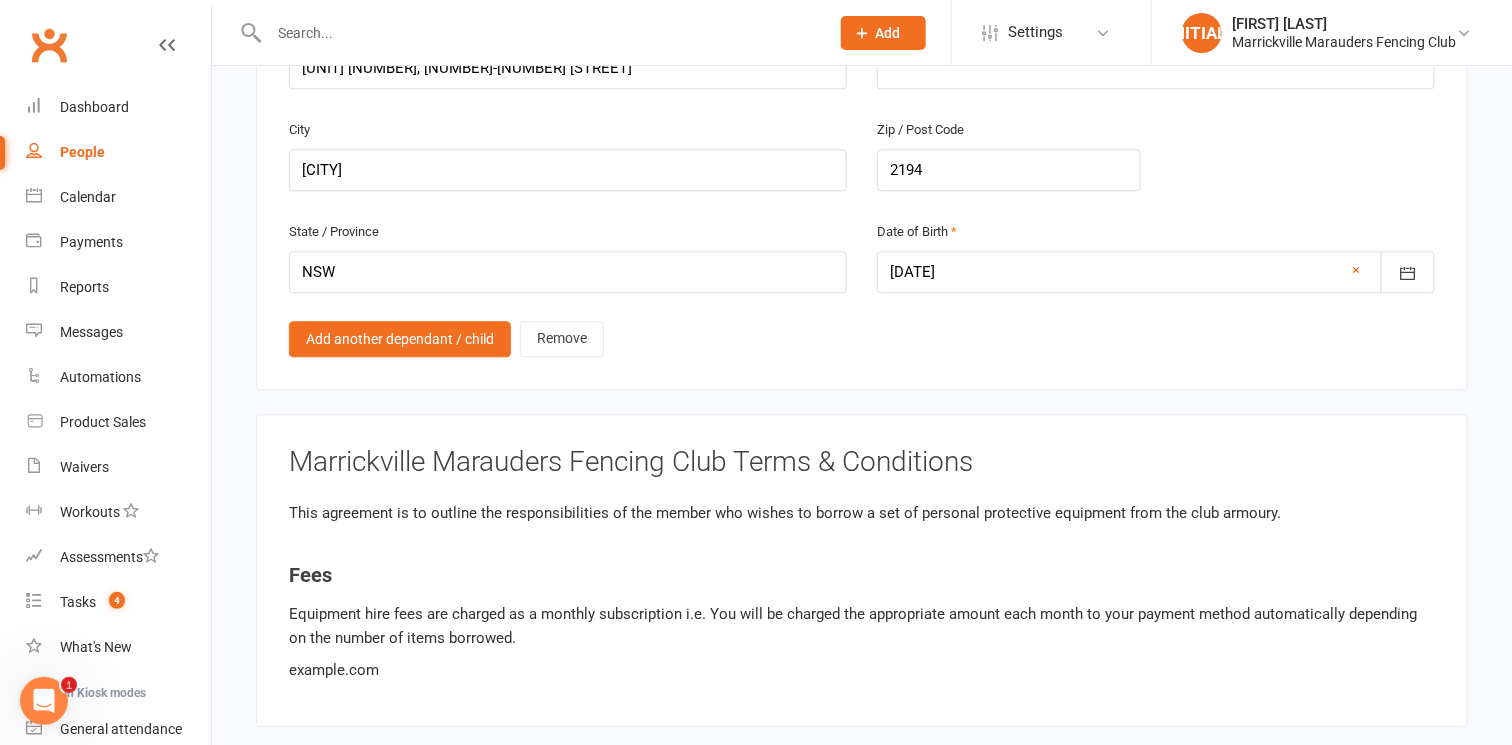 scroll, scrollTop: 1871, scrollLeft: 0, axis: vertical 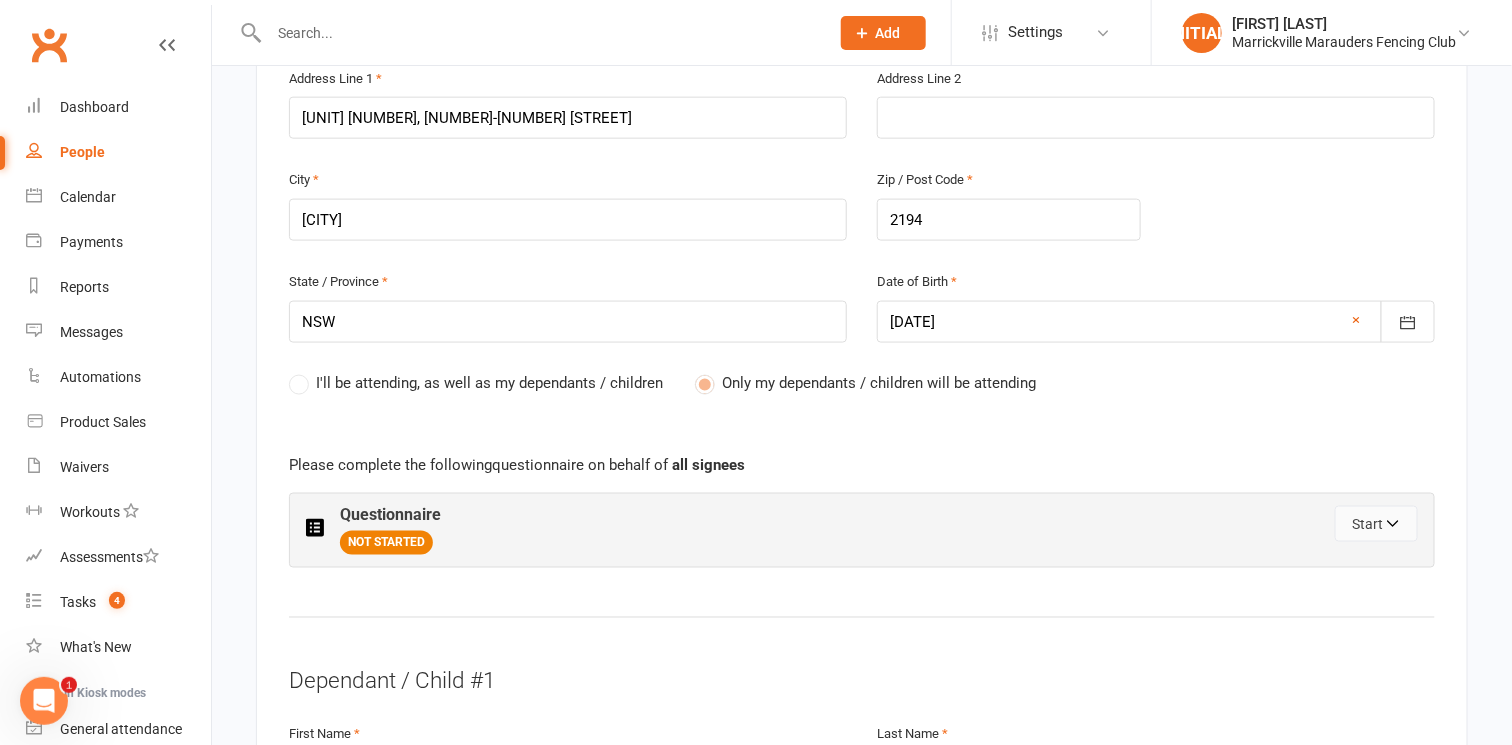 click 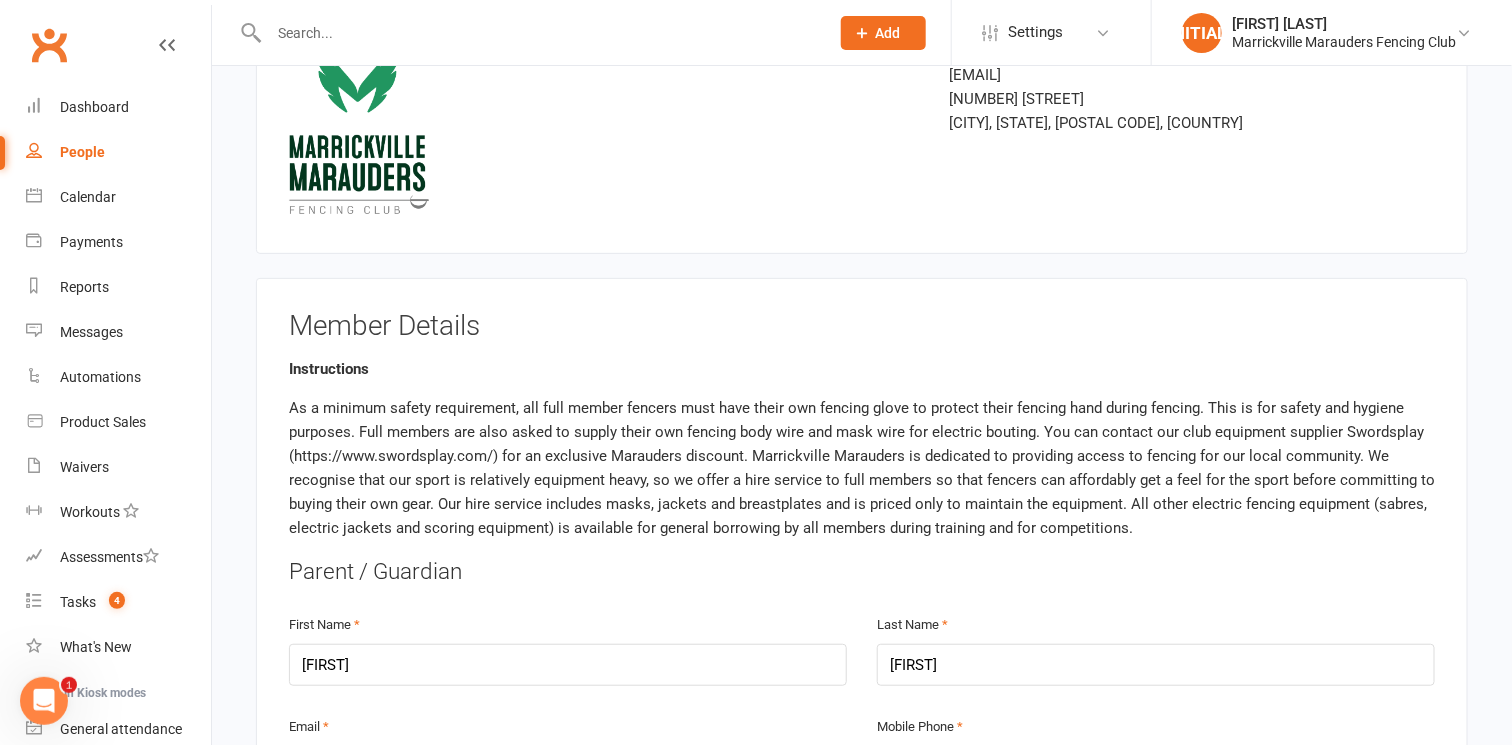 scroll, scrollTop: 184, scrollLeft: 0, axis: vertical 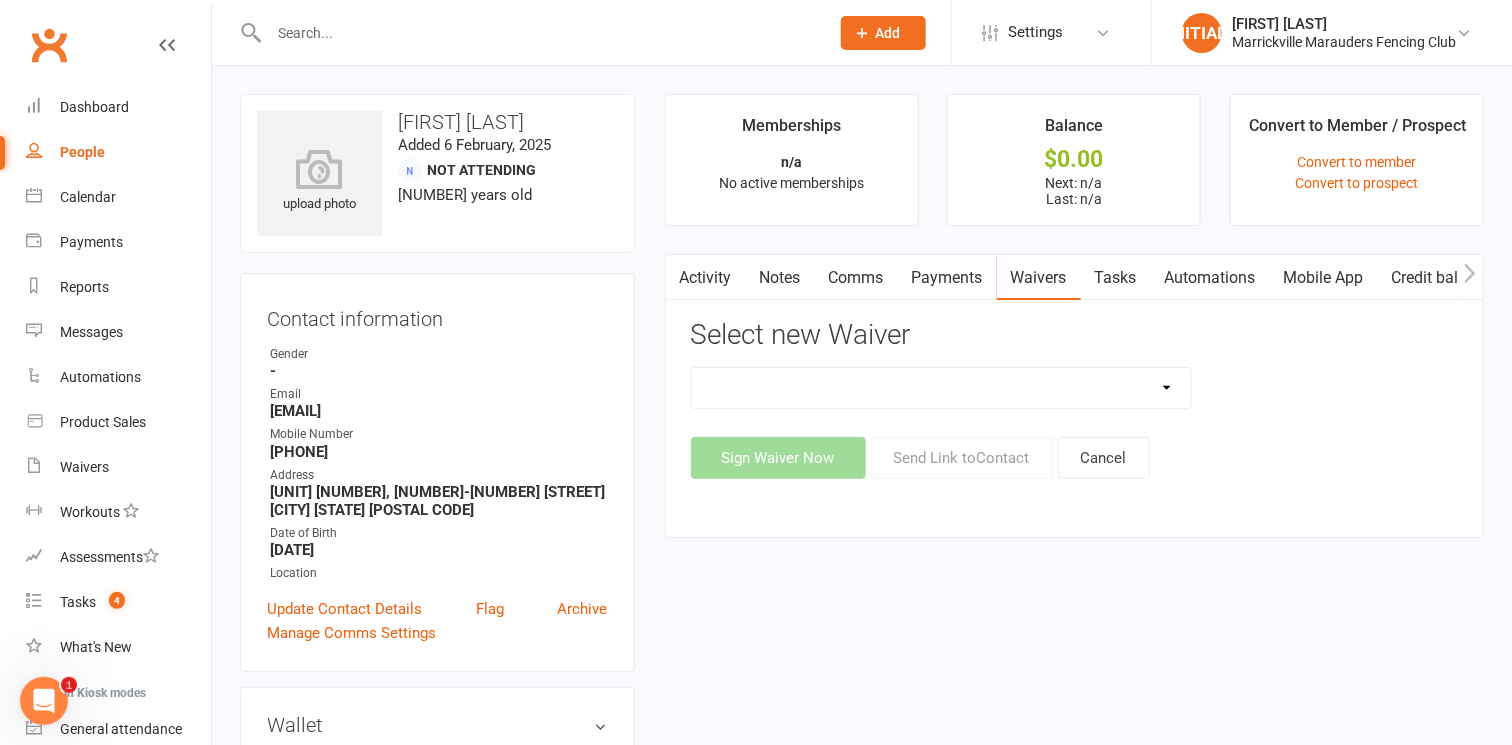 click on "Waivers" at bounding box center (1039, 278) 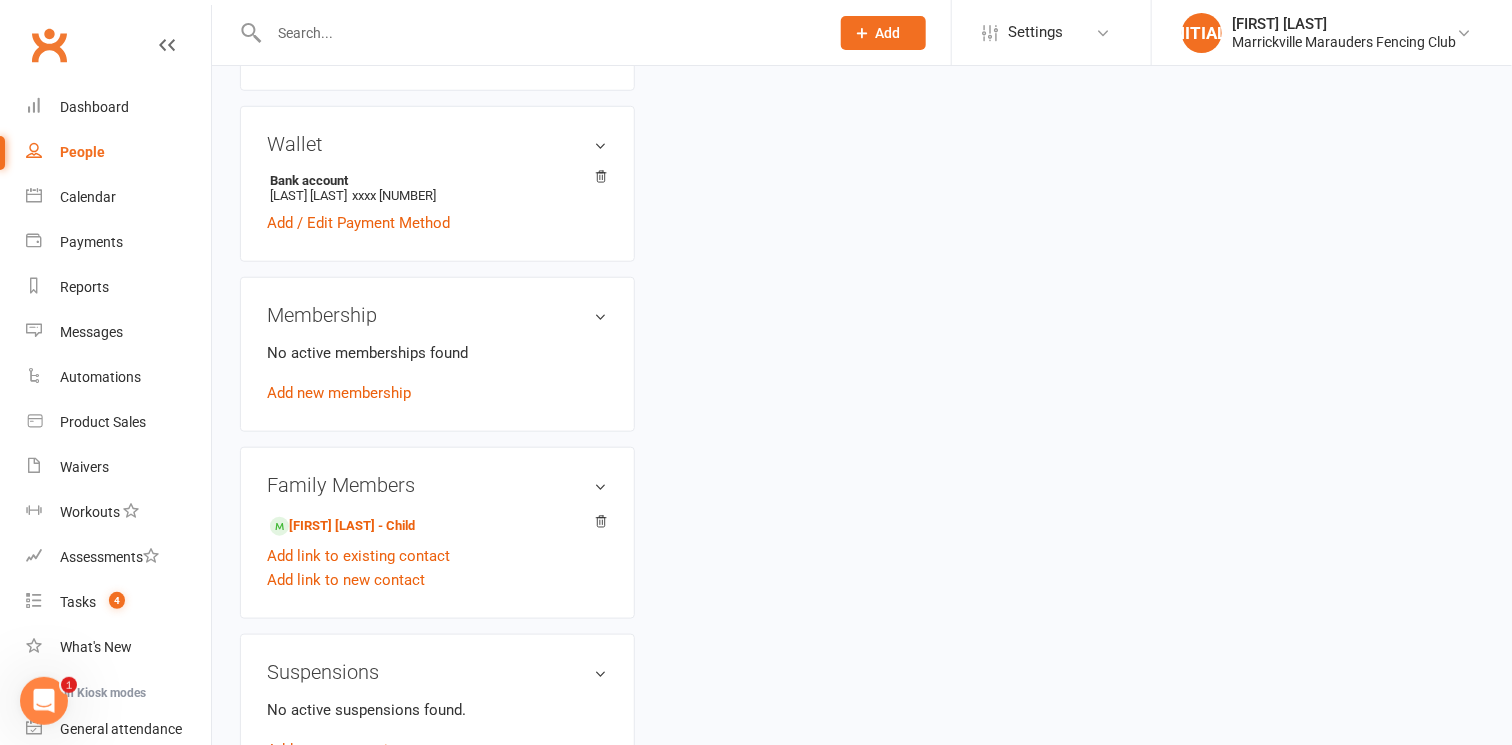 scroll, scrollTop: 645, scrollLeft: 0, axis: vertical 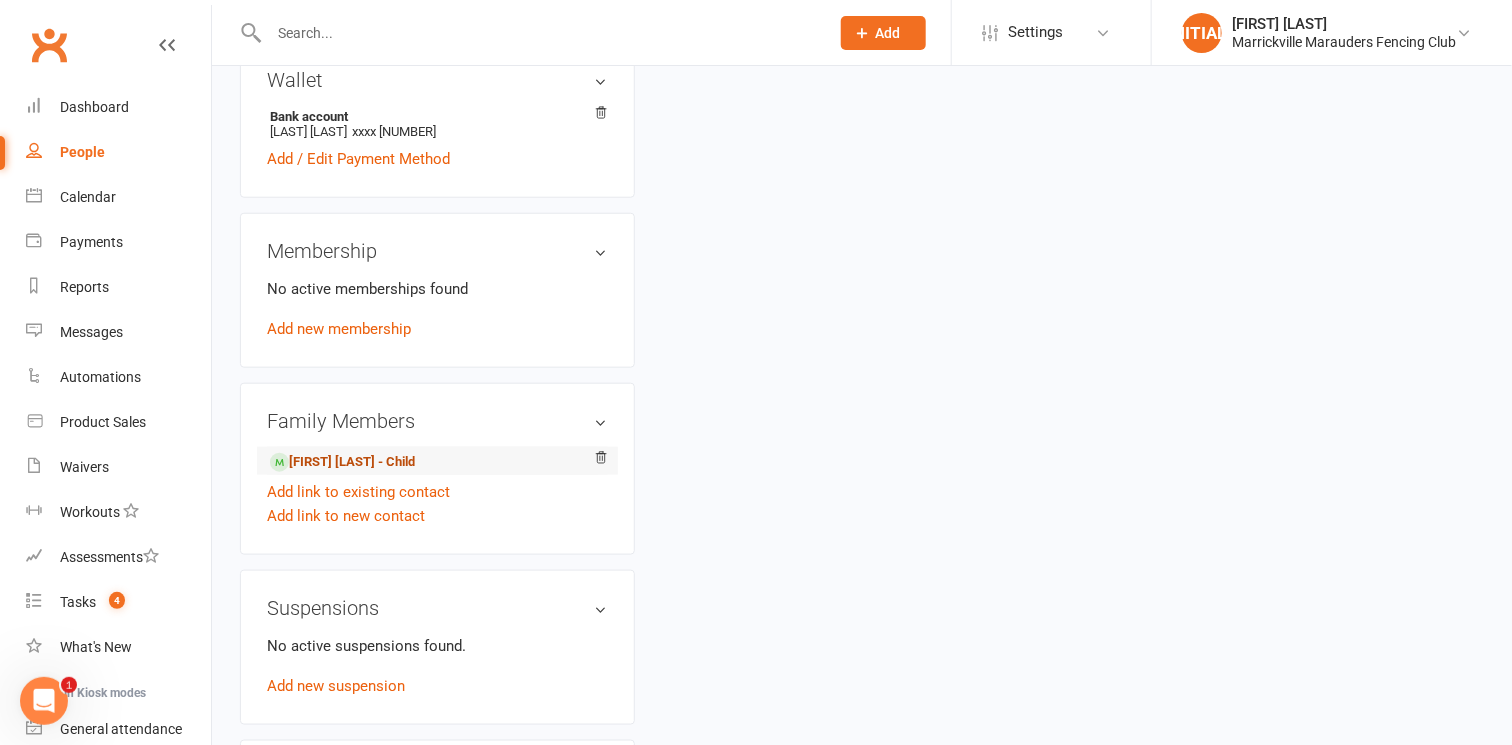 click on "Liam Owen - Child" at bounding box center [342, 462] 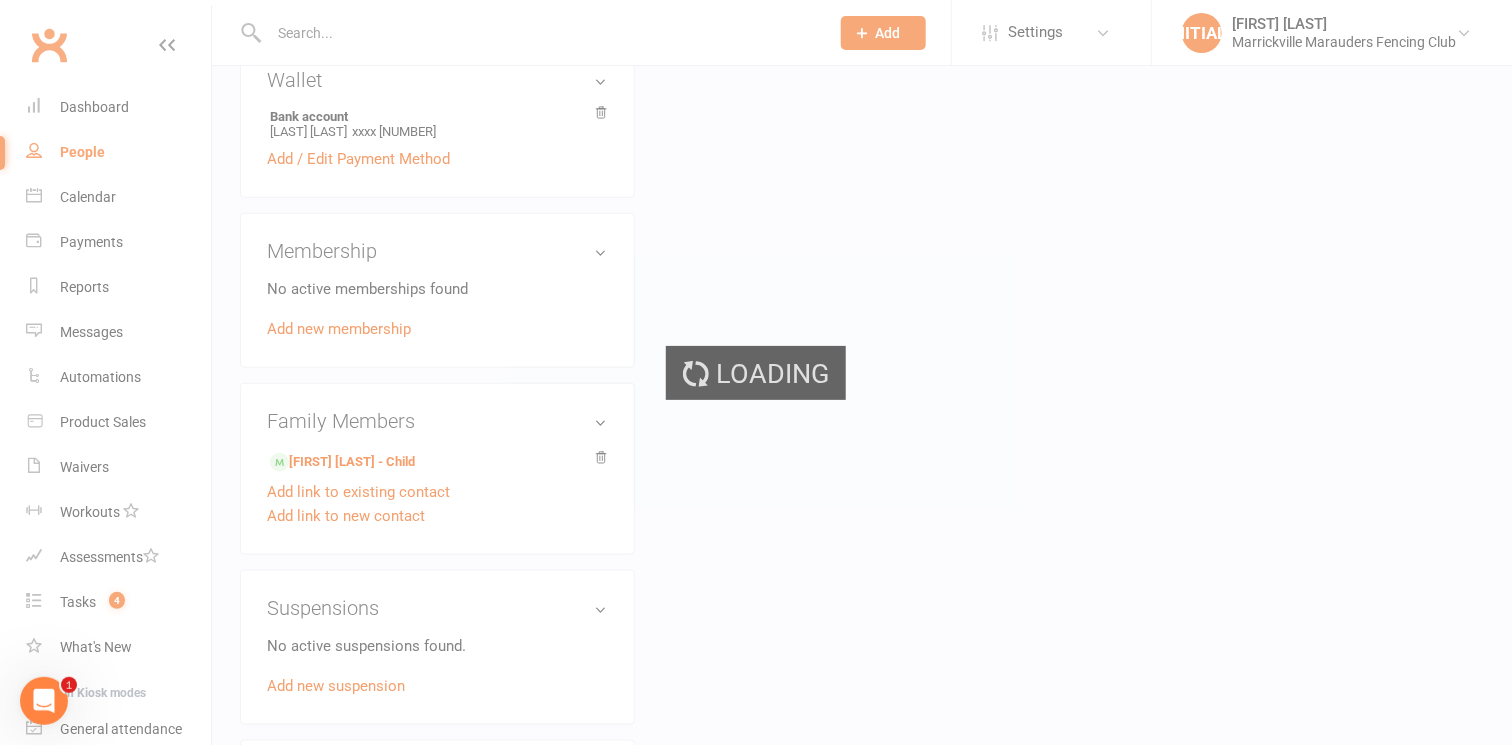 scroll, scrollTop: 0, scrollLeft: 0, axis: both 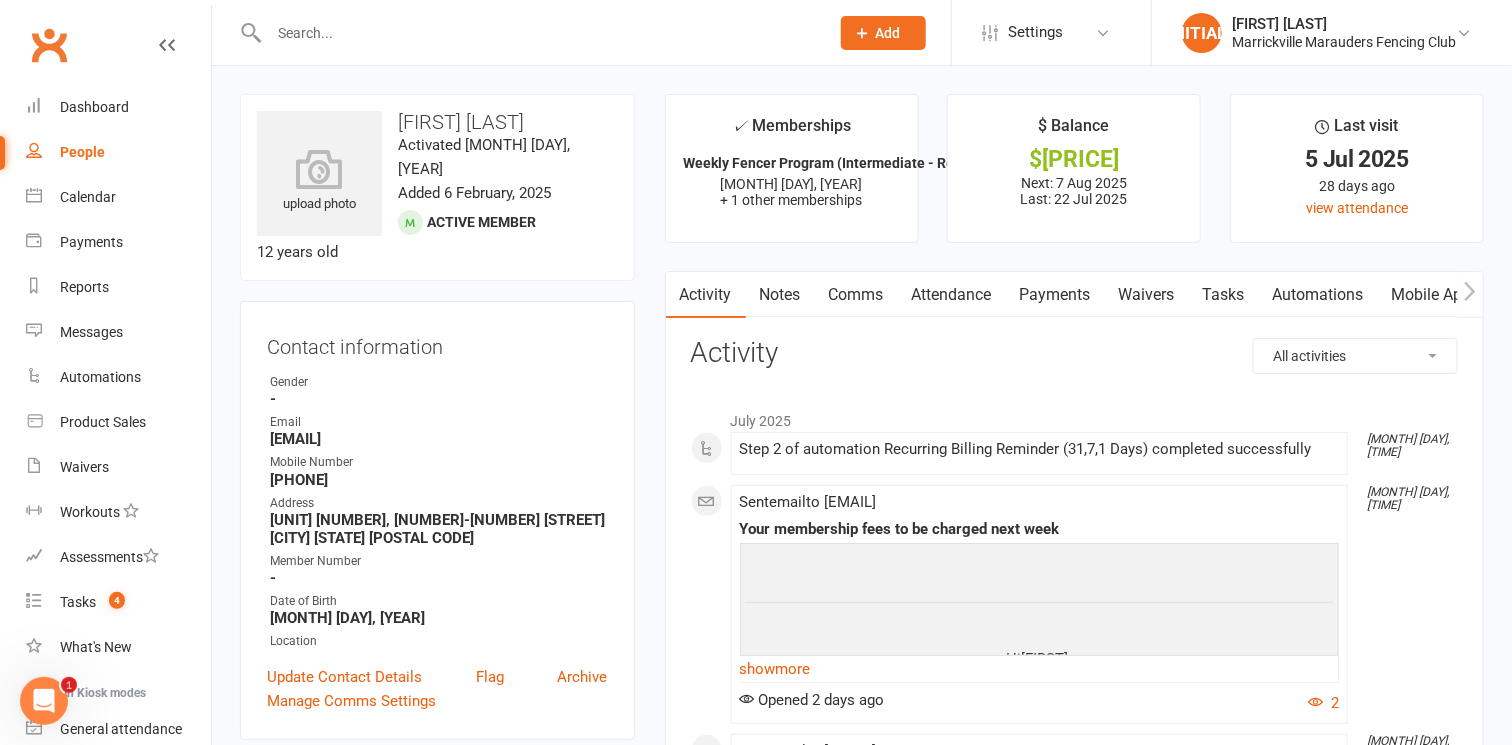 click on "Waivers" at bounding box center [1147, 295] 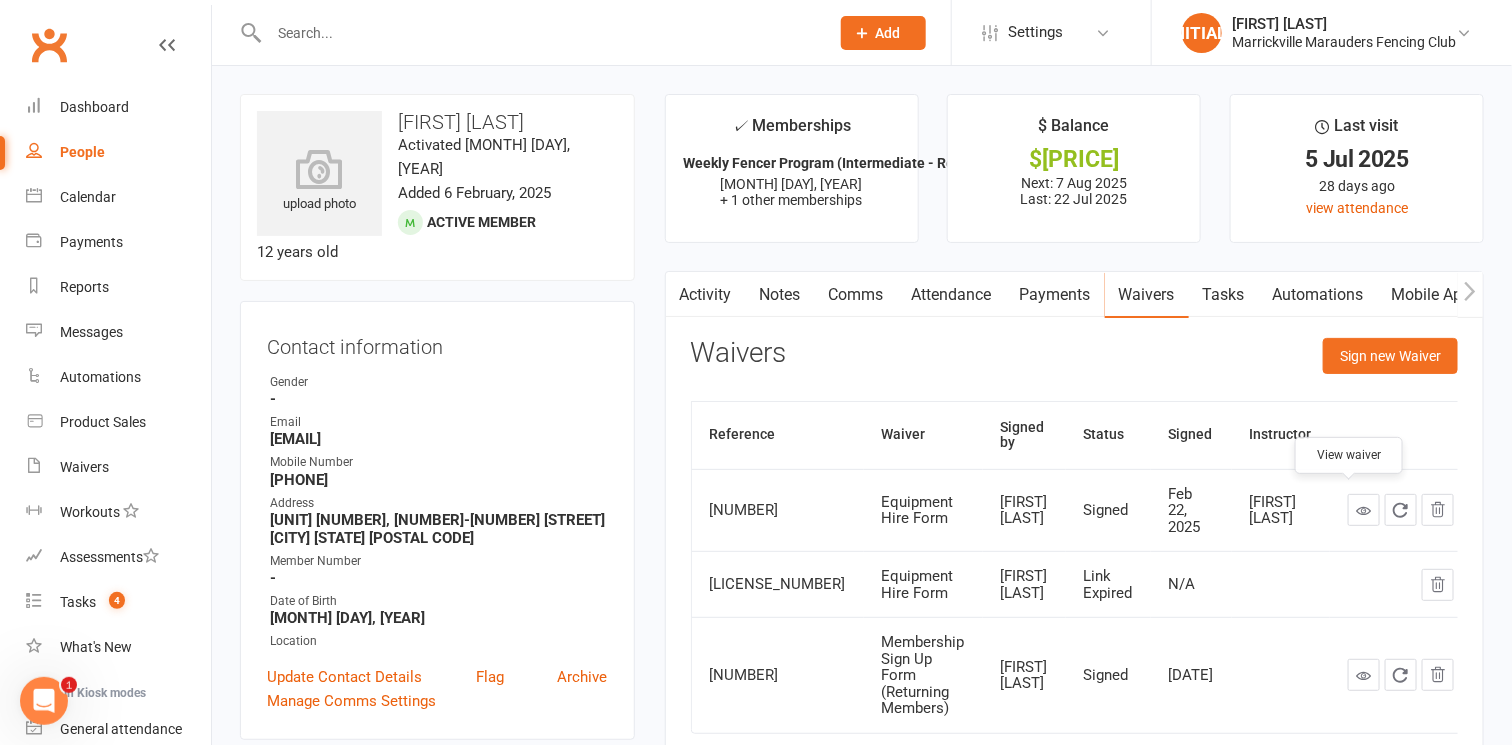 click at bounding box center (1363, 510) 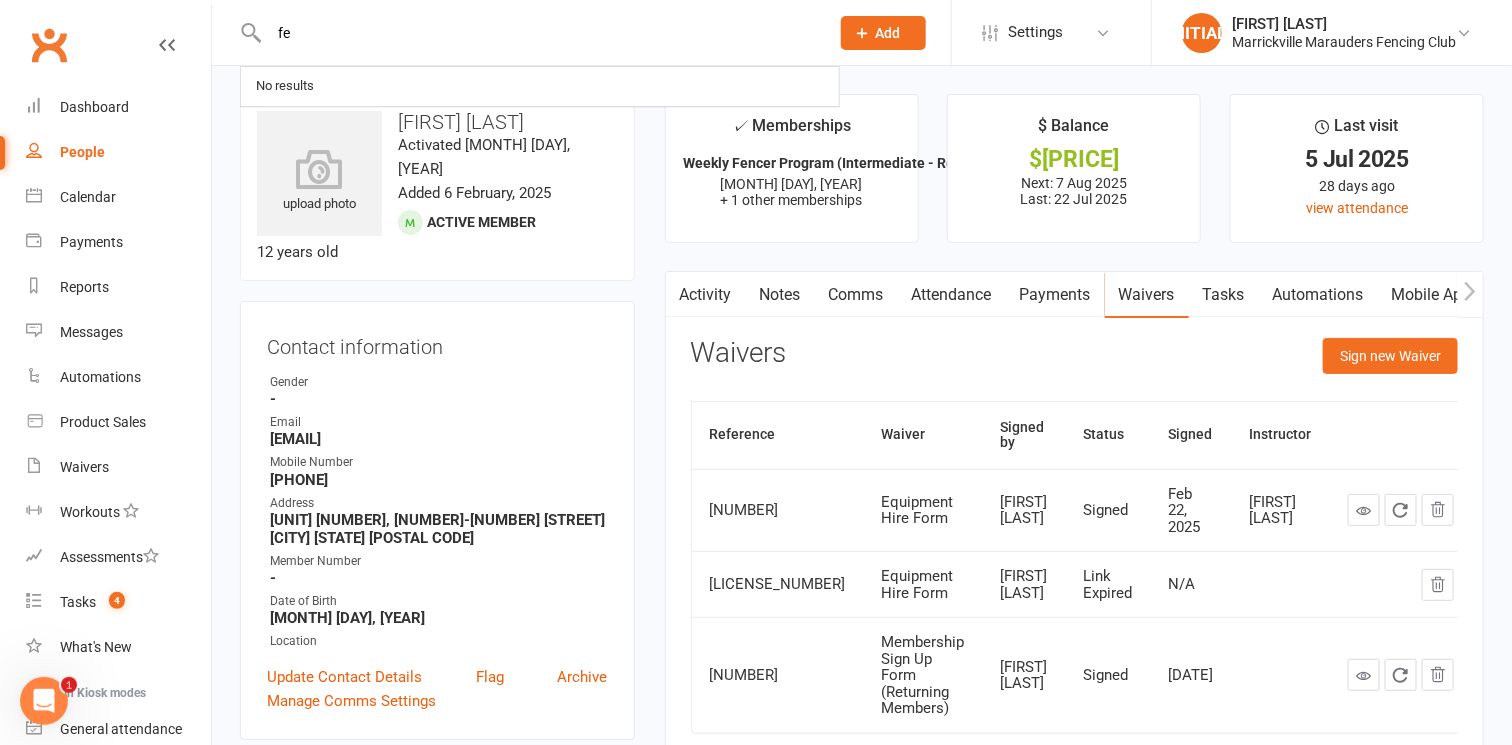 type on "f" 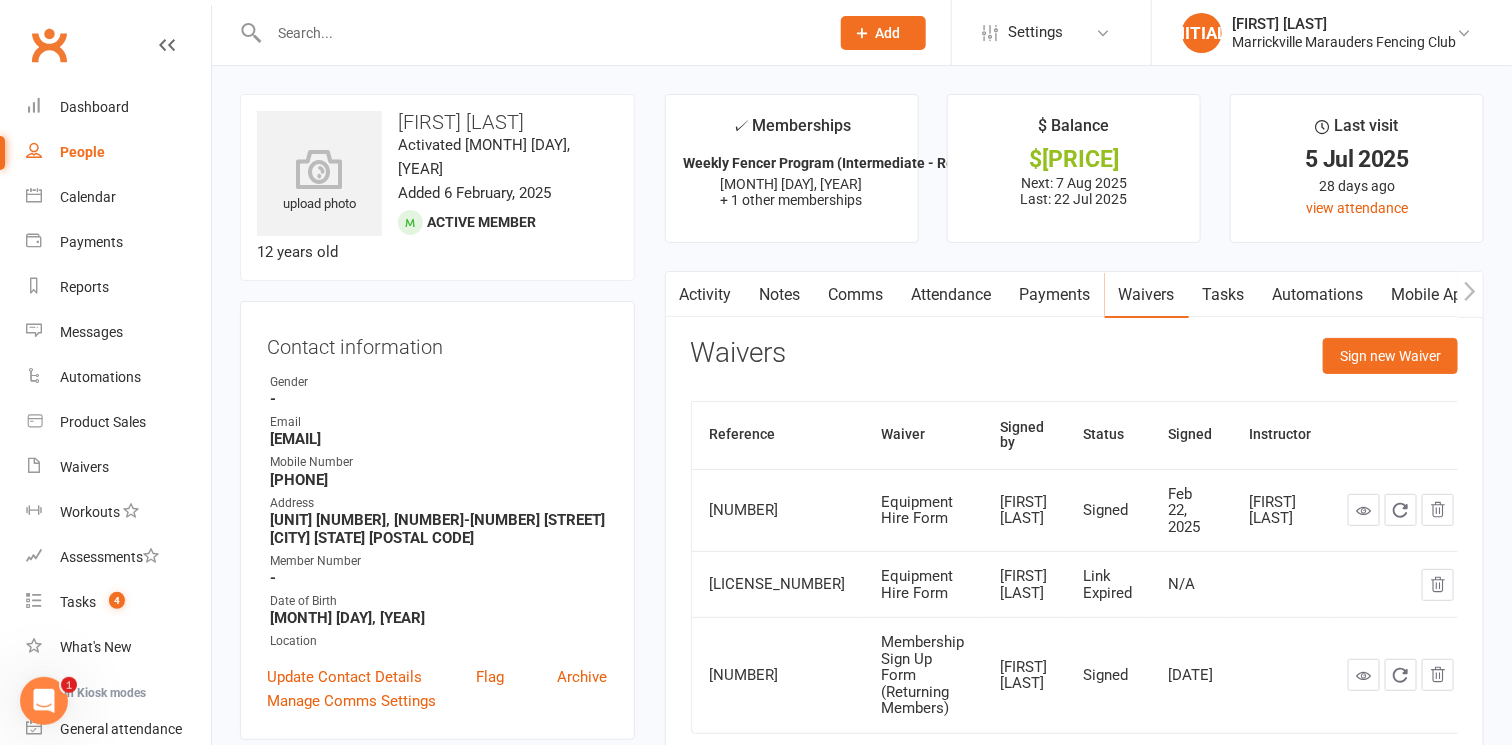 click at bounding box center (539, 33) 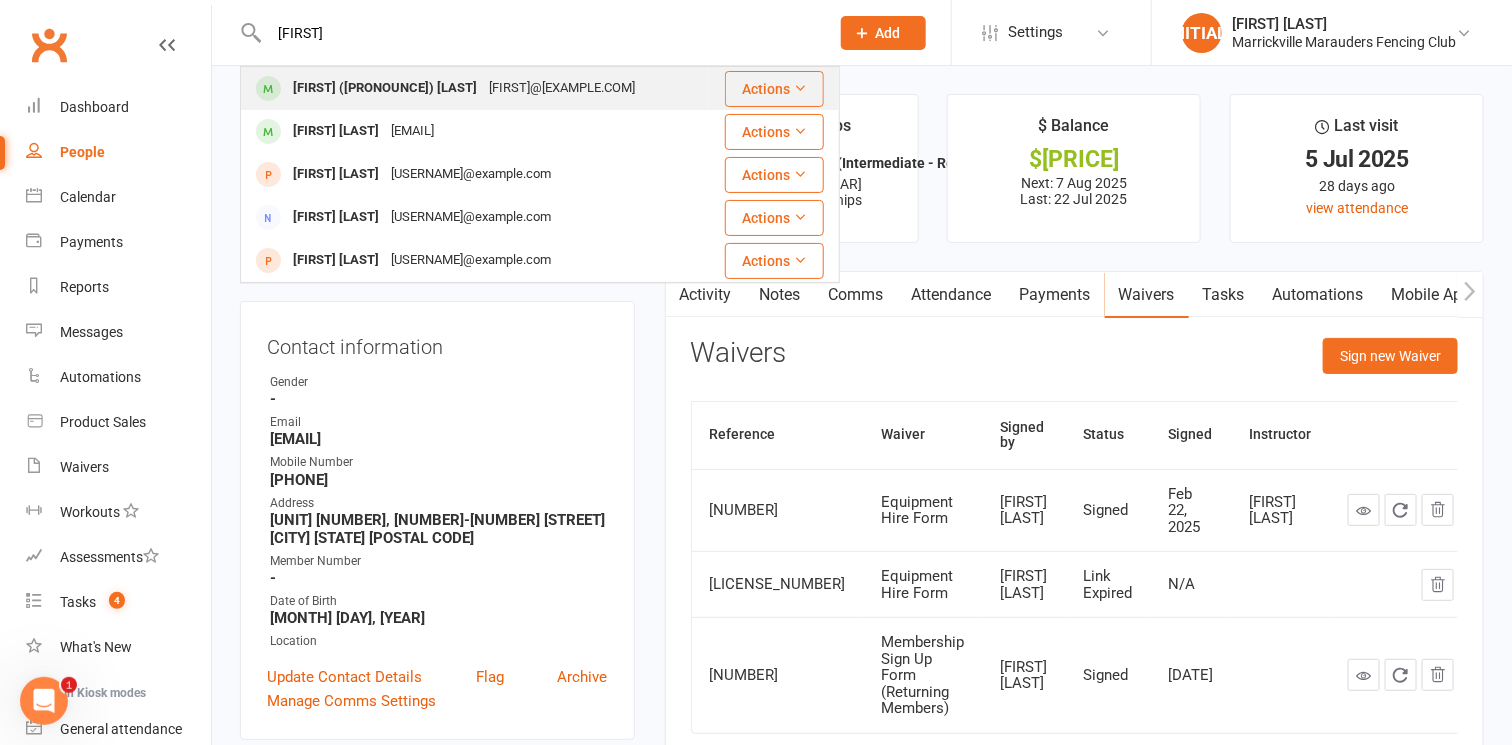 type on "felice" 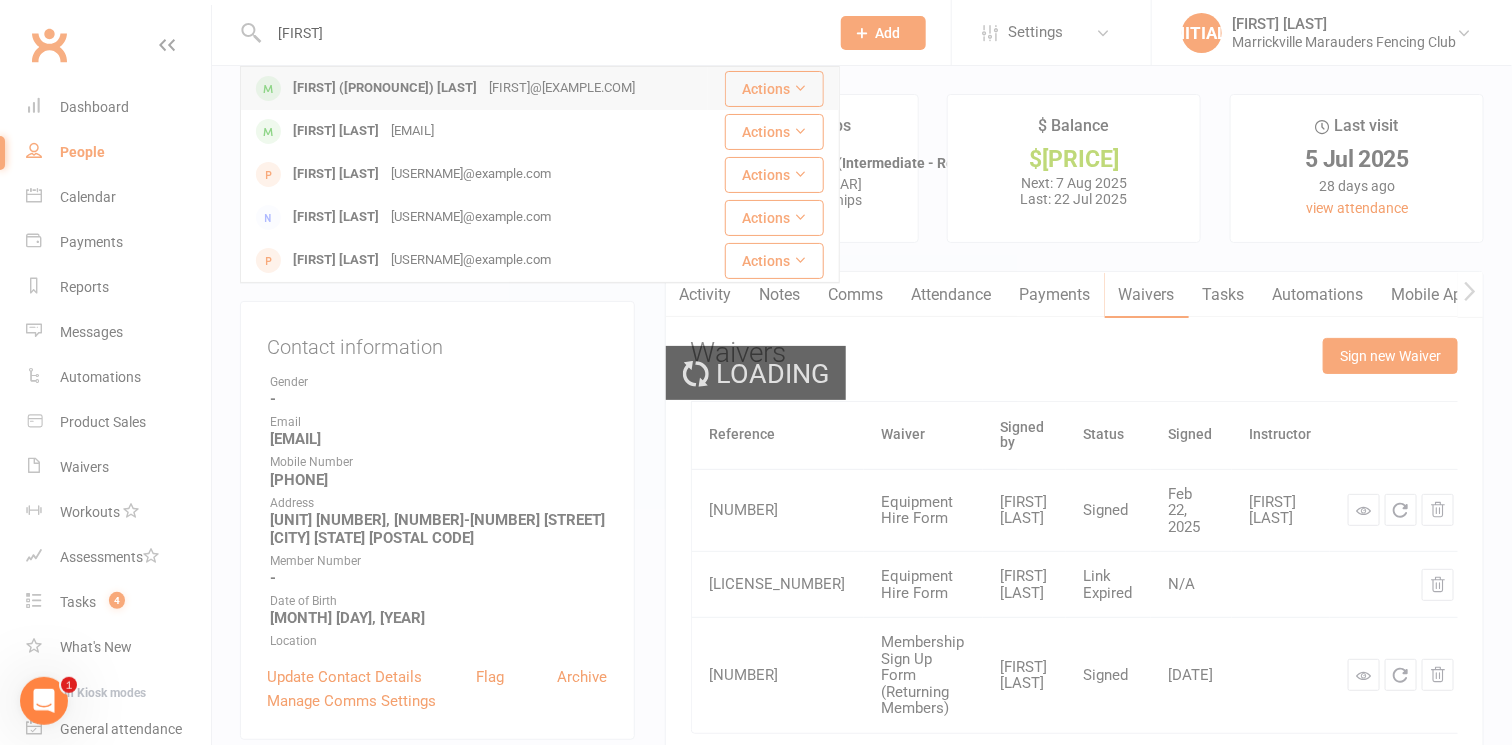 type 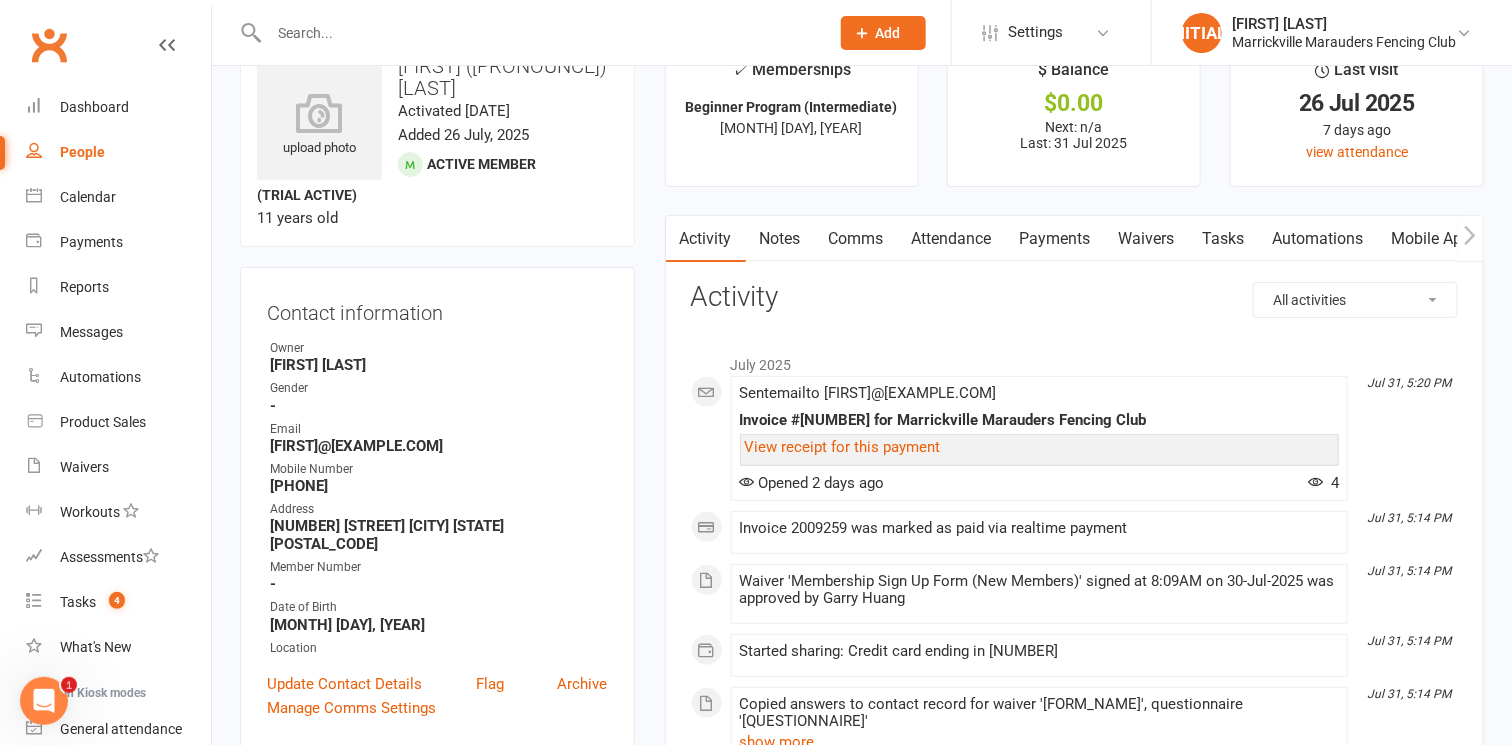 scroll, scrollTop: 0, scrollLeft: 0, axis: both 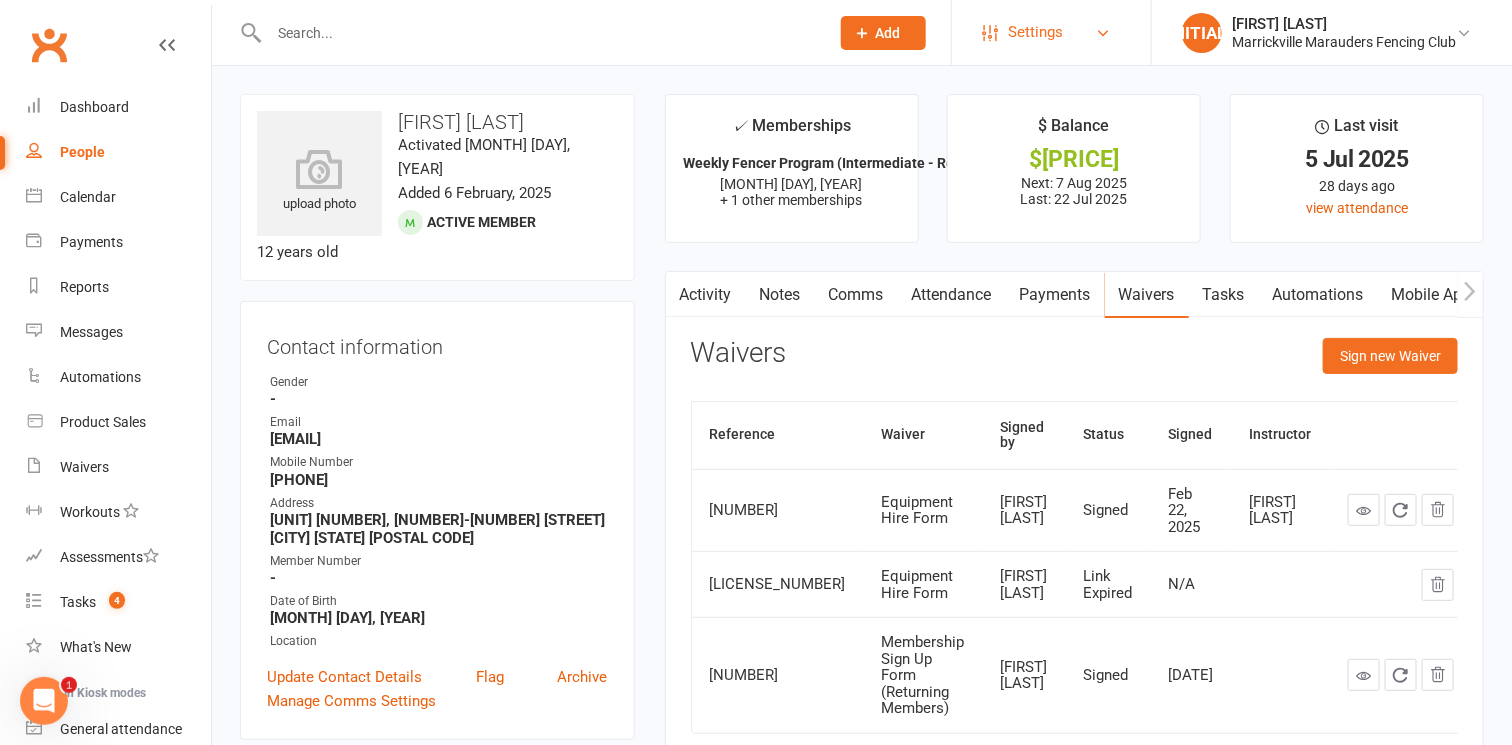 click on "Settings" at bounding box center (1051, 32) 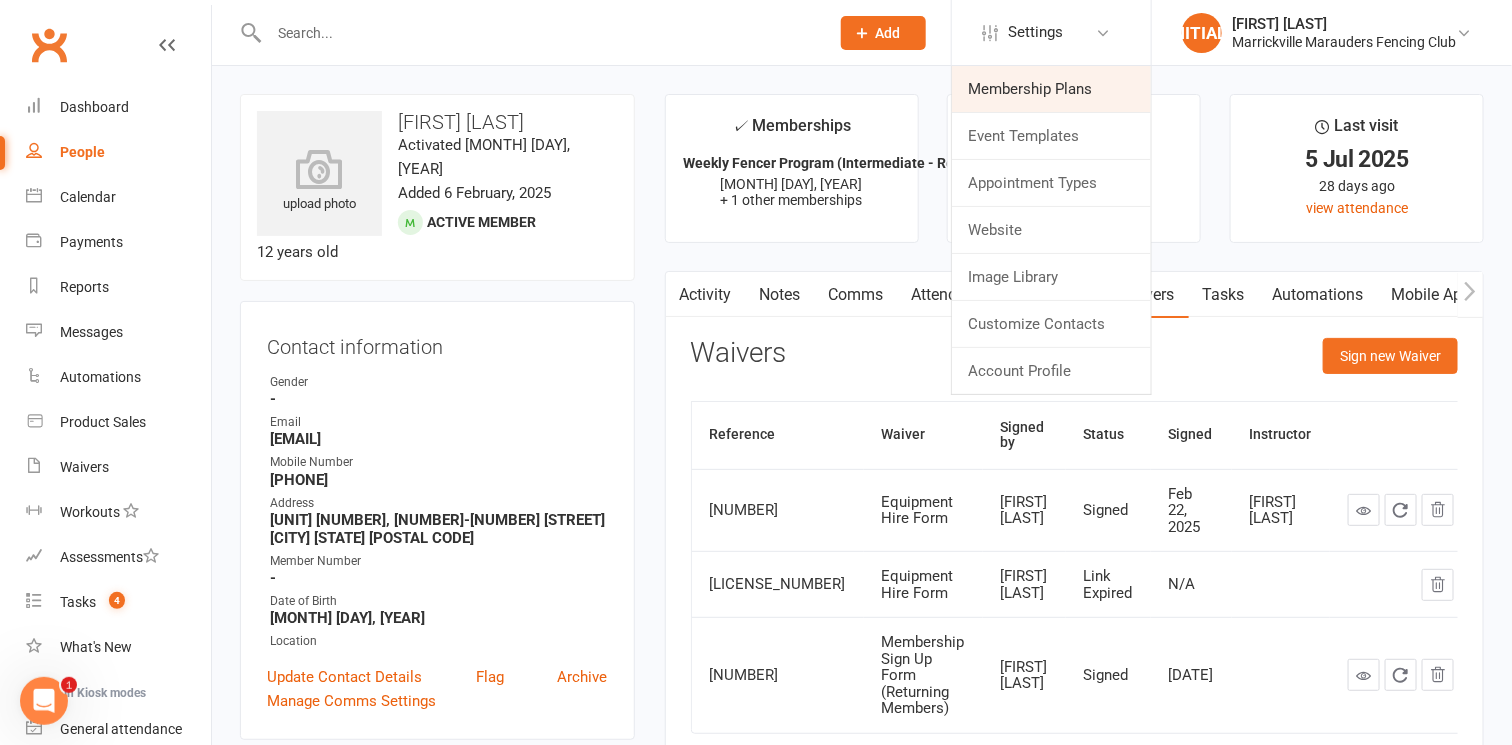 click on "Membership Plans" at bounding box center [1051, 89] 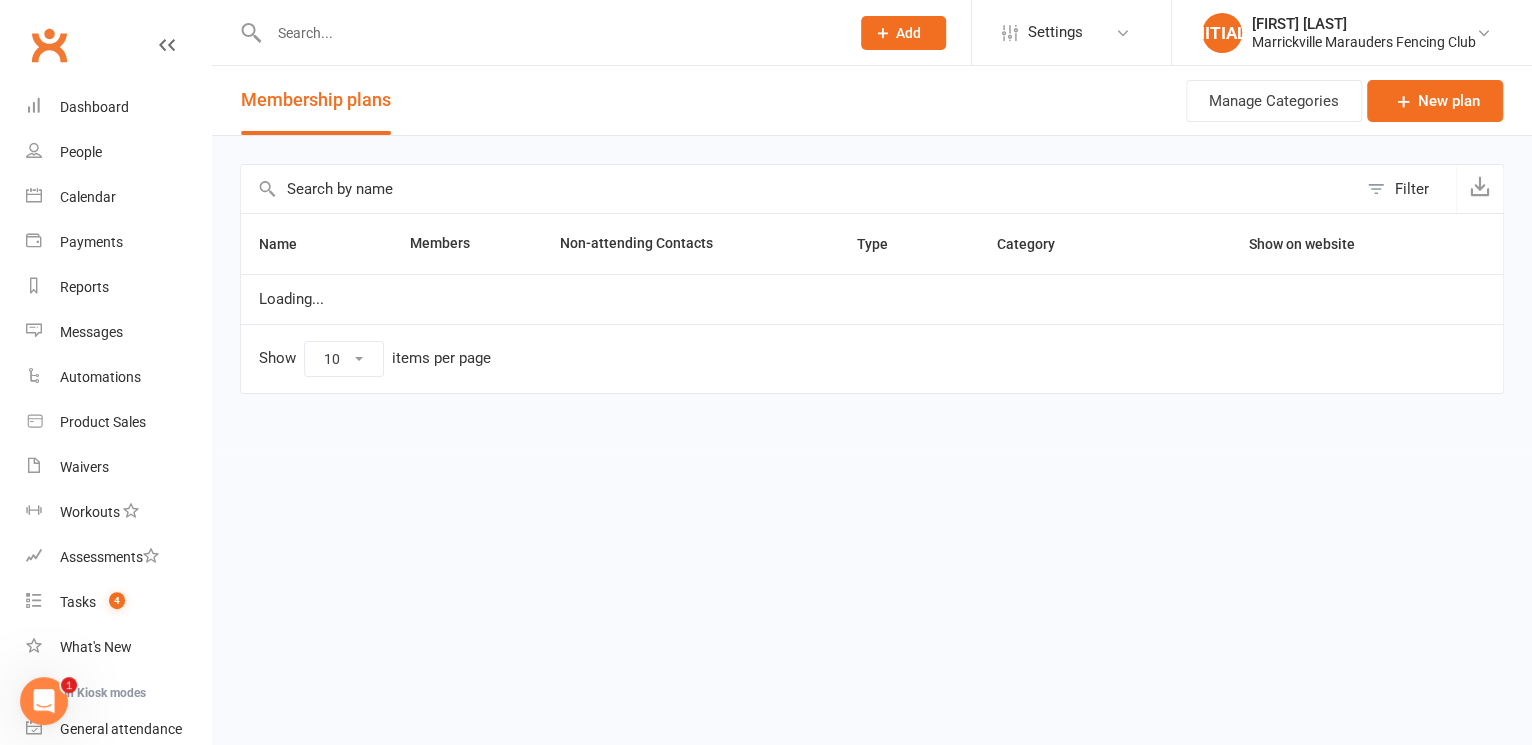 select on "50" 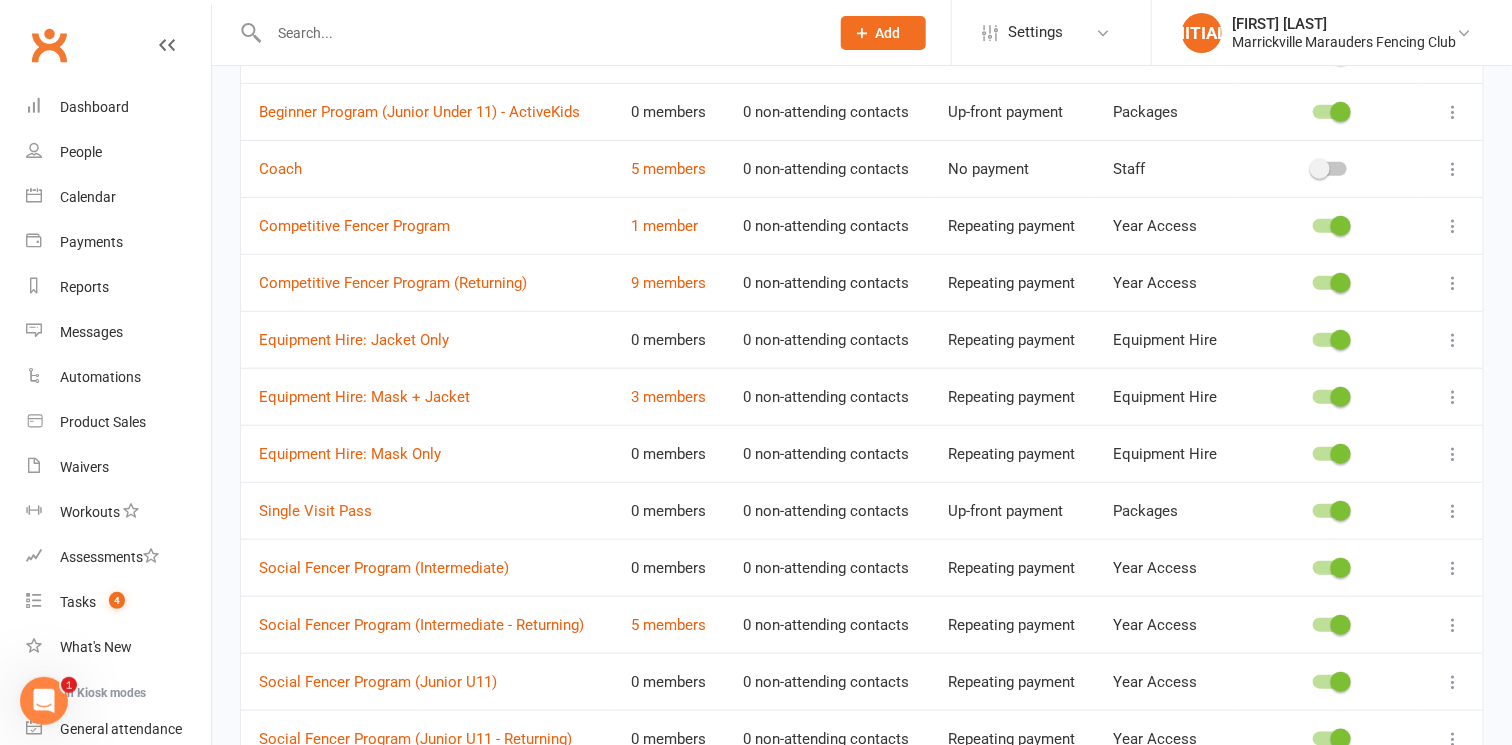 scroll, scrollTop: 419, scrollLeft: 0, axis: vertical 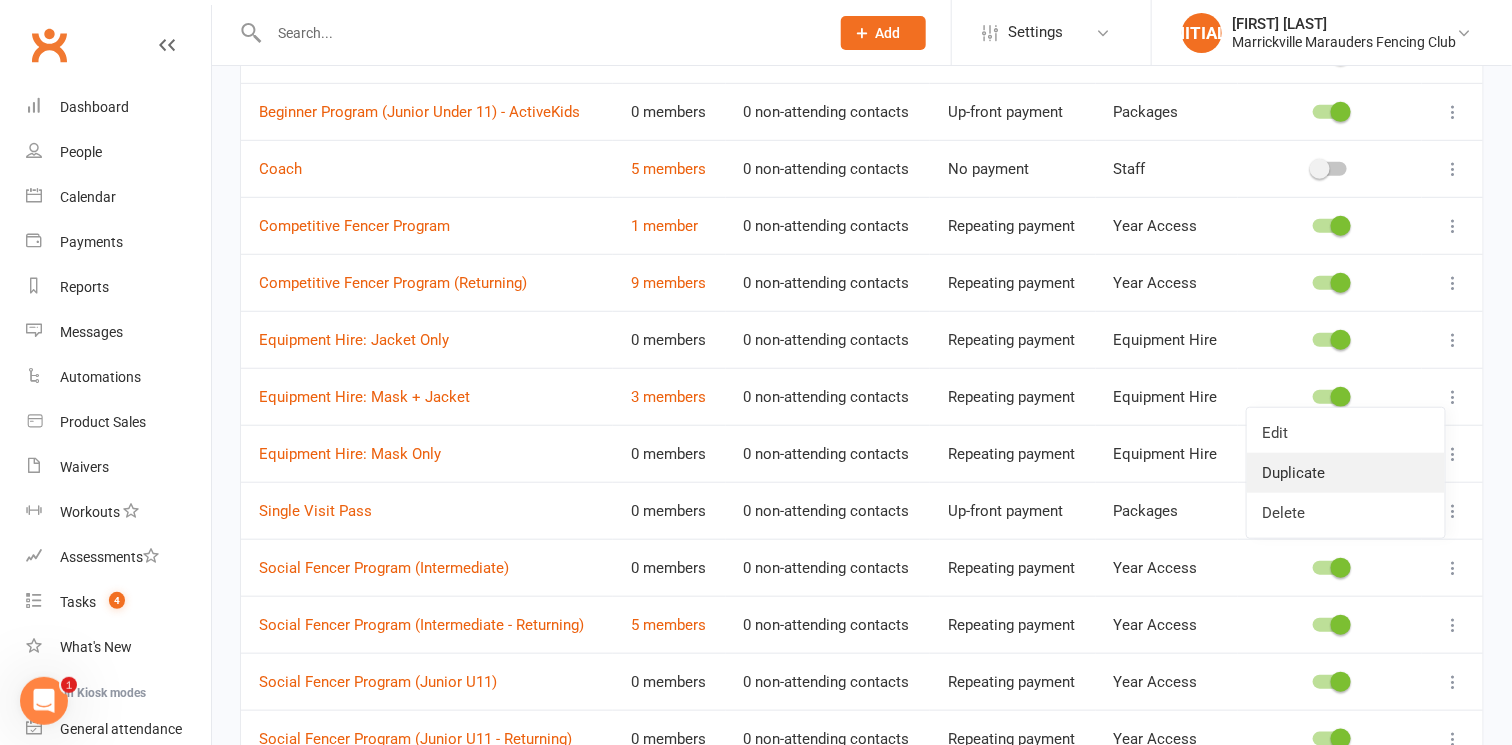 click on "Duplicate" at bounding box center (1346, 473) 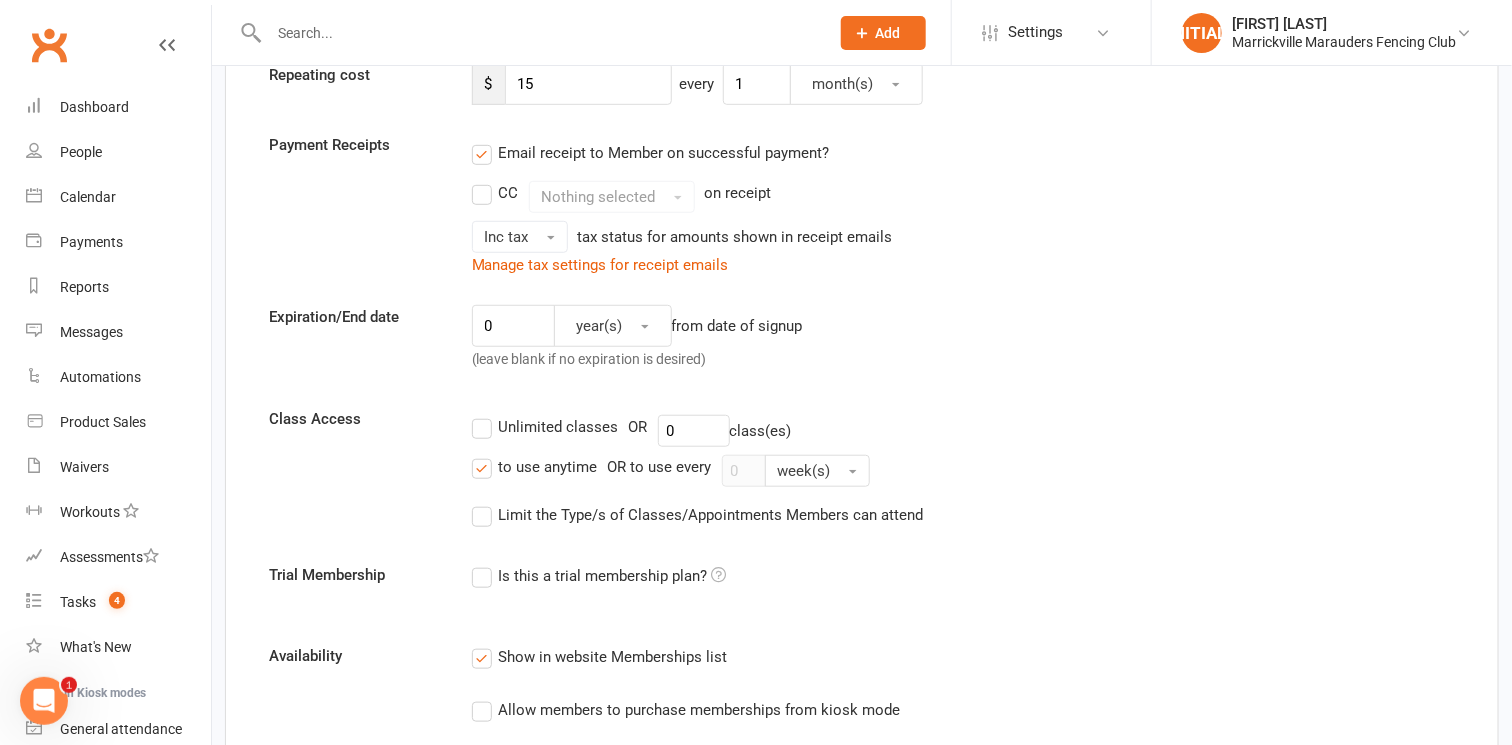 scroll, scrollTop: 0, scrollLeft: 0, axis: both 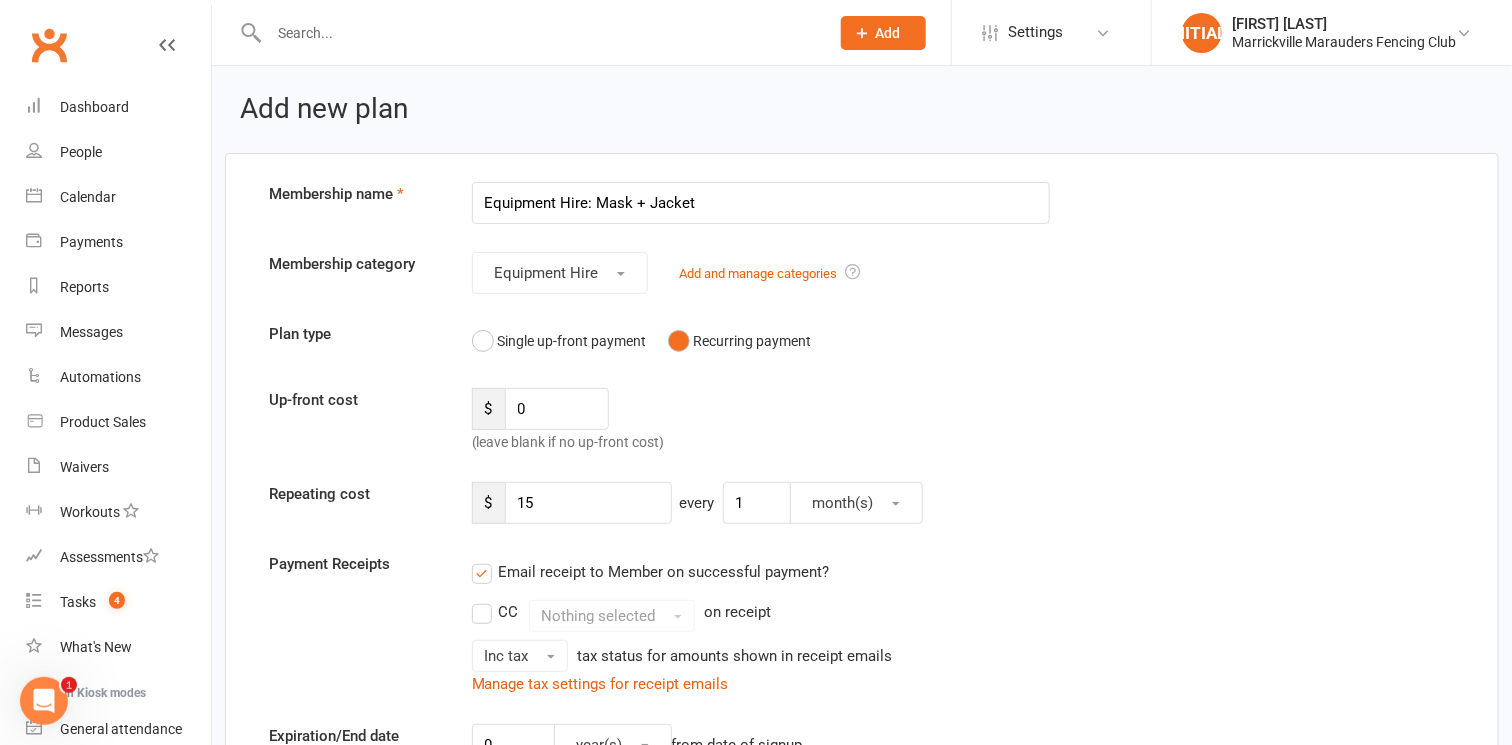 click on "Equipment Hire: Mask + Jacket" at bounding box center [761, 203] 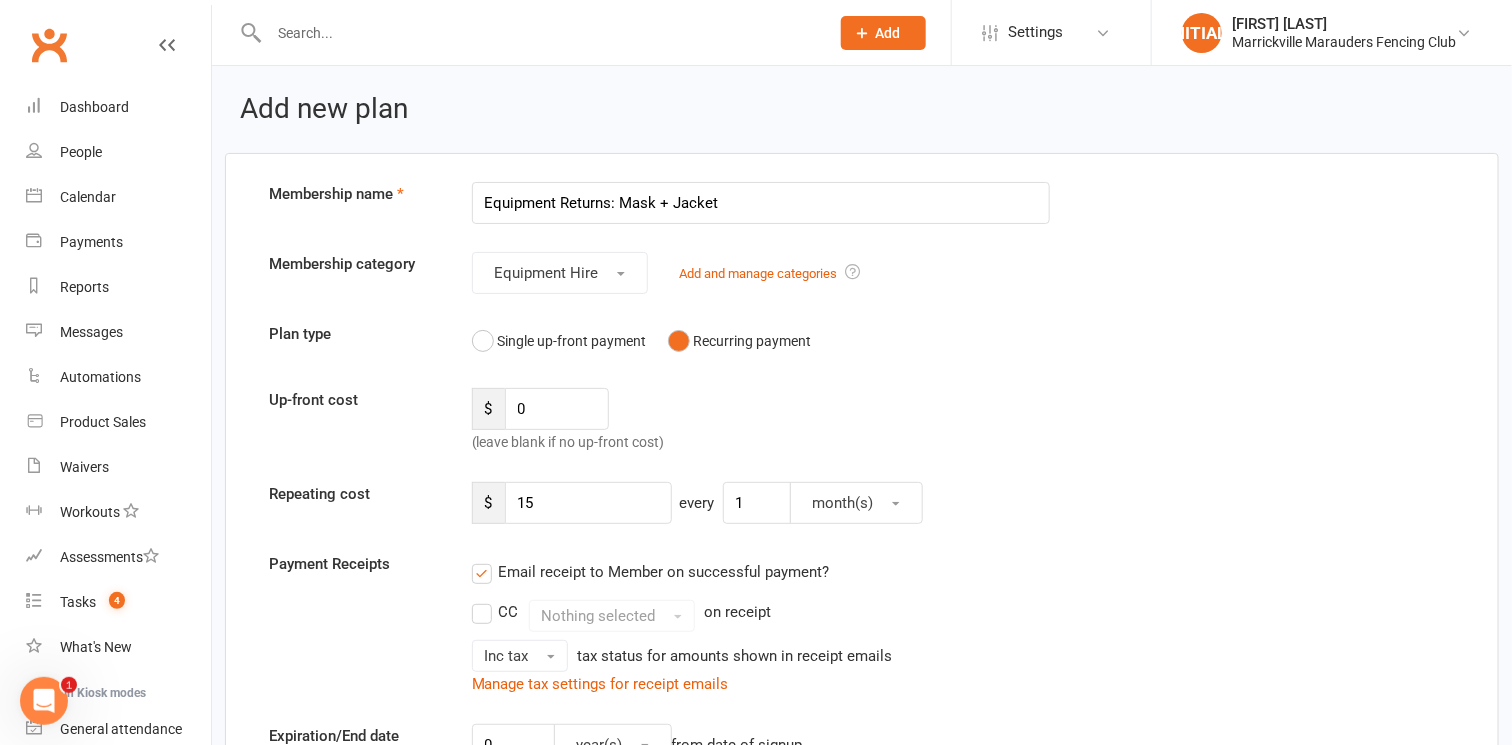drag, startPoint x: 753, startPoint y: 206, endPoint x: 617, endPoint y: 200, distance: 136.1323 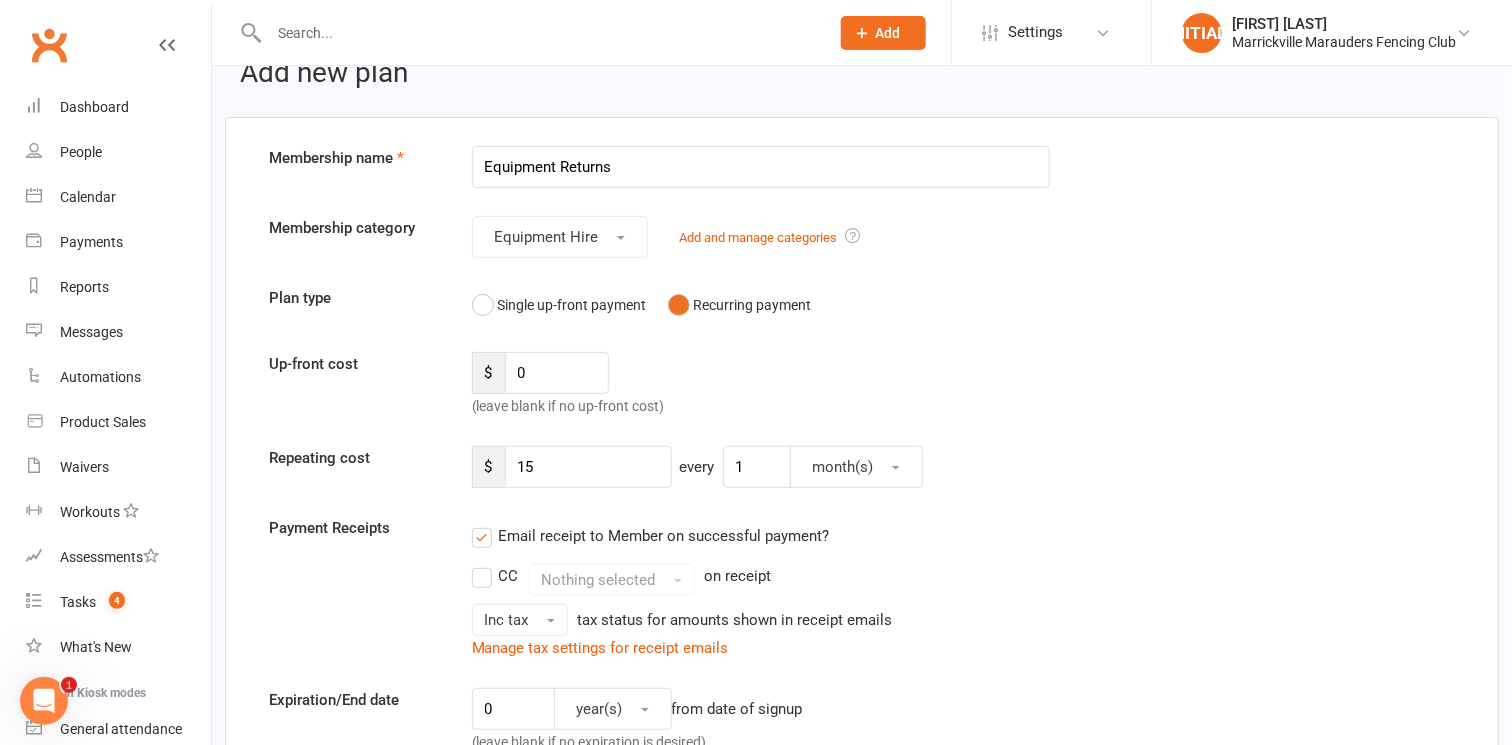 scroll, scrollTop: 37, scrollLeft: 0, axis: vertical 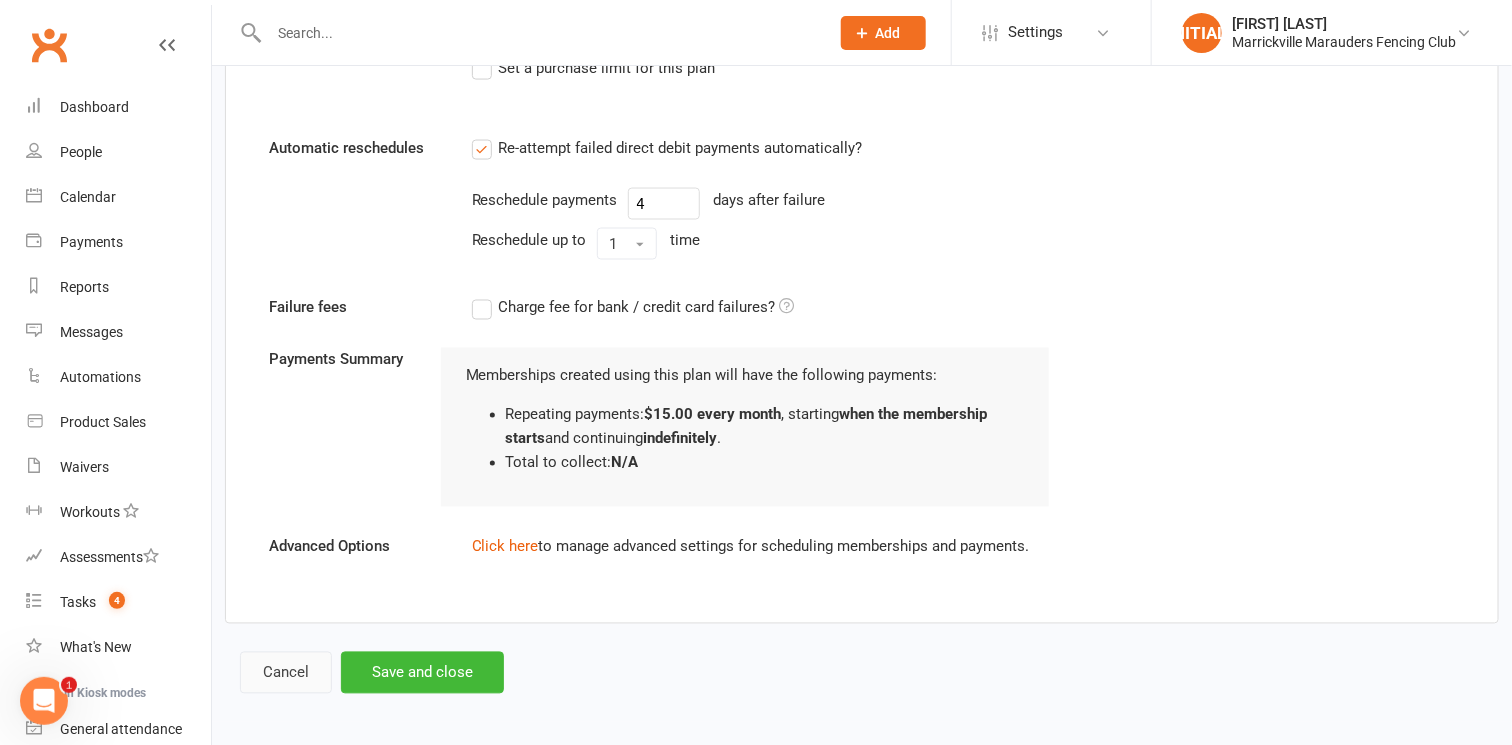 type on "Equipment Returns" 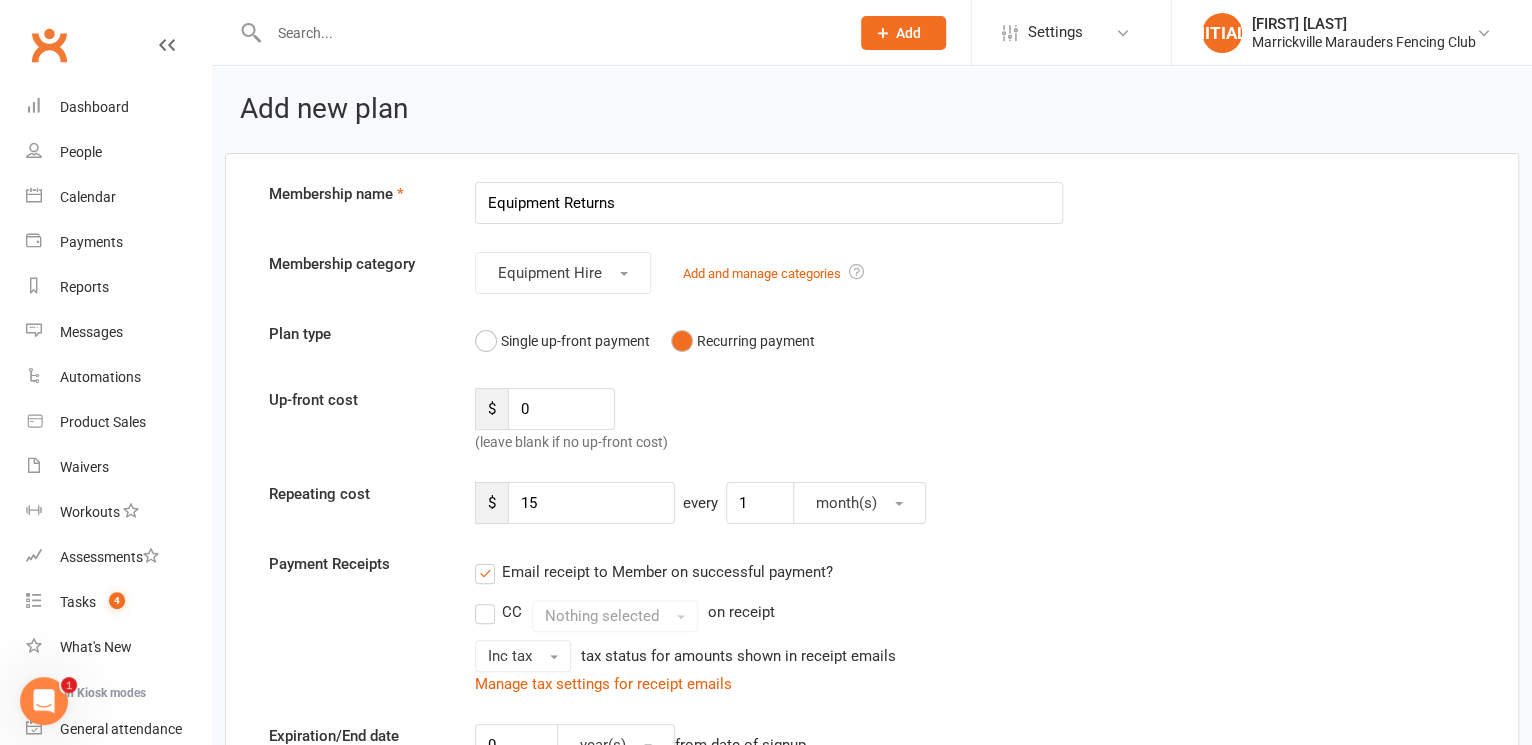 select on "50" 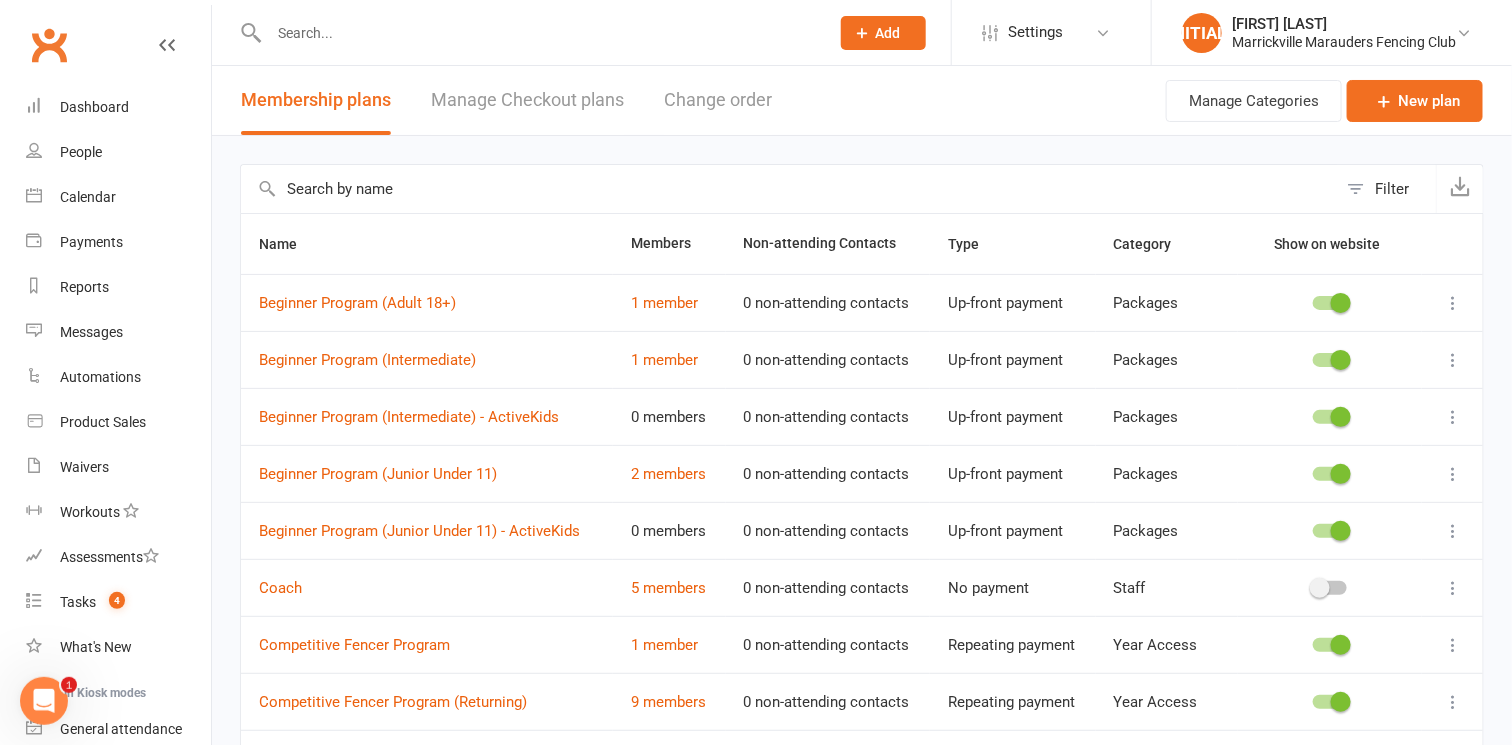 click on "Filter Name Members Non-attending Contacts Type Category Show on website Beginner Program (Adult 18+) 1 member 0 non-attending contacts Up-front payment Packages Beginner Program (Intermediate) 1 member 0 non-attending contacts Up-front payment Packages Beginner Program (Intermediate) - ActiveKids 0 members 0 non-attending contacts Up-front payment Packages Beginner Program (Junior Under 11) 2 members 0 non-attending contacts Up-front payment Packages Beginner Program (Junior Under 11) - ActiveKids 0 members 0 non-attending contacts Up-front payment Packages Coach 5 members 0 non-attending contacts No payment Staff Competitive Fencer Program 1 member 0 non-attending contacts Repeating payment Year Access Competitive Fencer Program (Returning) 9 members 0 non-attending contacts Repeating payment Year Access Equipment Hire: Jacket Only 0 members 0 non-attending contacts Repeating payment Equipment Hire Equipment Hire: Mask + Jacket 3 members 0 non-attending contacts Repeating payment Equipment Hire 0 members 10" at bounding box center [862, 923] 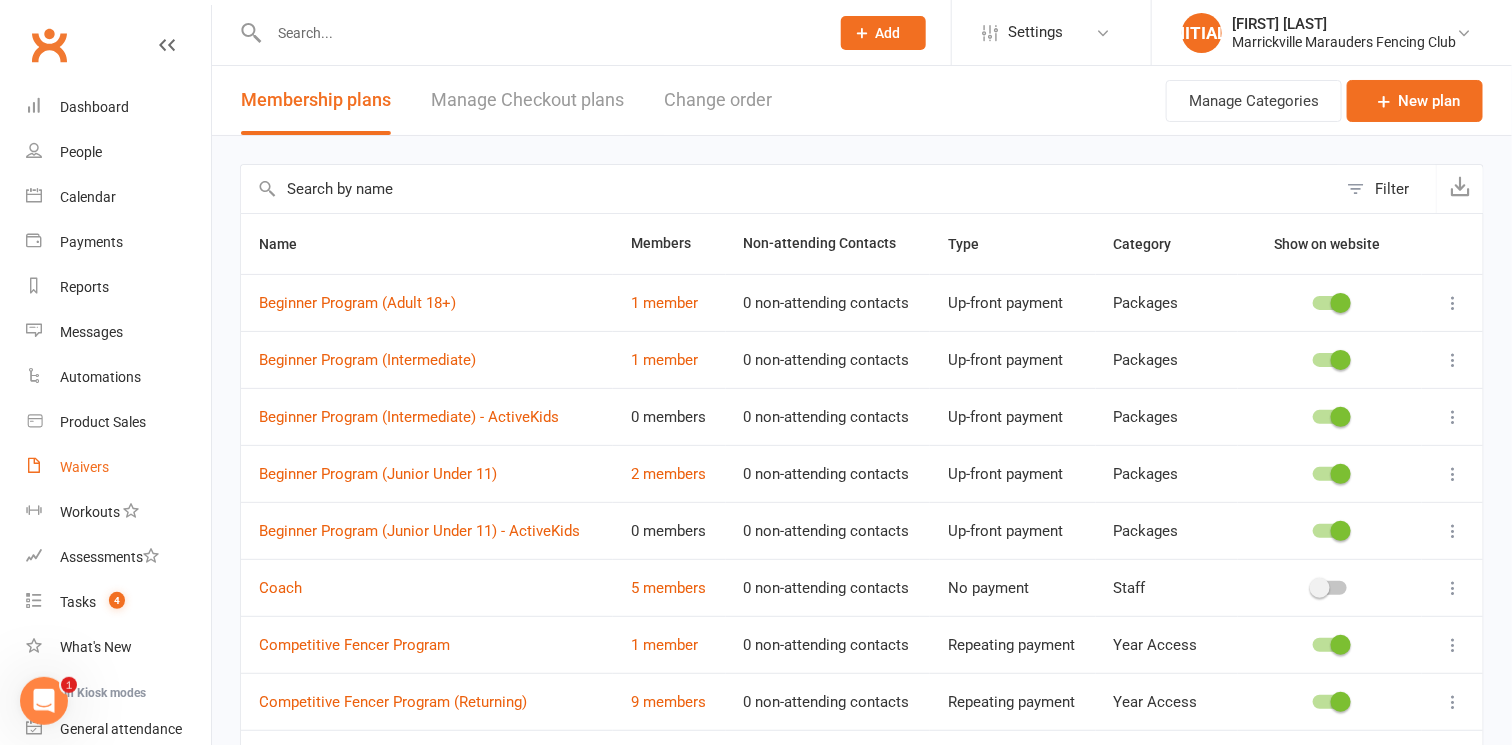 click on "Waivers" at bounding box center (118, 467) 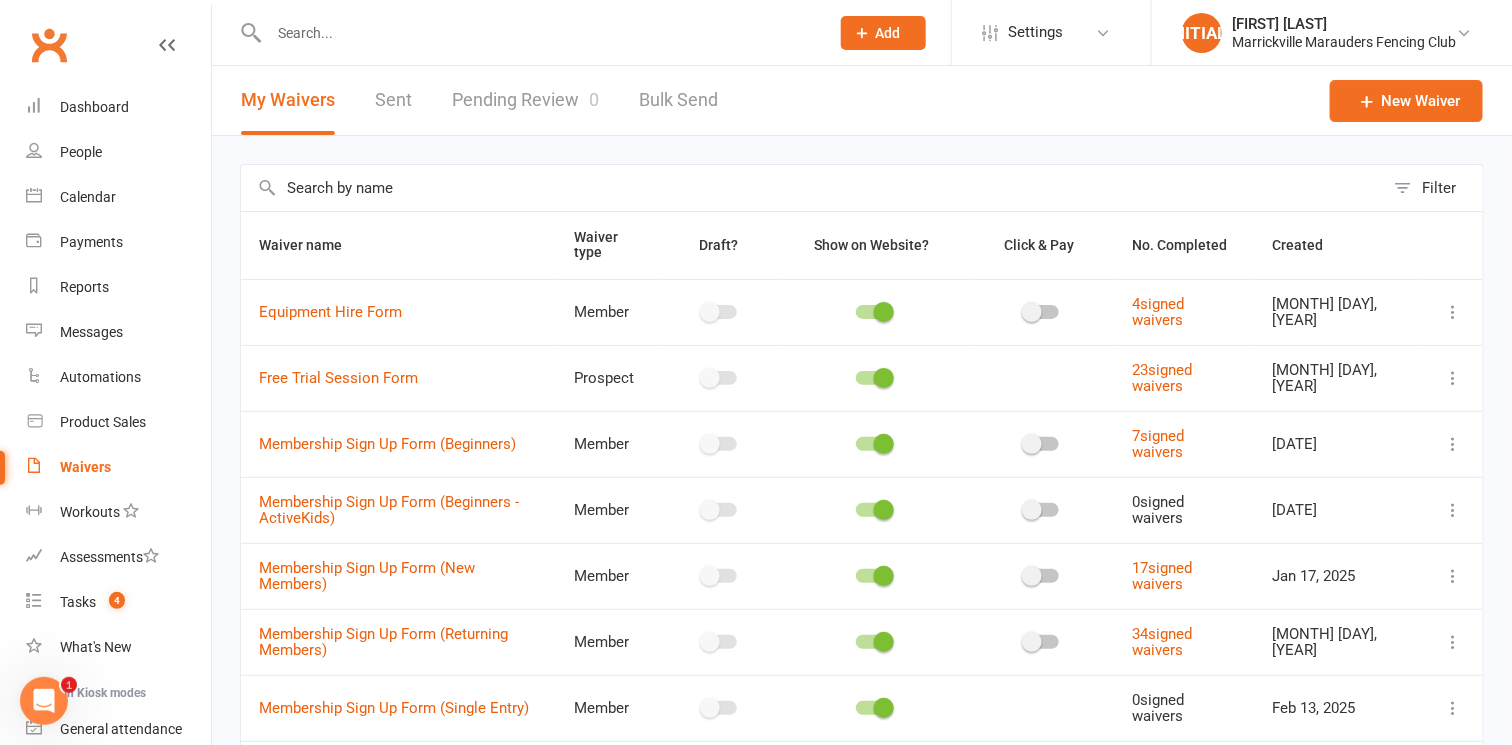 click on "Filter Waiver name Waiver type Draft? Show on Website? Click & Pay No. Completed Created Equipment Hire Form Member 4  signed   waivers Jan 09, 2025 Free Trial Session Form Prospect 23  signed   waivers Nov 29, 2024 Membership Sign Up Form (Beginners) Member 7  signed   waivers Jan 15, 2025 Membership Sign Up Form (Beginners - ActiveKids) Member 0  signed   waivers Jan 28, 2025 Membership Sign Up Form (New Members) Member 17  signed   waivers Jan 17, 2025 Membership Sign Up Form (Returning Members) Member 34  signed   waivers Nov 29, 2024 Membership Sign Up Form (Single Entry) Member 0  signed   waivers Feb 13, 2025 Payment Authority Update Member 1  signed   waiver May 27, 2025 TEST: Membership Sign Up Form (Staff) Member 2  signed   waivers Jan 30, 2025 Show 10 25 50 100 items per page" at bounding box center (862, 563) 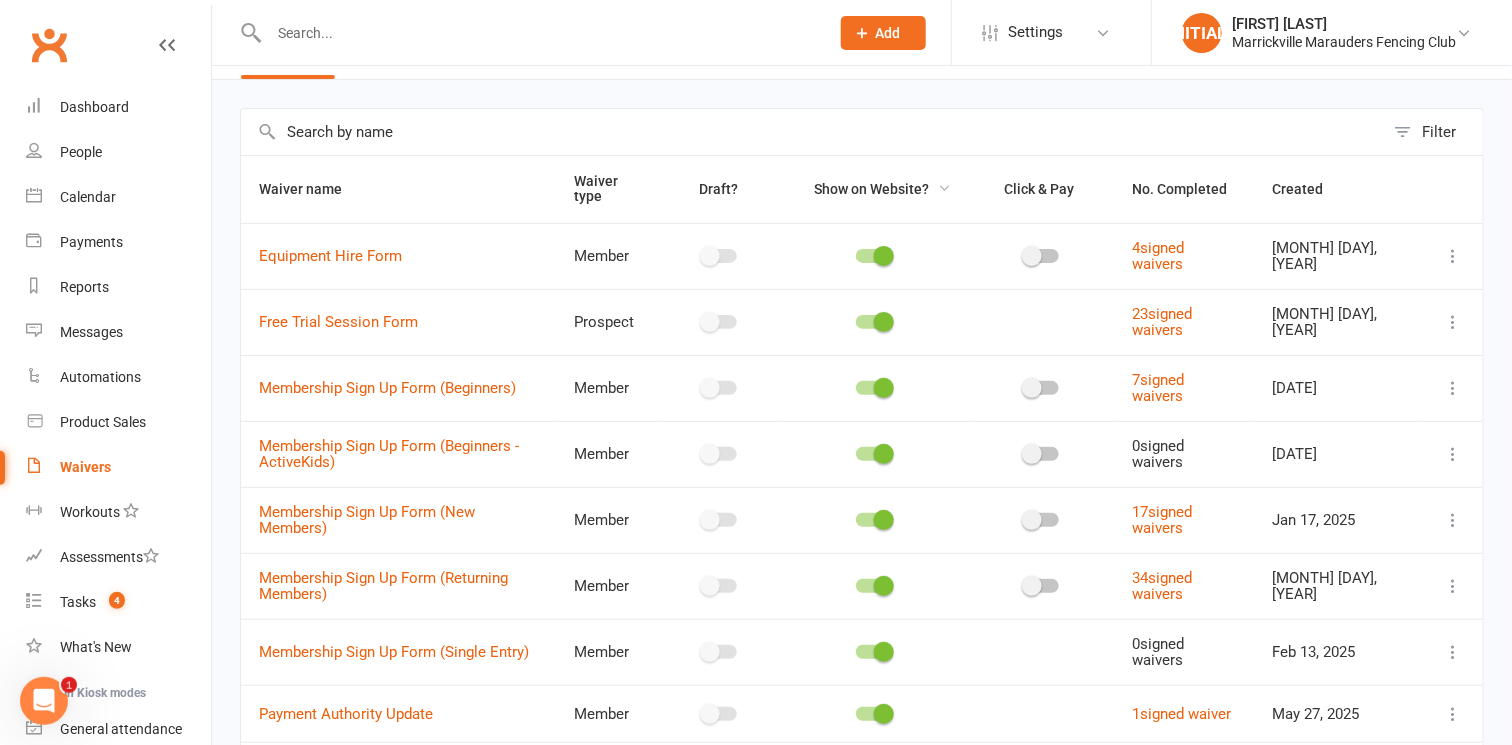 scroll, scrollTop: 64, scrollLeft: 0, axis: vertical 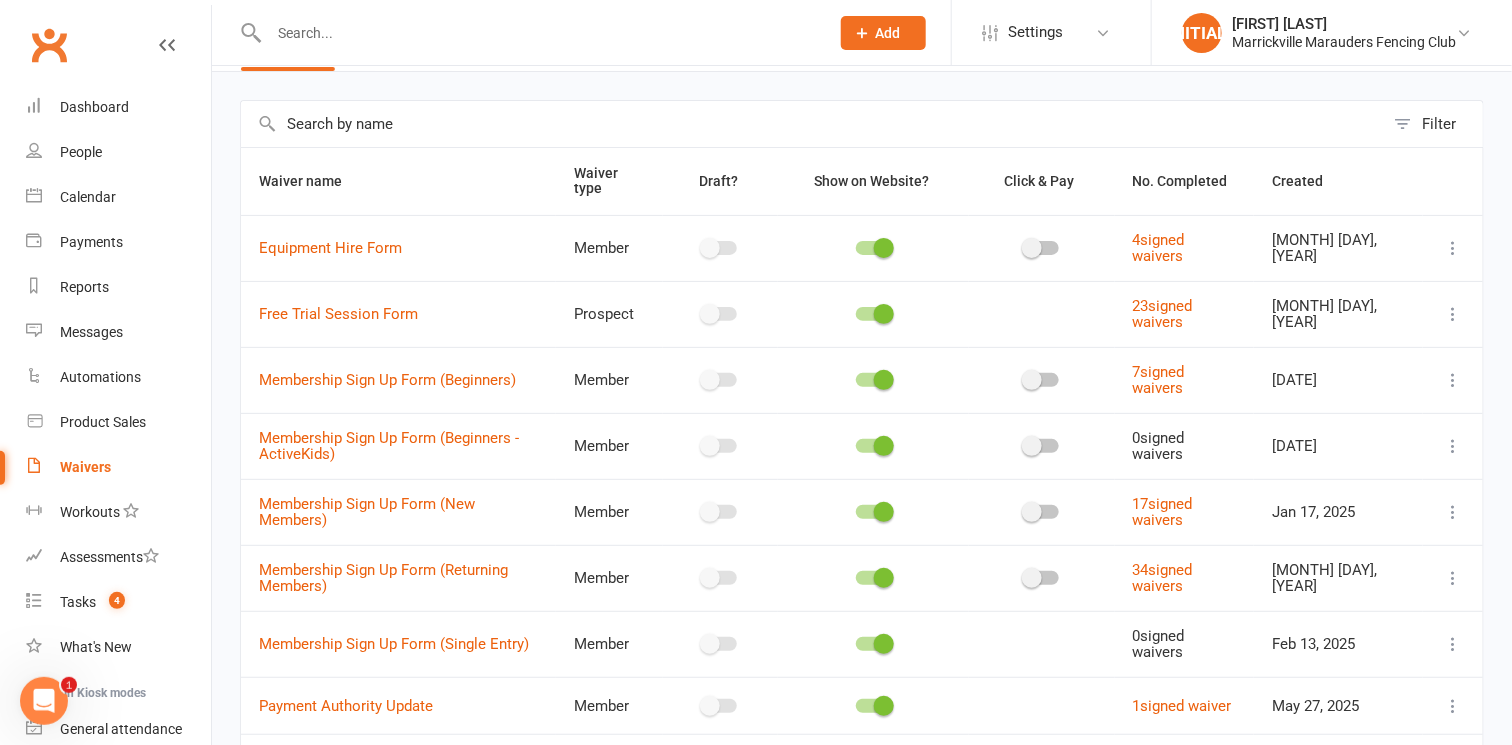 click at bounding box center [1453, 248] 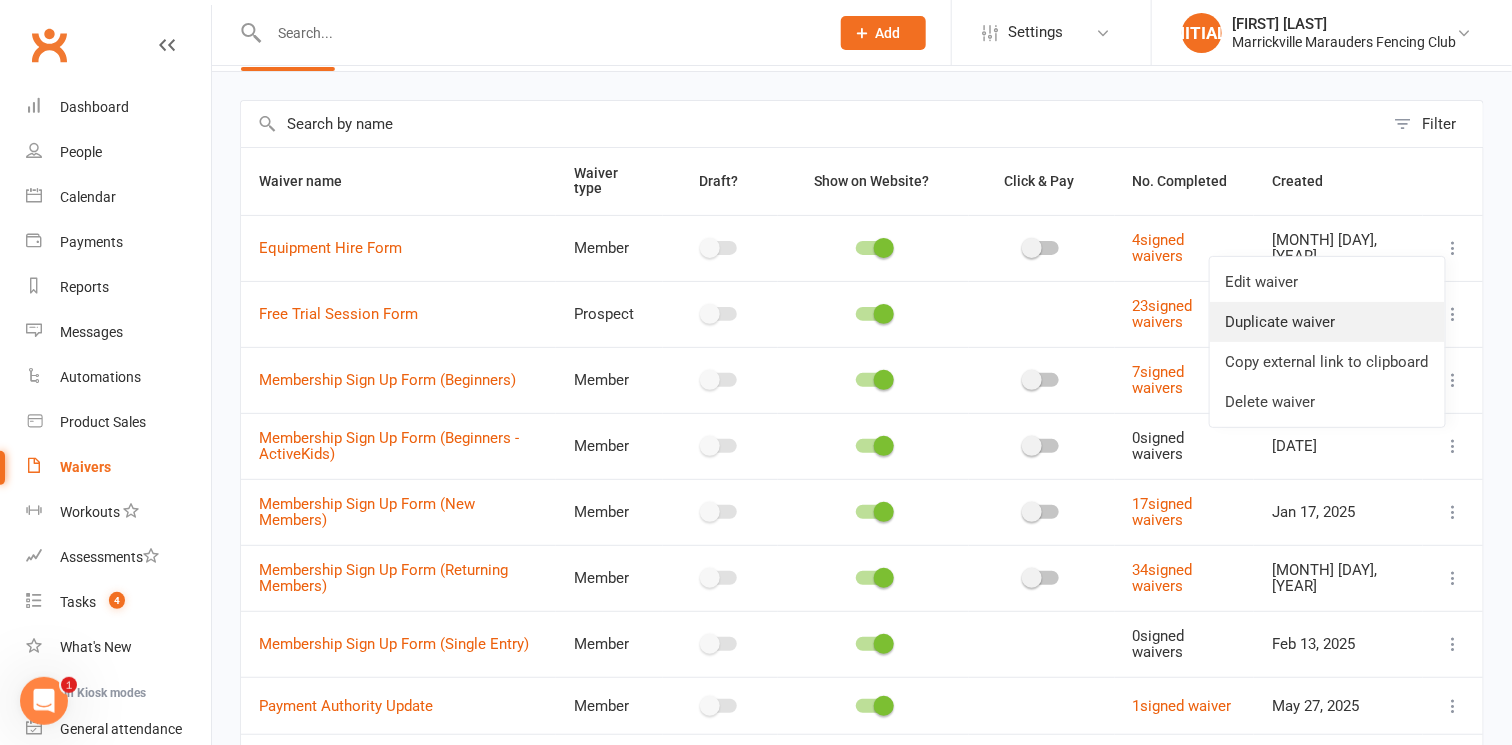 click on "Duplicate waiver" at bounding box center (1327, 322) 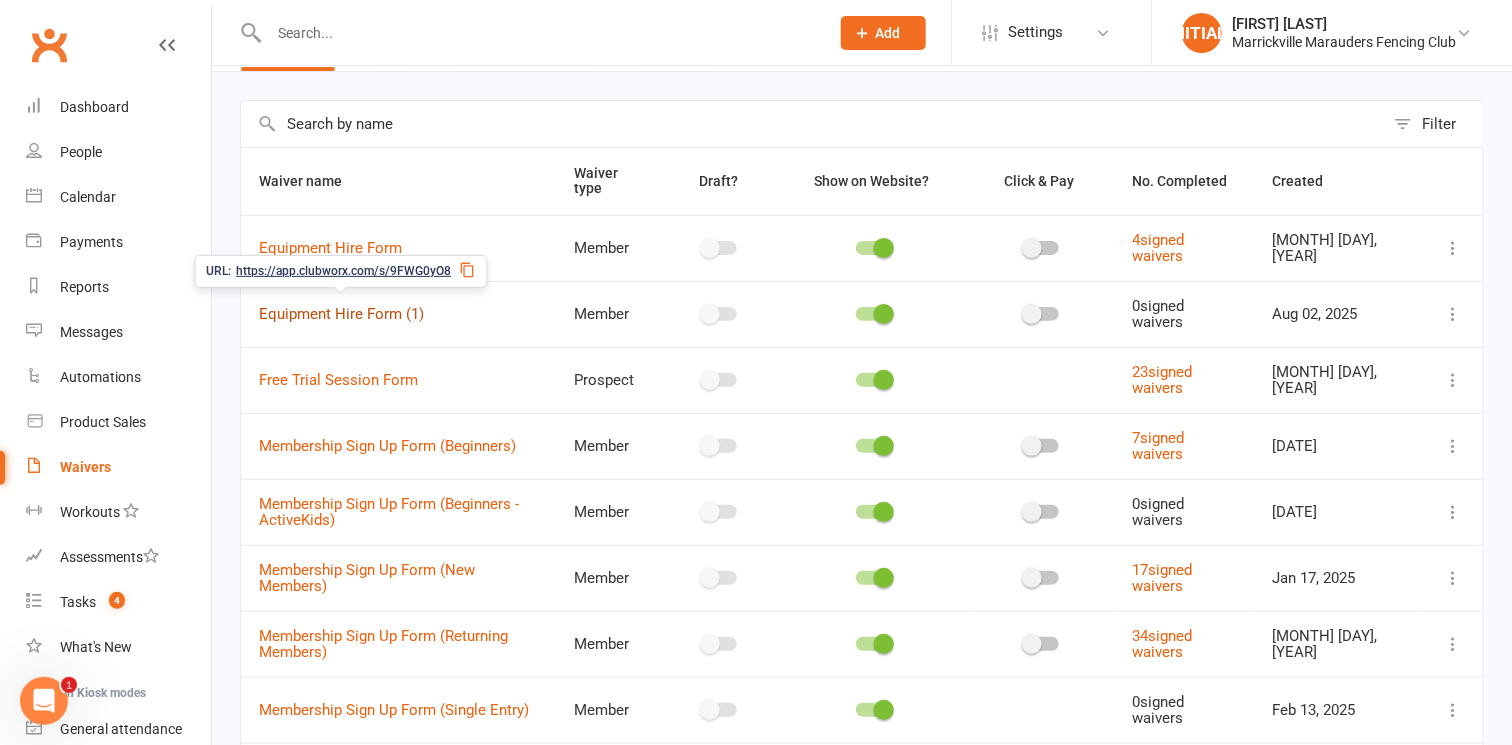 click on "Equipment Hire Form (1)" at bounding box center (341, 314) 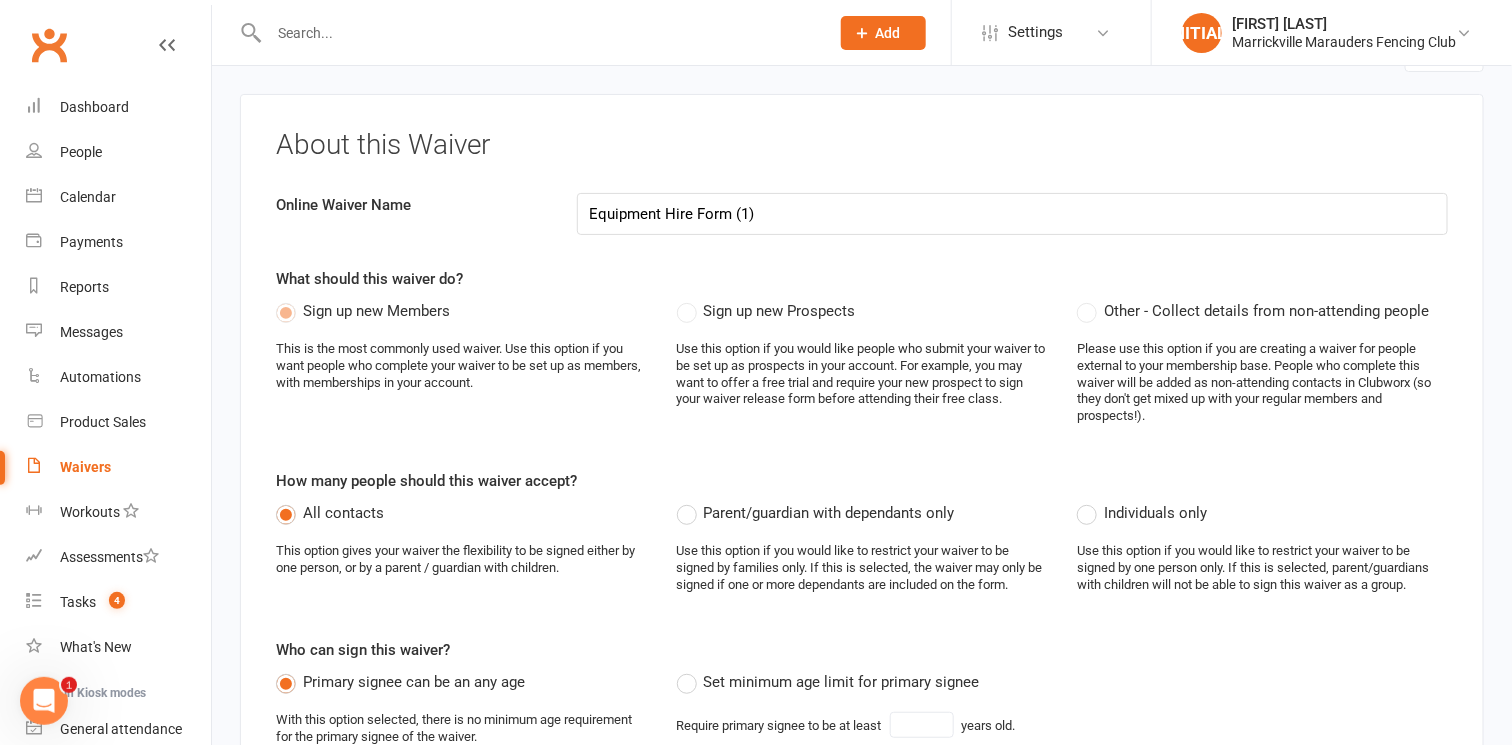 scroll, scrollTop: 0, scrollLeft: 0, axis: both 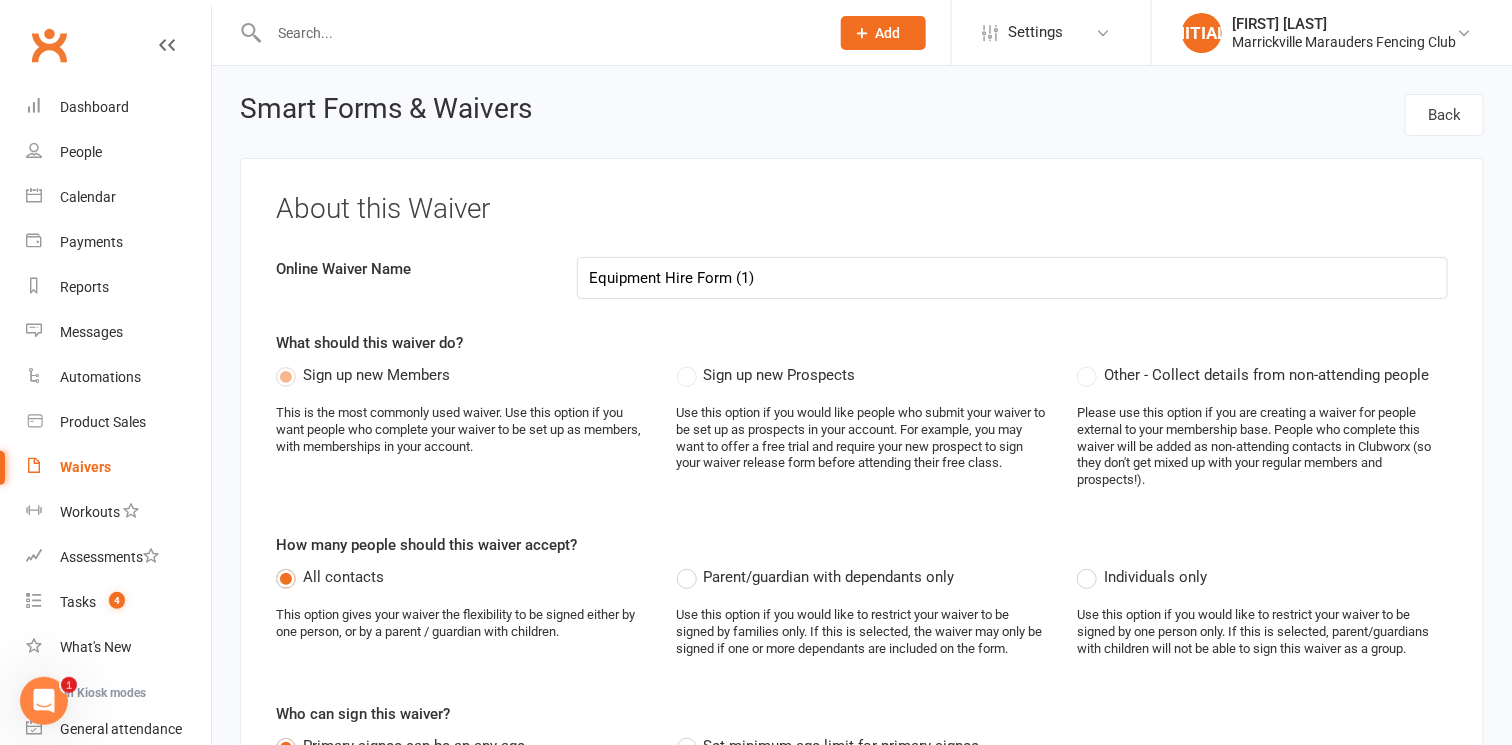 select on "applies_to_all_signees" 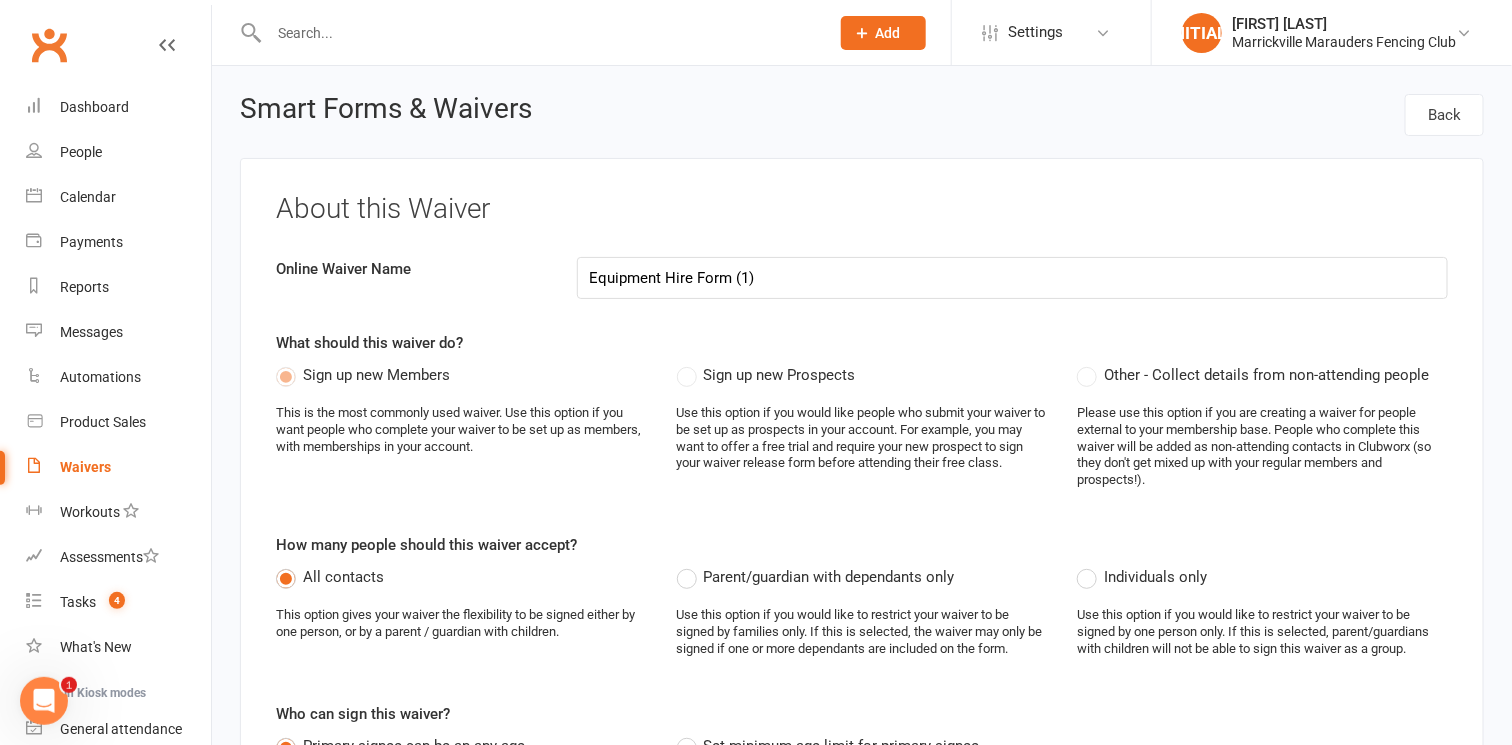 drag, startPoint x: 774, startPoint y: 270, endPoint x: 731, endPoint y: 277, distance: 43.56604 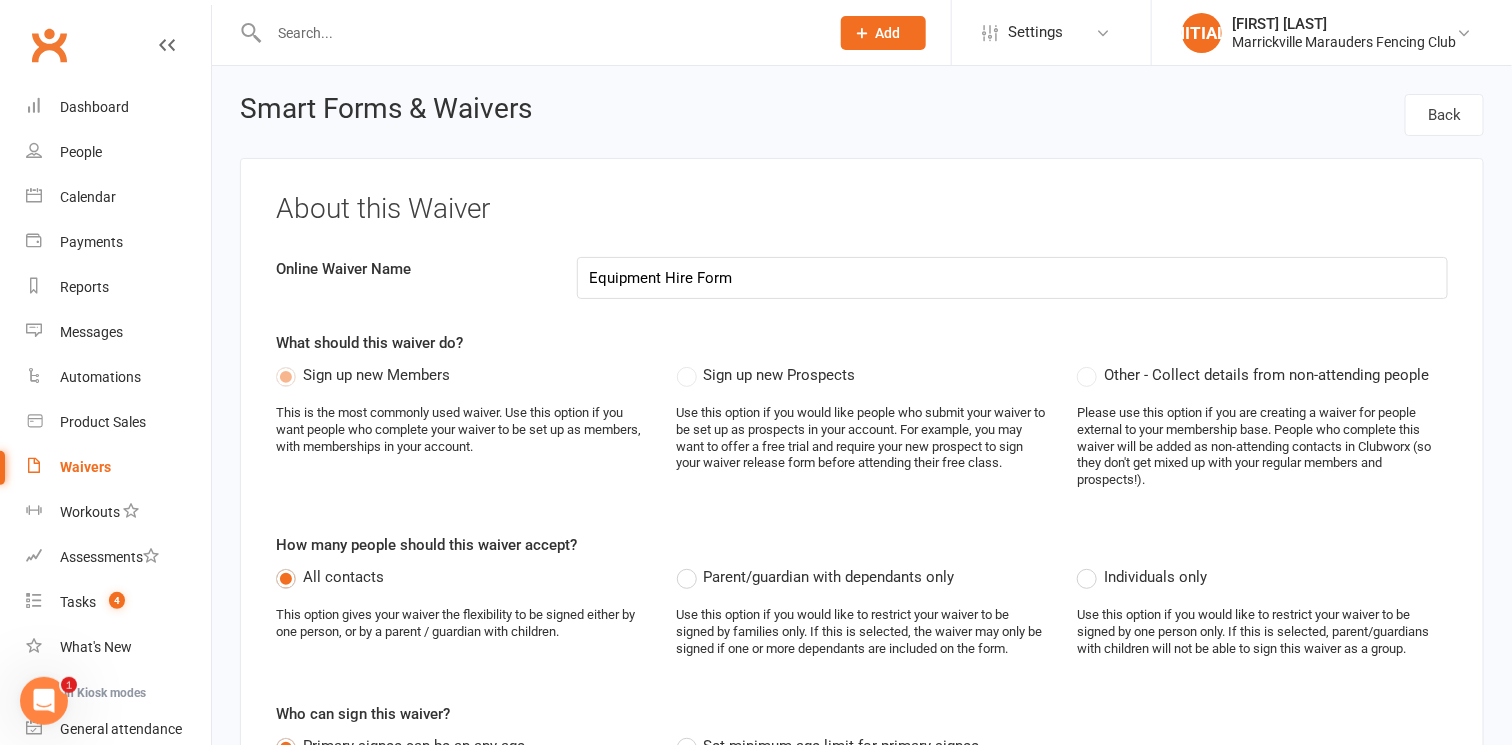 click on "Equipment Hire Form" at bounding box center [1013, 278] 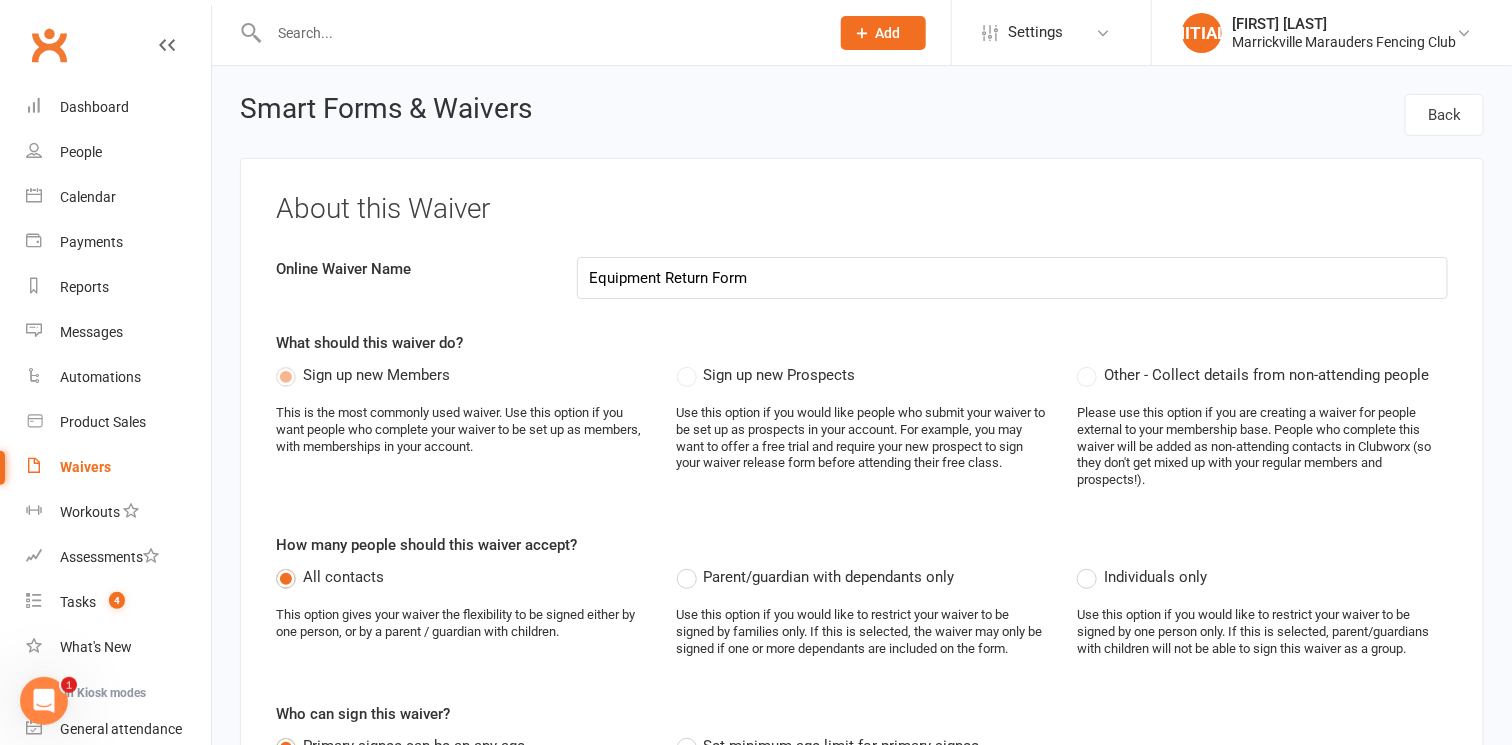 type on "Equipment Return Form" 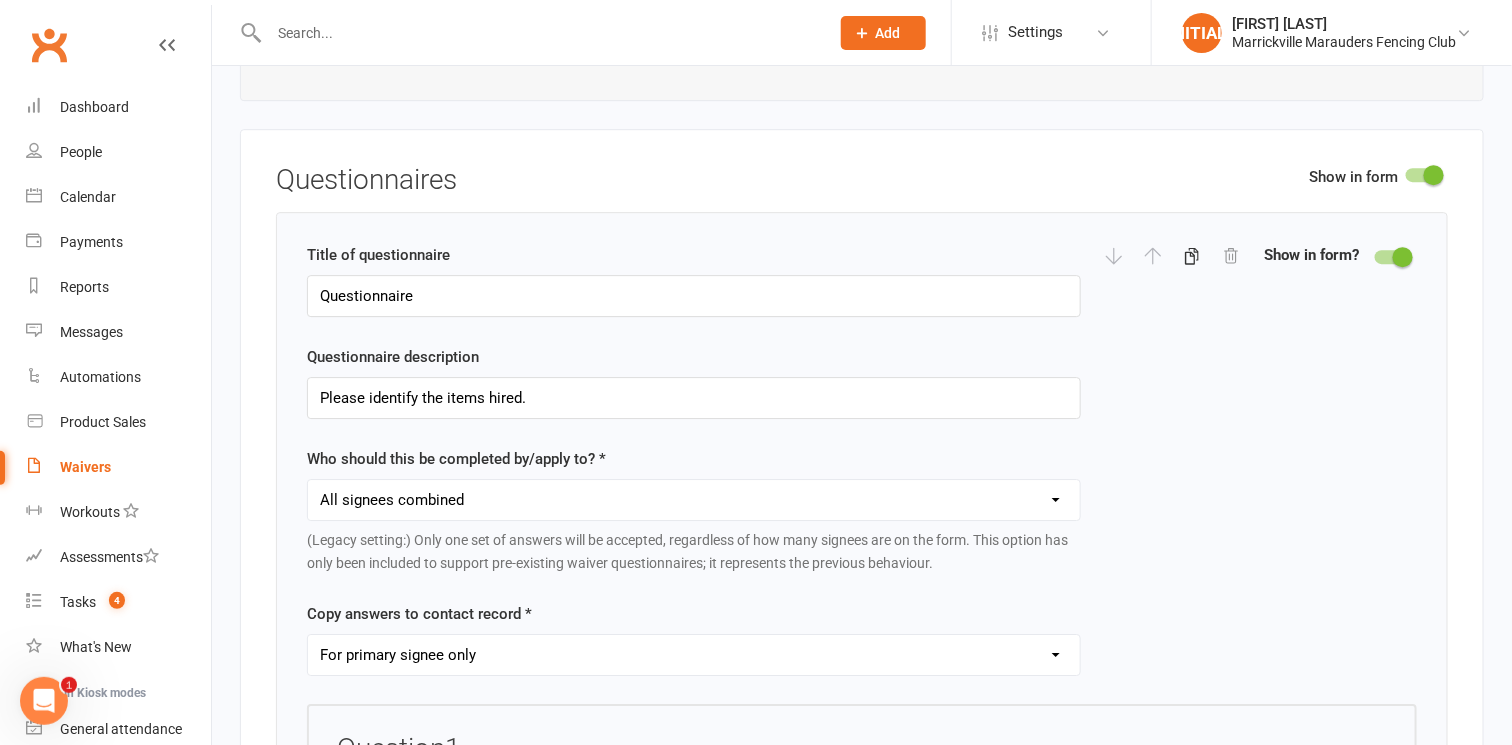 scroll, scrollTop: 2369, scrollLeft: 0, axis: vertical 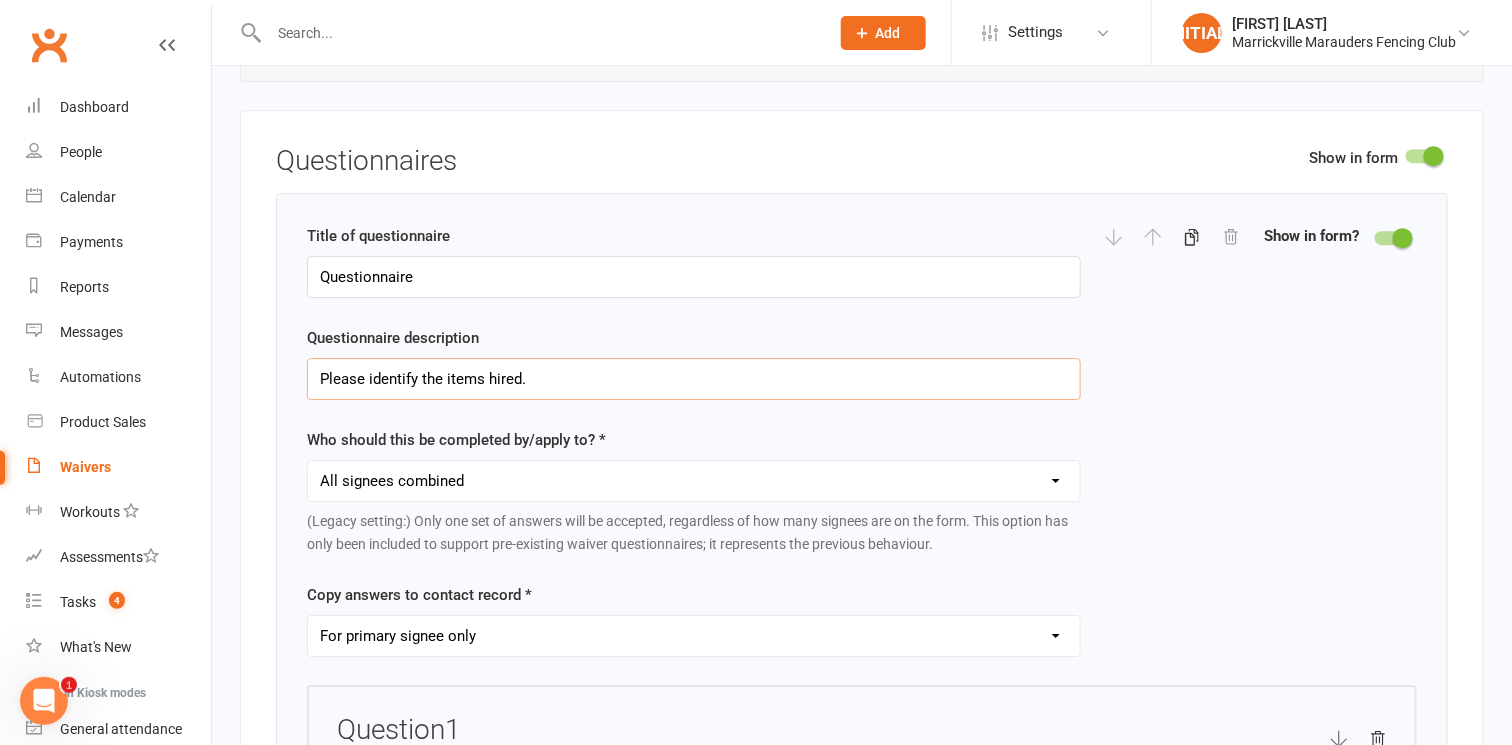 click on "Please identify the items hired." at bounding box center (694, 379) 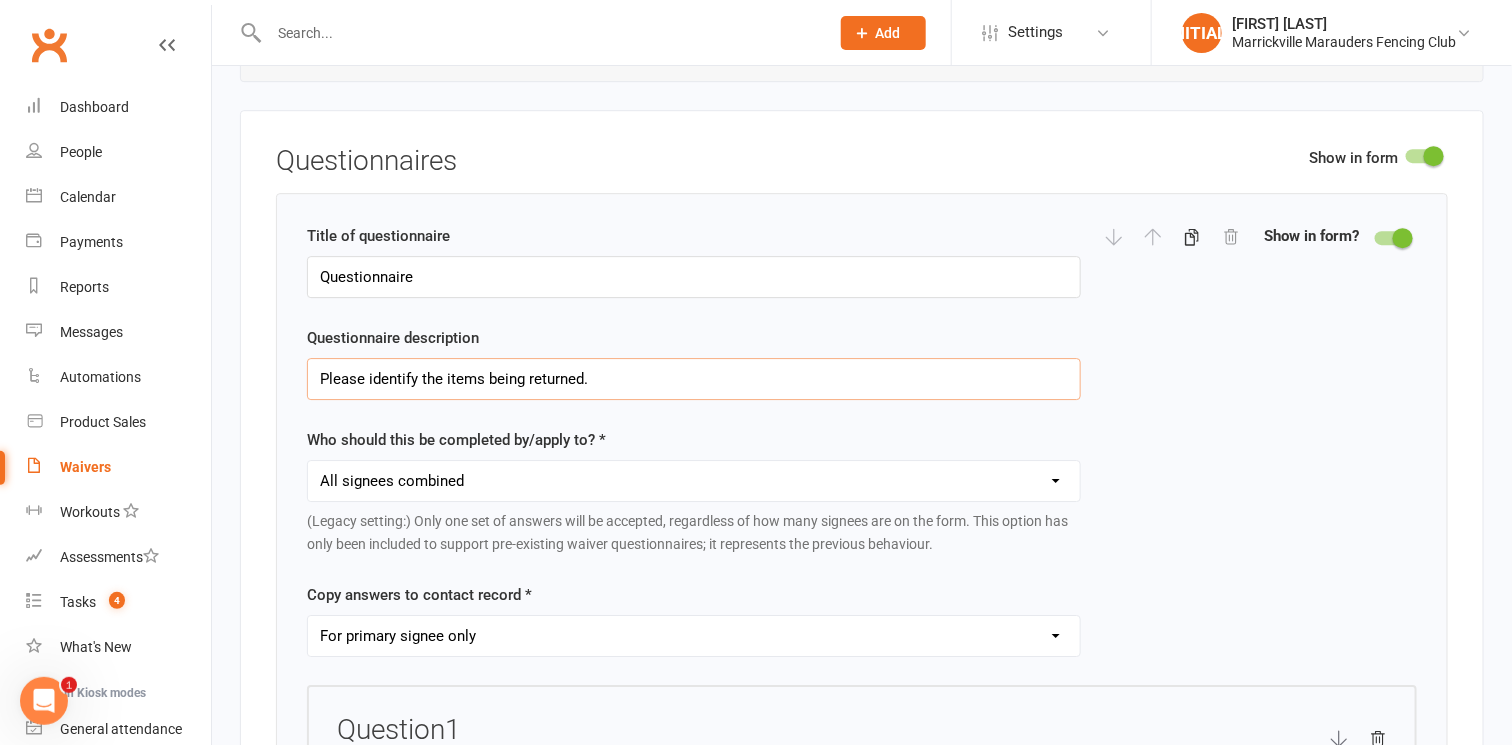 click on "Please identify the items being returned." at bounding box center [694, 379] 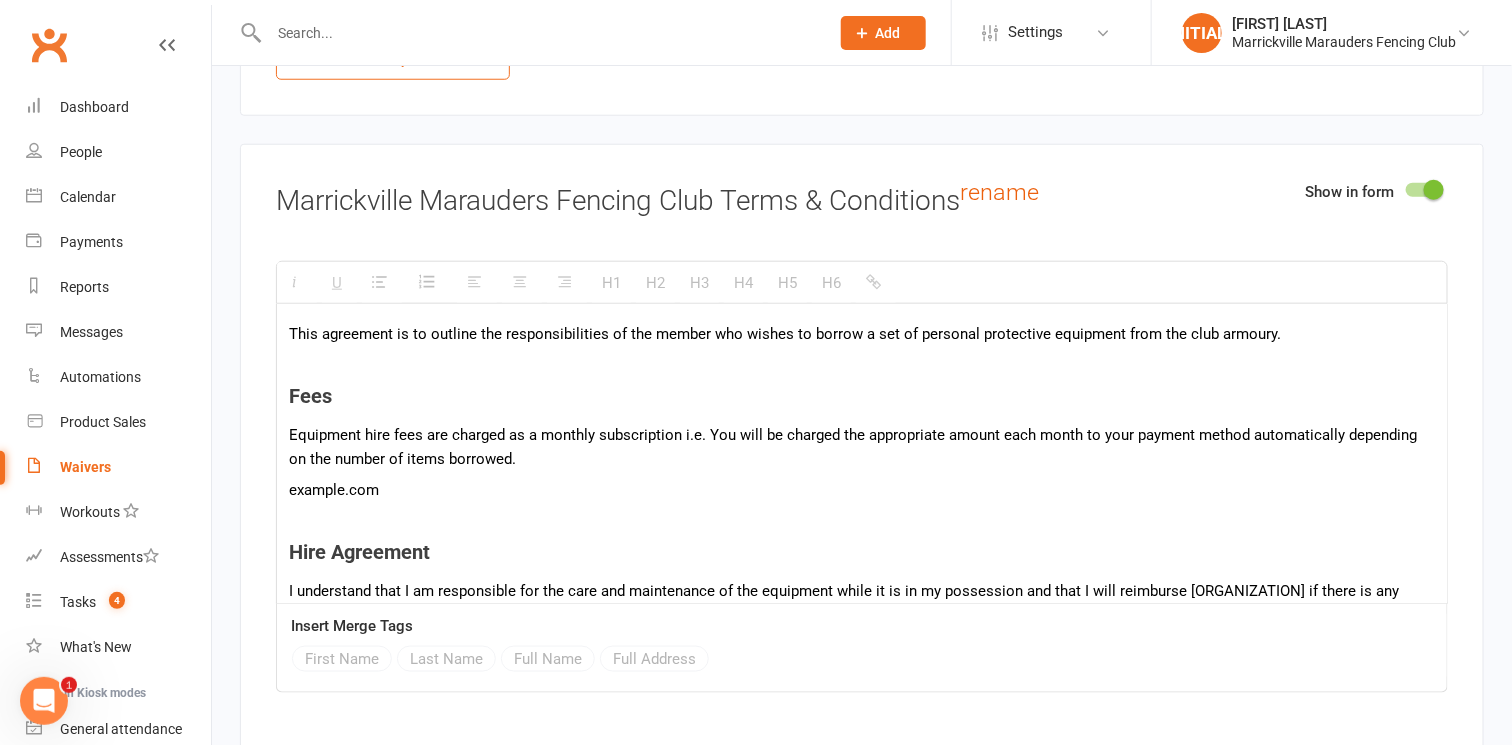 scroll, scrollTop: 3794, scrollLeft: 0, axis: vertical 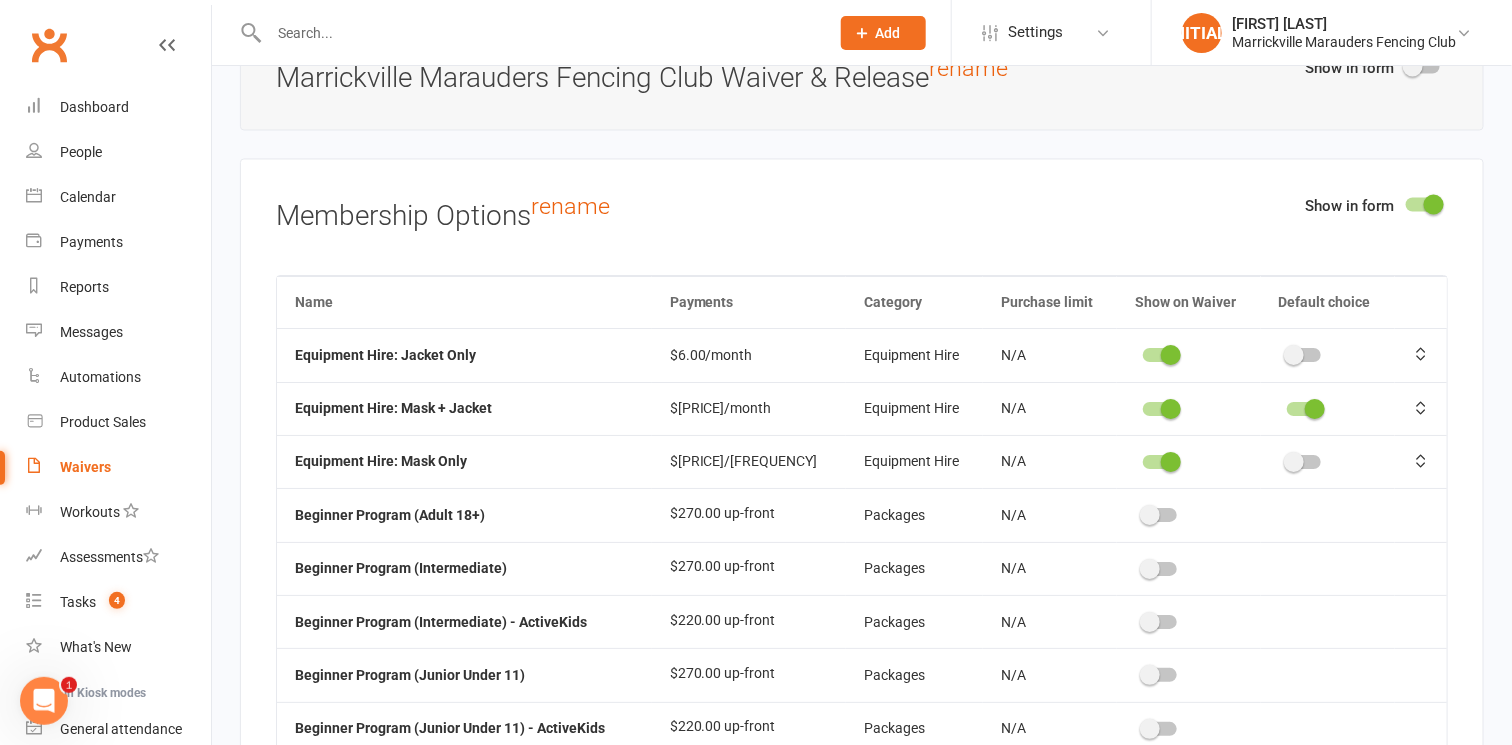 type on "Please identify the items returned." 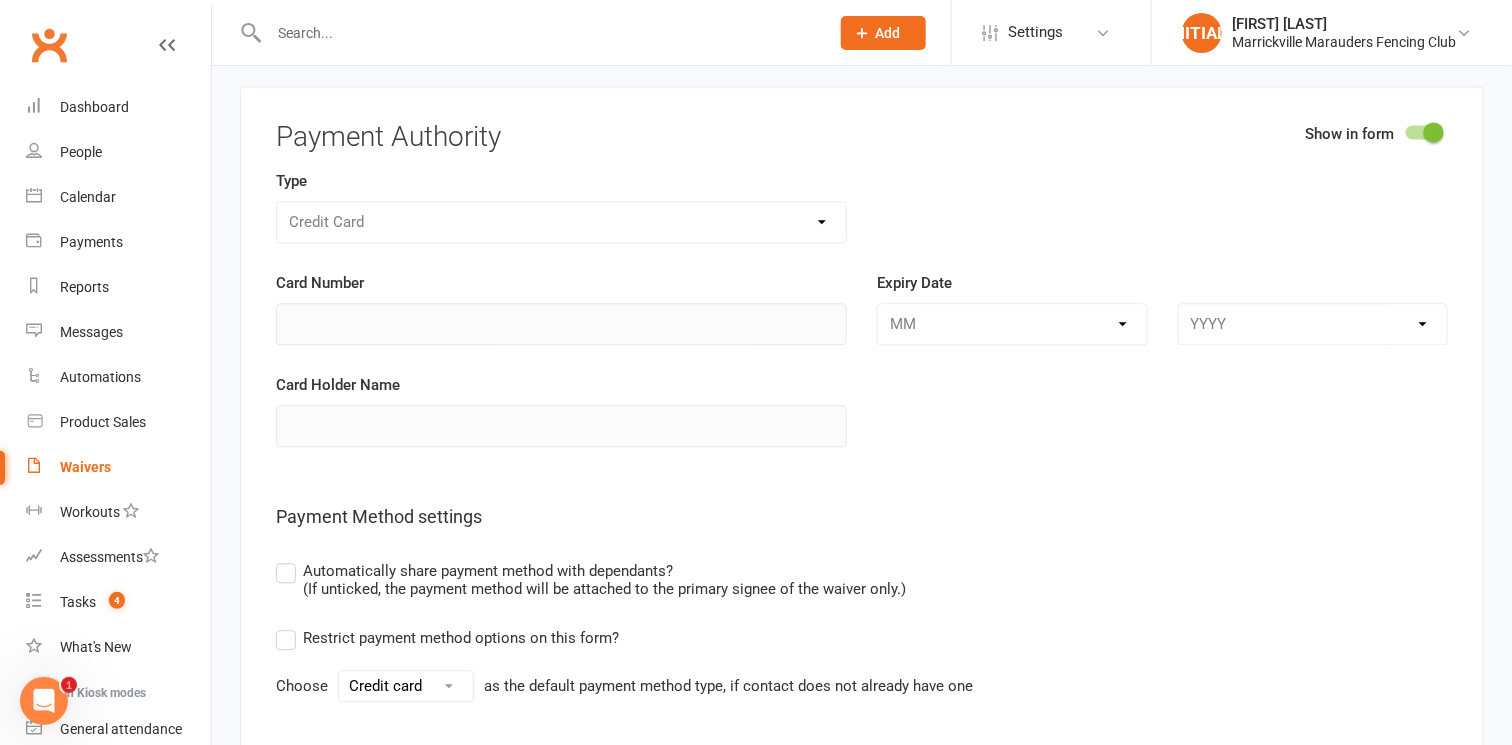 scroll, scrollTop: 4709, scrollLeft: 0, axis: vertical 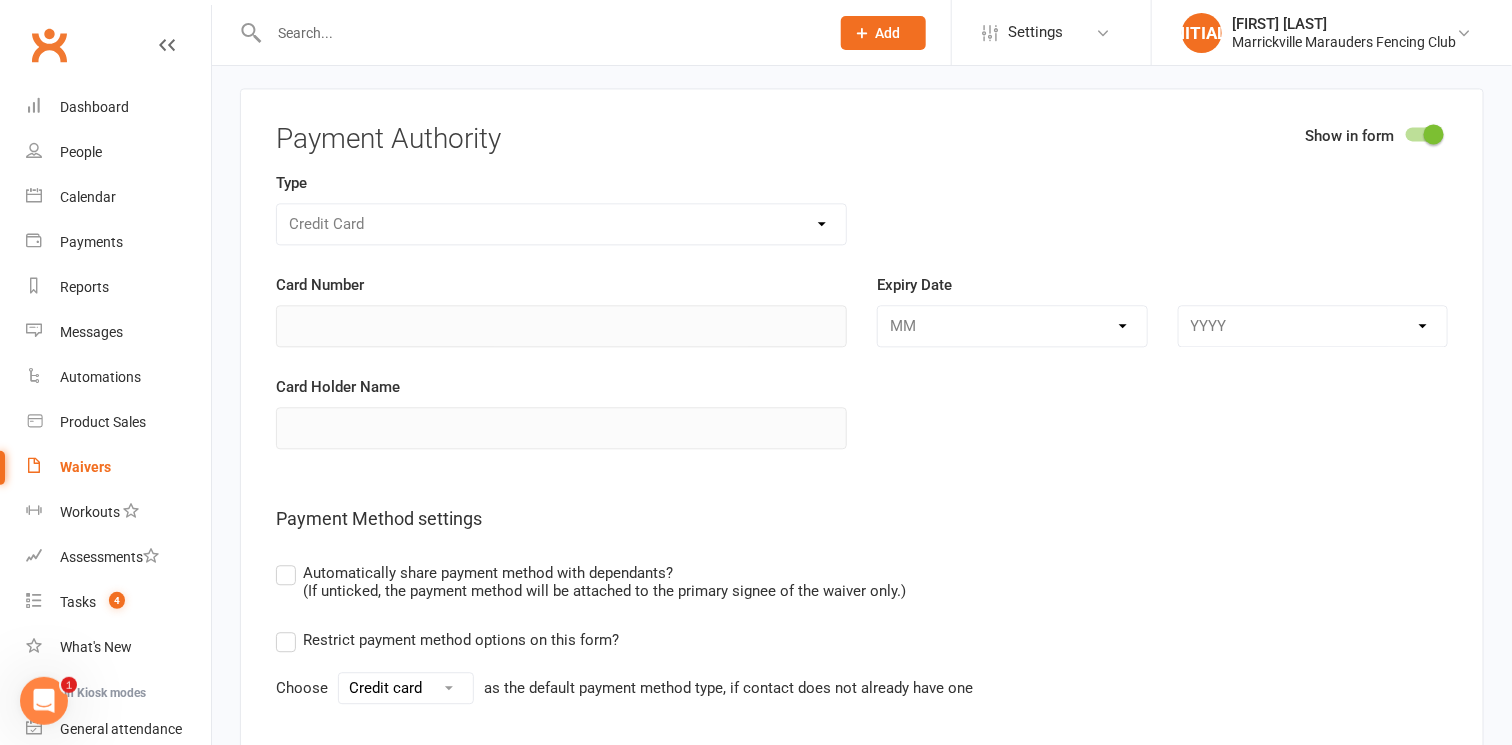 click at bounding box center (1434, 134) 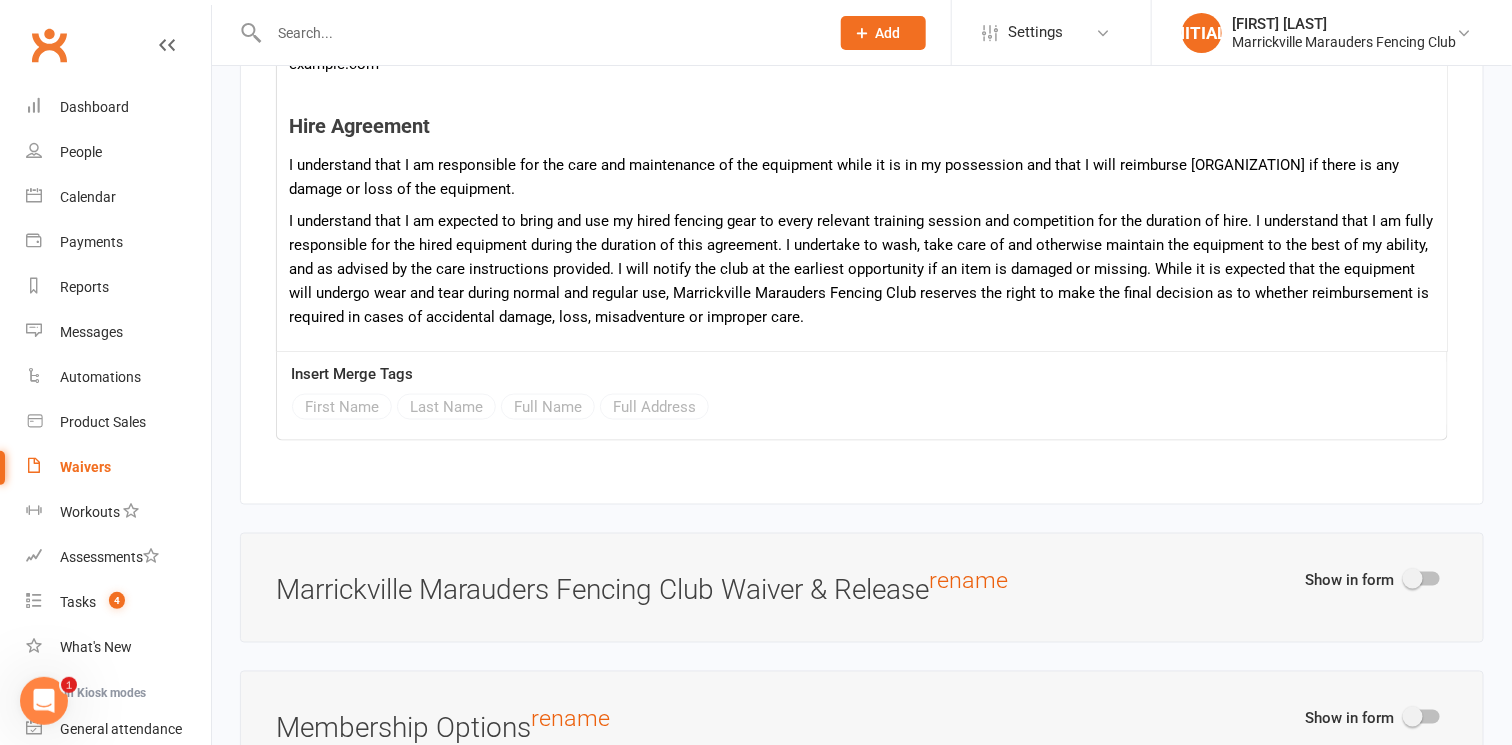 scroll, scrollTop: 3971, scrollLeft: 0, axis: vertical 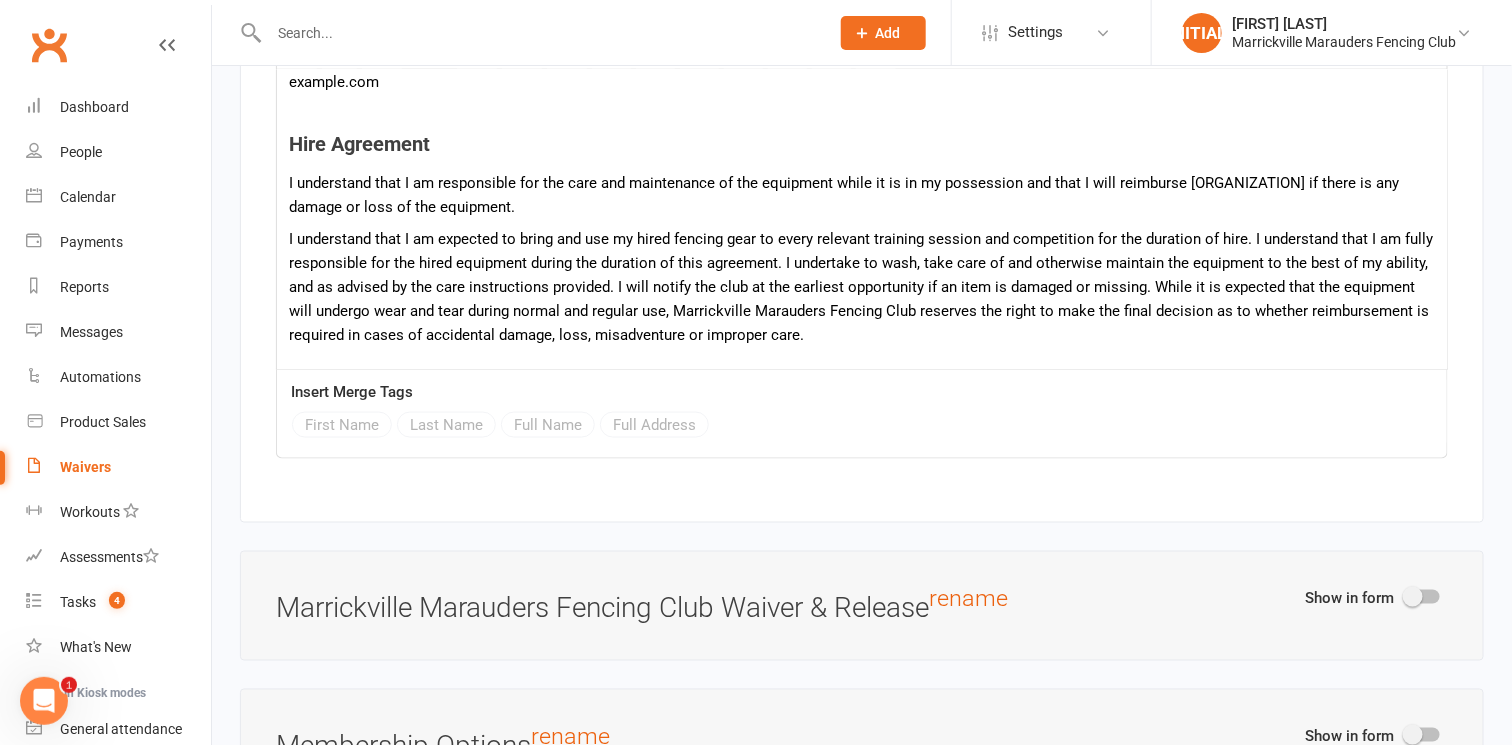 click at bounding box center [1413, 597] 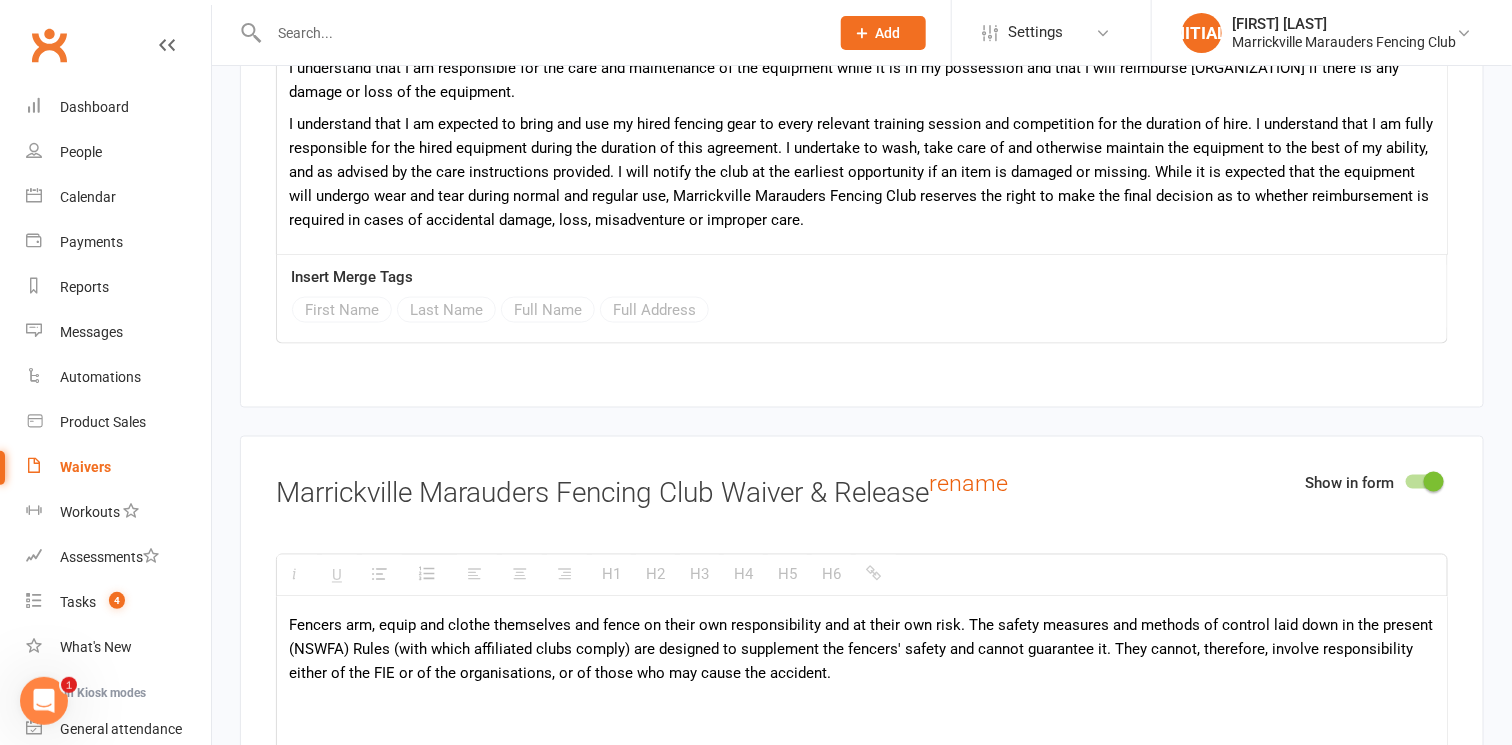 scroll, scrollTop: 4087, scrollLeft: 0, axis: vertical 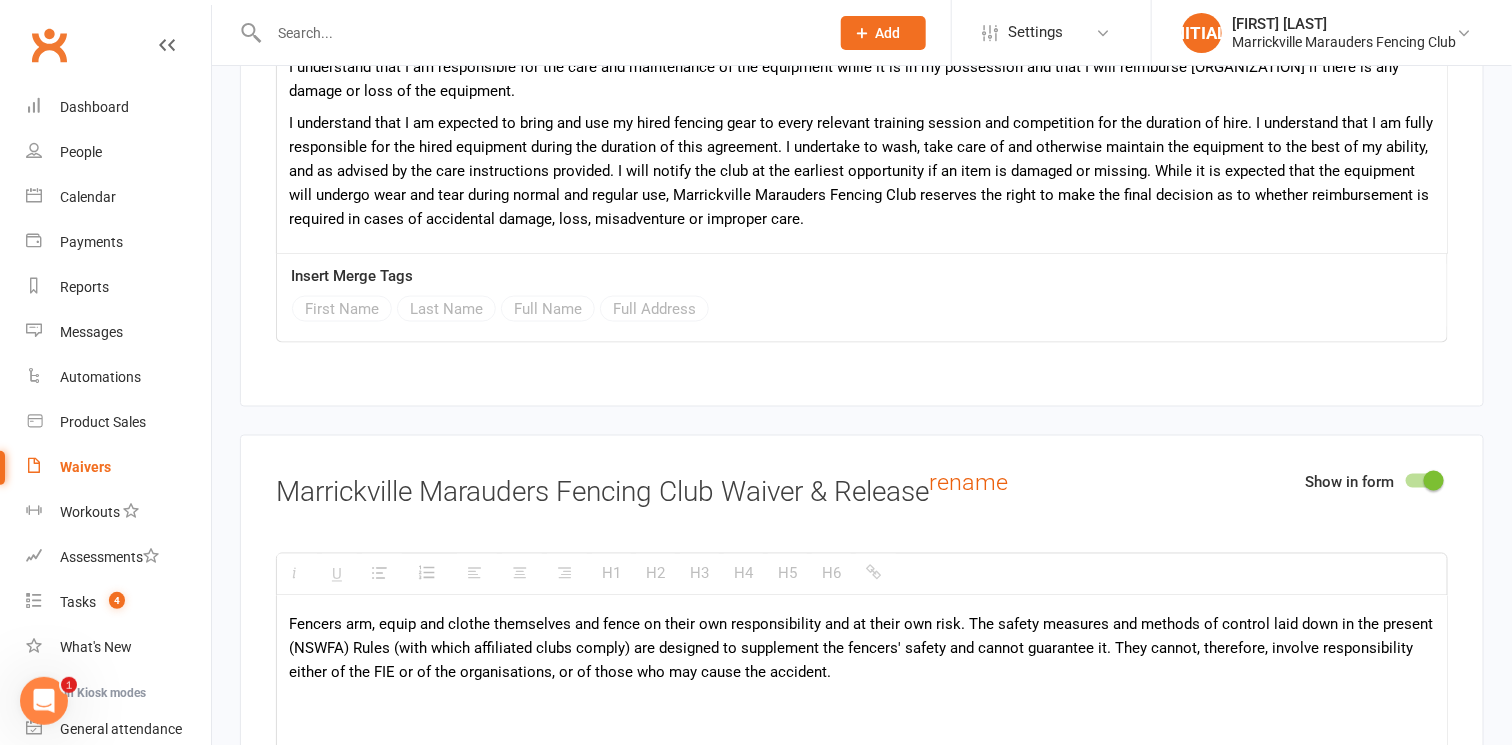 click at bounding box center (1423, 481) 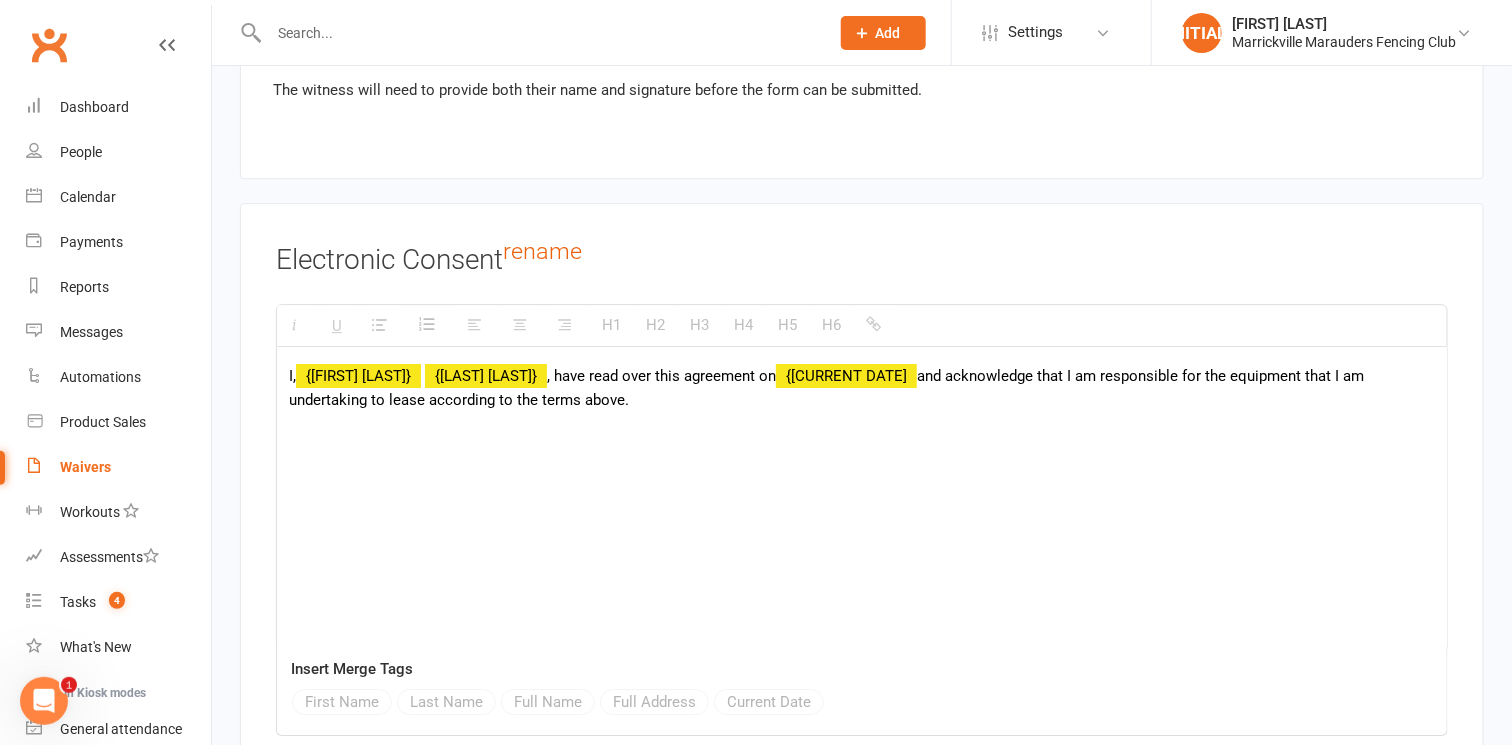 scroll, scrollTop: 5297, scrollLeft: 0, axis: vertical 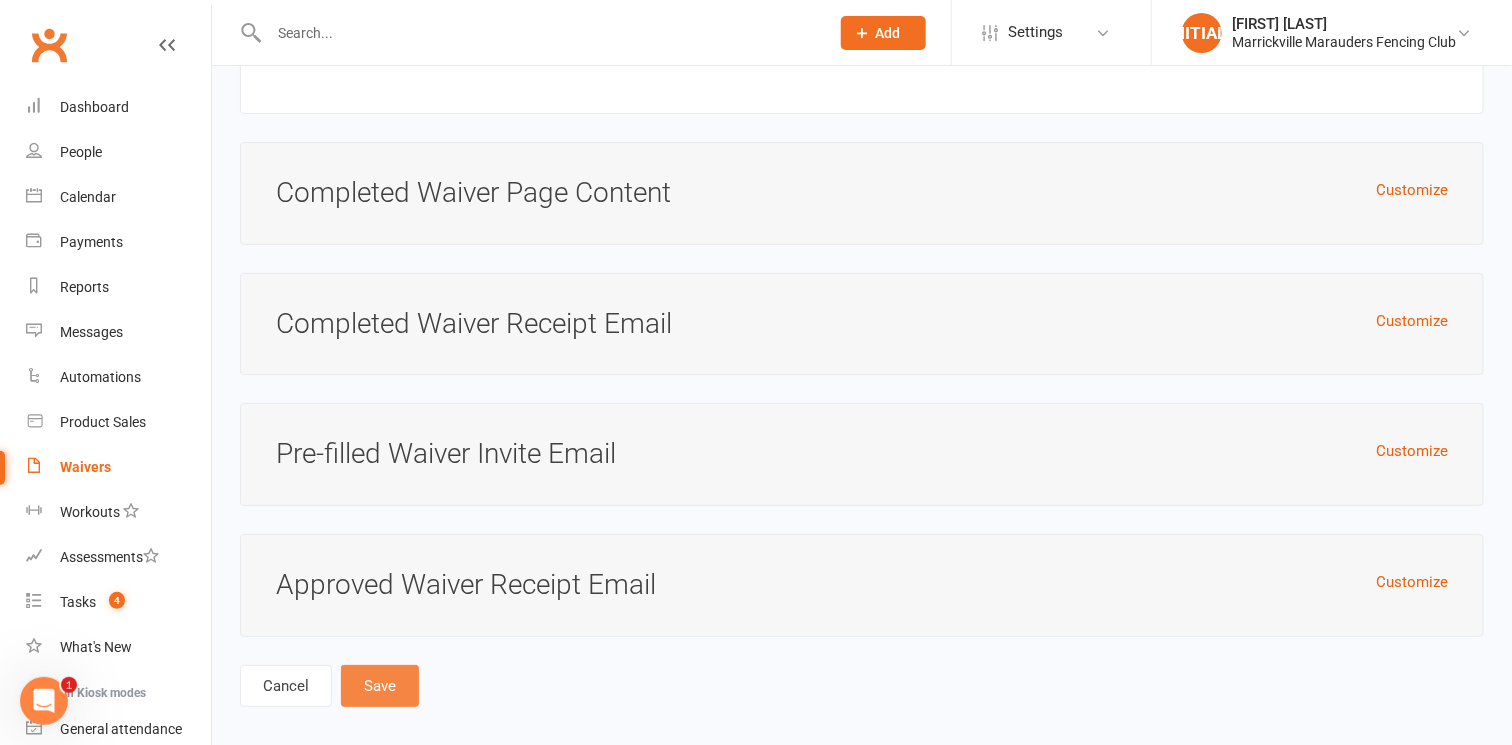 click on "Save" at bounding box center (380, 686) 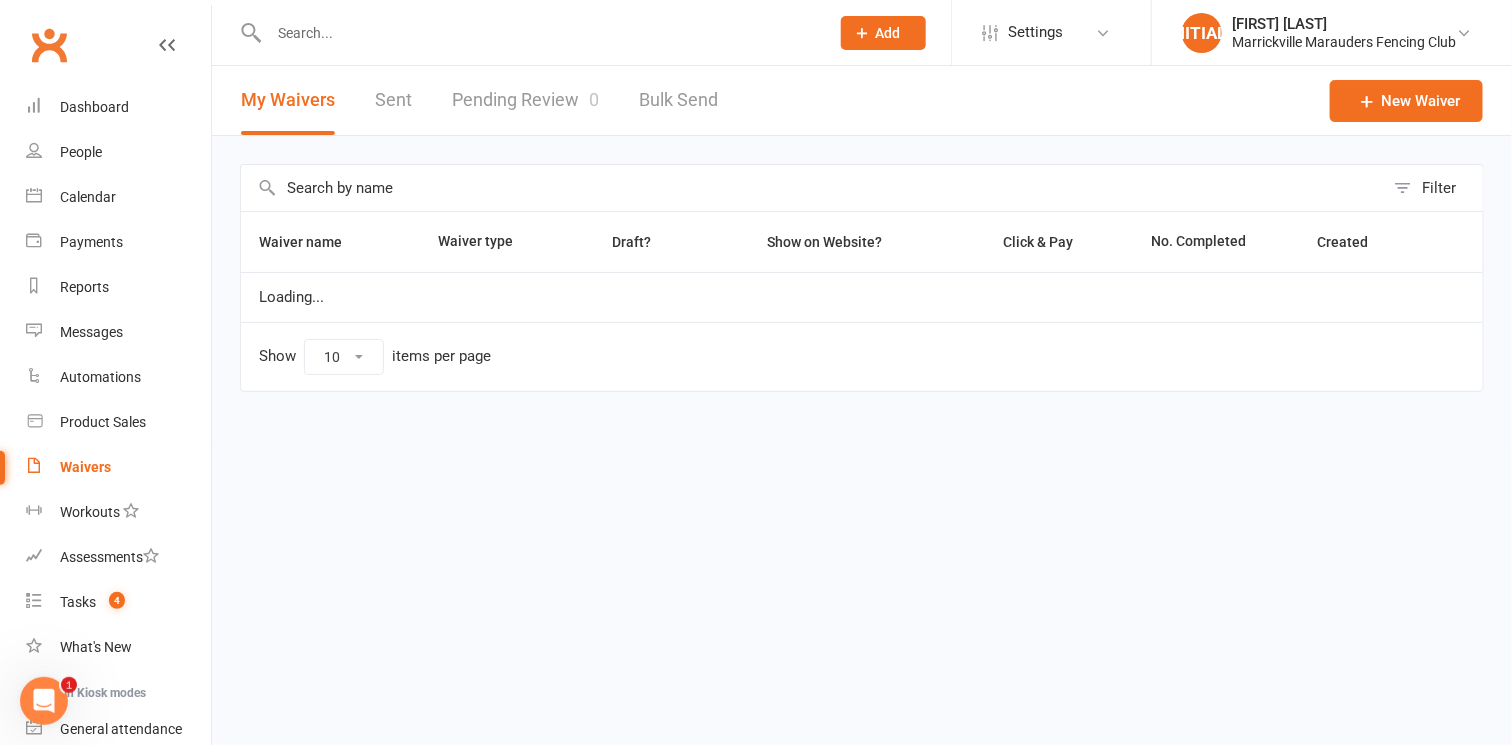 scroll, scrollTop: 0, scrollLeft: 0, axis: both 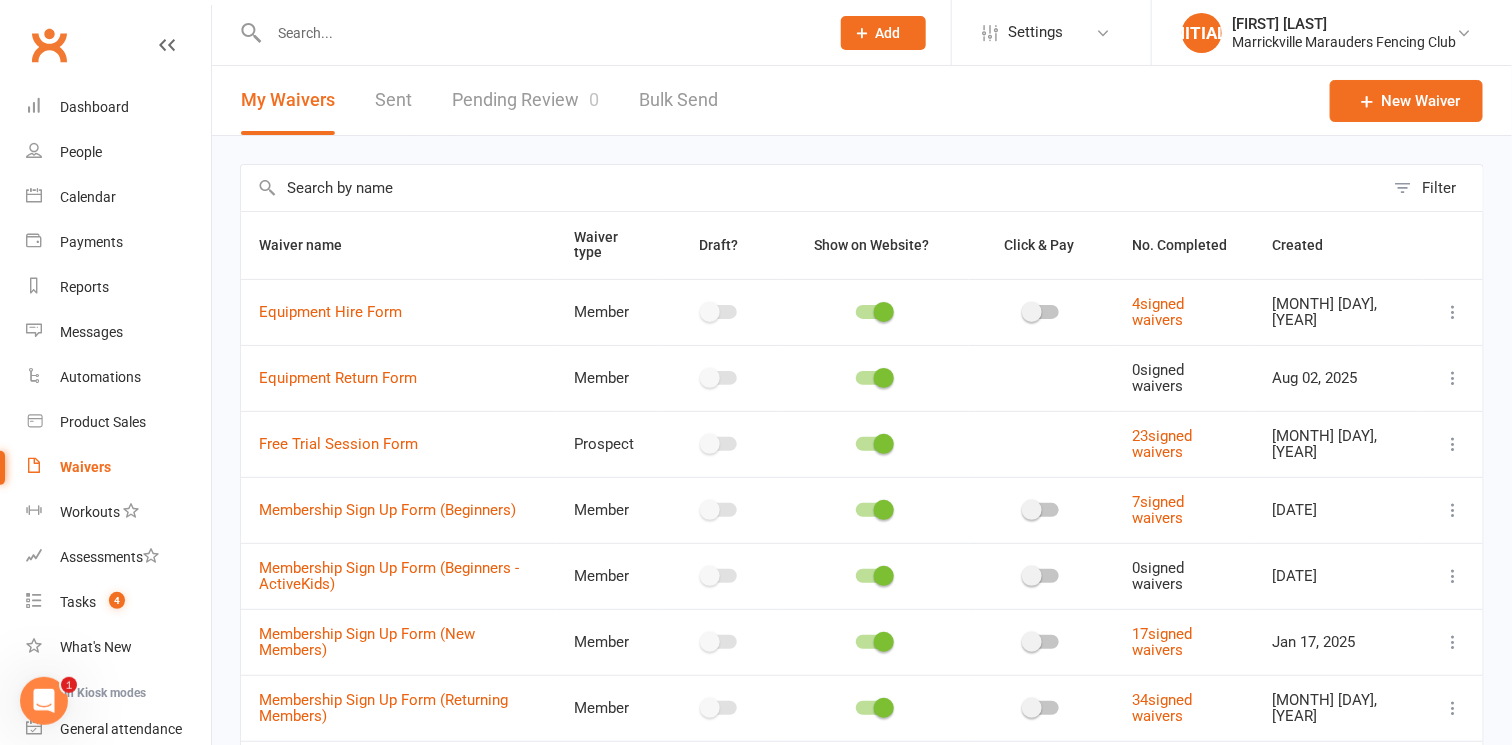 drag, startPoint x: 817, startPoint y: 154, endPoint x: 770, endPoint y: 153, distance: 47.010635 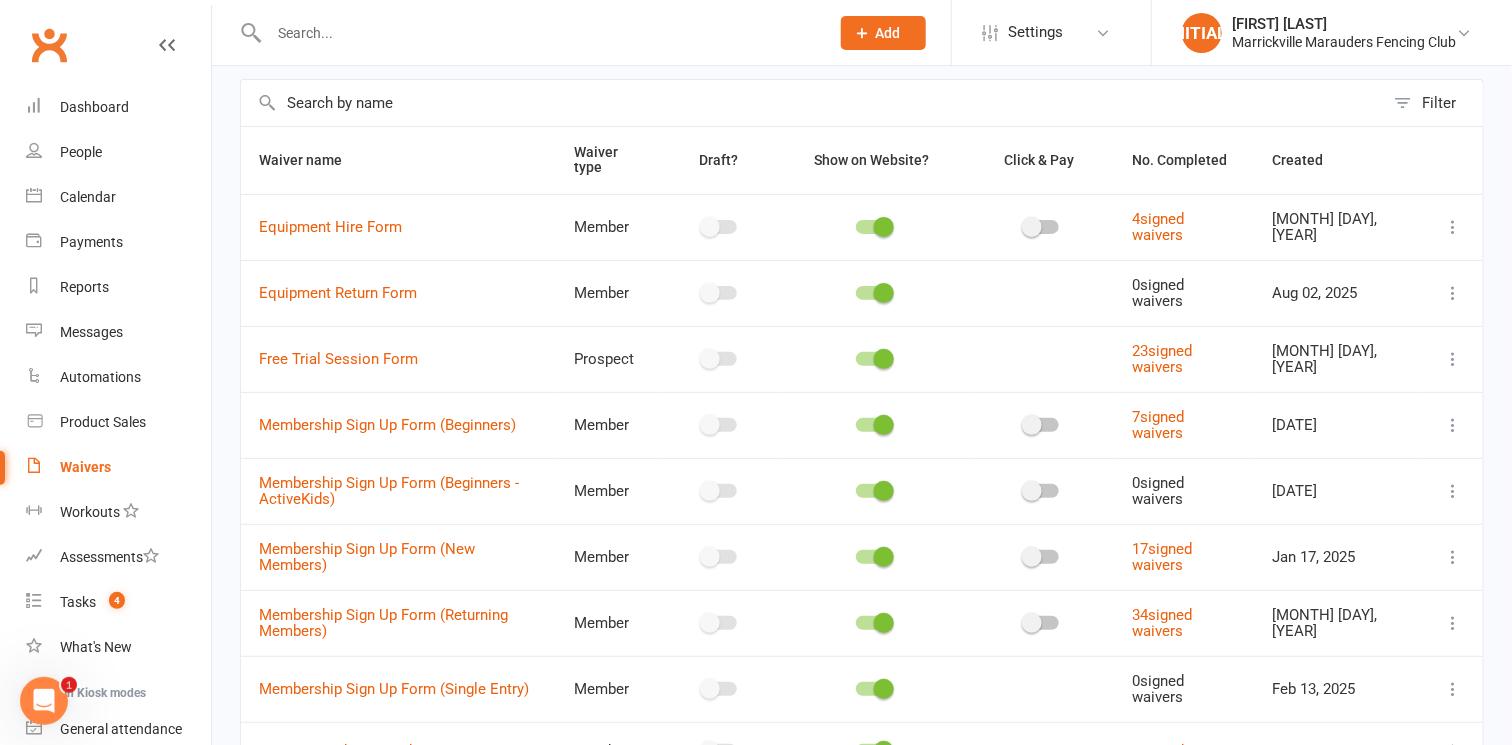 scroll, scrollTop: 84, scrollLeft: 0, axis: vertical 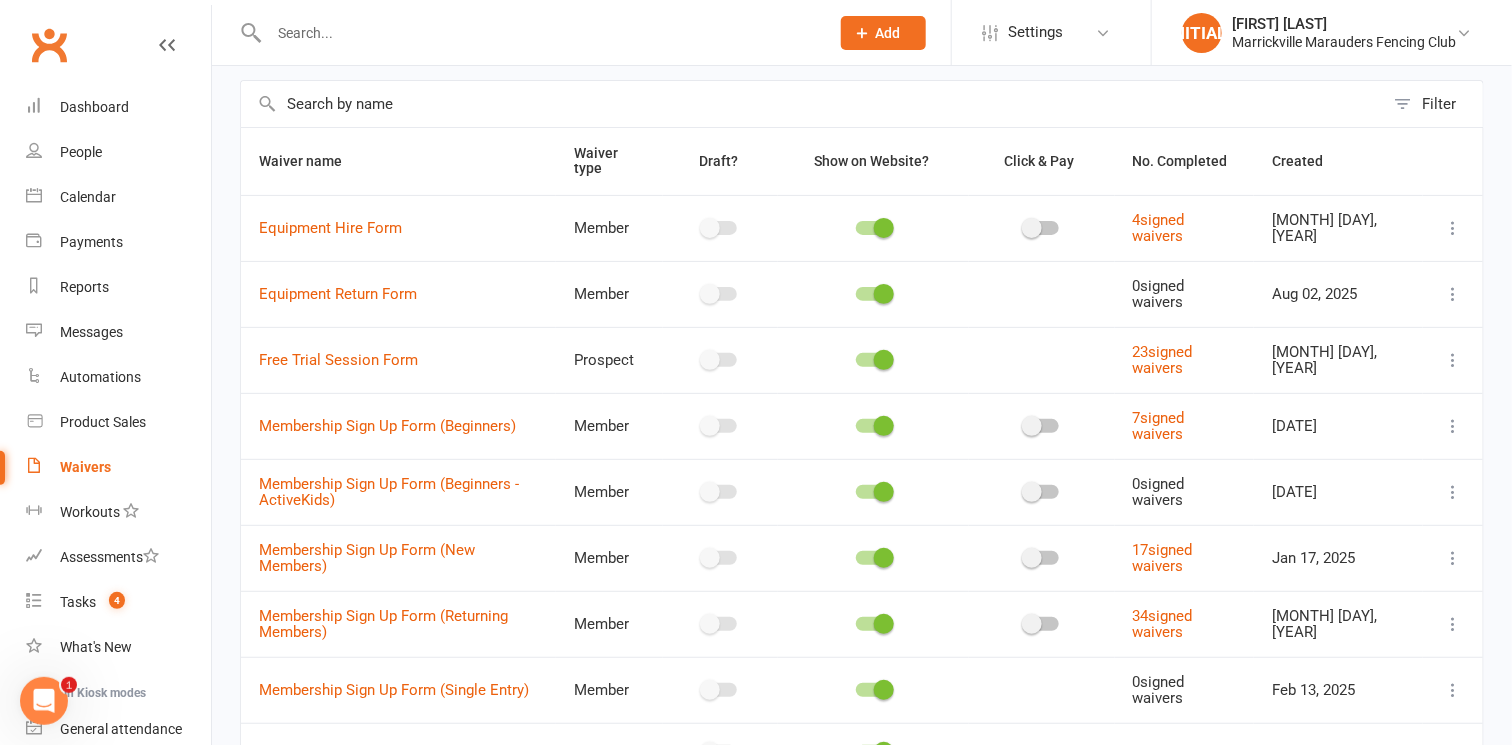 click at bounding box center [1453, 294] 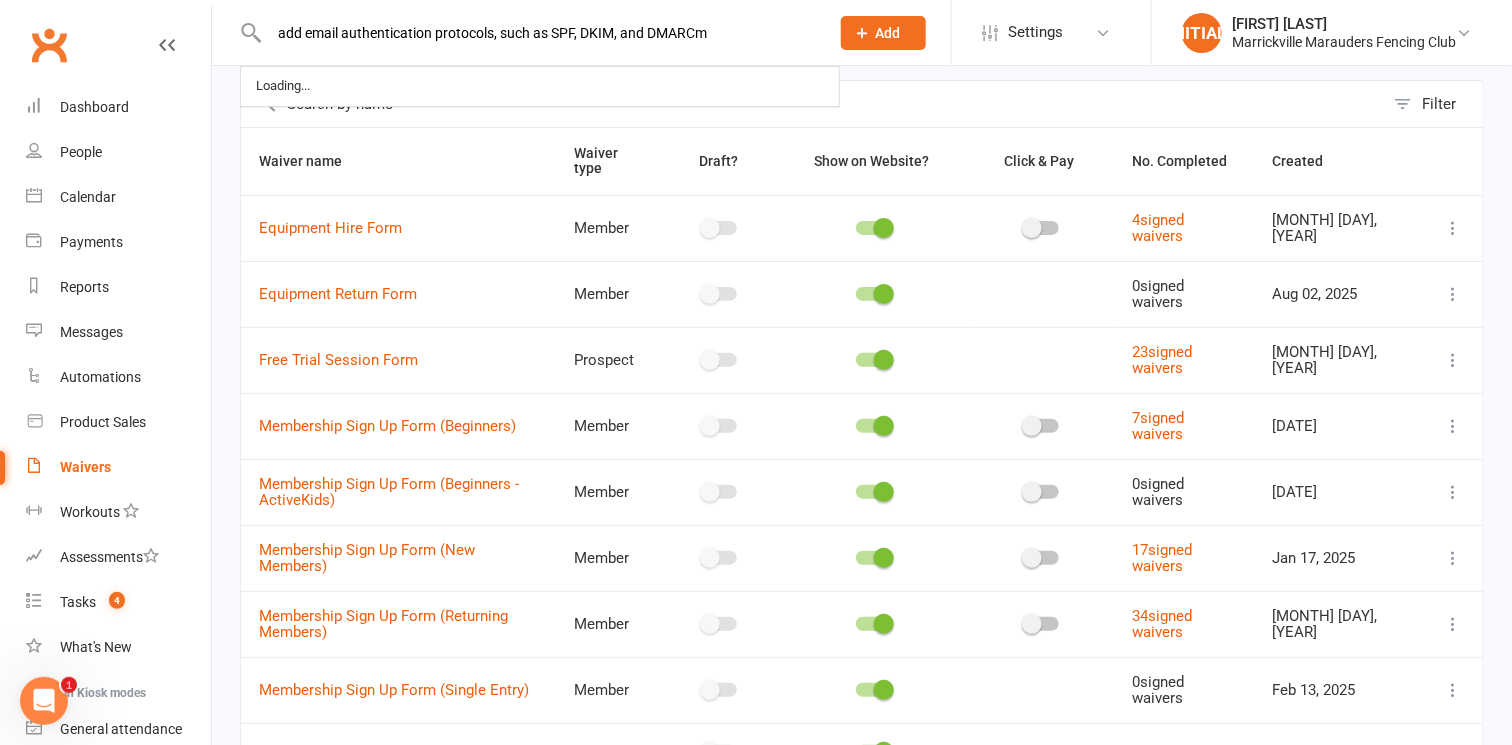 click on "add email authentication protocols, such as SPF, DKIM, and DMARCm" at bounding box center [539, 33] 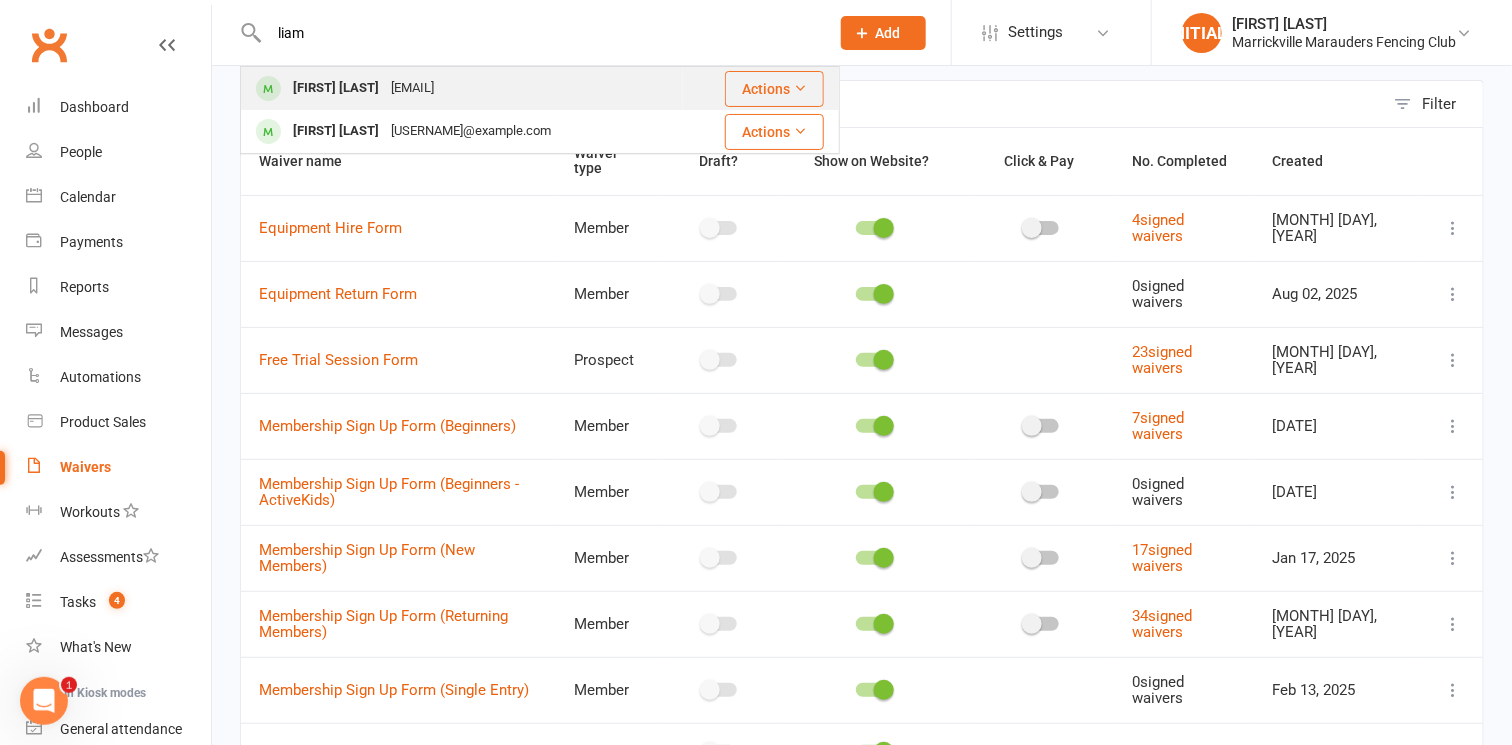 type on "[FIRST]" 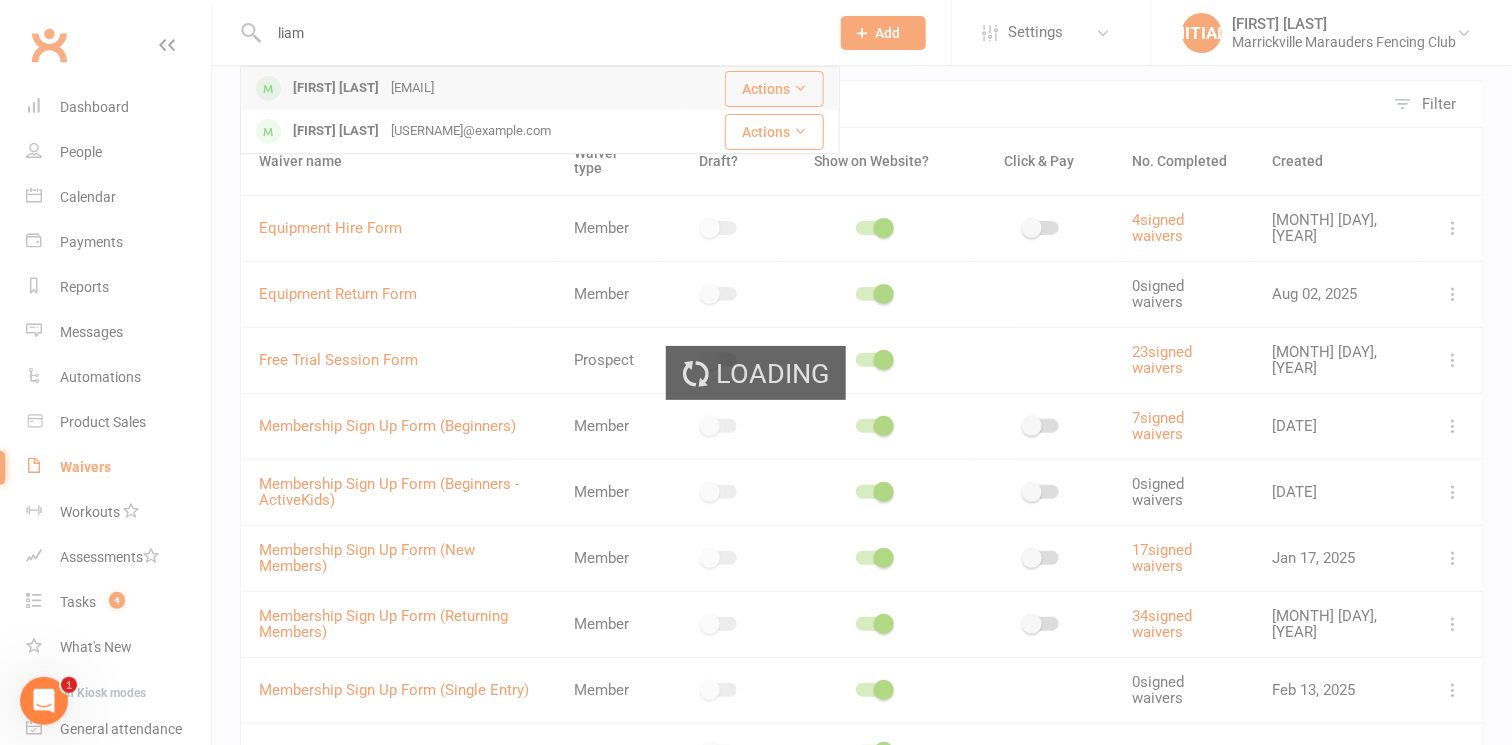 type 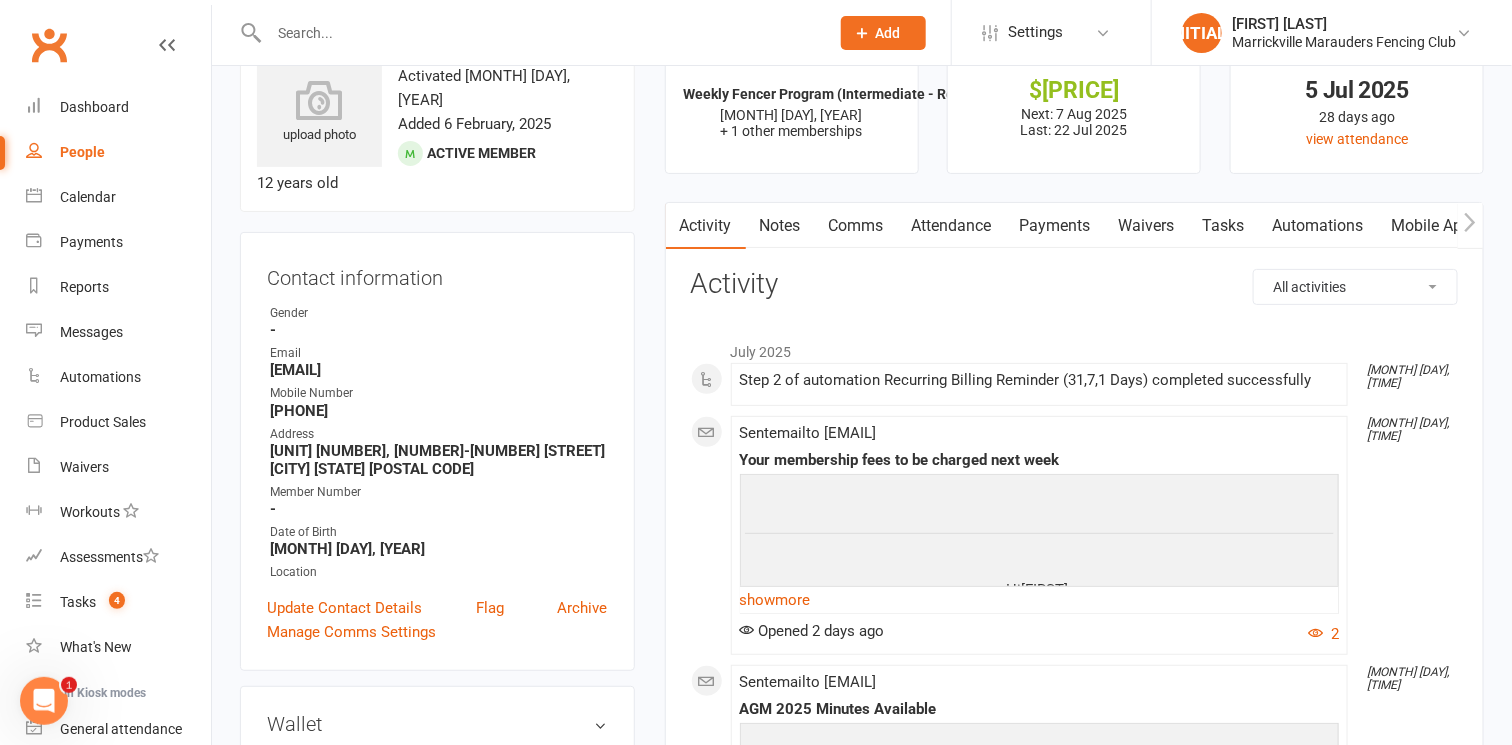 scroll, scrollTop: 0, scrollLeft: 0, axis: both 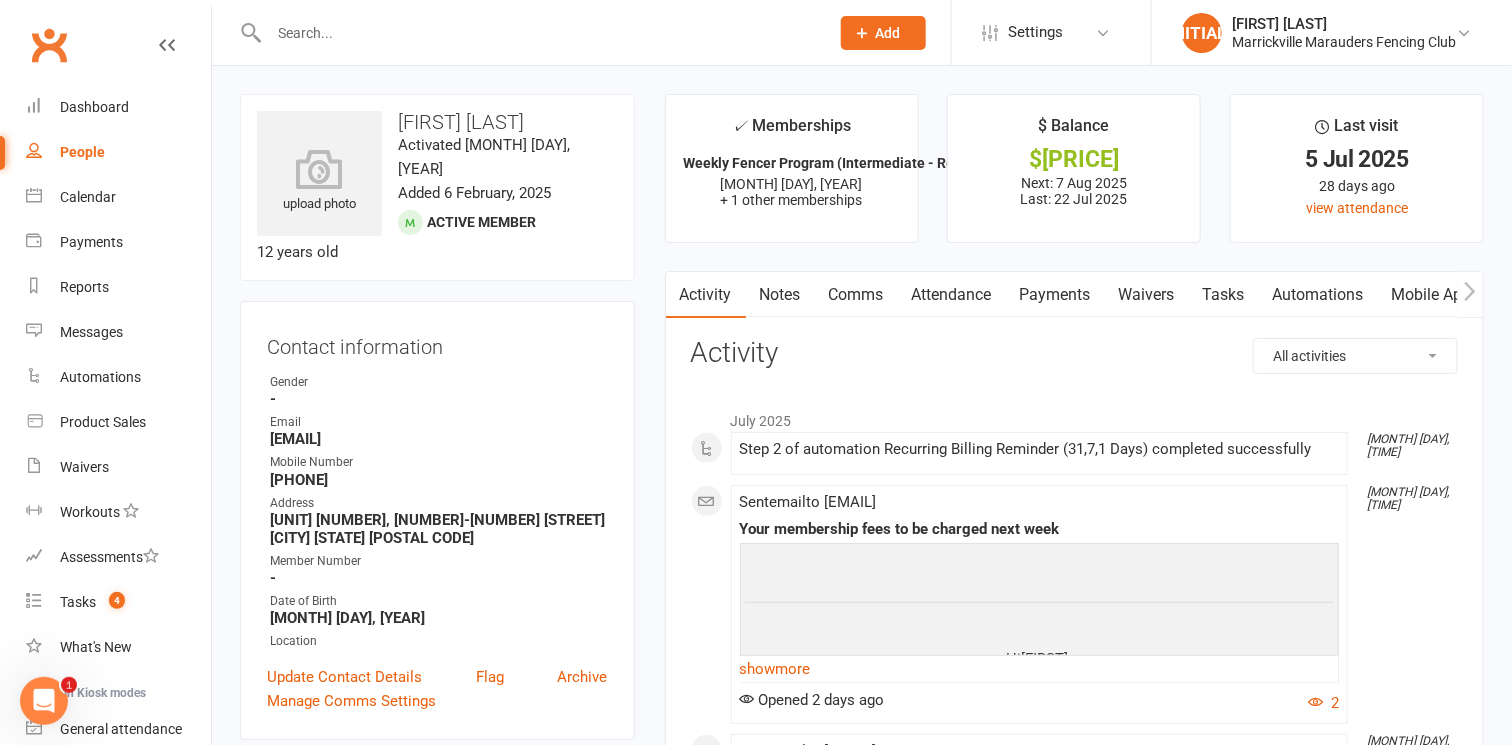 click on "Waivers" at bounding box center [1147, 295] 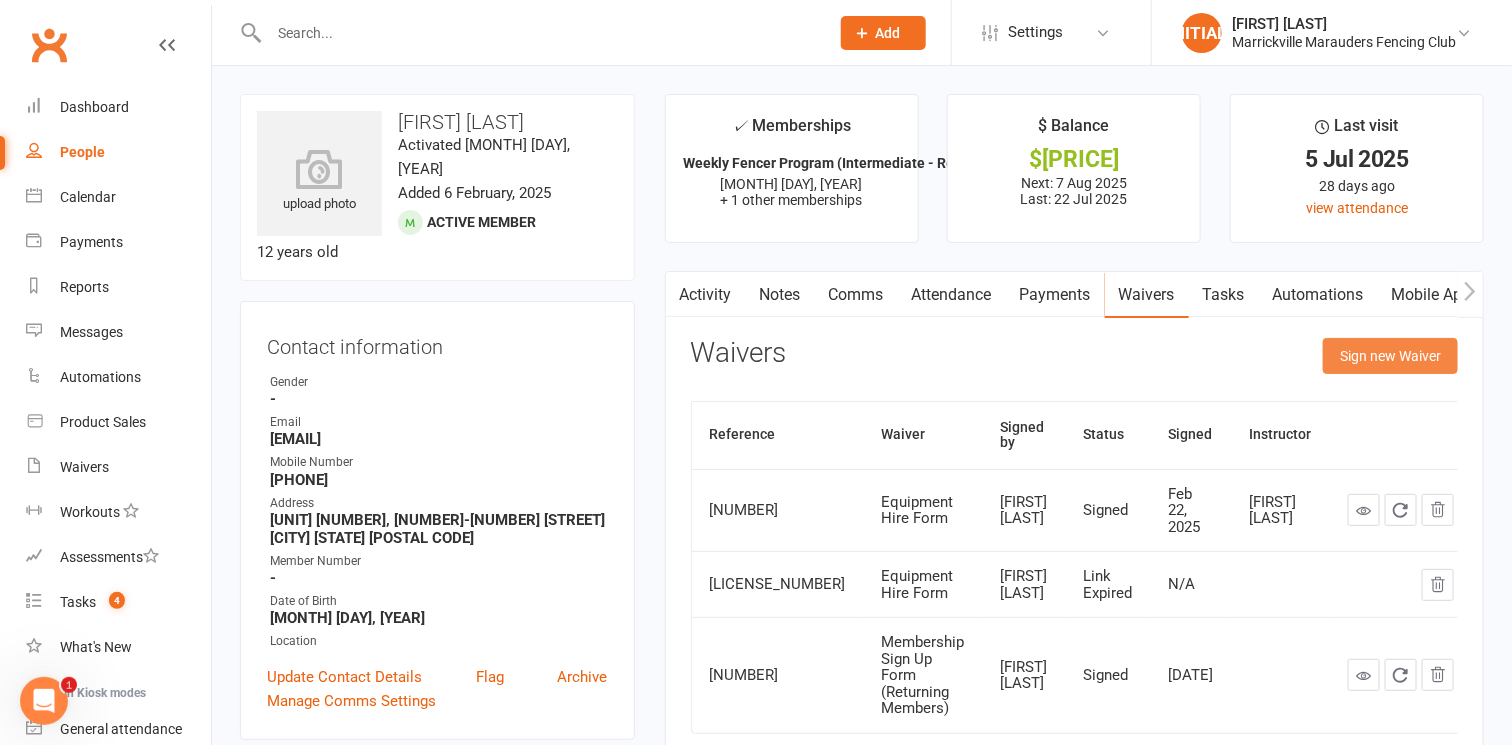 click on "Sign new Waiver" at bounding box center (1390, 356) 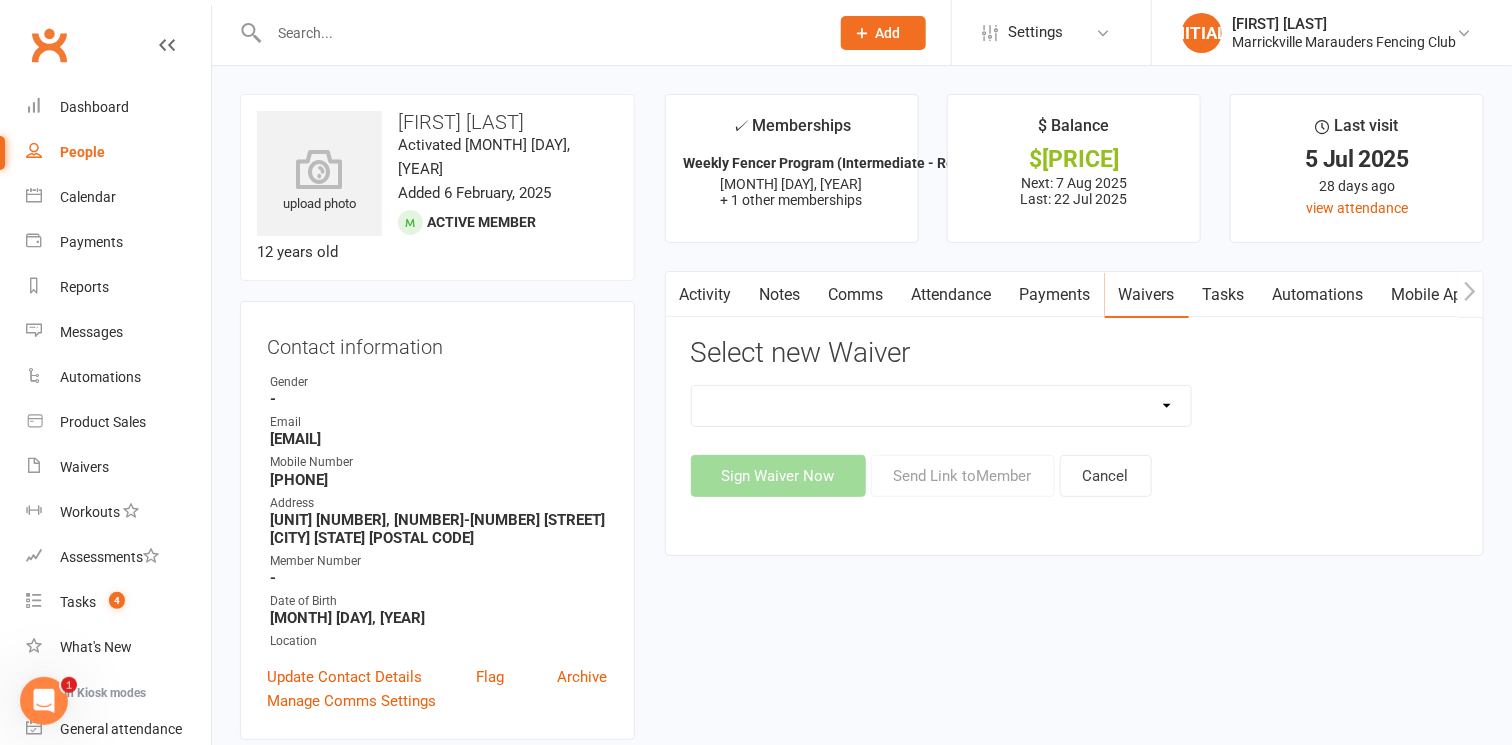click on "Equipment Hire Form Equipment Return Form Free Trial Session Form Membership Sign Up Form (Beginners) Membership Sign Up Form (Beginners - ActiveKids) Membership Sign Up Form (New Members) Membership Sign Up Form (Returning Members) Membership Sign Up Form (Single Entry) Payment Authority Update TEST: Membership Sign Up Form (Staff)" at bounding box center [942, 406] 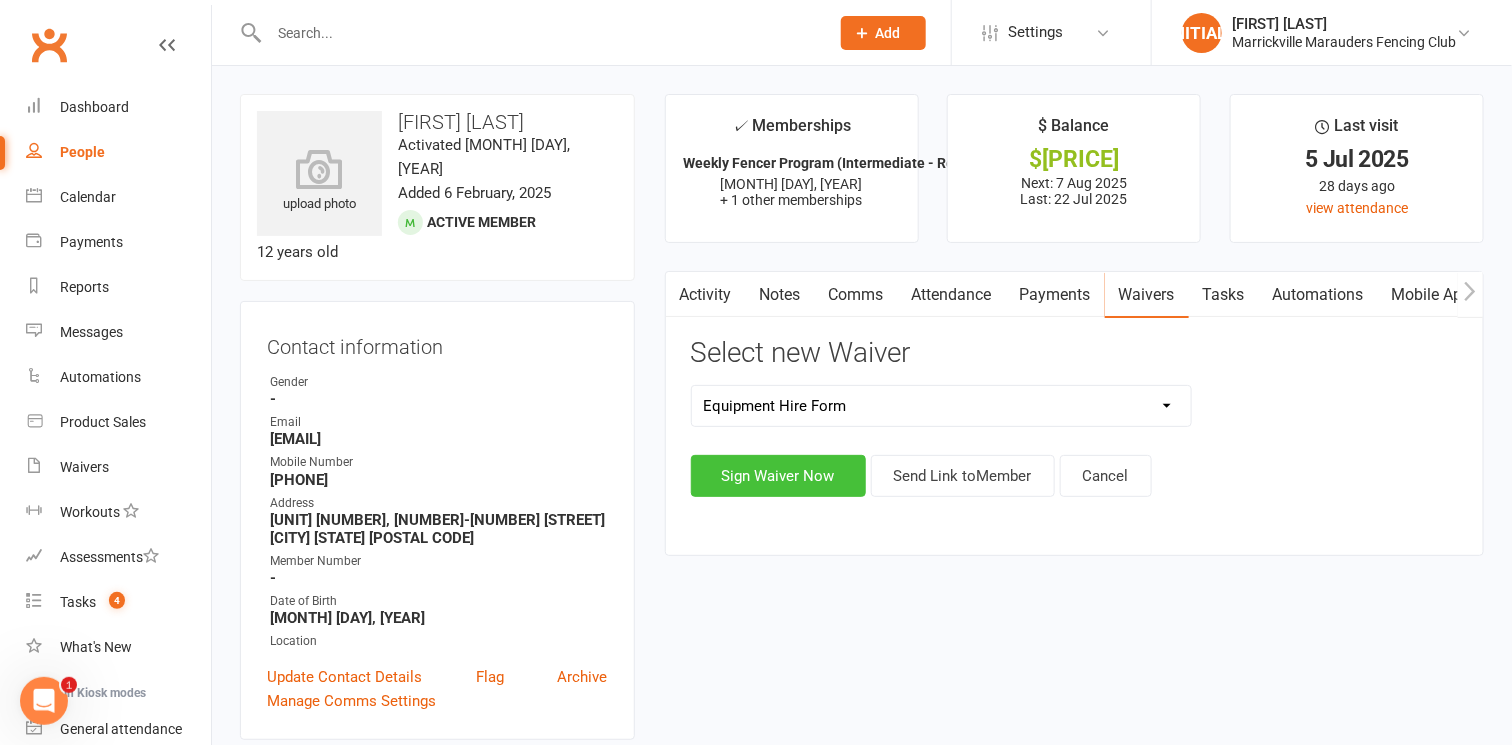 click on "Sign Waiver Now" at bounding box center (778, 476) 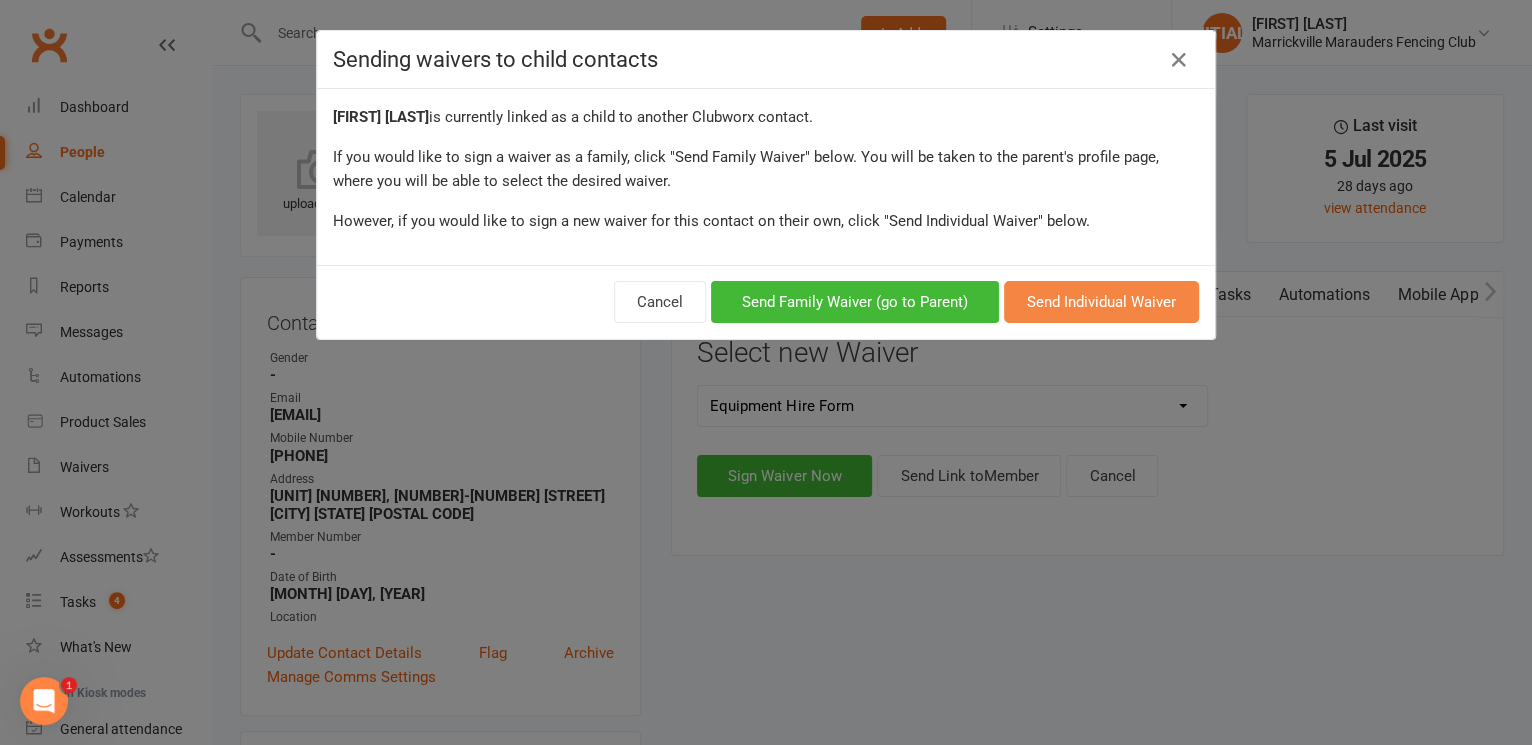 click on "Send Individual Waiver" at bounding box center [1101, 302] 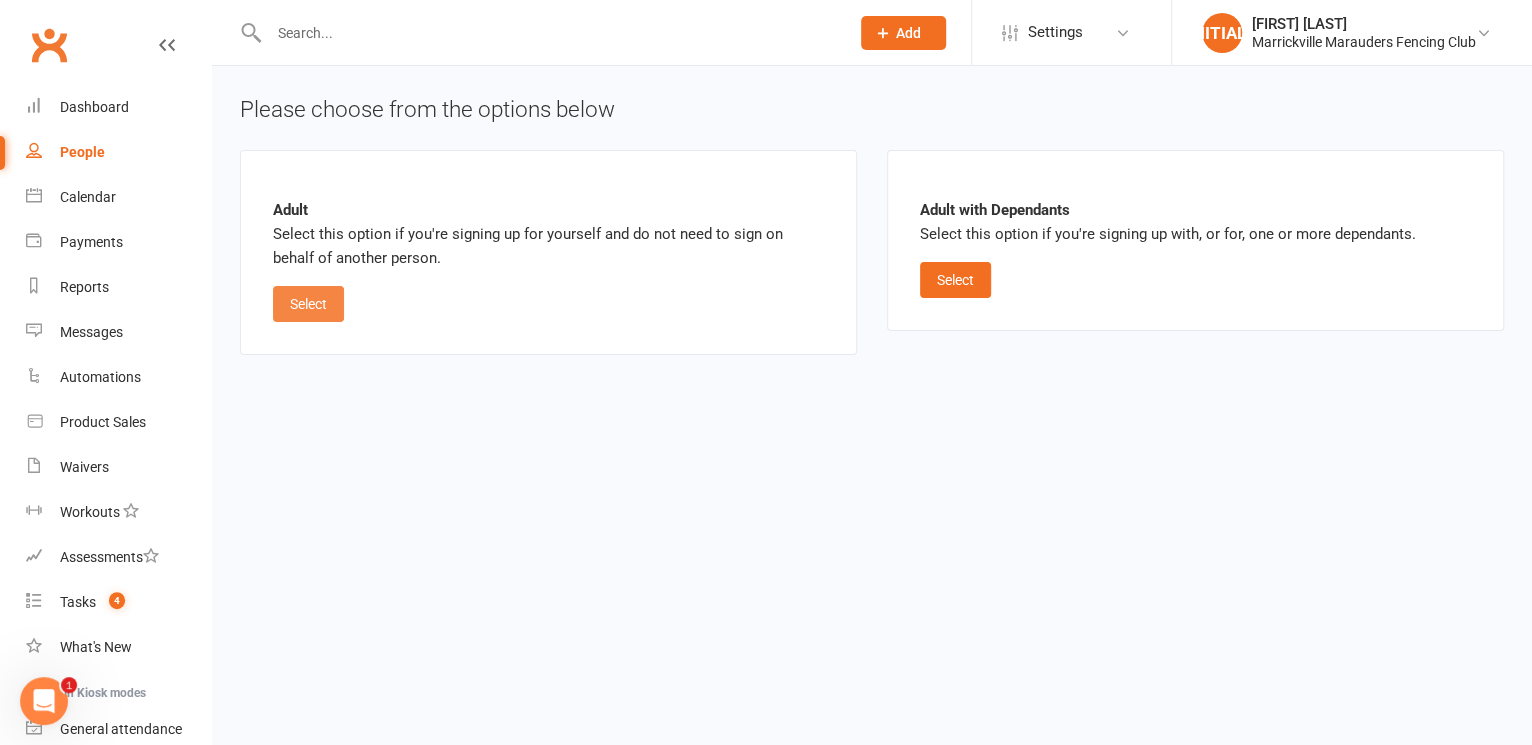 click on "Select" at bounding box center [308, 304] 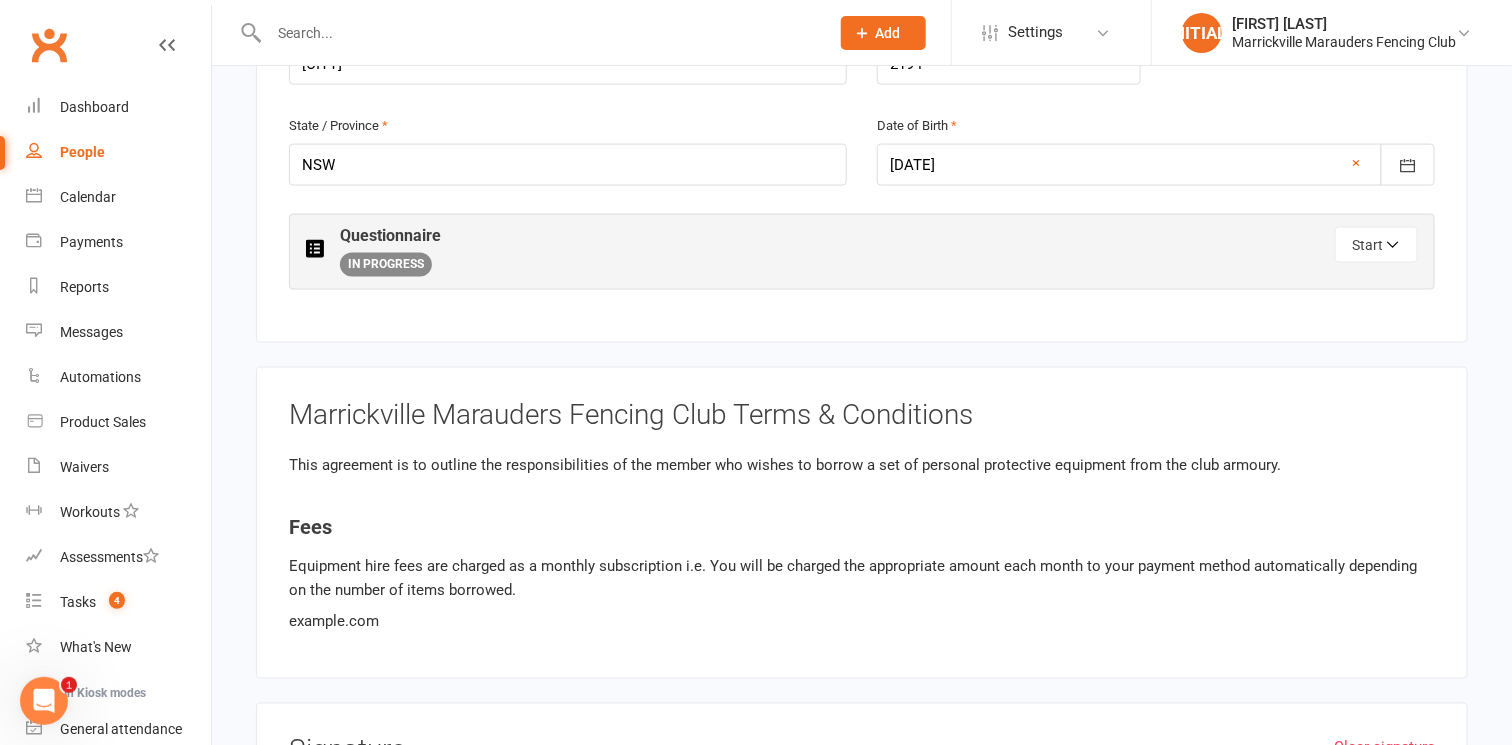 scroll, scrollTop: 1046, scrollLeft: 0, axis: vertical 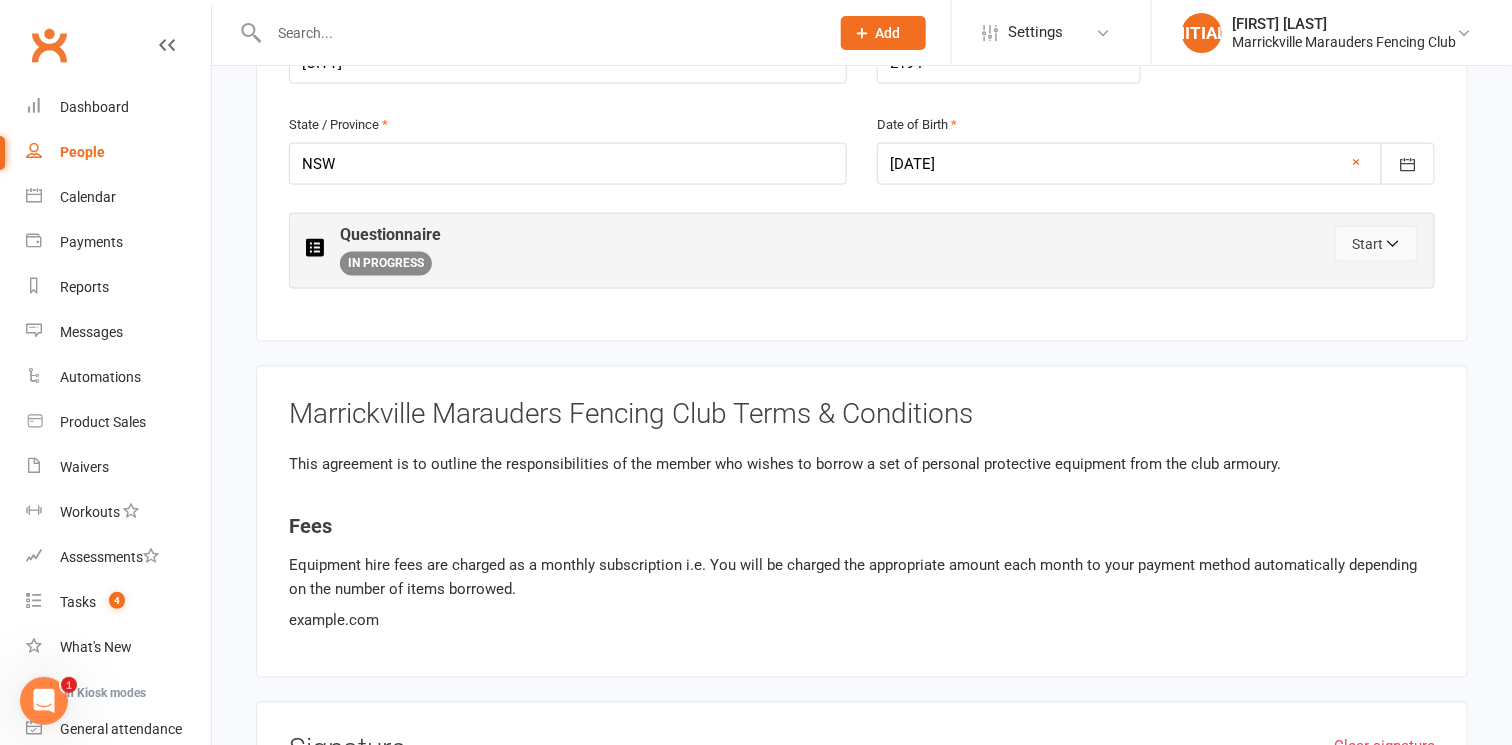click on "Start" at bounding box center [1376, 244] 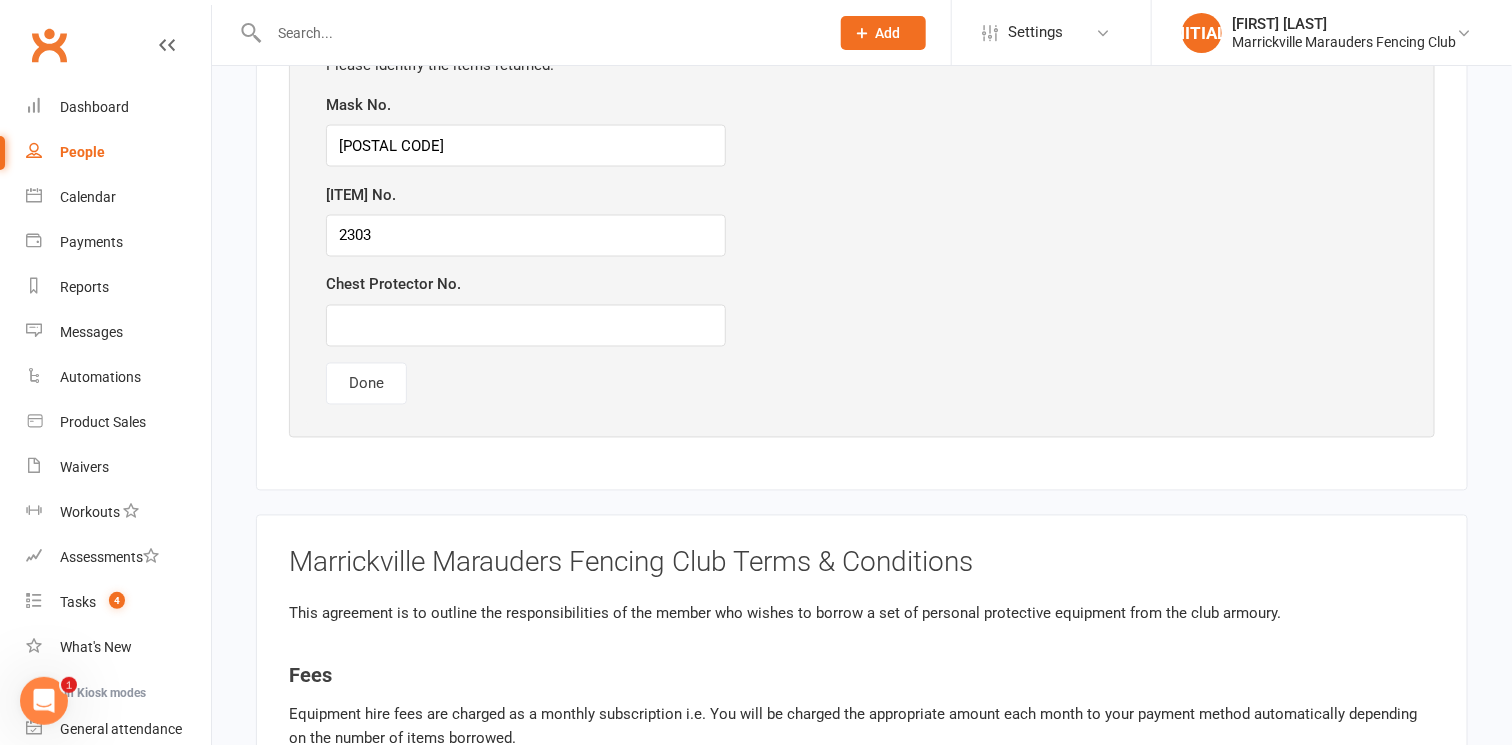 scroll, scrollTop: 1486, scrollLeft: 0, axis: vertical 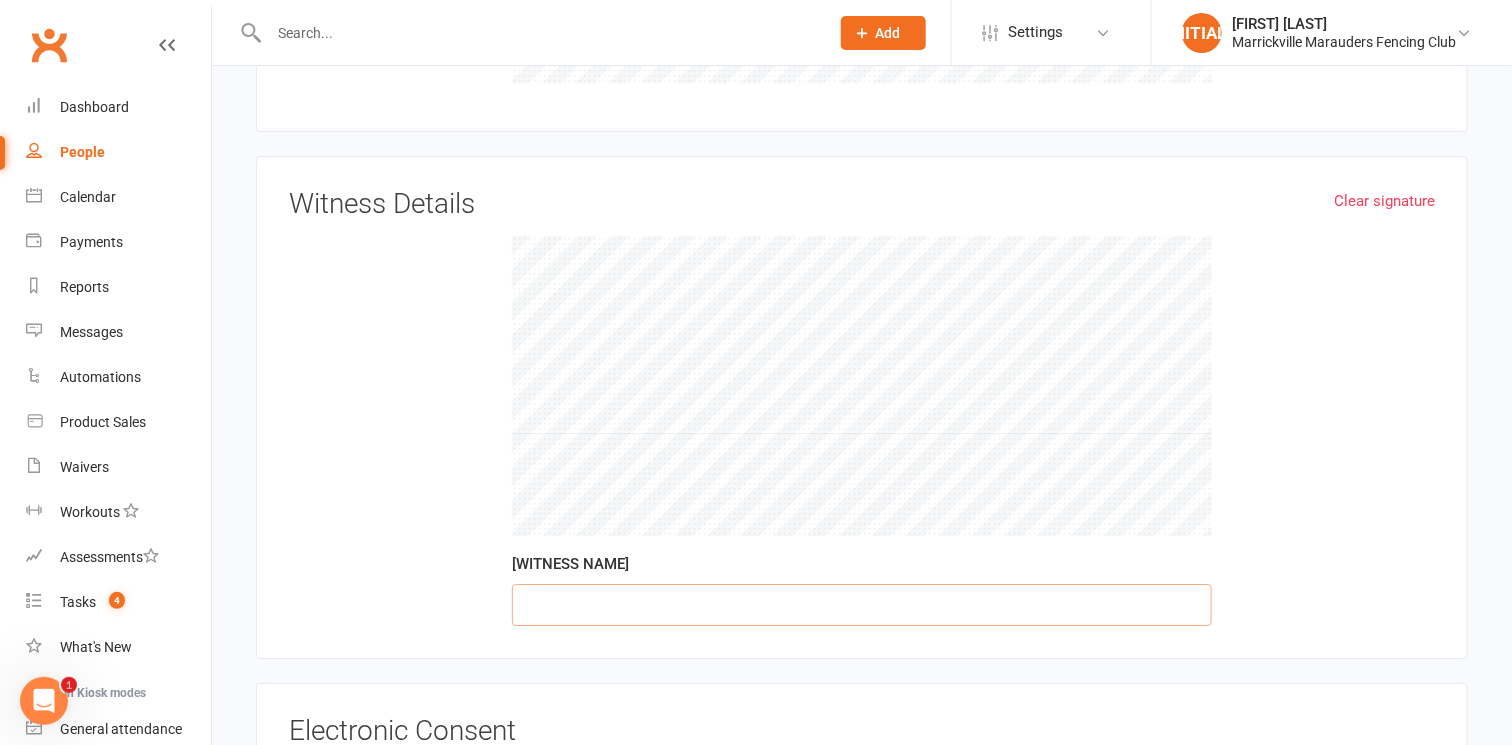 click at bounding box center (862, 605) 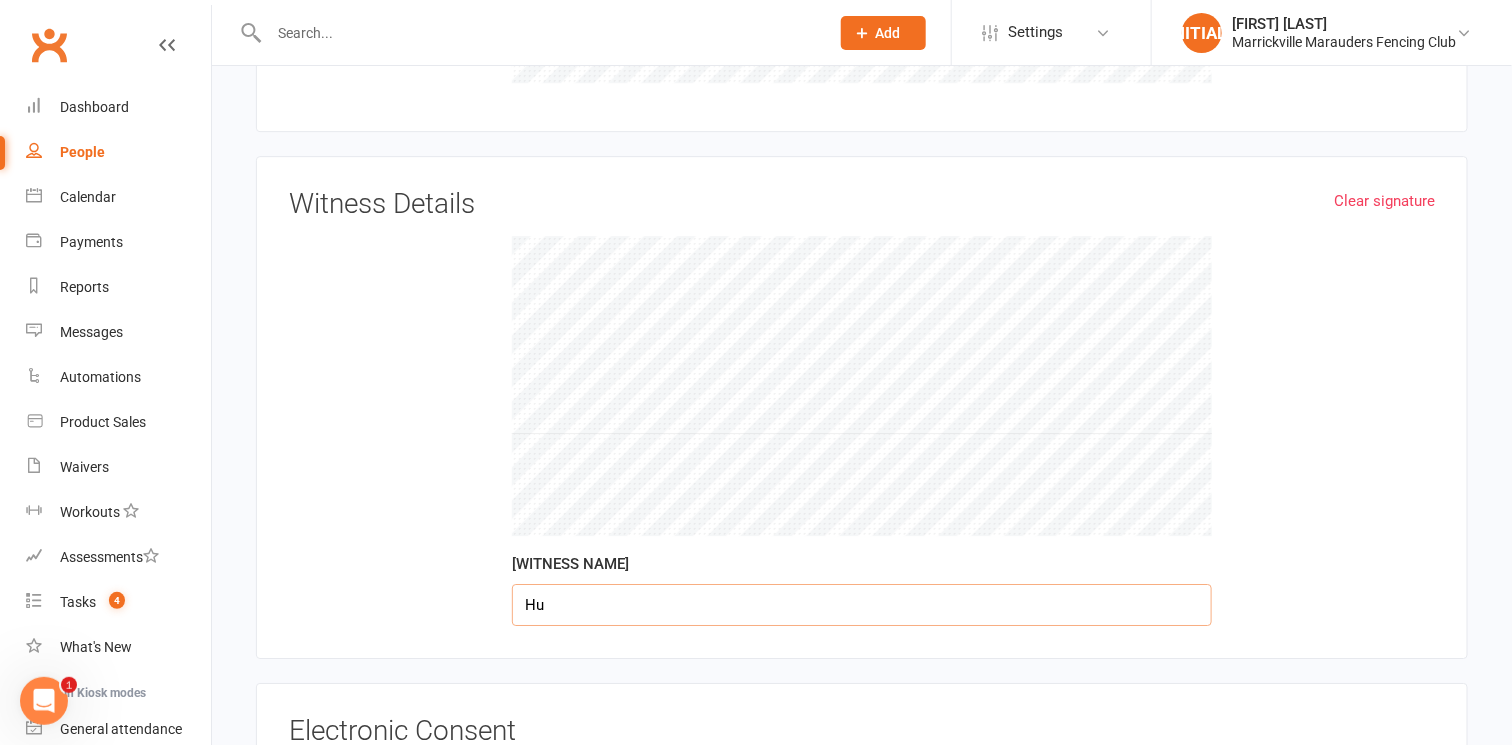 type on "H" 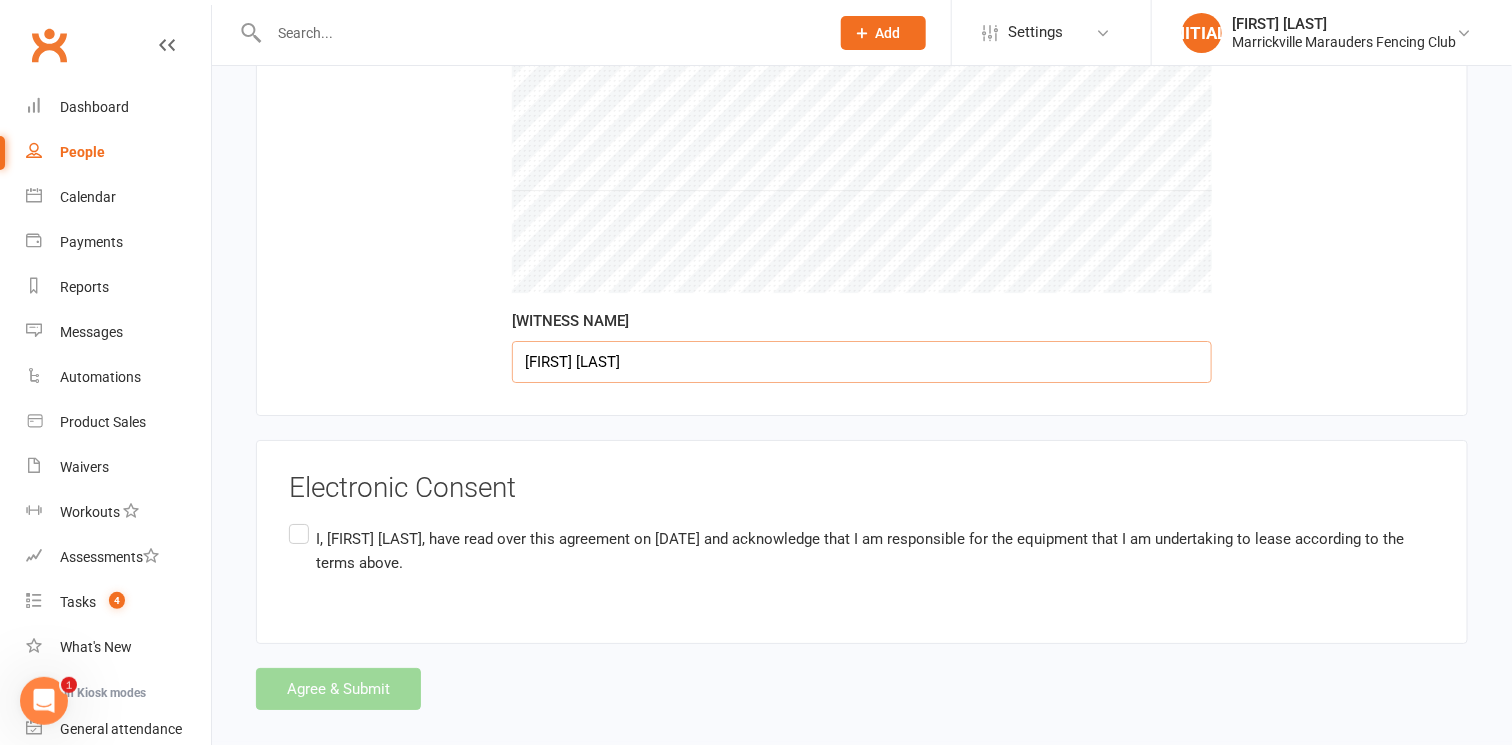 scroll, scrollTop: 2695, scrollLeft: 0, axis: vertical 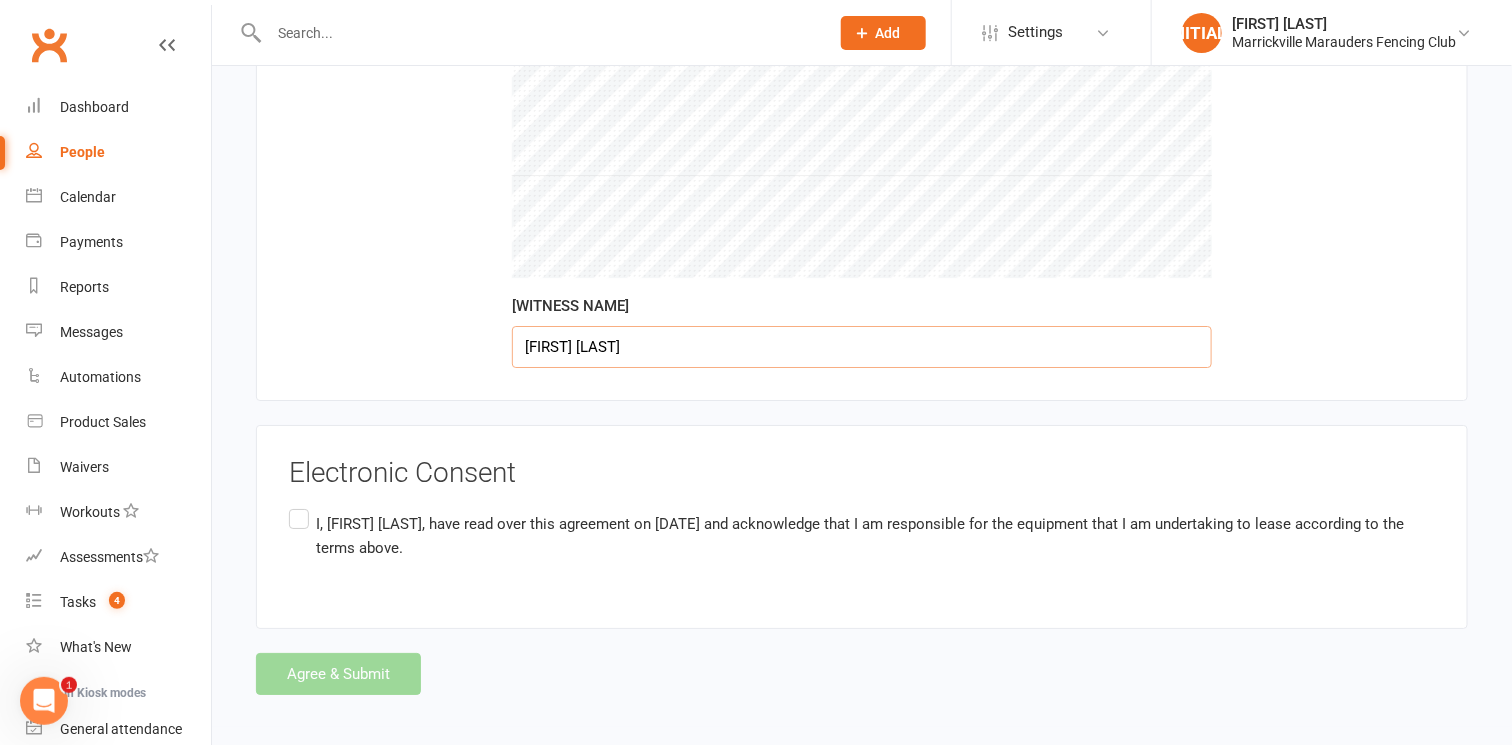 type on "[FIRST] [LAST]" 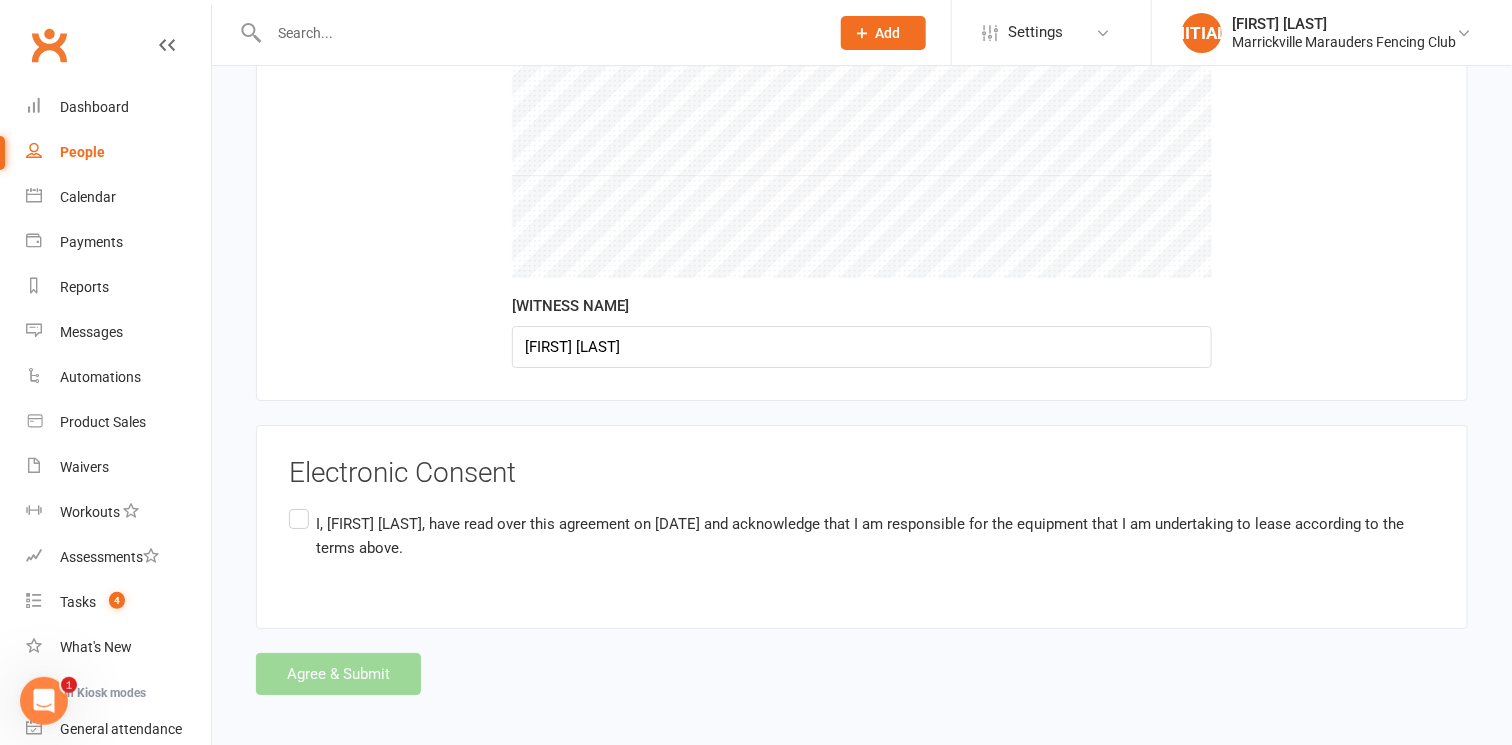 click on "I,  Liam Owen , have read over this agreement on August 2nd 2025 and acknowledge that I am responsible for the equipment that I am undertaking to lease according to the terms above." at bounding box center (862, 536) 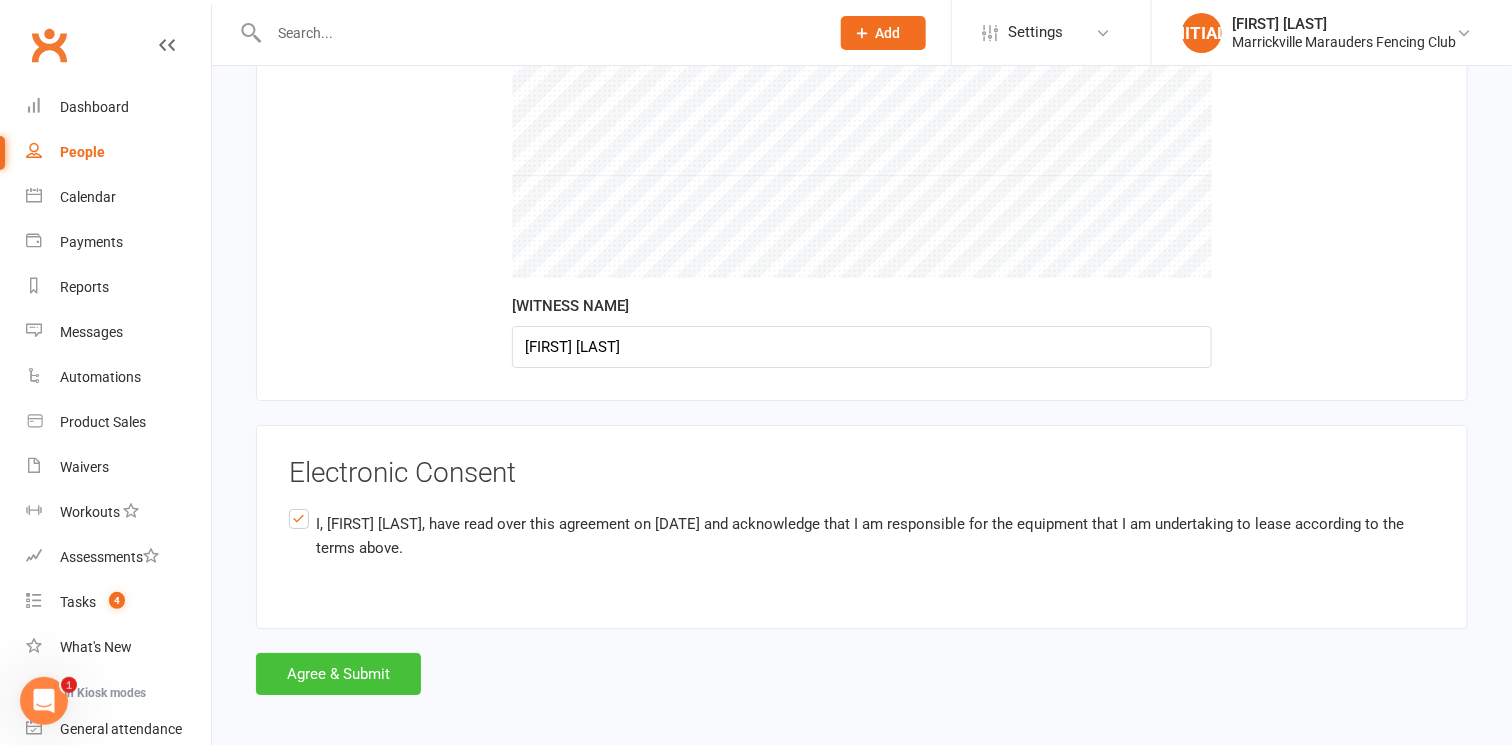 click on "Agree & Submit" at bounding box center (338, 674) 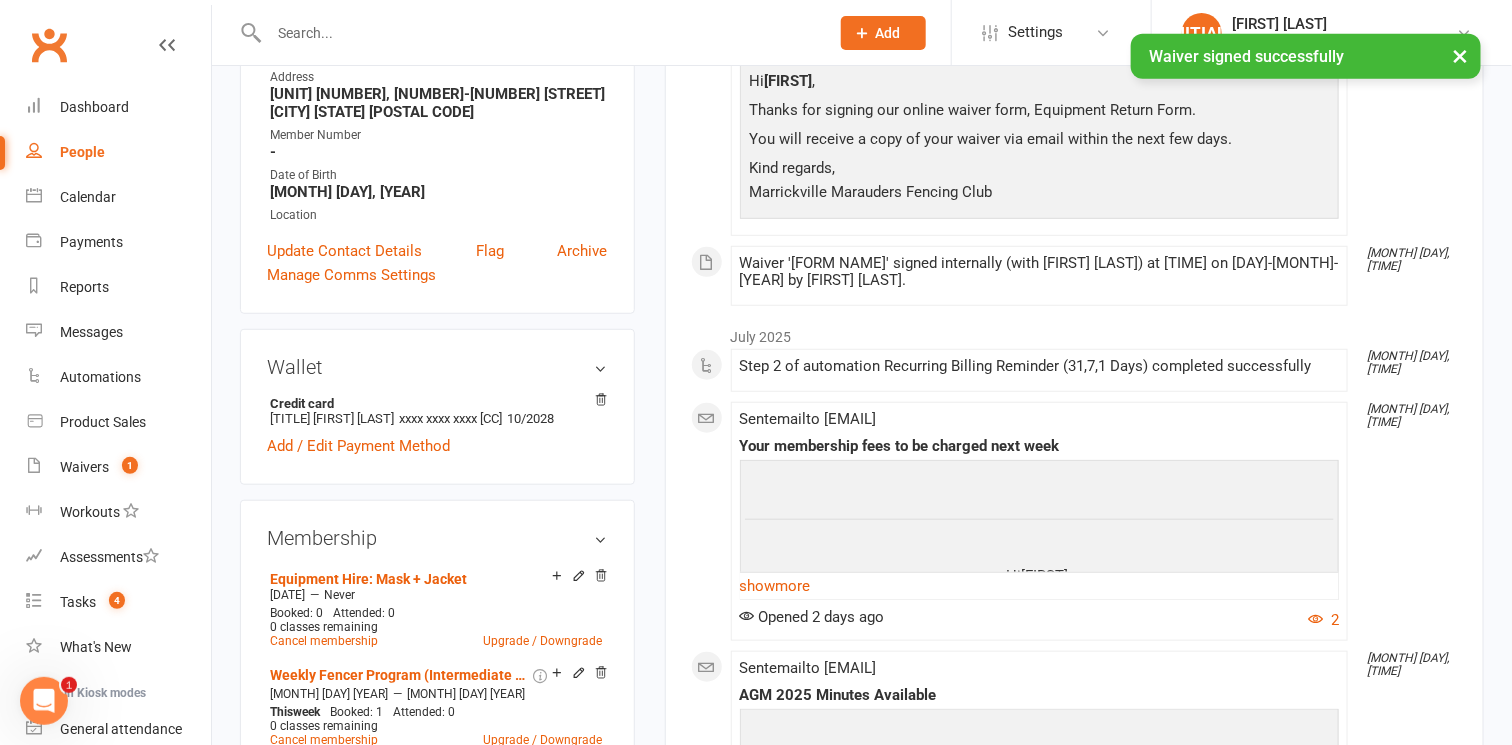 scroll, scrollTop: 464, scrollLeft: 0, axis: vertical 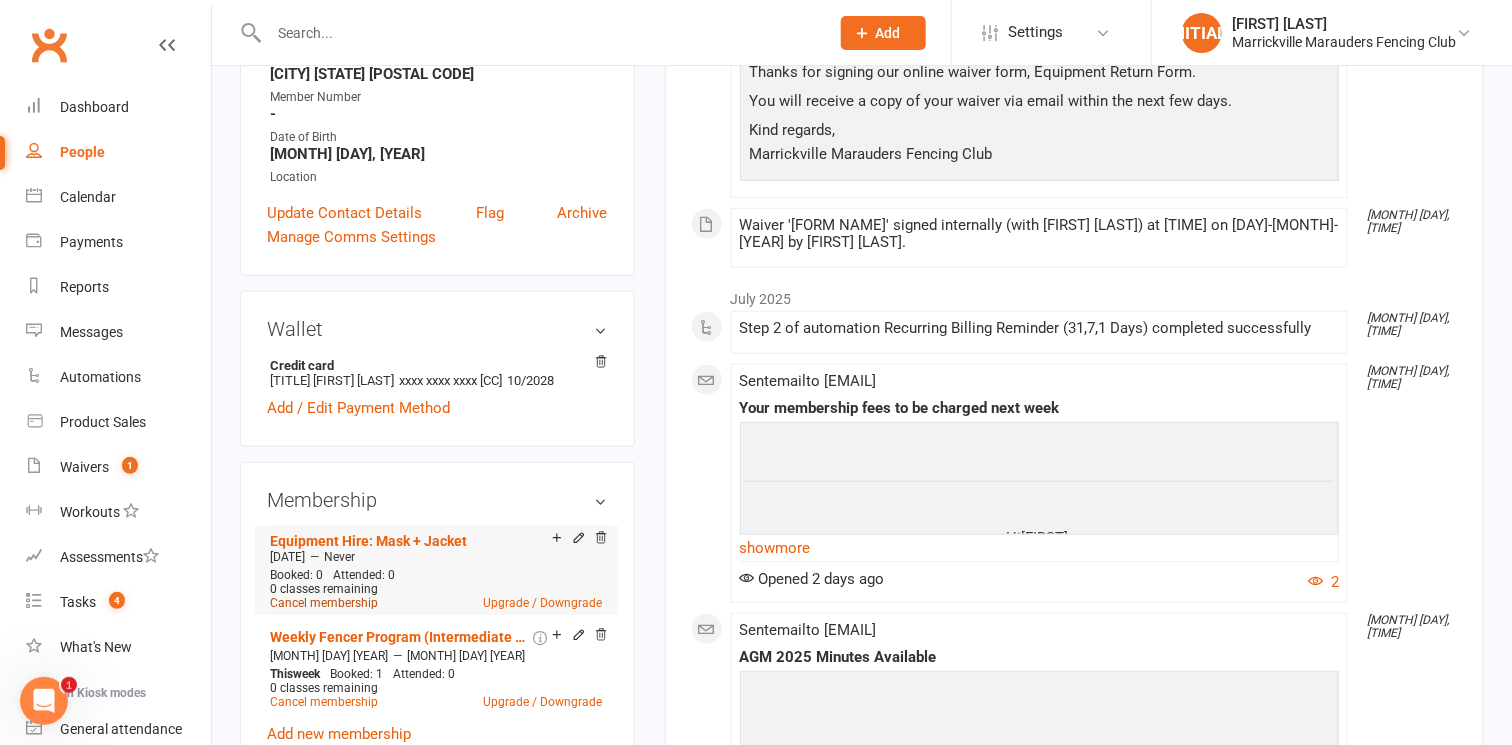 click on "Cancel membership" at bounding box center [324, 603] 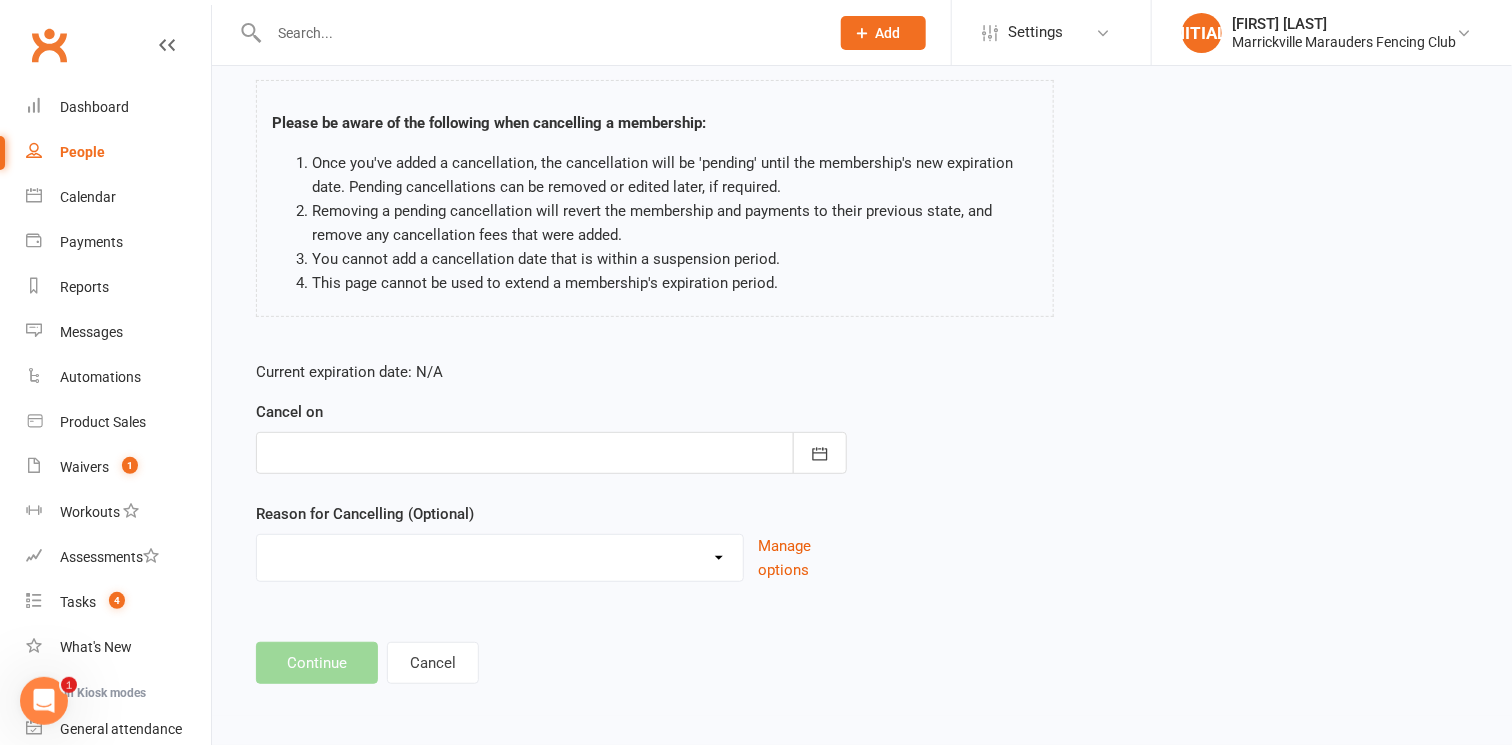 scroll, scrollTop: 0, scrollLeft: 0, axis: both 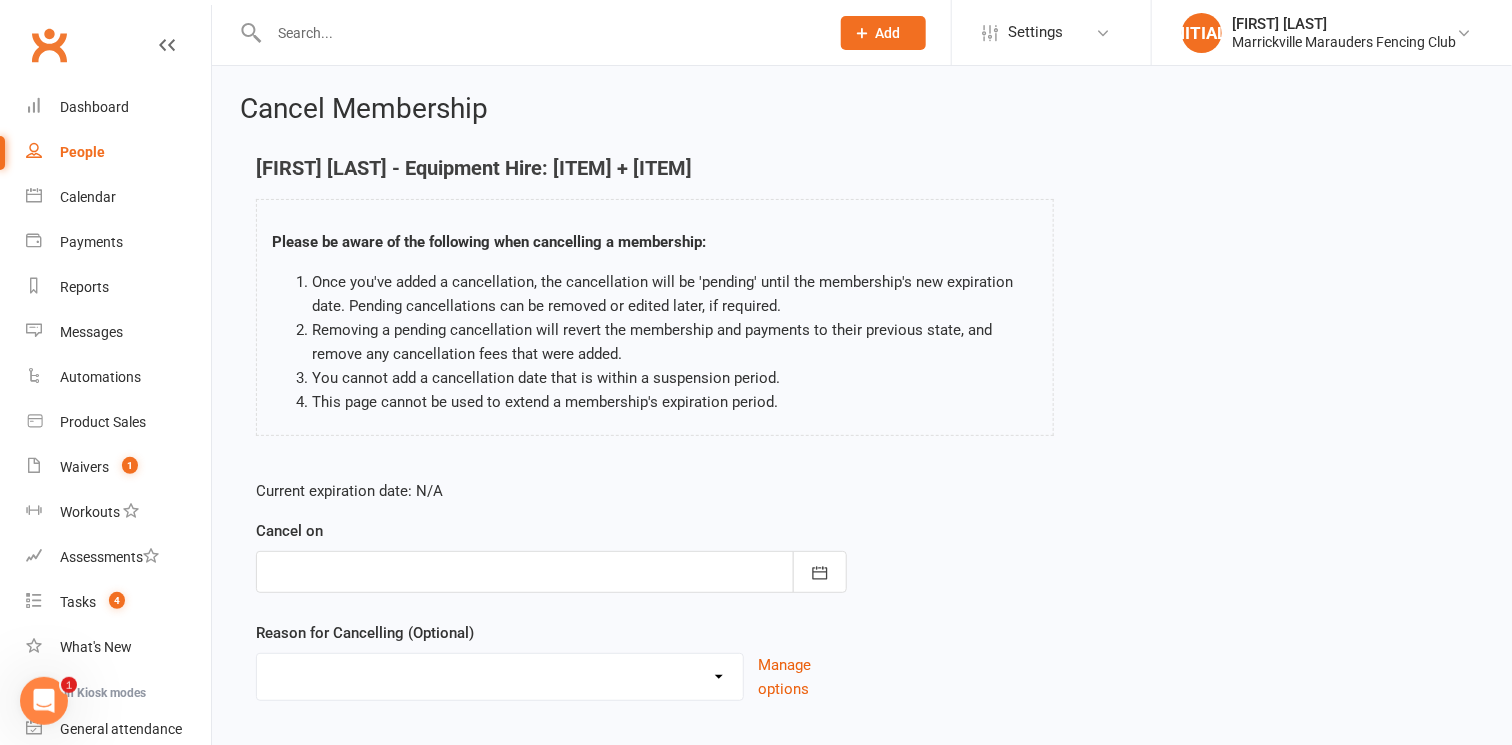 click on "Holiday Injury No longer fencing Other reason" at bounding box center (500, 674) 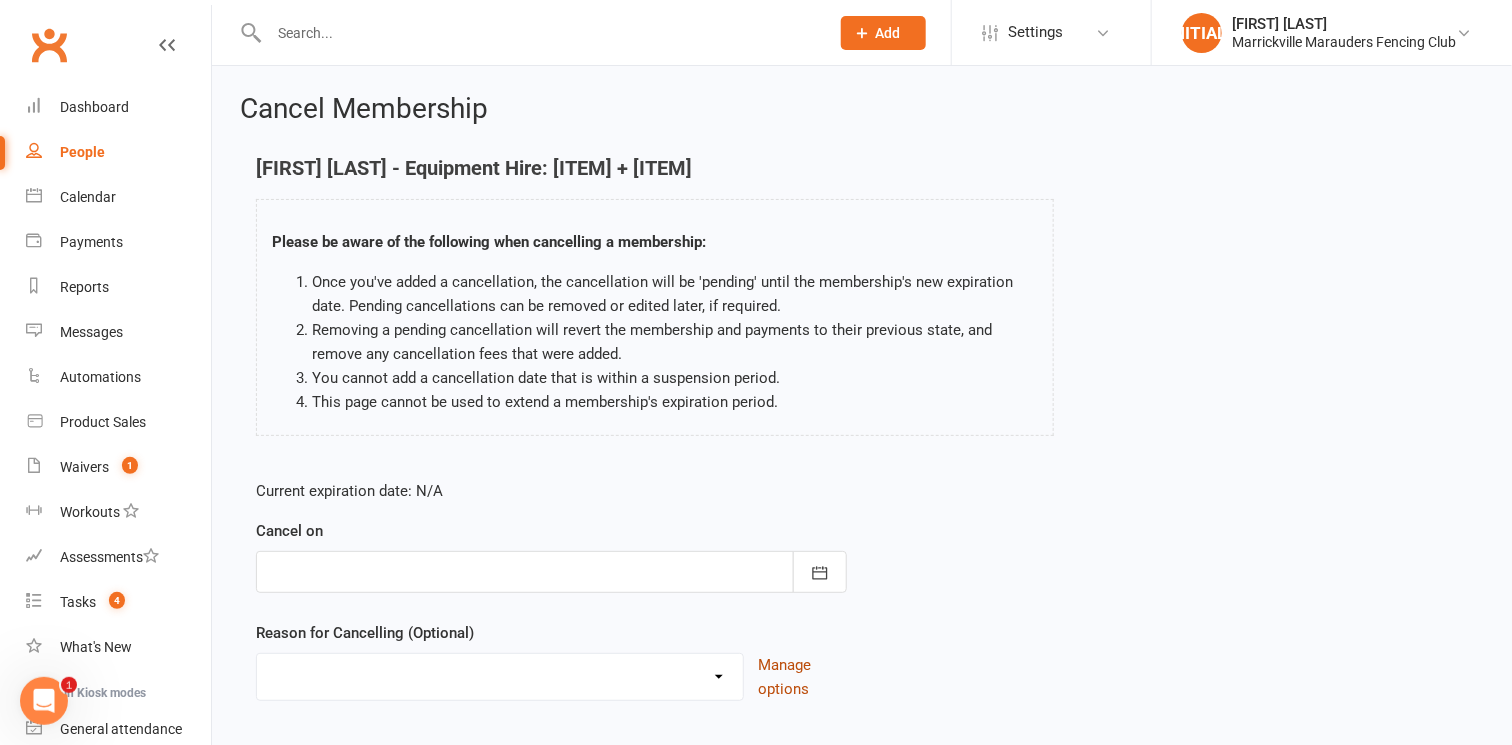 click on "Manage options" at bounding box center (802, 677) 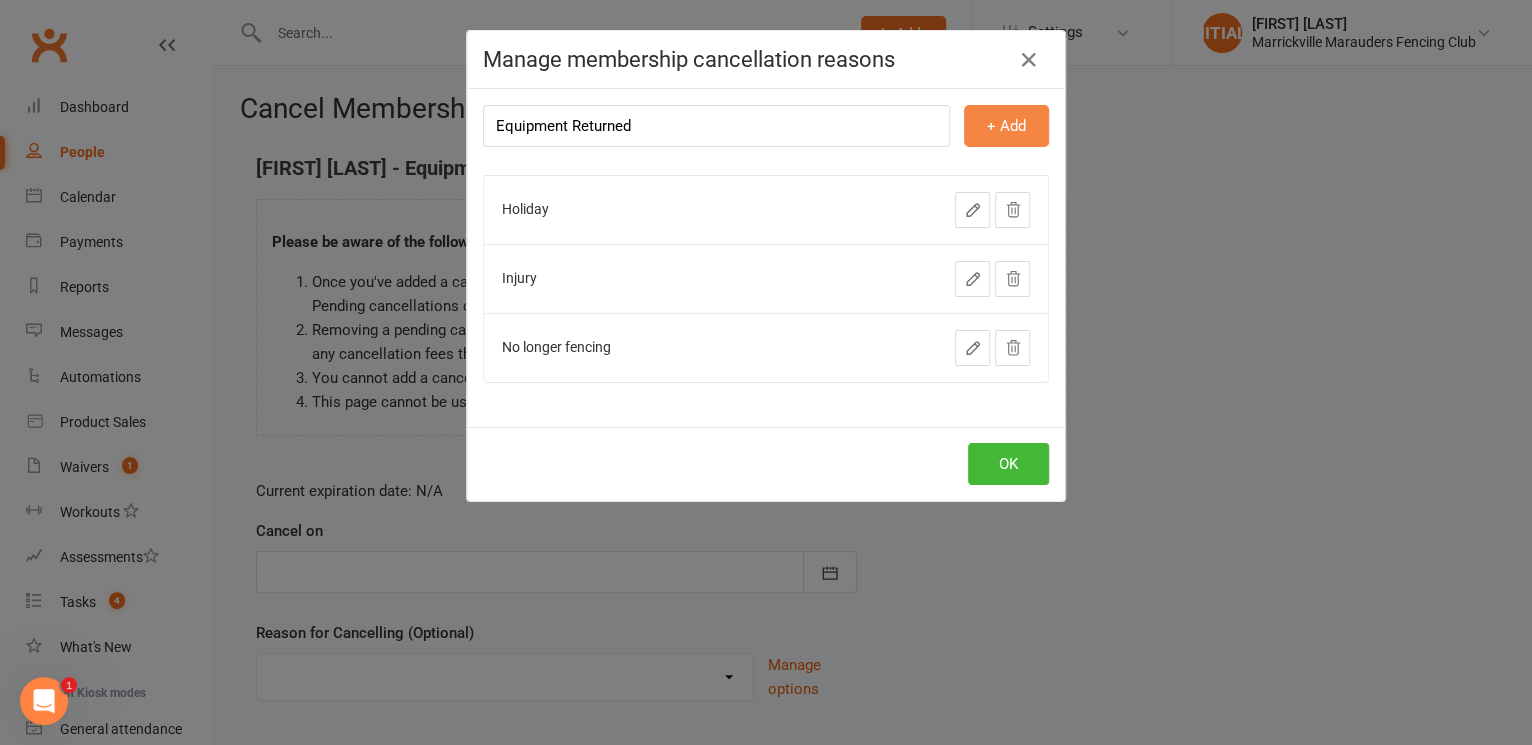 type on "Equipment Returned" 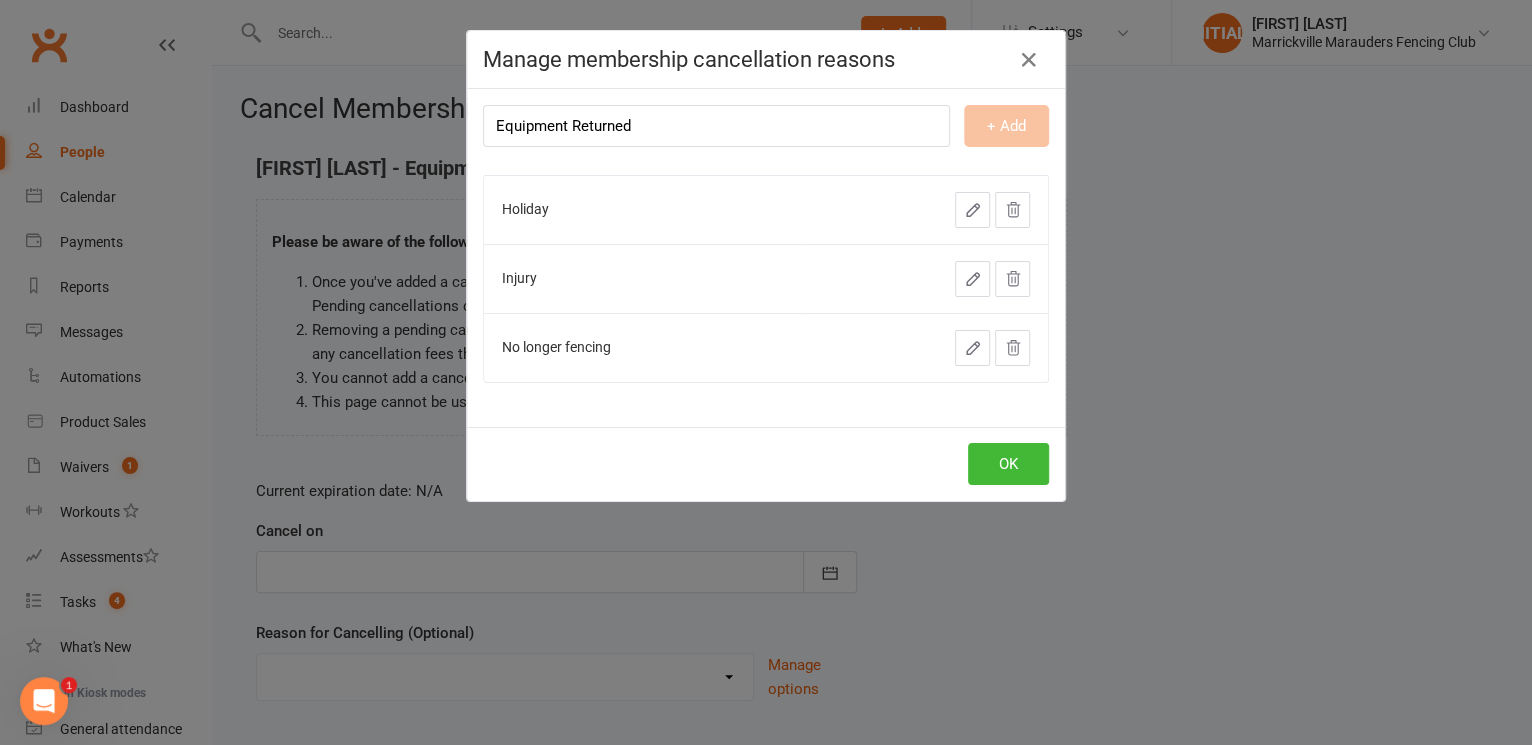 type 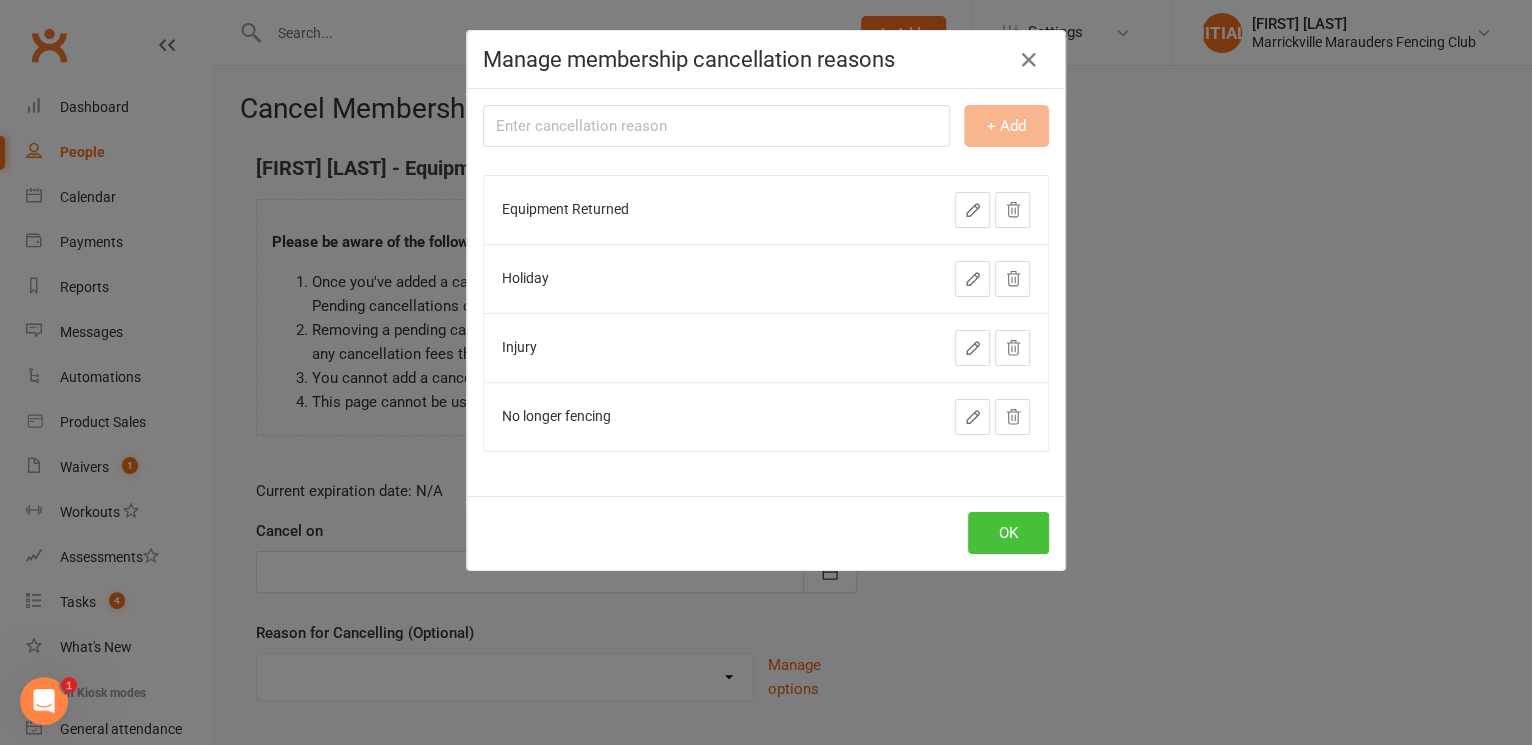 click on "OK" at bounding box center [1008, 533] 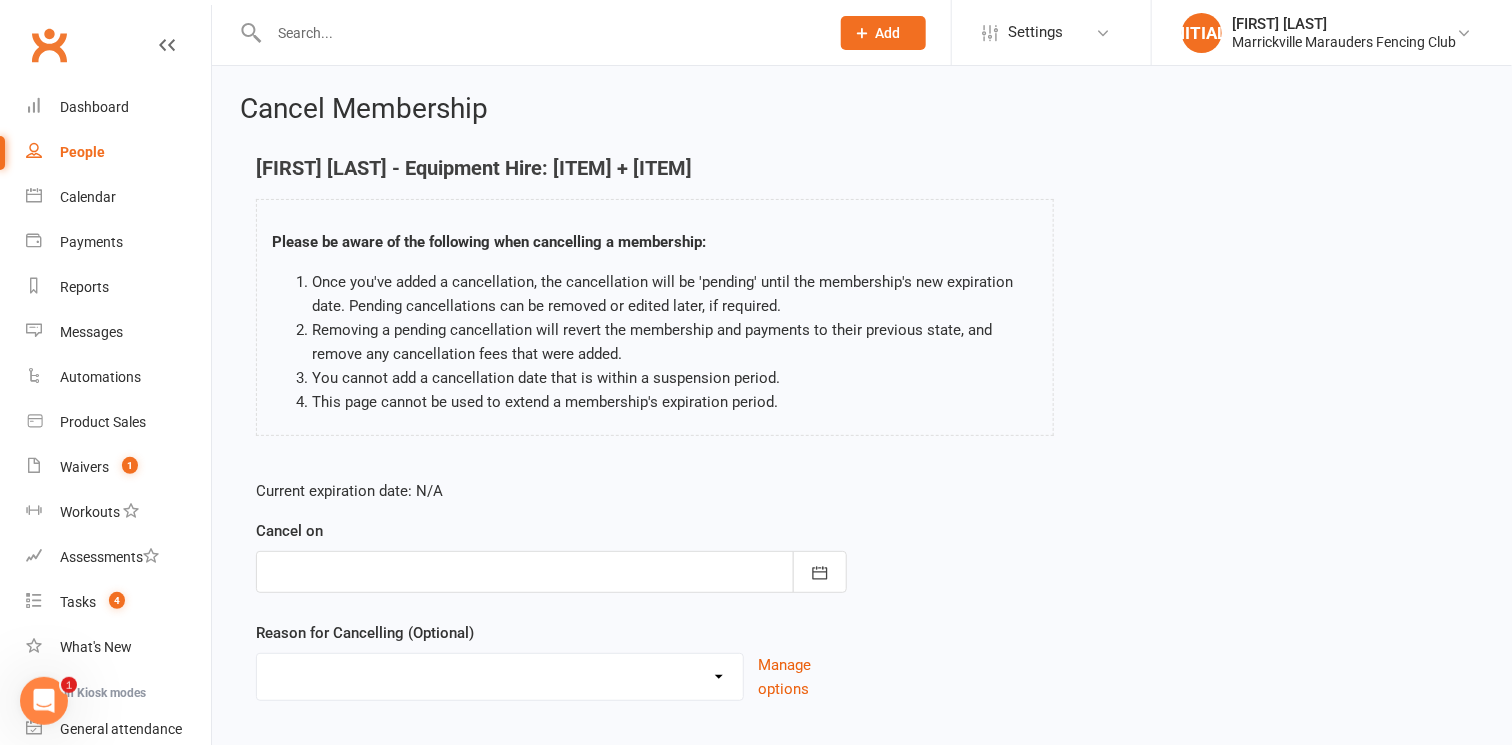 scroll, scrollTop: 117, scrollLeft: 0, axis: vertical 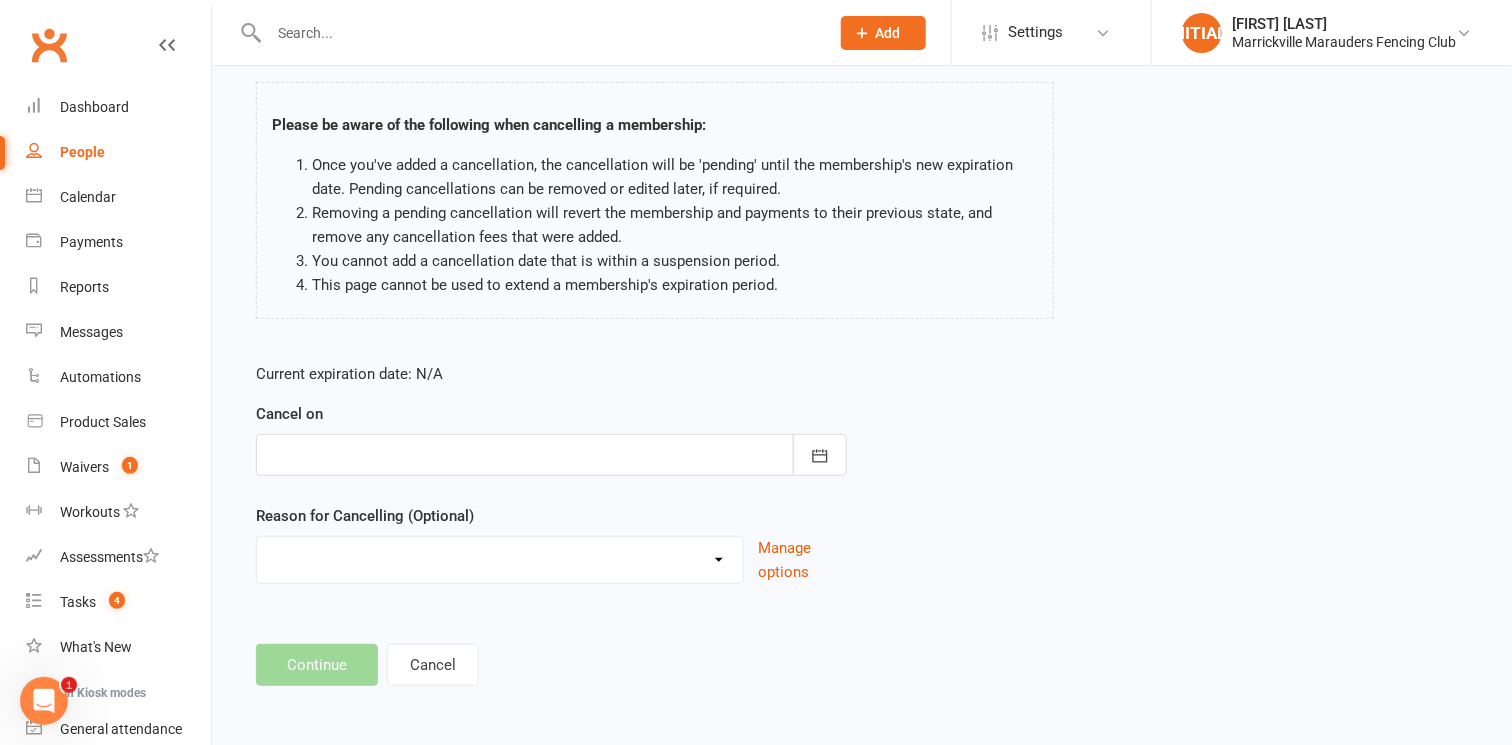 click on "Equipment Returned Holiday Injury No longer fencing Other reason" at bounding box center [500, 557] 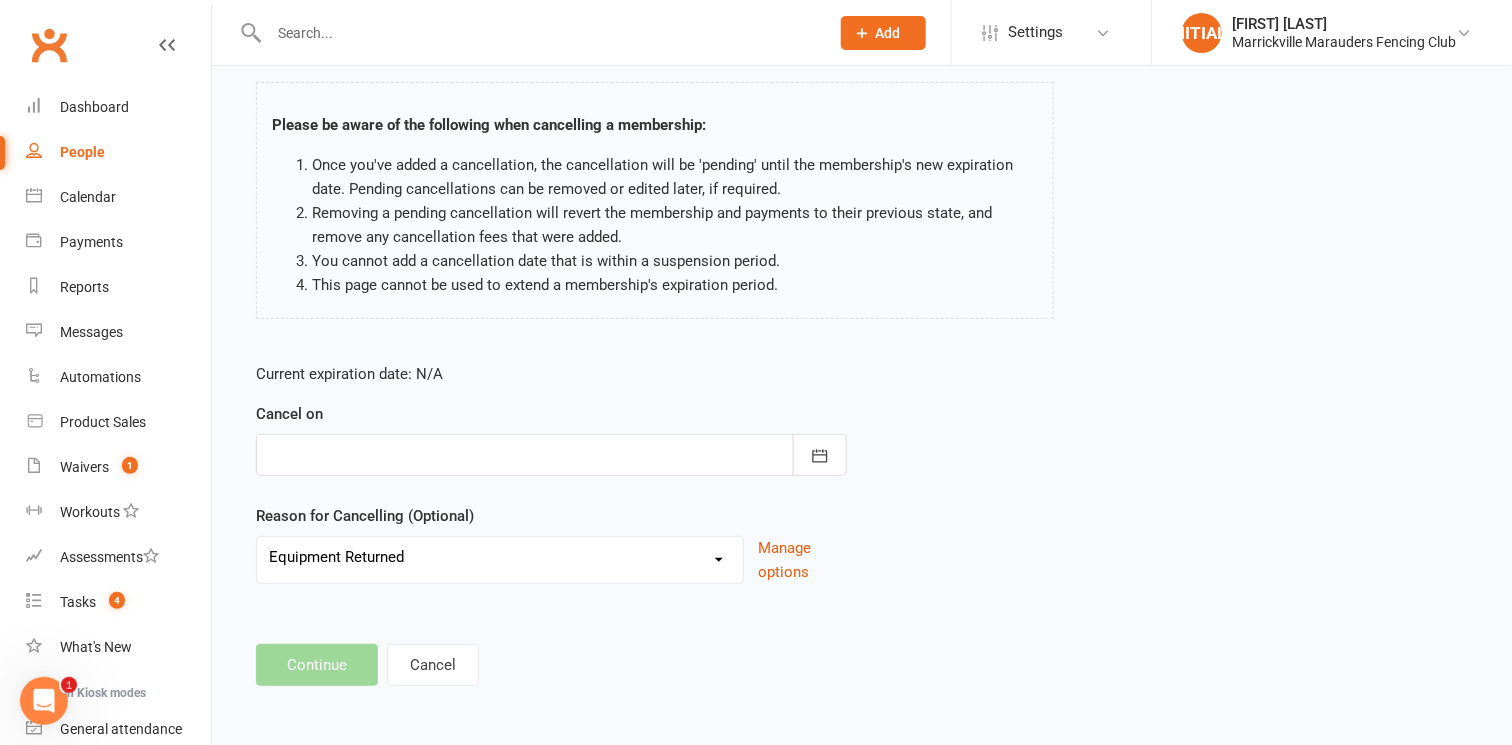 click on "Equipment Returned Holiday Injury No longer fencing Other reason" at bounding box center (500, 557) 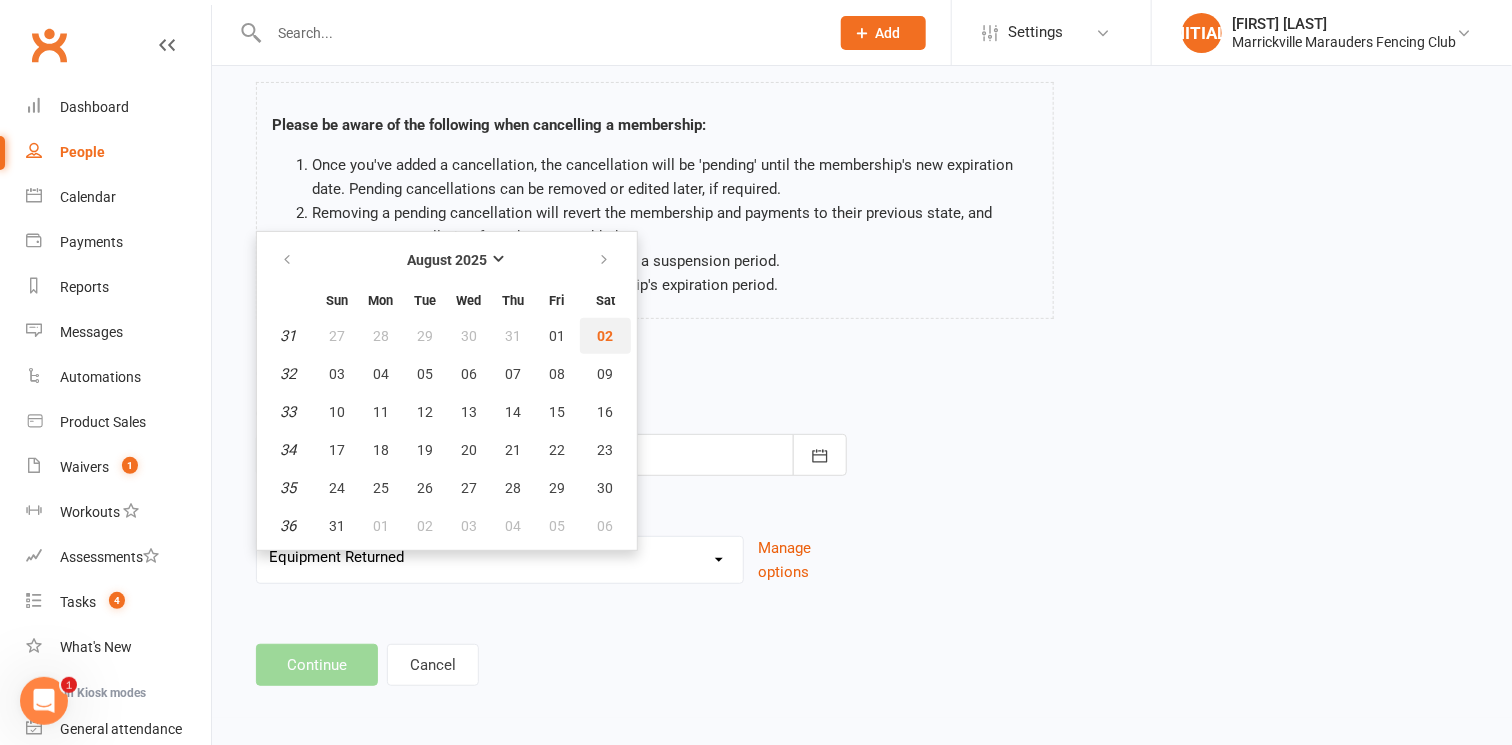 click on "02" at bounding box center (606, 336) 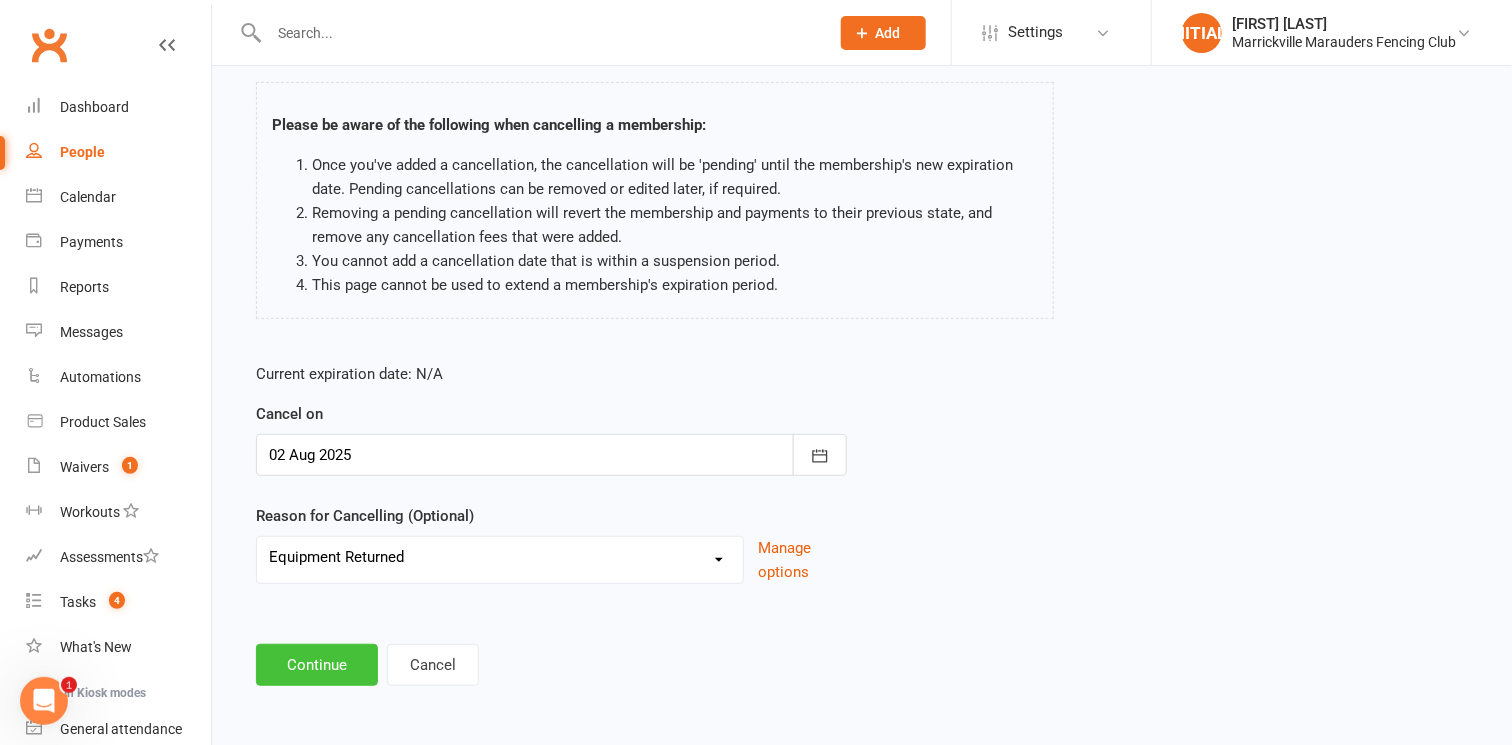 click on "Continue" at bounding box center [317, 665] 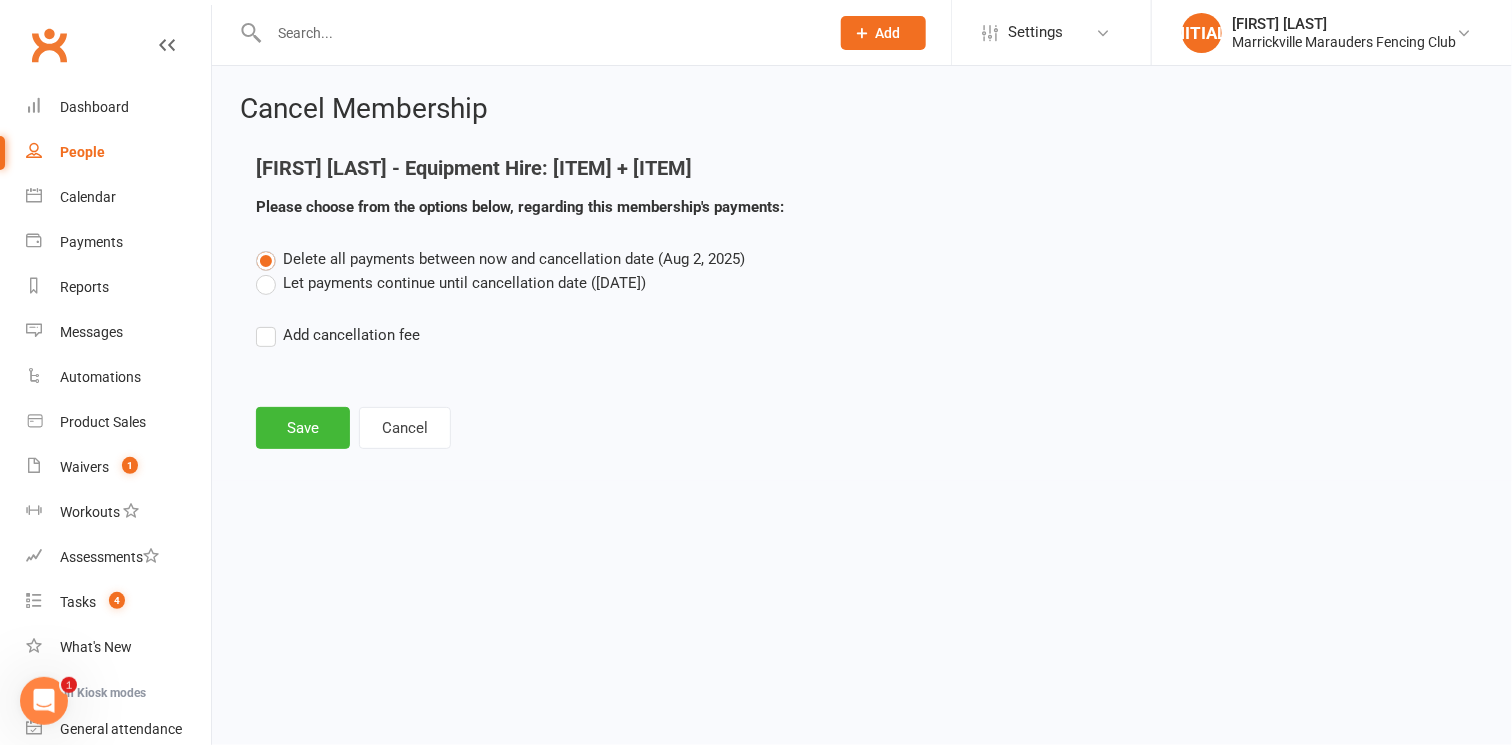 scroll, scrollTop: 0, scrollLeft: 0, axis: both 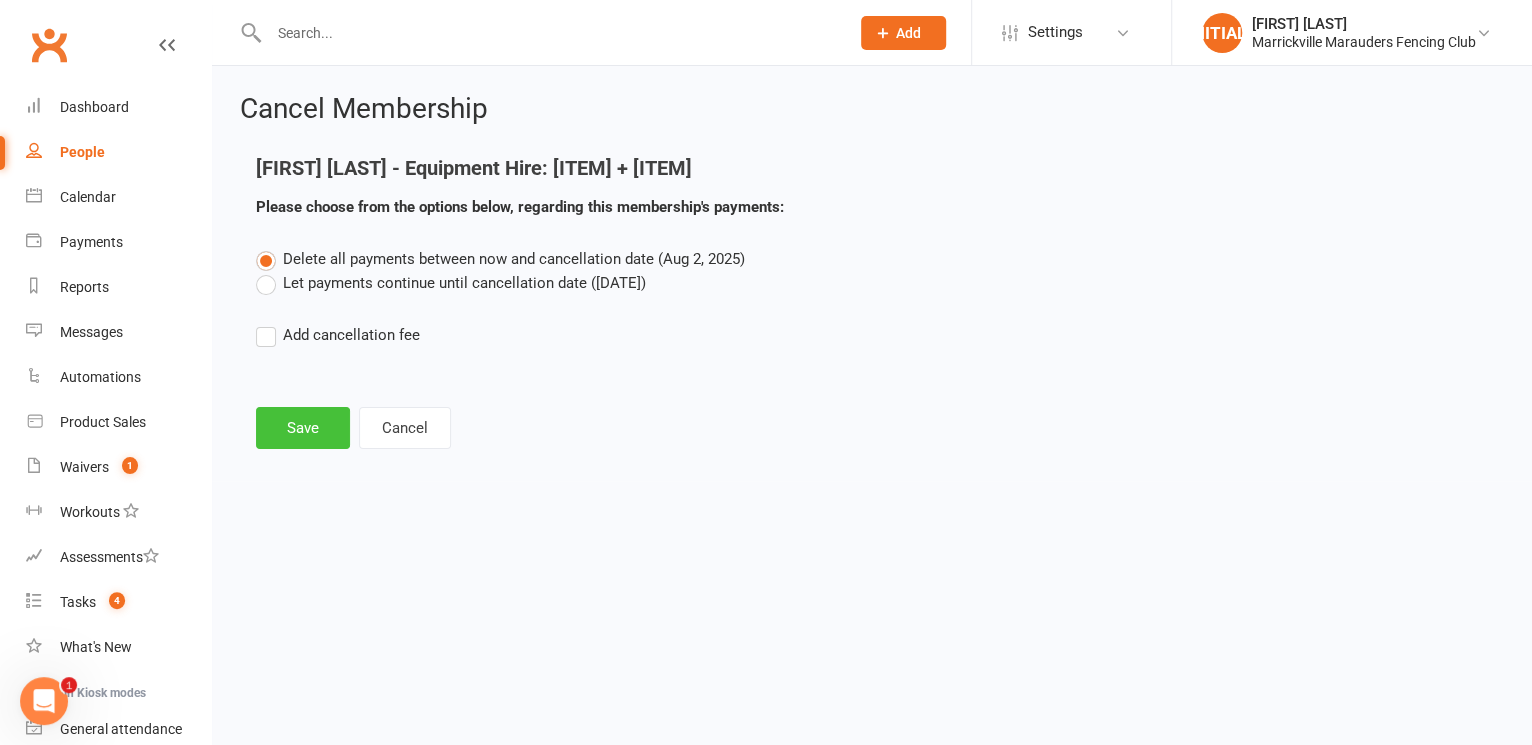 click on "Save" at bounding box center [303, 428] 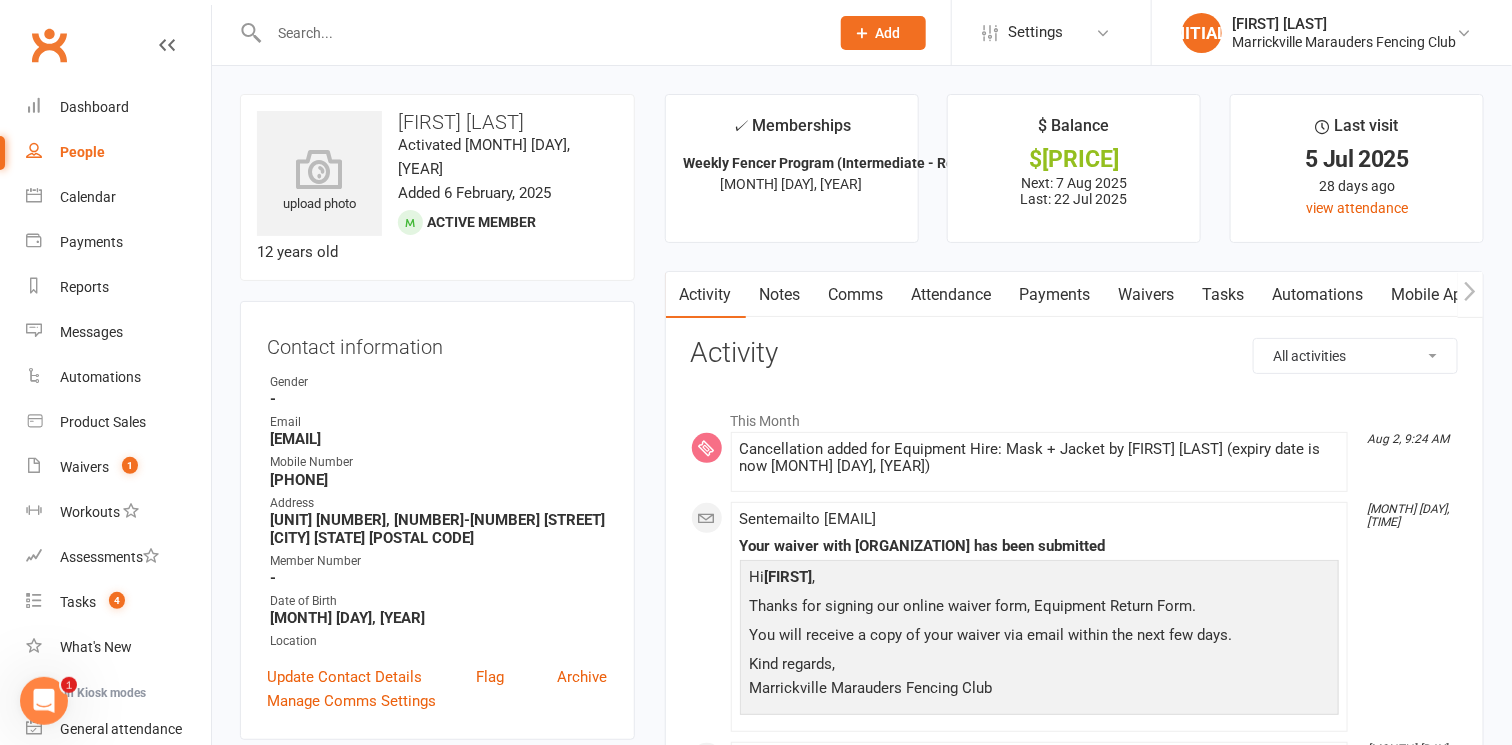 click at bounding box center (539, 33) 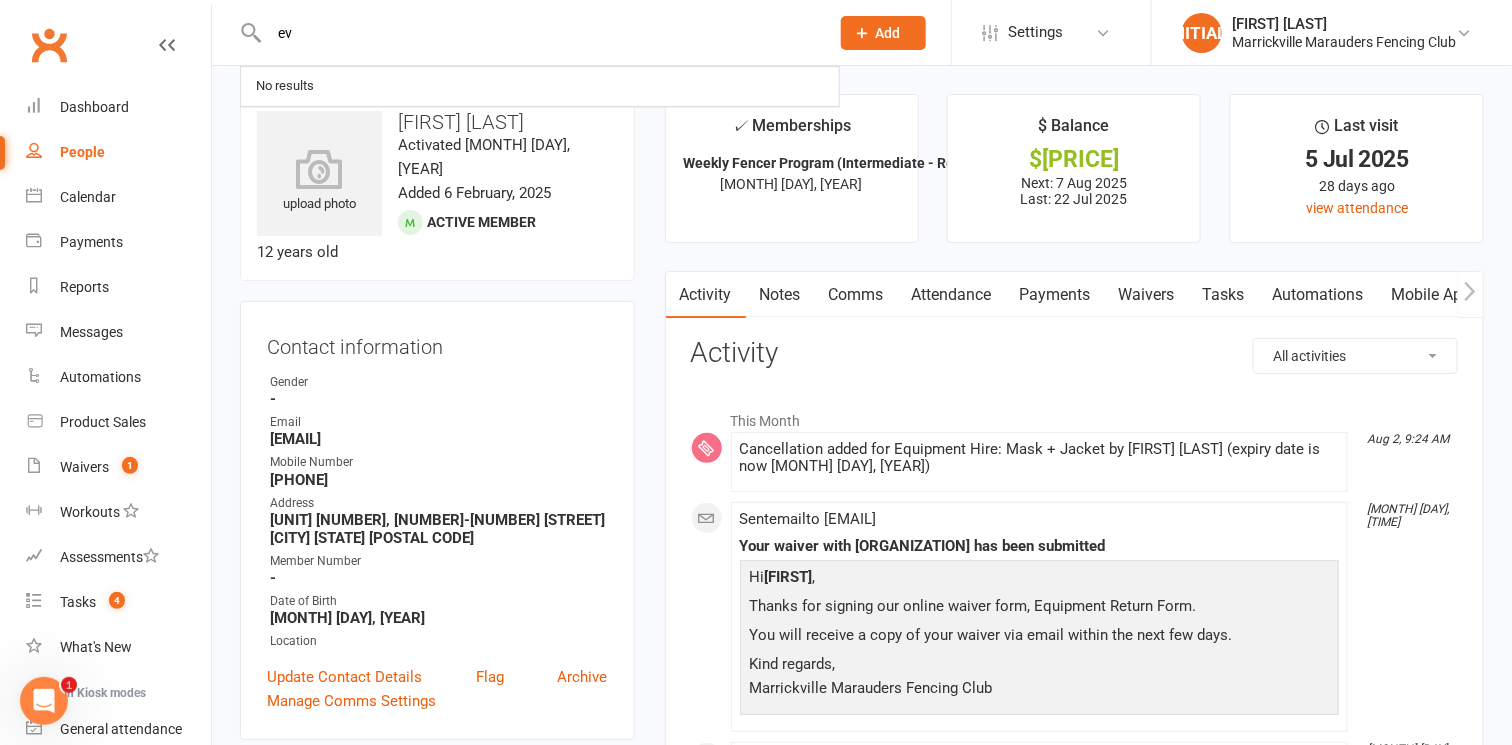type on "e" 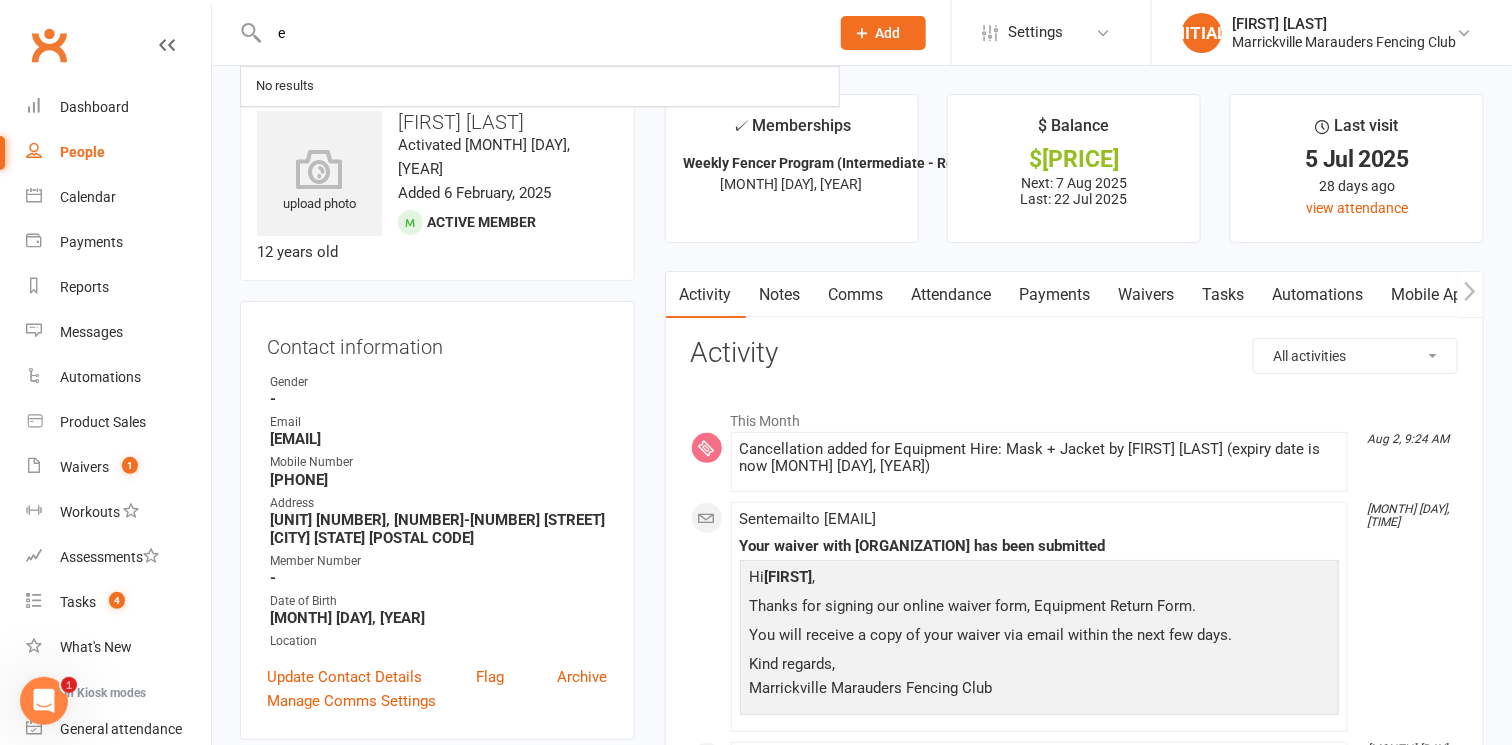 type 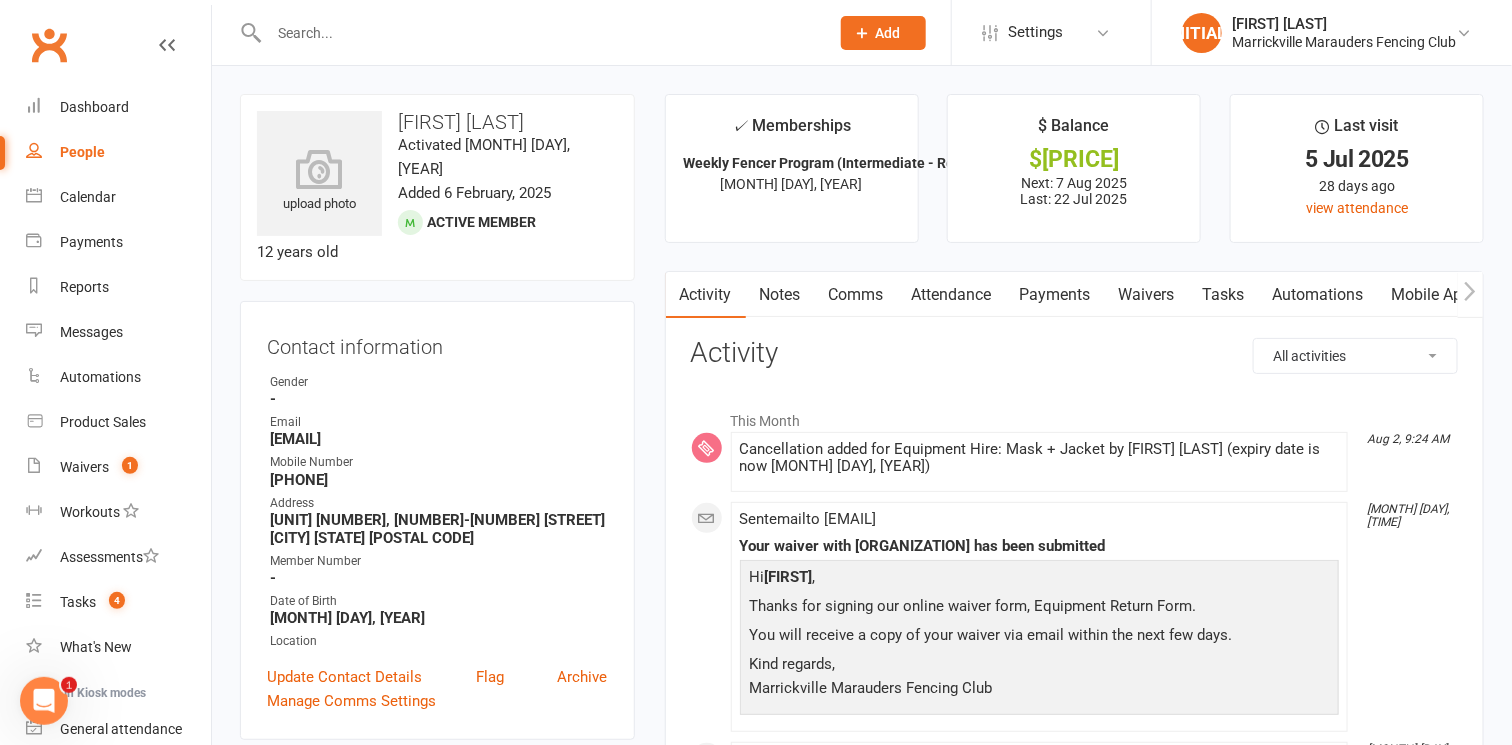 click on "upload photo Liam Owen Activated 6 February, 2025 Added 6 February, 2025   Active member 12 years old  Contact information Owner   Gender  -
Email  jaydatham@gmail.com
Mobile Number  0466580361
Address  Unit 10, 24-25 North Parade Campsie NSW 2194
Member Number  -
Date of Birth  August 4, 2012
Location
Update Contact Details Flag Archive Manage Comms Settings
Wallet Credit card Miss Jayda L Tham  xxxx xxxx xxxx 8037  10/2028
Add / Edit Payment Method
Membership      Weekly Fencer Program (Intermediate - Returning) Feb 6 2025 — Feb 5 2026 This  week Booked: 1 Attended: 0 0 classes remaining    Cancel membership Upgrade / Downgrade Show expired memberships Add new membership
Family Members   Jayda Tham - Parent / Guardian Add link to existing contact  Add link to new contact
Suspensions  No active suspensions found. Add new suspension
Email / SMS Subscriptions  edit Unsubscribed from Emails No
Unsubscribed from SMSes No
Key Demographics  edit Fitness Goals  edit edit edit edit" at bounding box center (862, 1882) 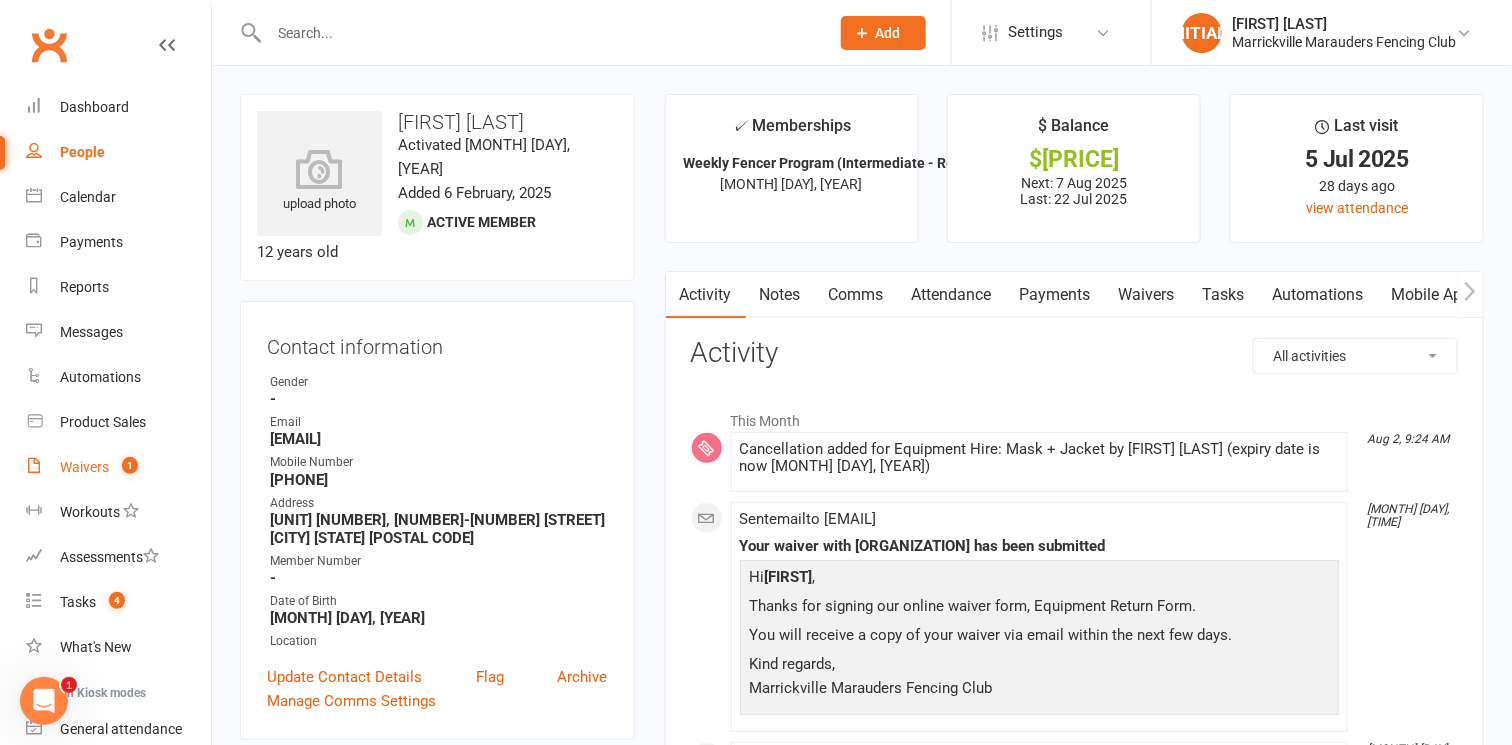 click on "Waivers" at bounding box center [84, 467] 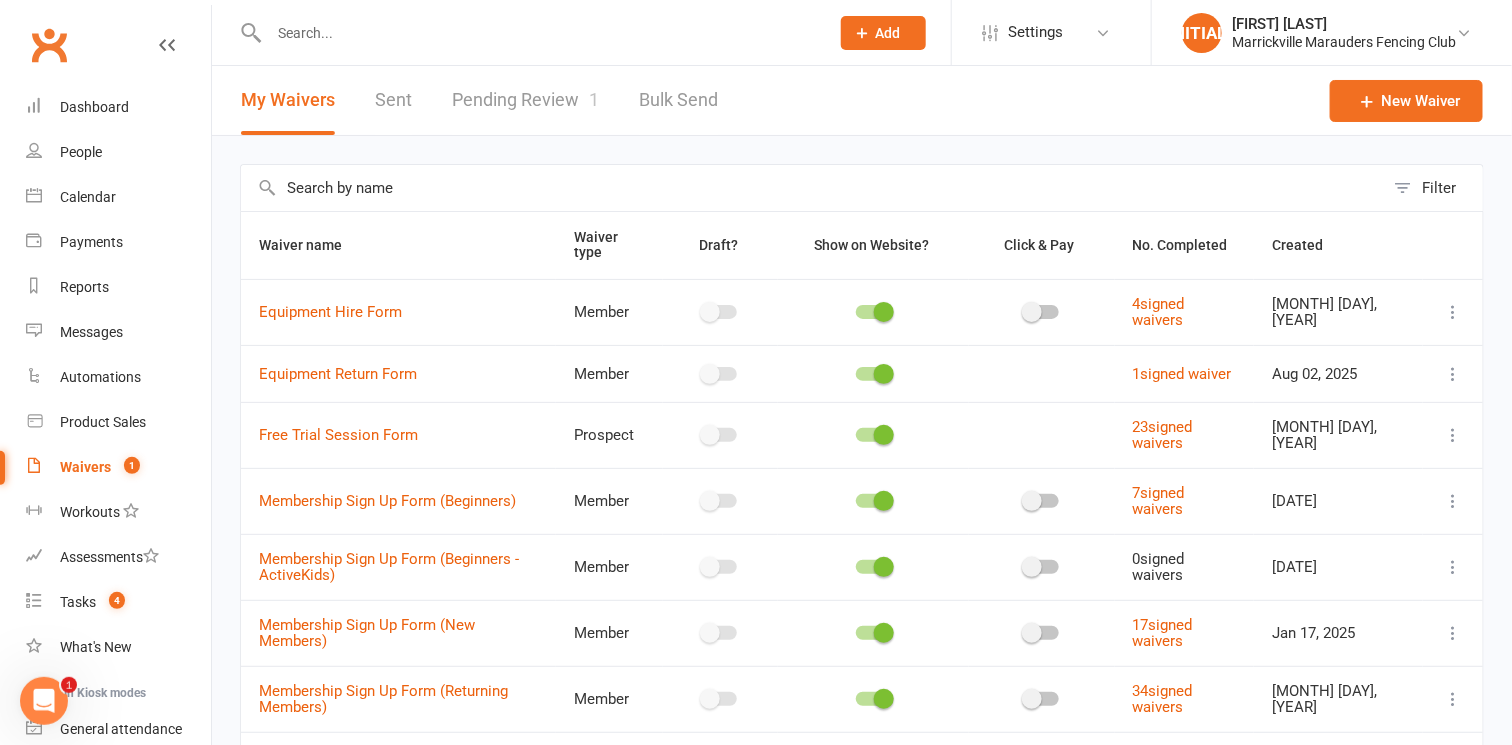 click on "Pending Review 1" at bounding box center [525, 100] 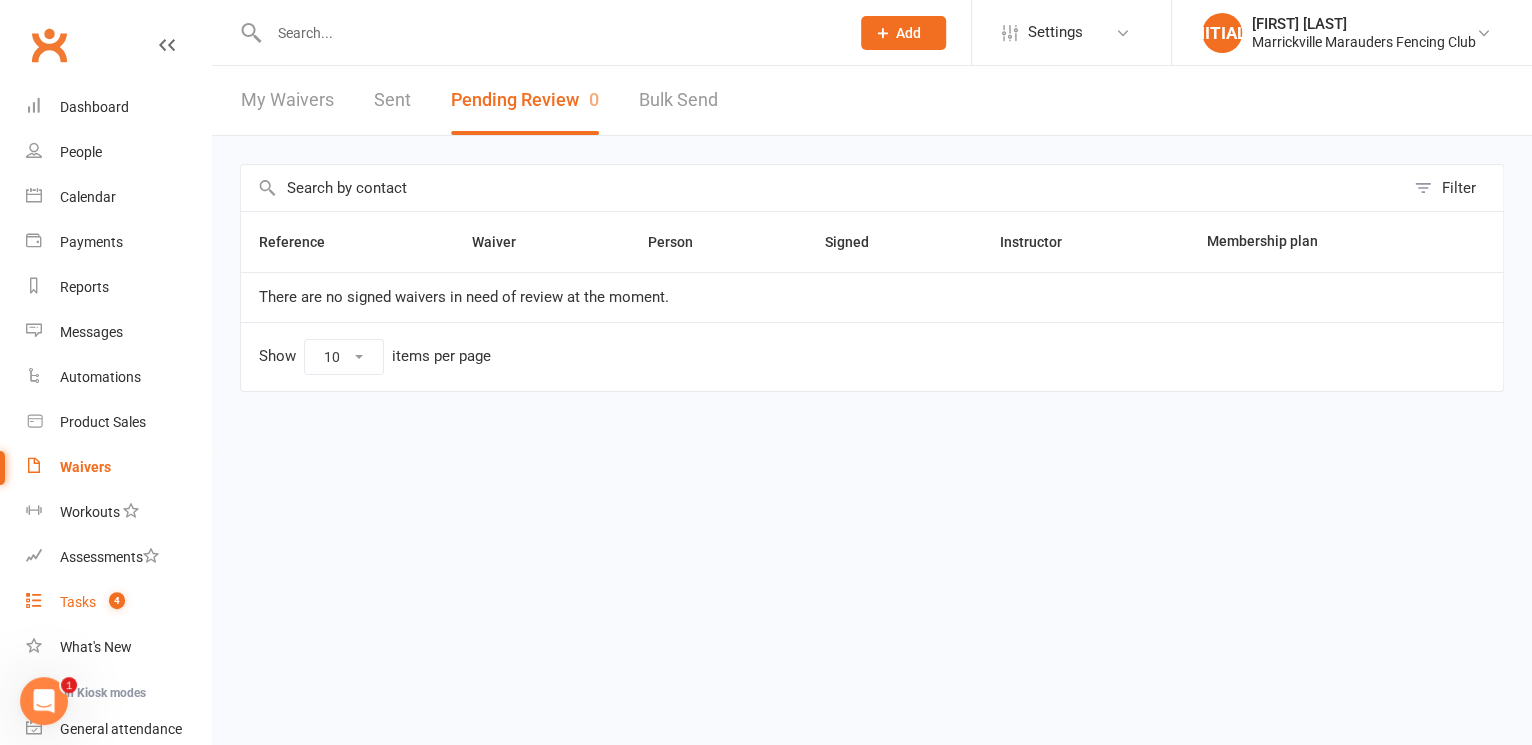 click on "Tasks" at bounding box center [78, 602] 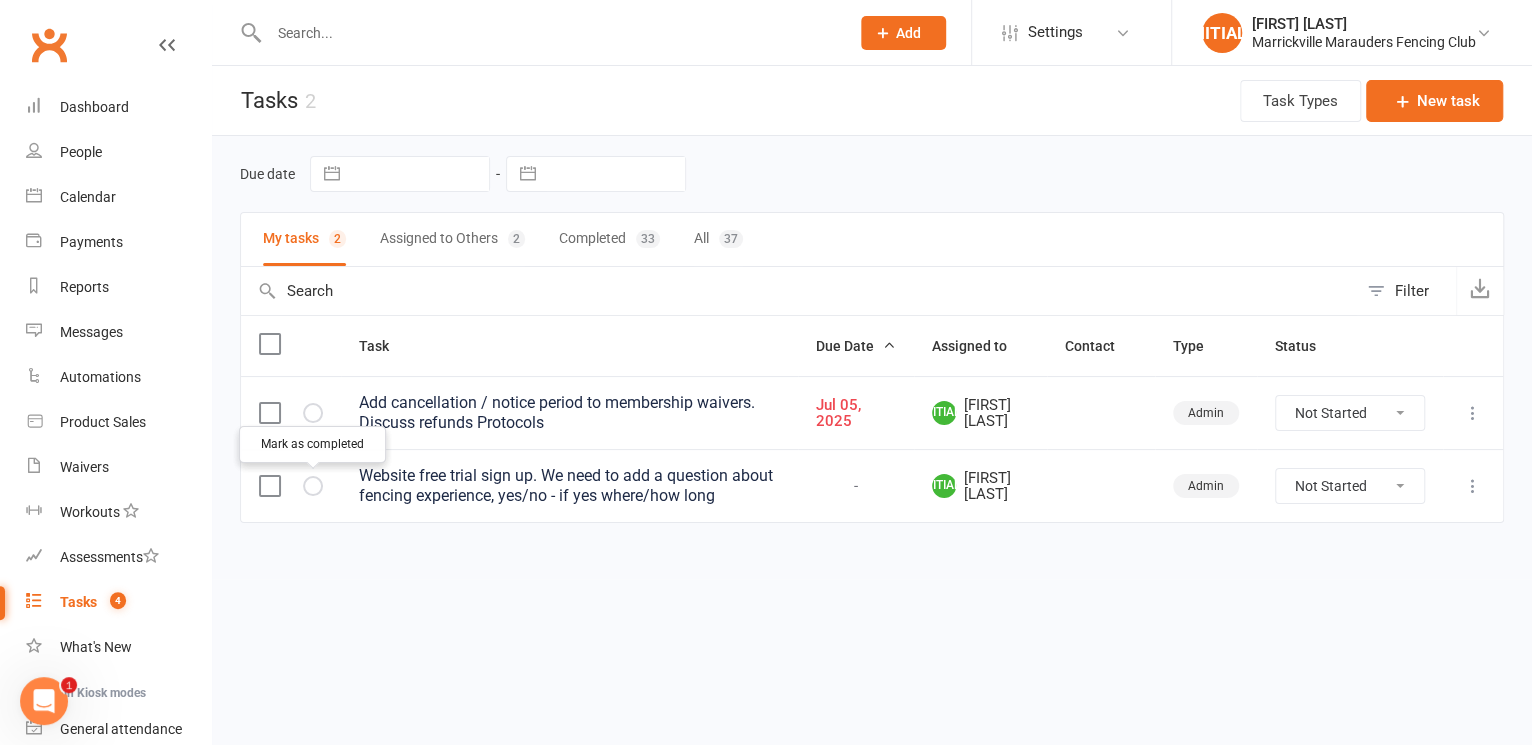 click at bounding box center (0, 0) 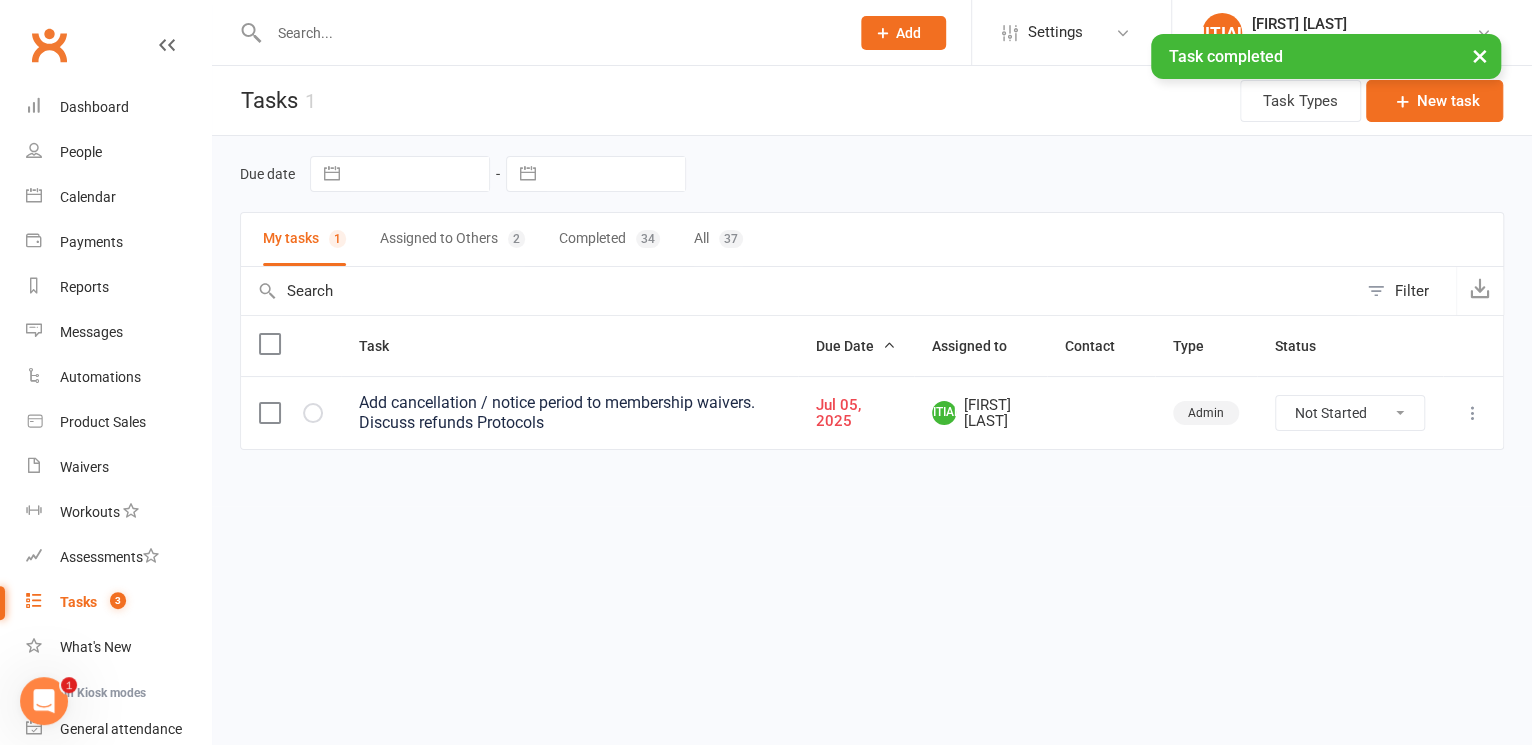 click on "× Task completed" at bounding box center [753, 34] 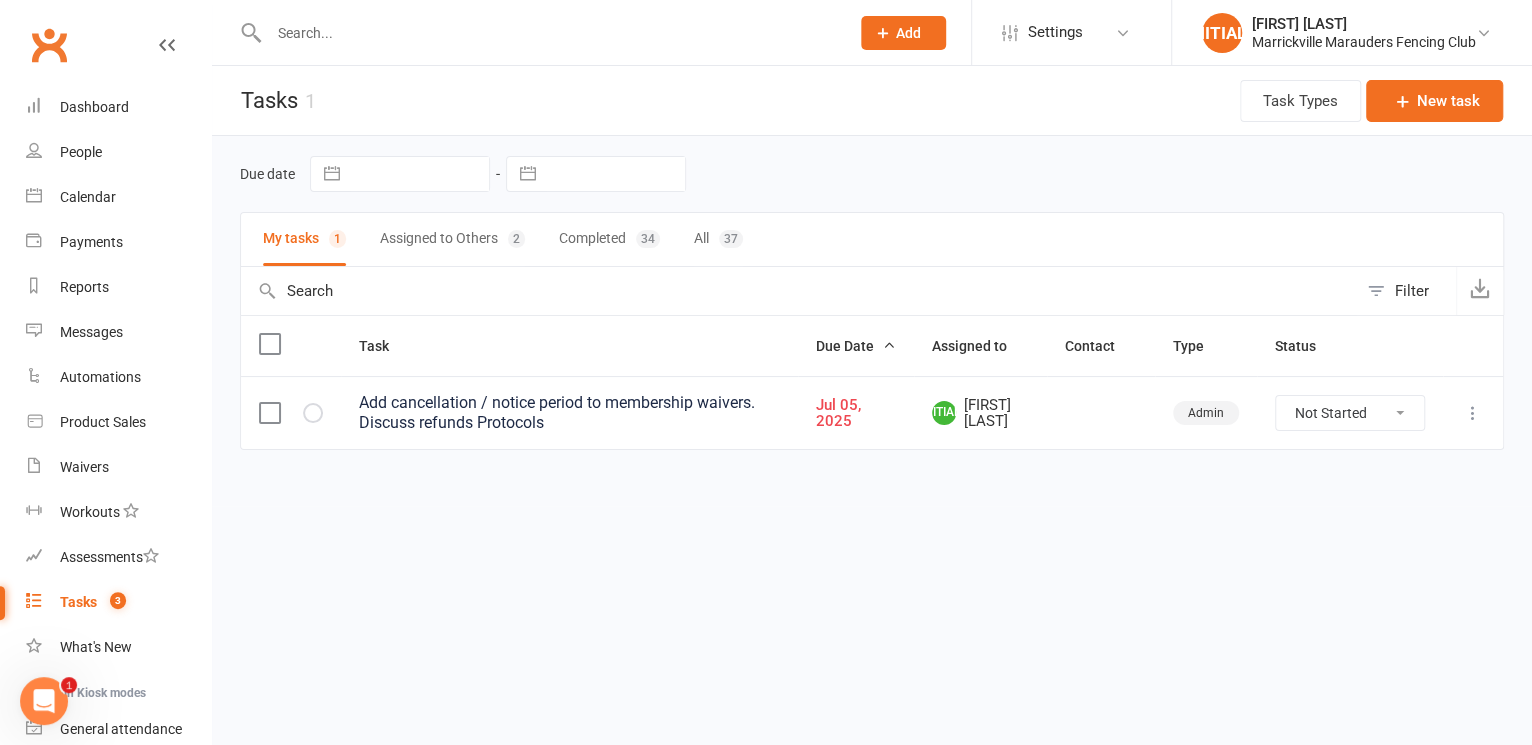click on "Tasks 1 Task Types New task" at bounding box center (872, 101) 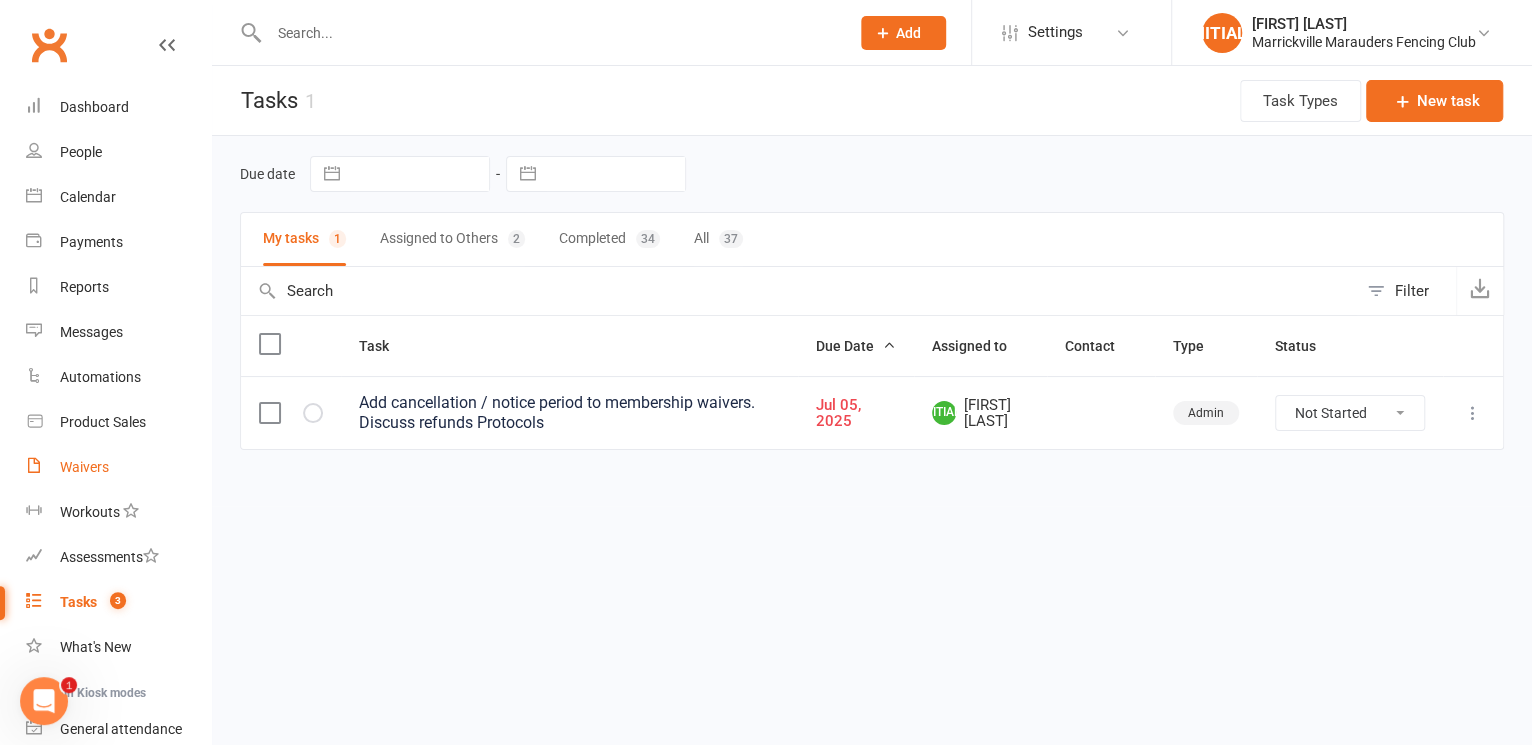 click on "Waivers" at bounding box center [118, 467] 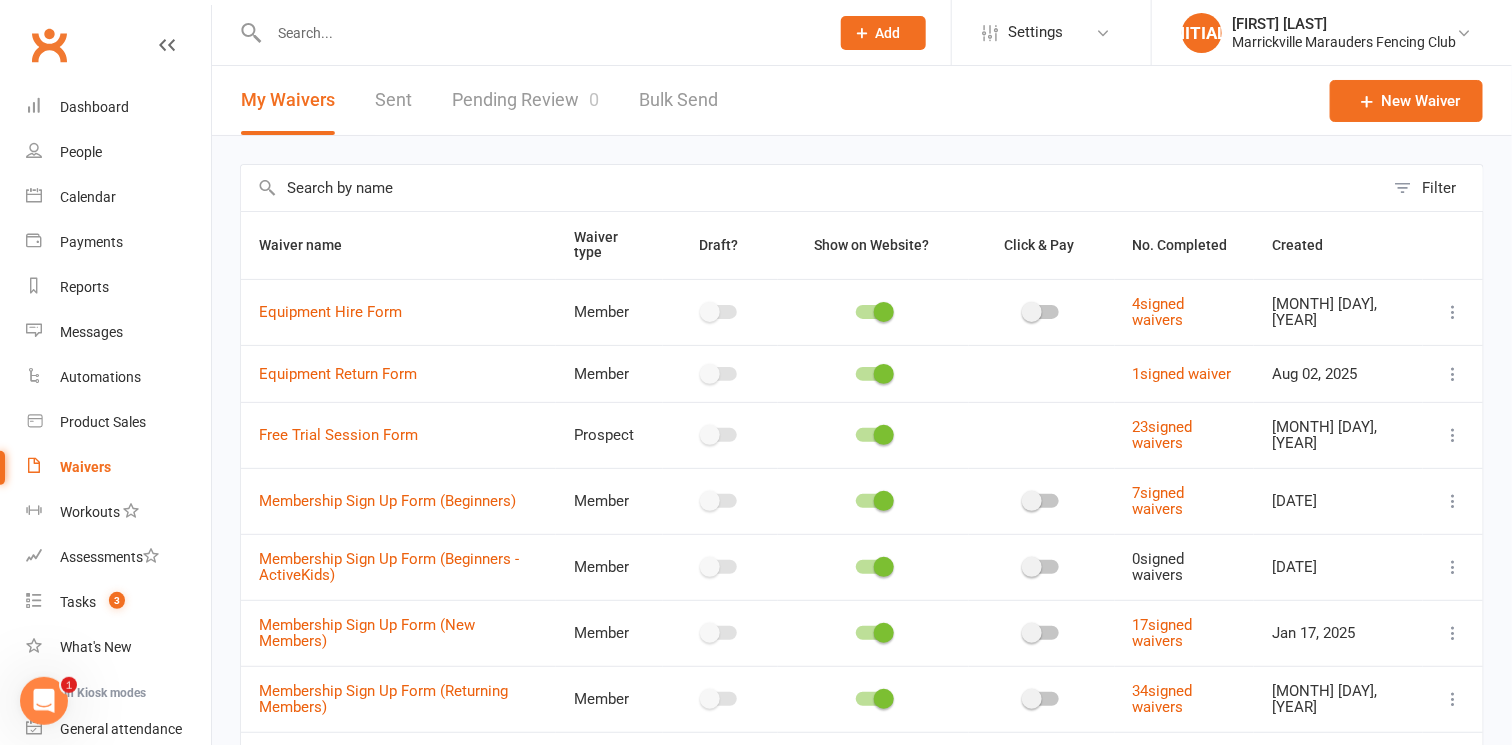 click at bounding box center (1453, 312) 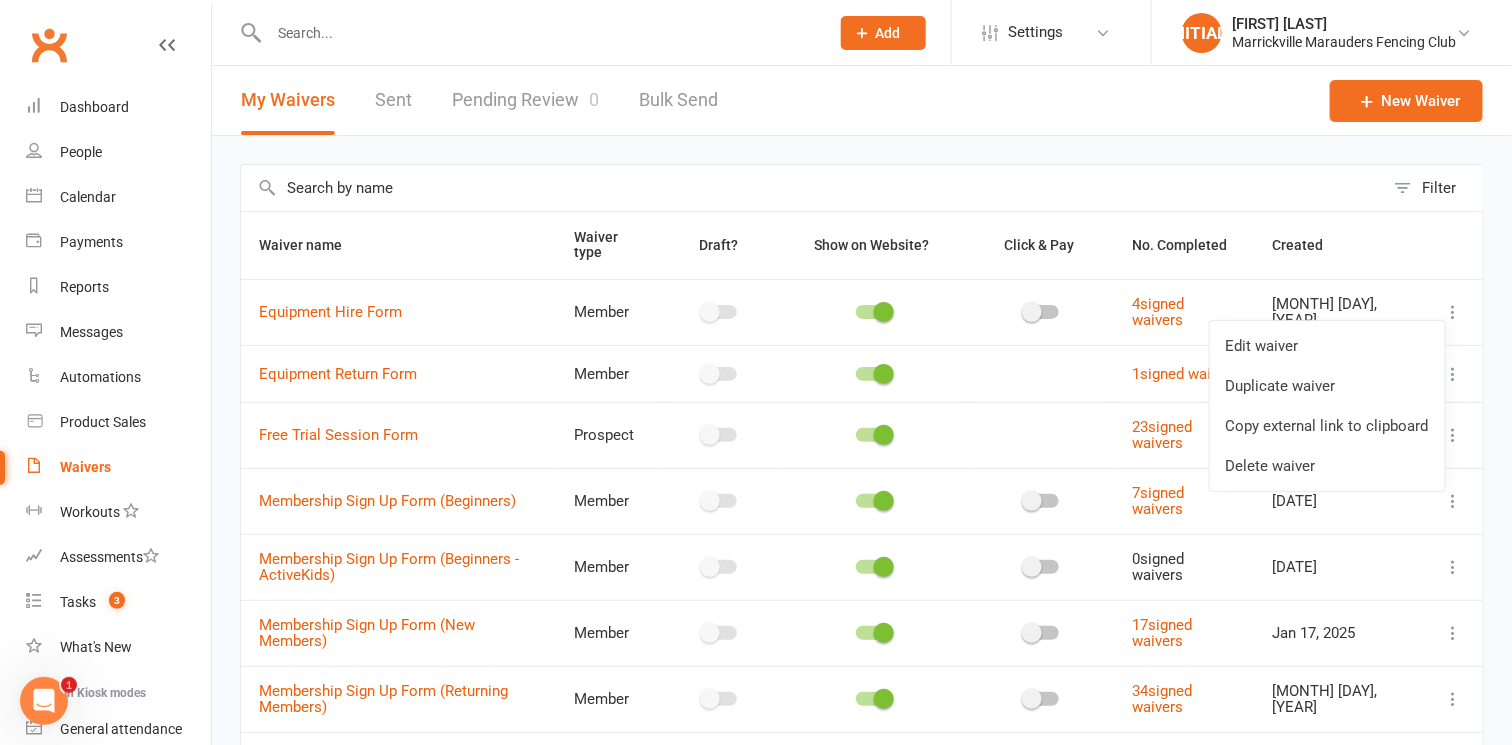 click at bounding box center (1453, 501) 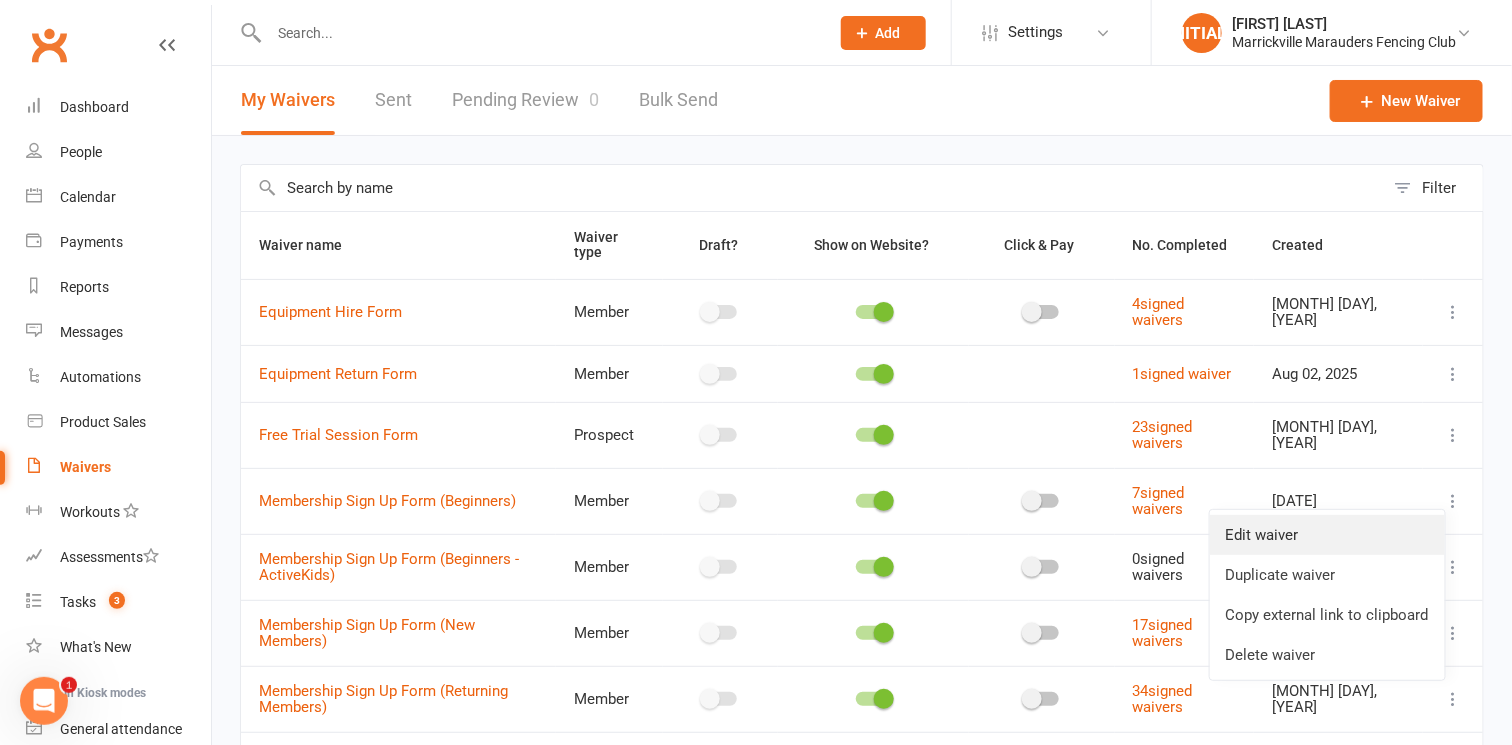click on "Edit waiver" at bounding box center [1327, 535] 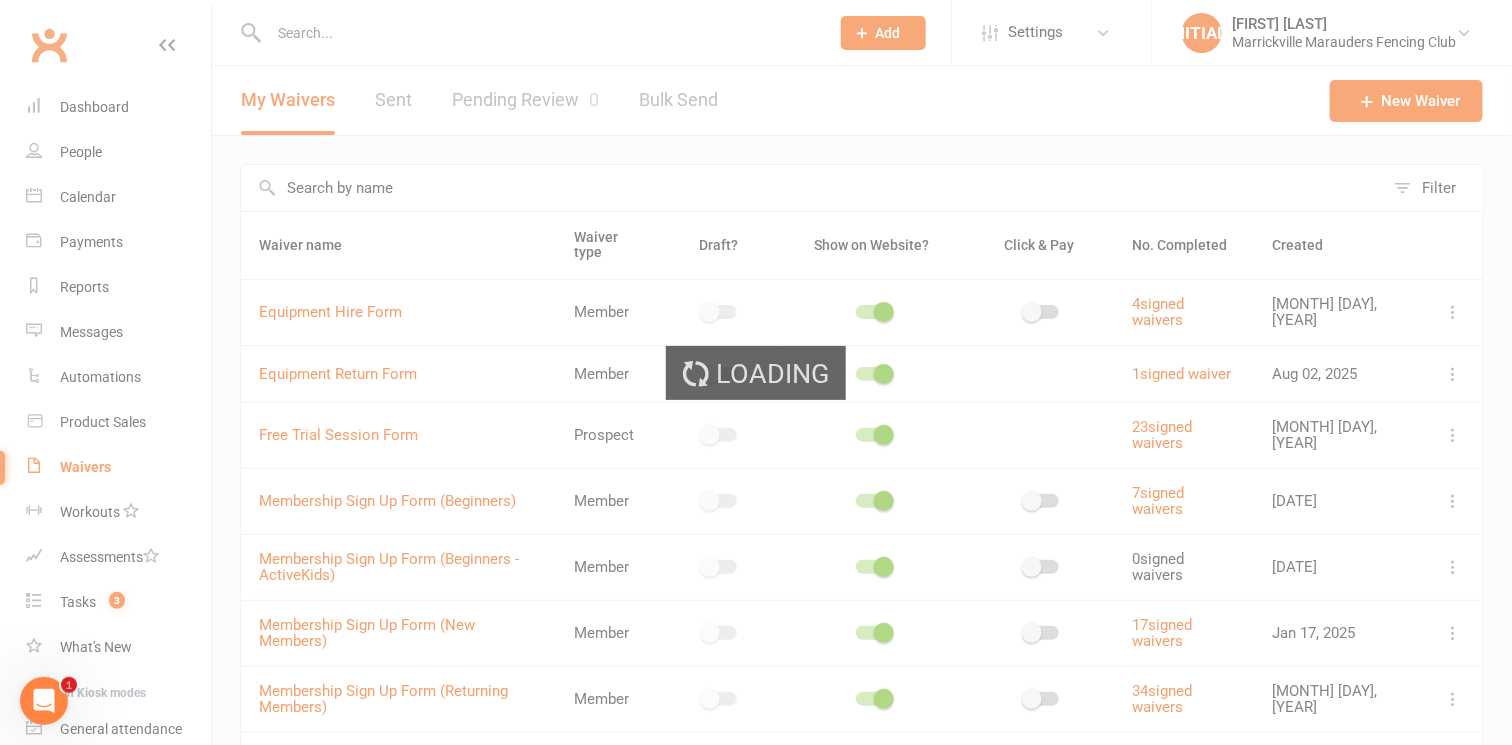 select on "applies_to_attending_signees" 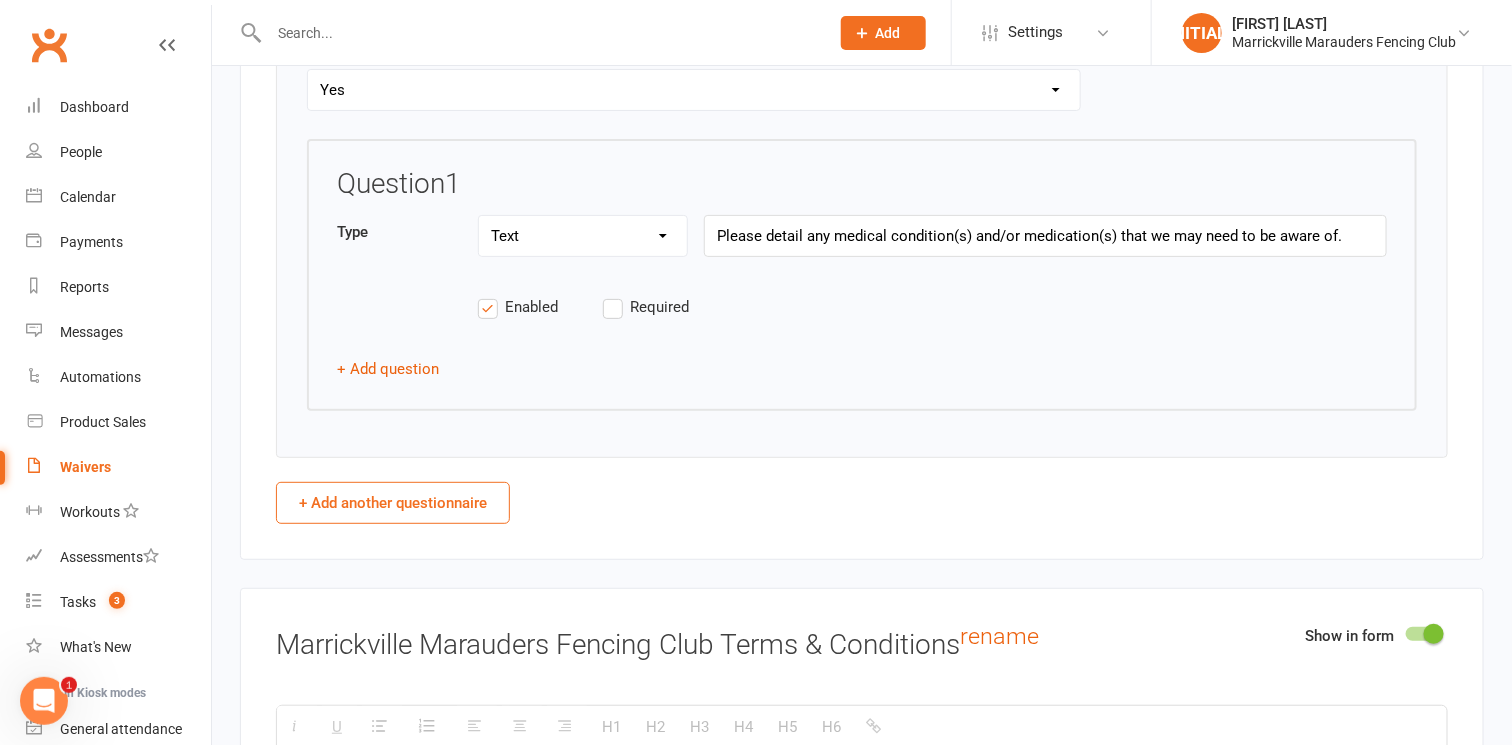 scroll, scrollTop: 3569, scrollLeft: 0, axis: vertical 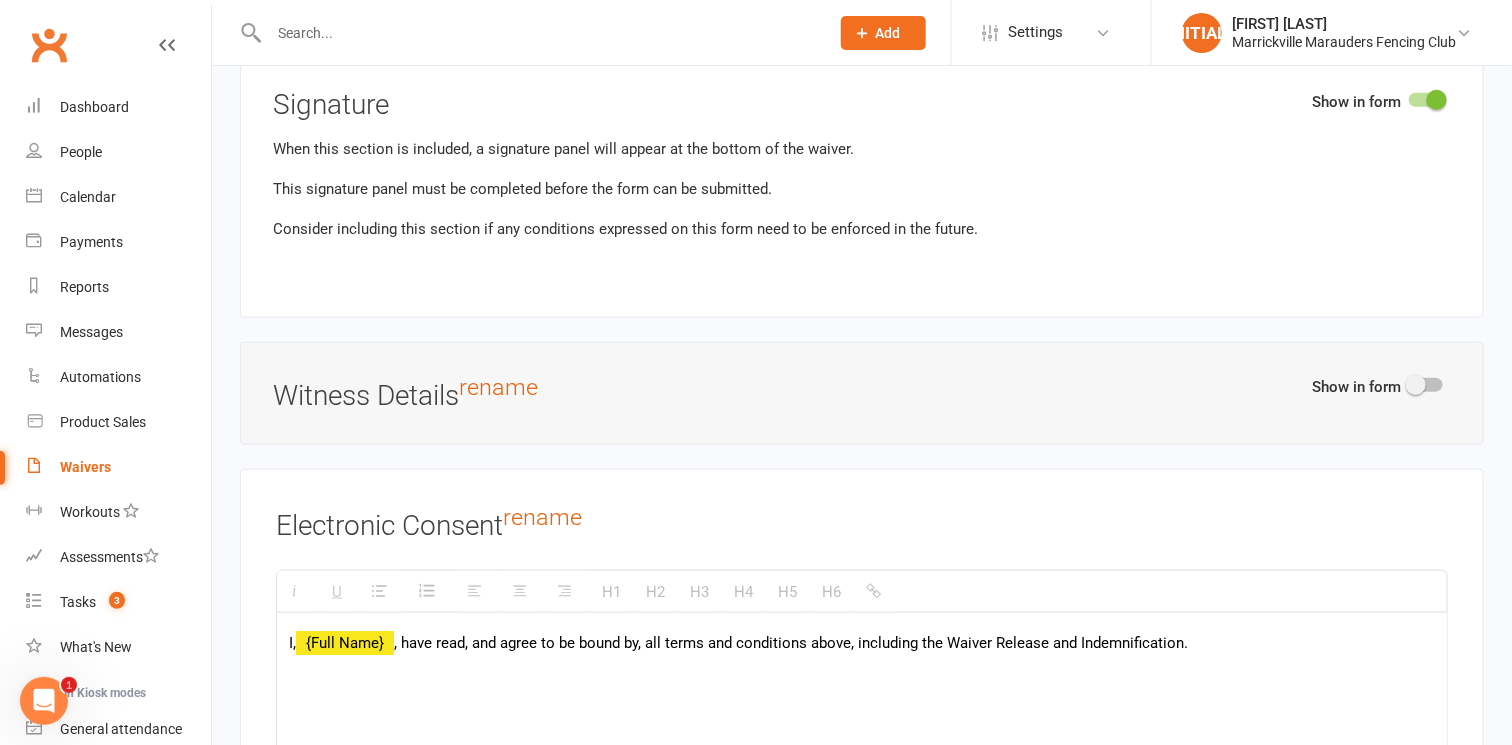 click at bounding box center (539, 33) 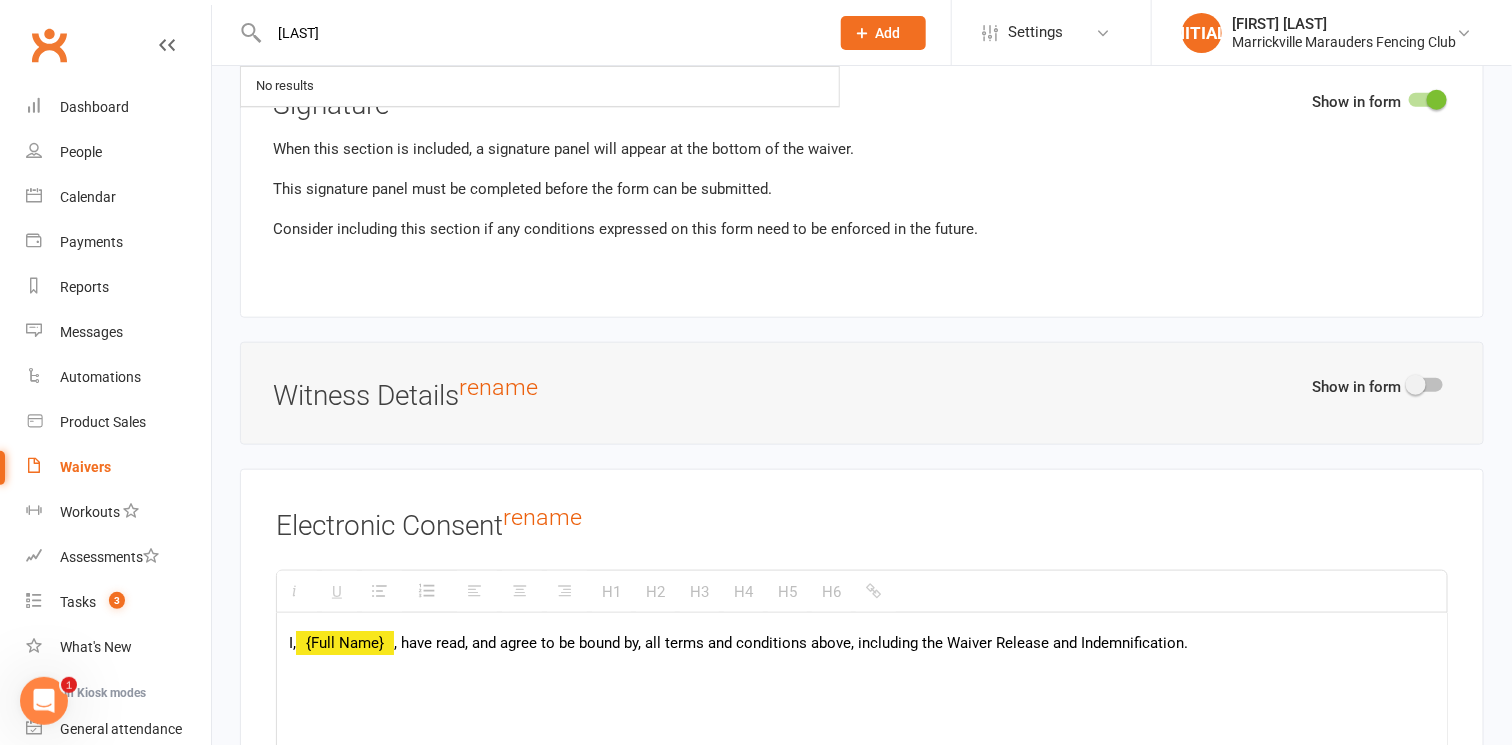 type on "alexander" 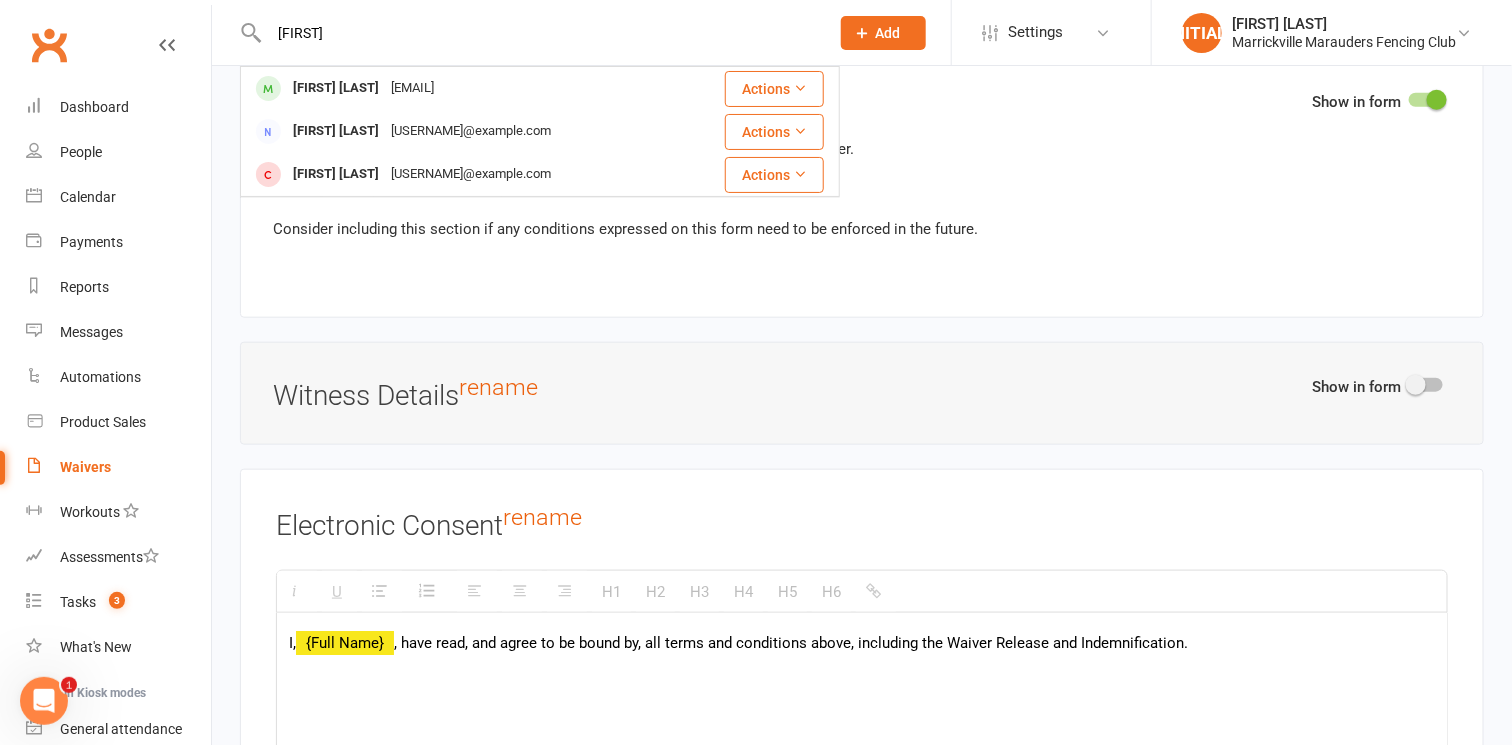 click on "alexander" at bounding box center (539, 33) 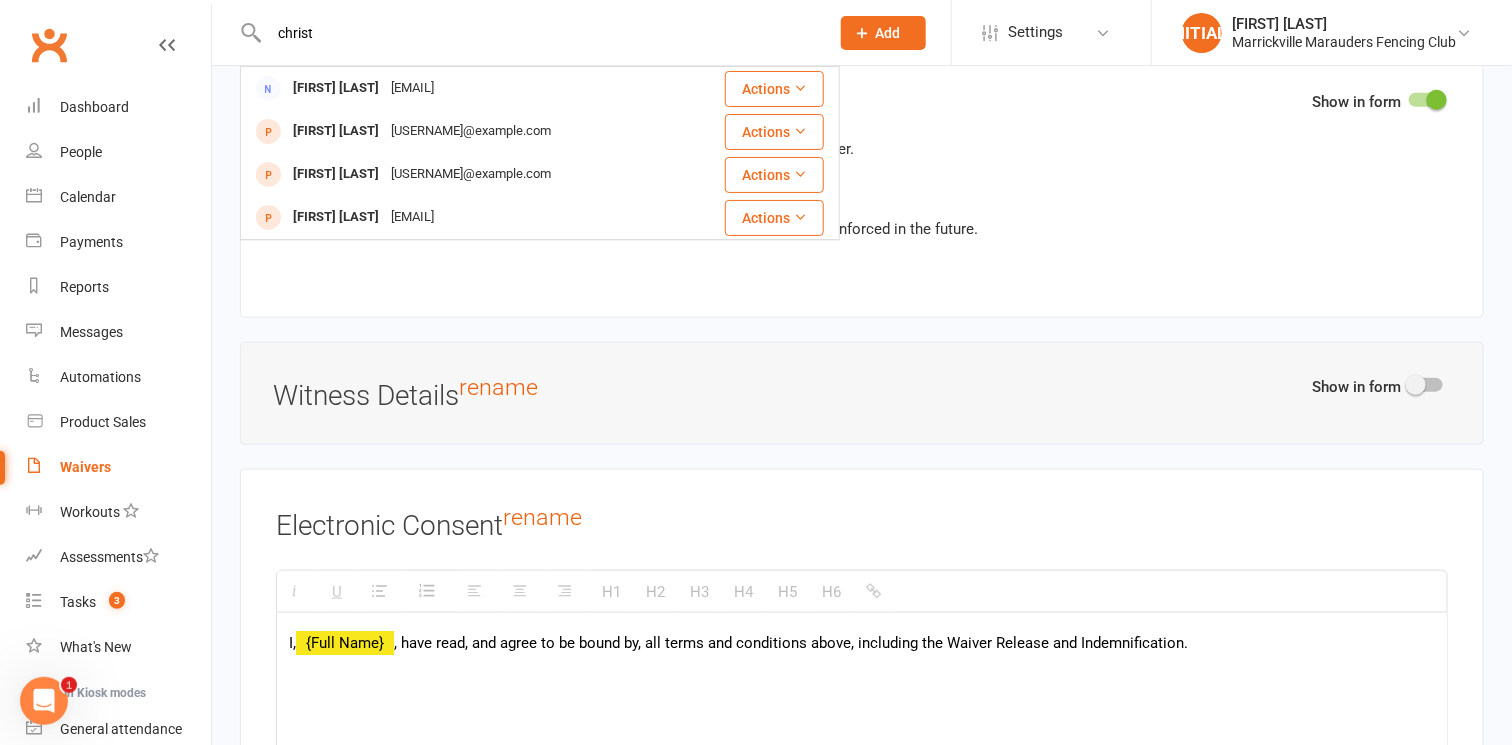type on "christ" 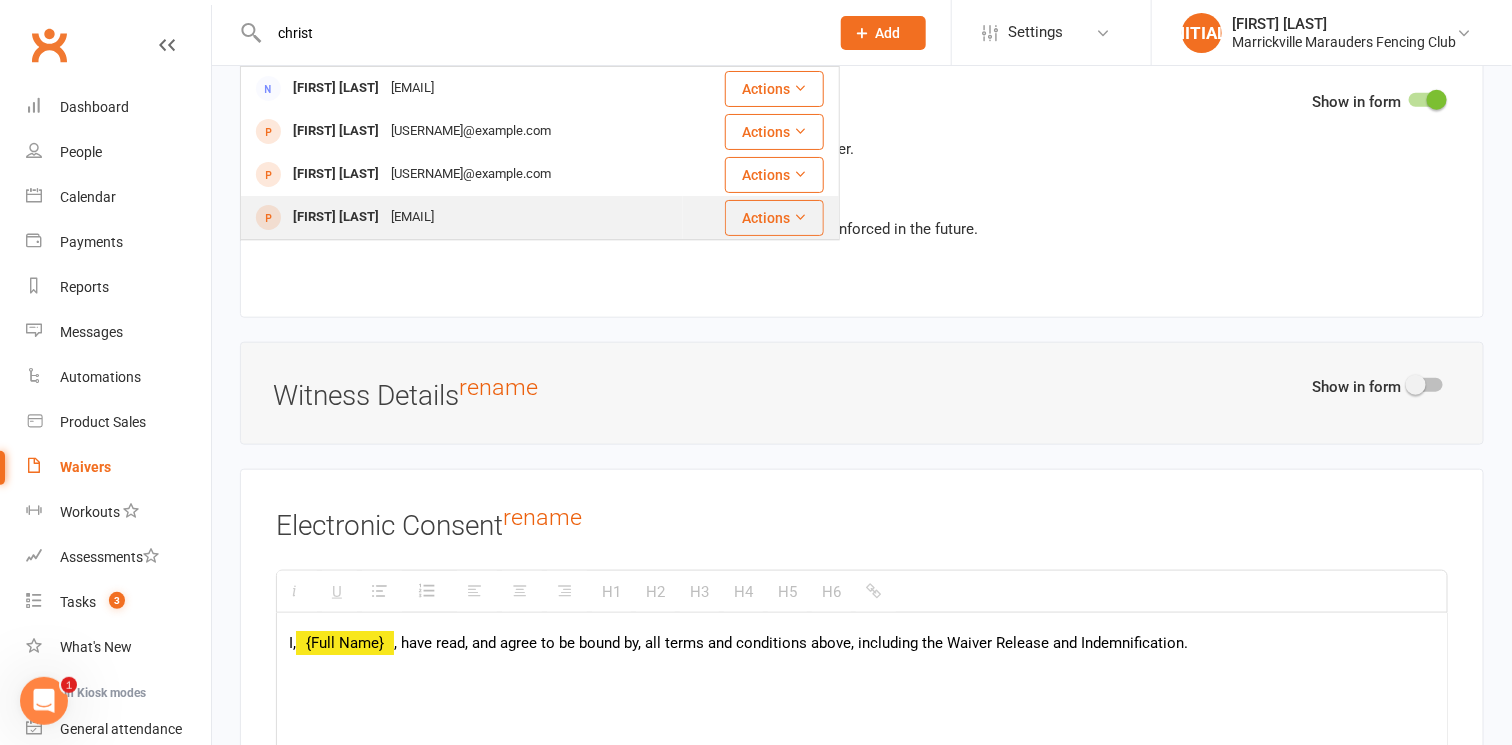 click on "kristinejackson82@gmail.com" at bounding box center (412, 217) 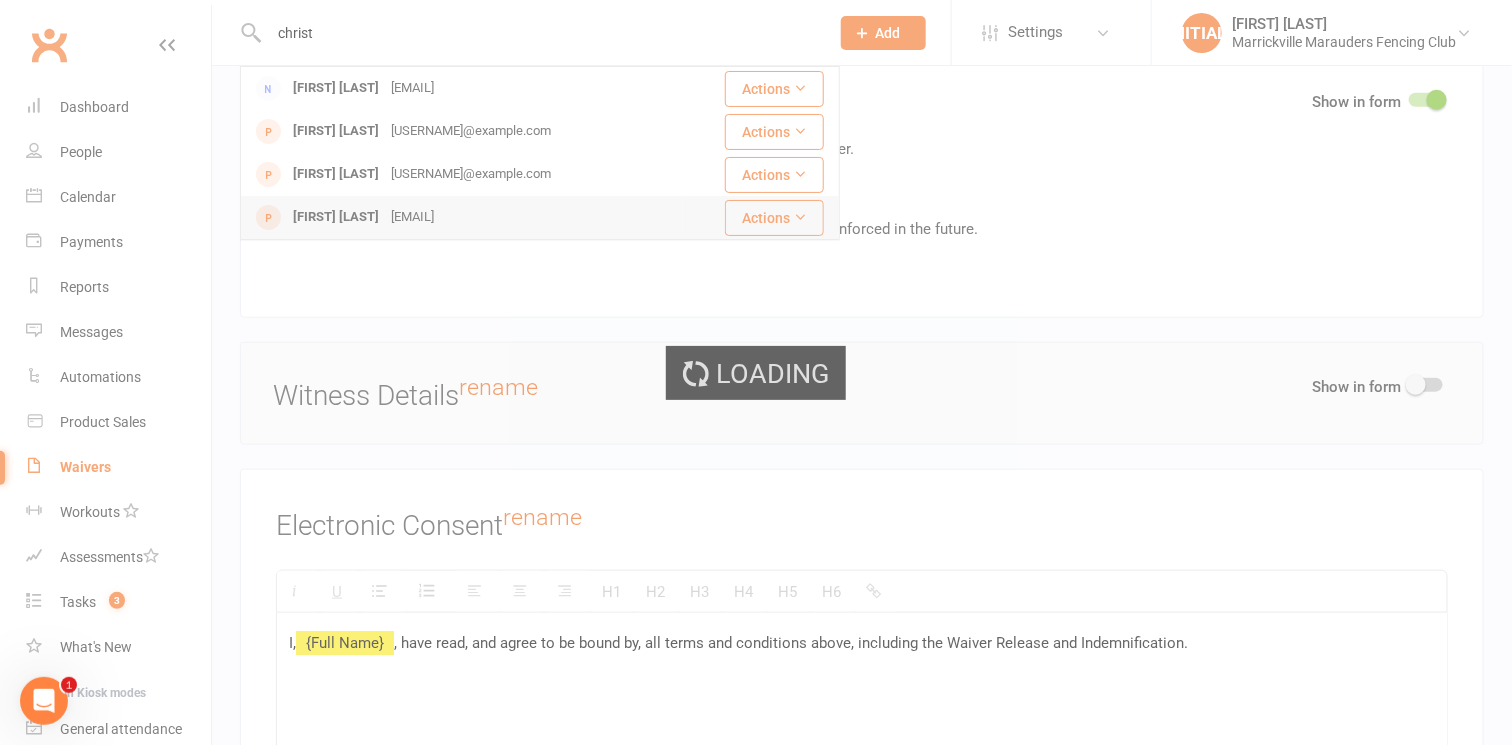 type 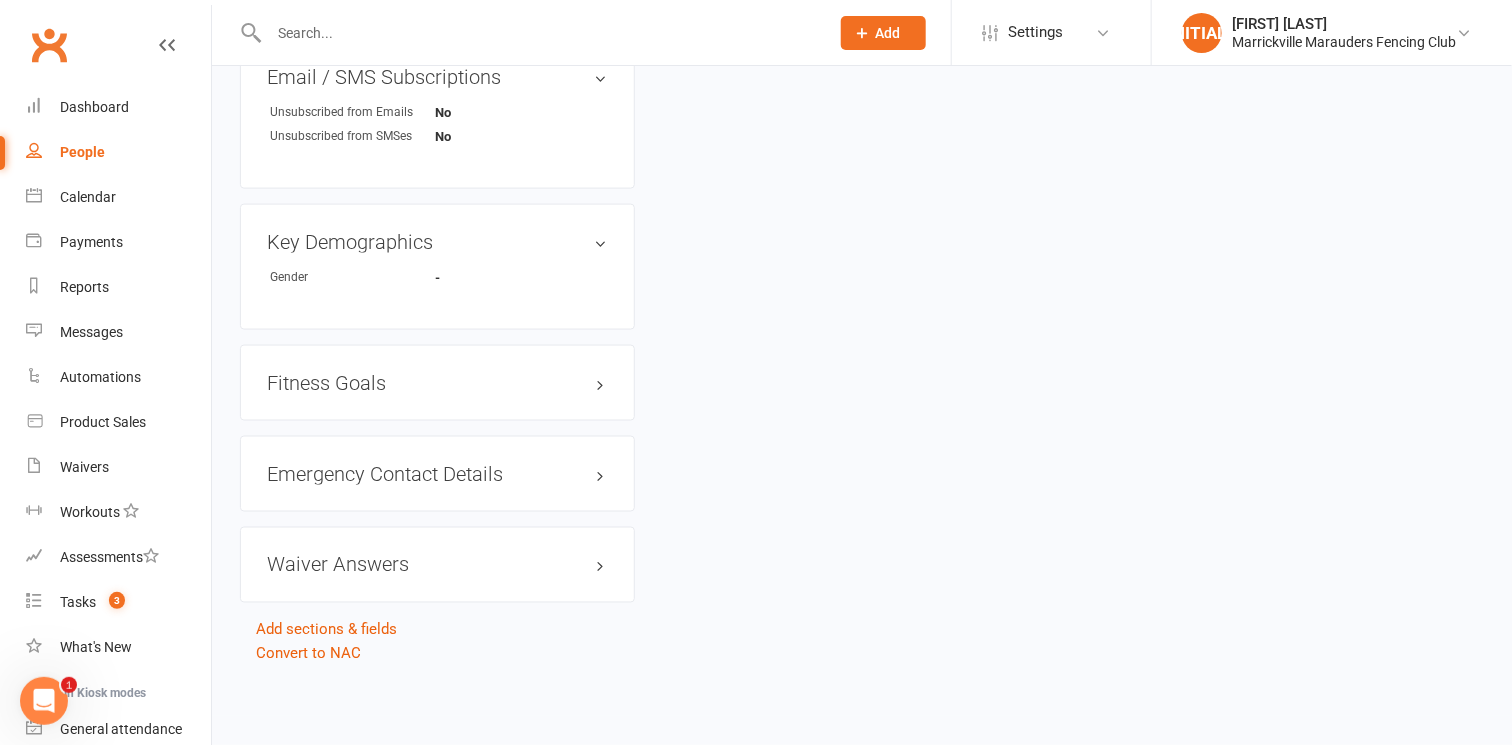 scroll, scrollTop: 0, scrollLeft: 0, axis: both 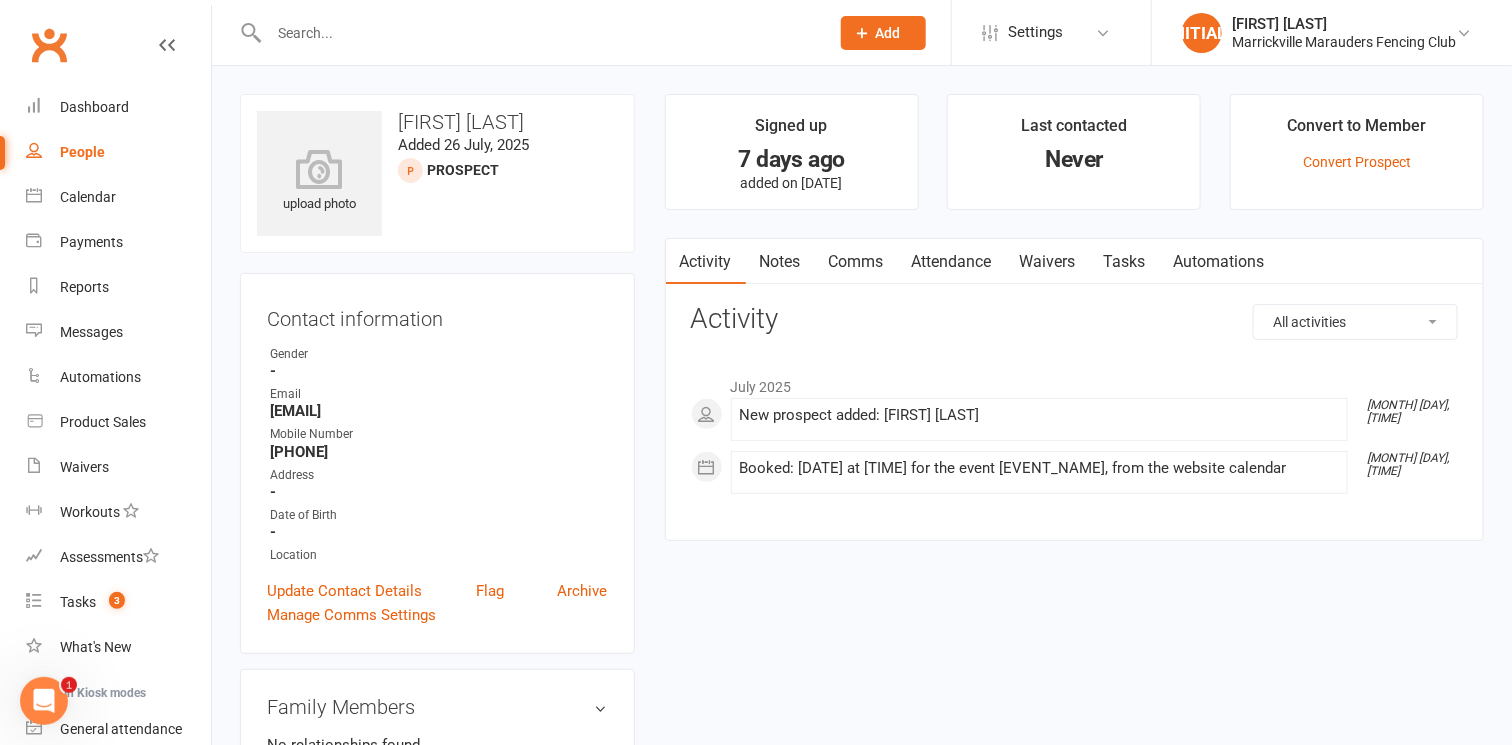click on "Waivers" at bounding box center (1048, 262) 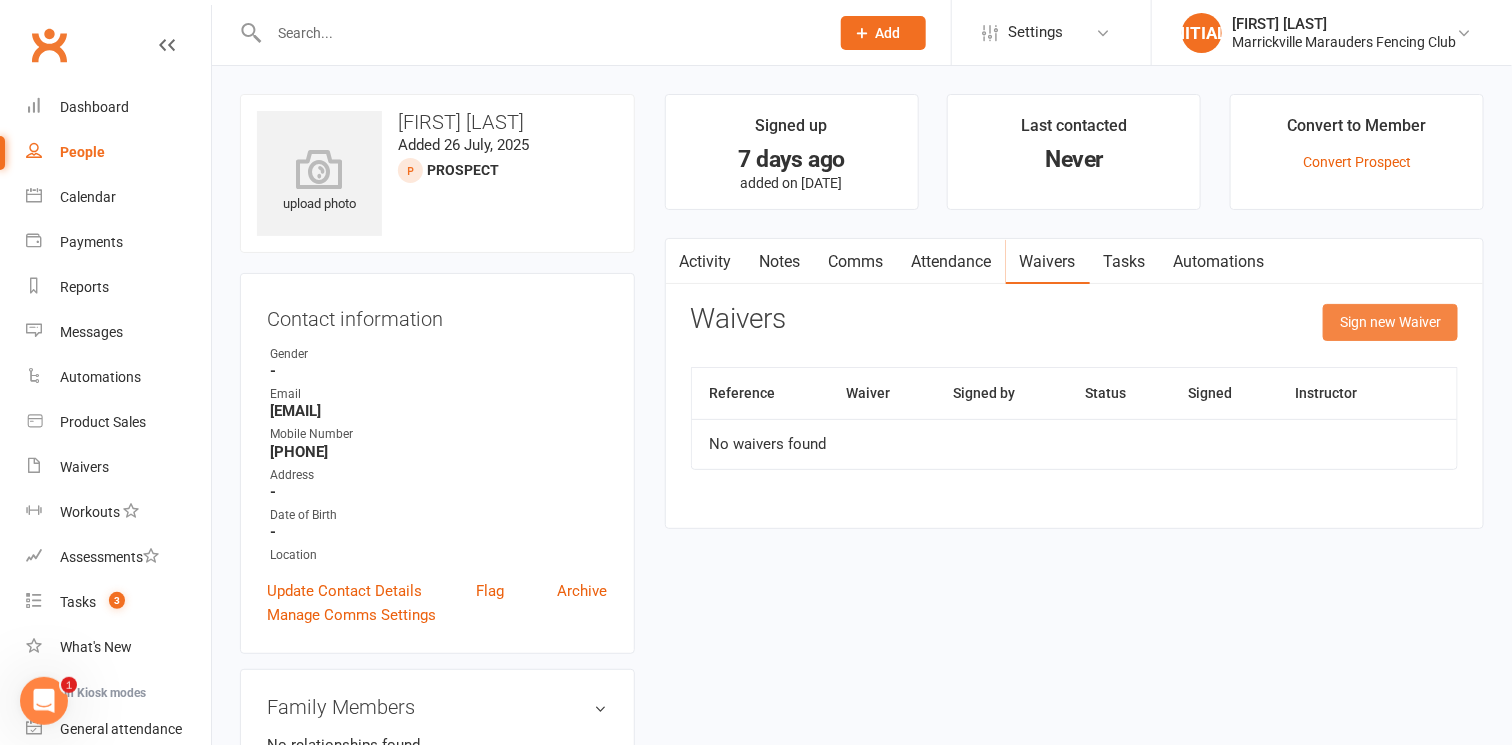 click on "Sign new Waiver" at bounding box center [1390, 322] 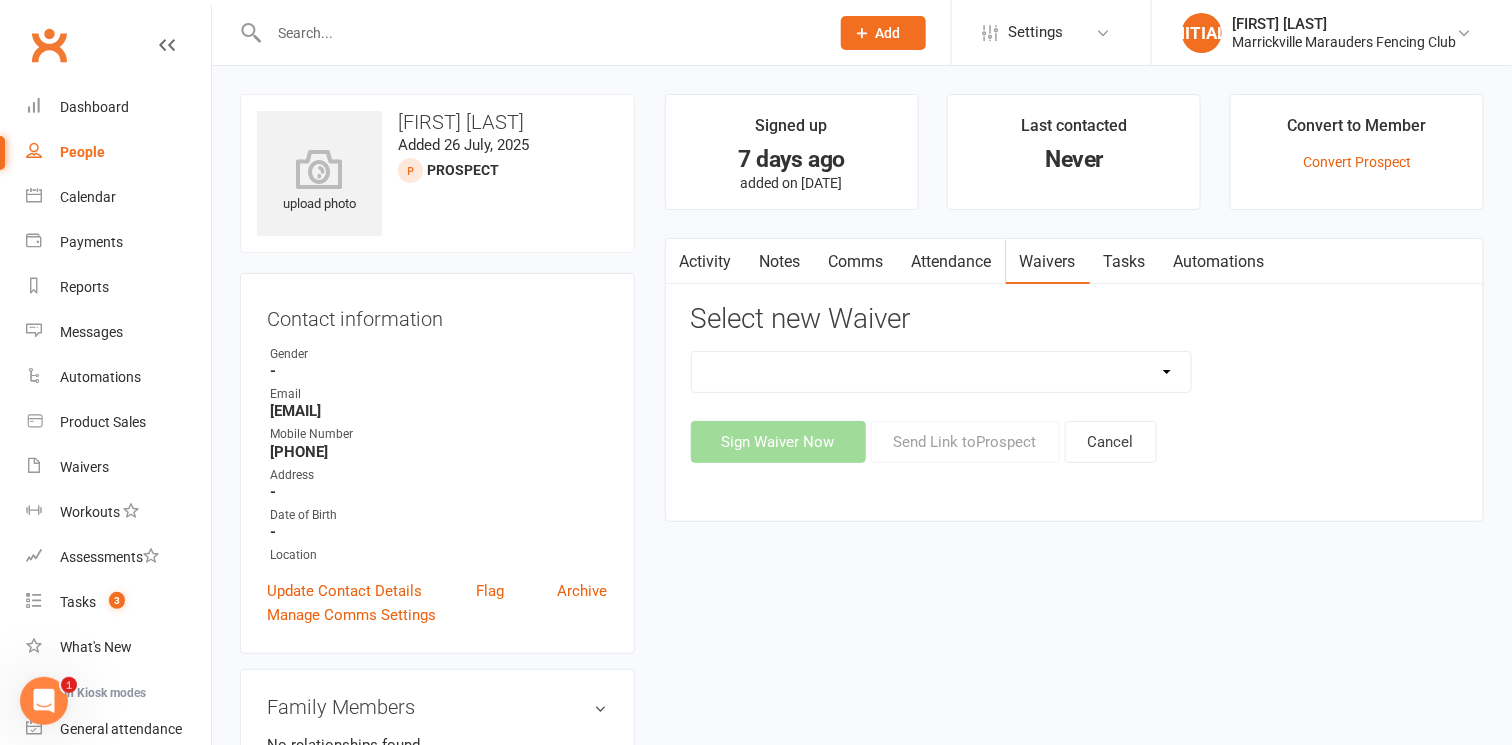 click on "Equipment Hire Form Equipment Return Form Free Trial Session Form Membership Sign Up Form (Beginners) Membership Sign Up Form (Beginners - ActiveKids) Membership Sign Up Form (New Members) Membership Sign Up Form (Returning Members) Membership Sign Up Form (Single Entry) Payment Authority Update TEST: Membership Sign Up Form (Staff)" at bounding box center [942, 372] 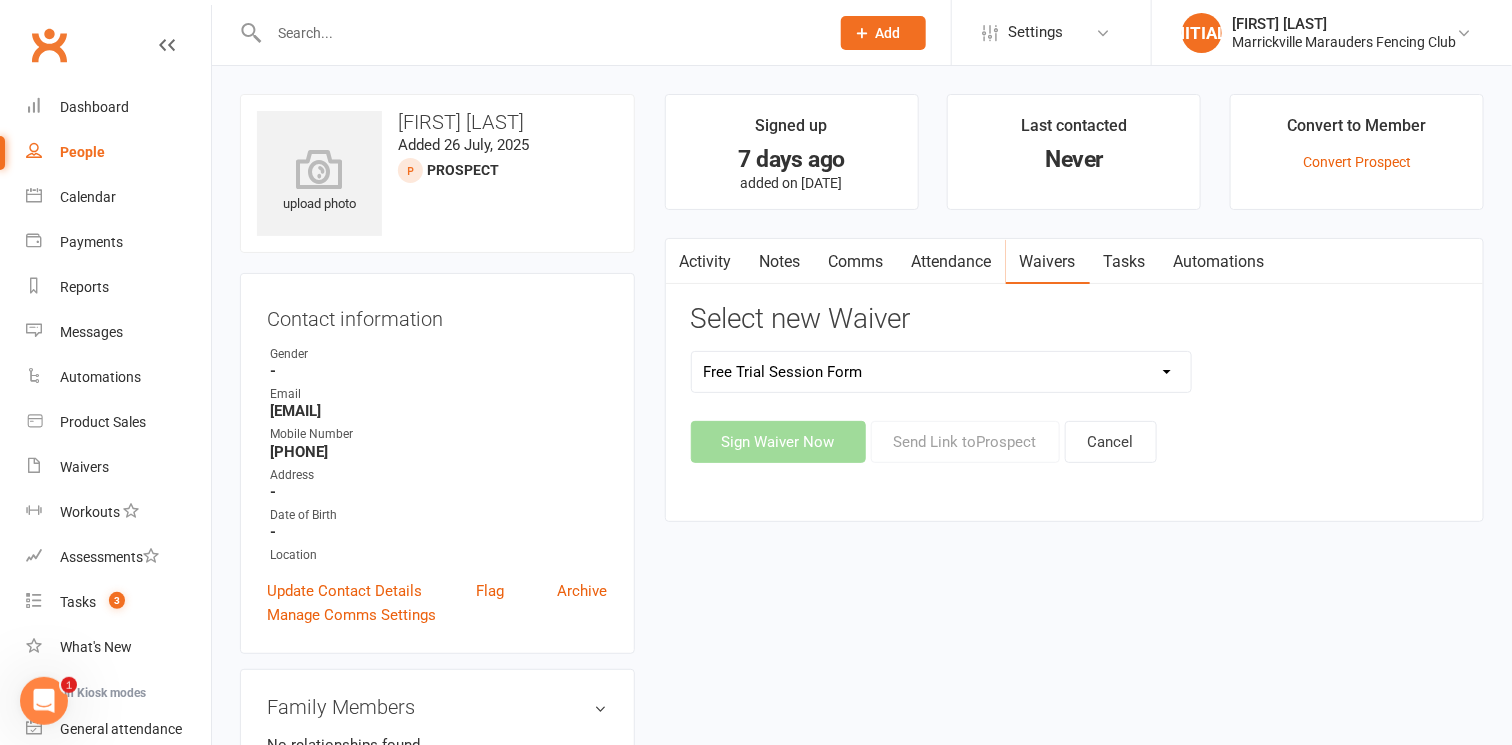 click on "Equipment Hire Form Equipment Return Form Free Trial Session Form Membership Sign Up Form (Beginners) Membership Sign Up Form (Beginners - ActiveKids) Membership Sign Up Form (New Members) Membership Sign Up Form (Returning Members) Membership Sign Up Form (Single Entry) Payment Authority Update TEST: Membership Sign Up Form (Staff)" at bounding box center [942, 372] 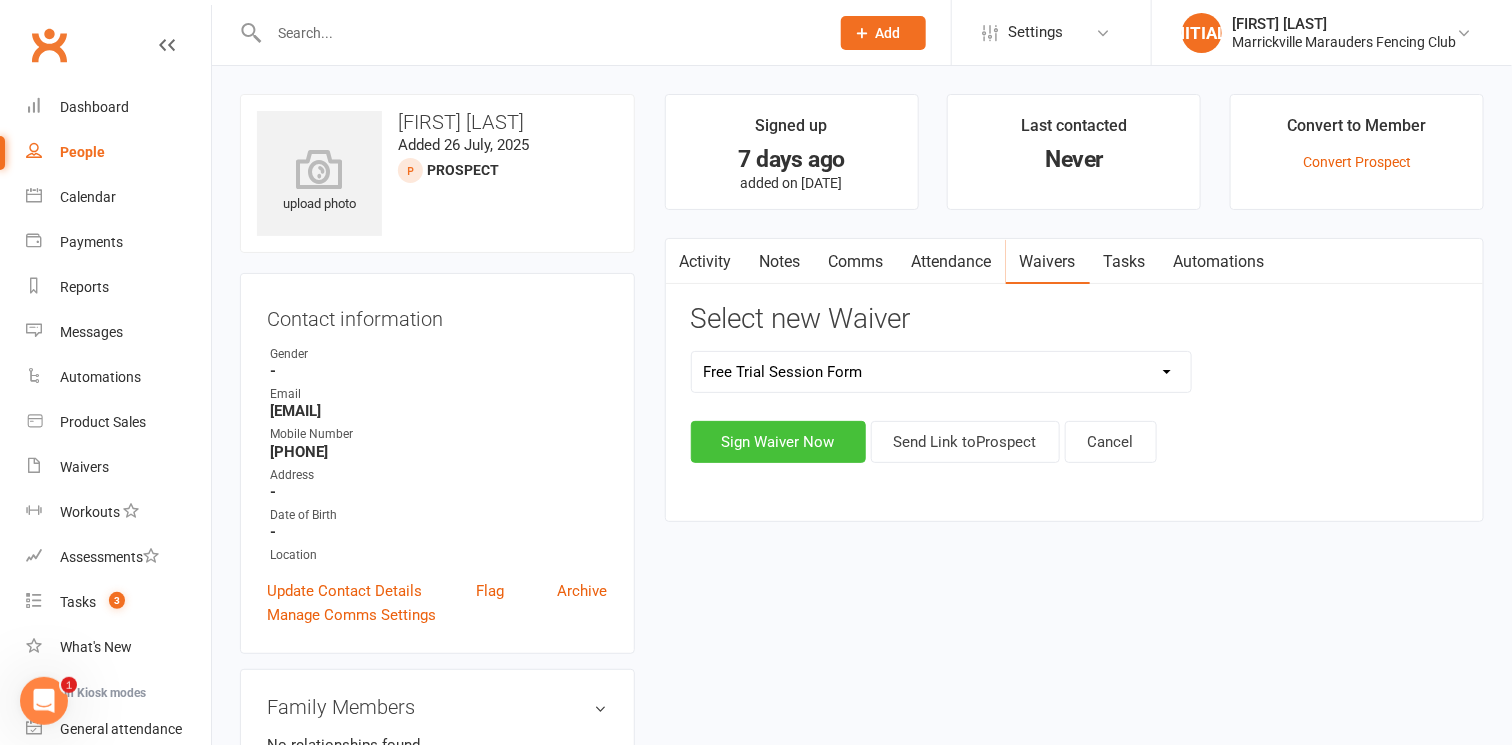 click on "Sign Waiver Now" at bounding box center (778, 442) 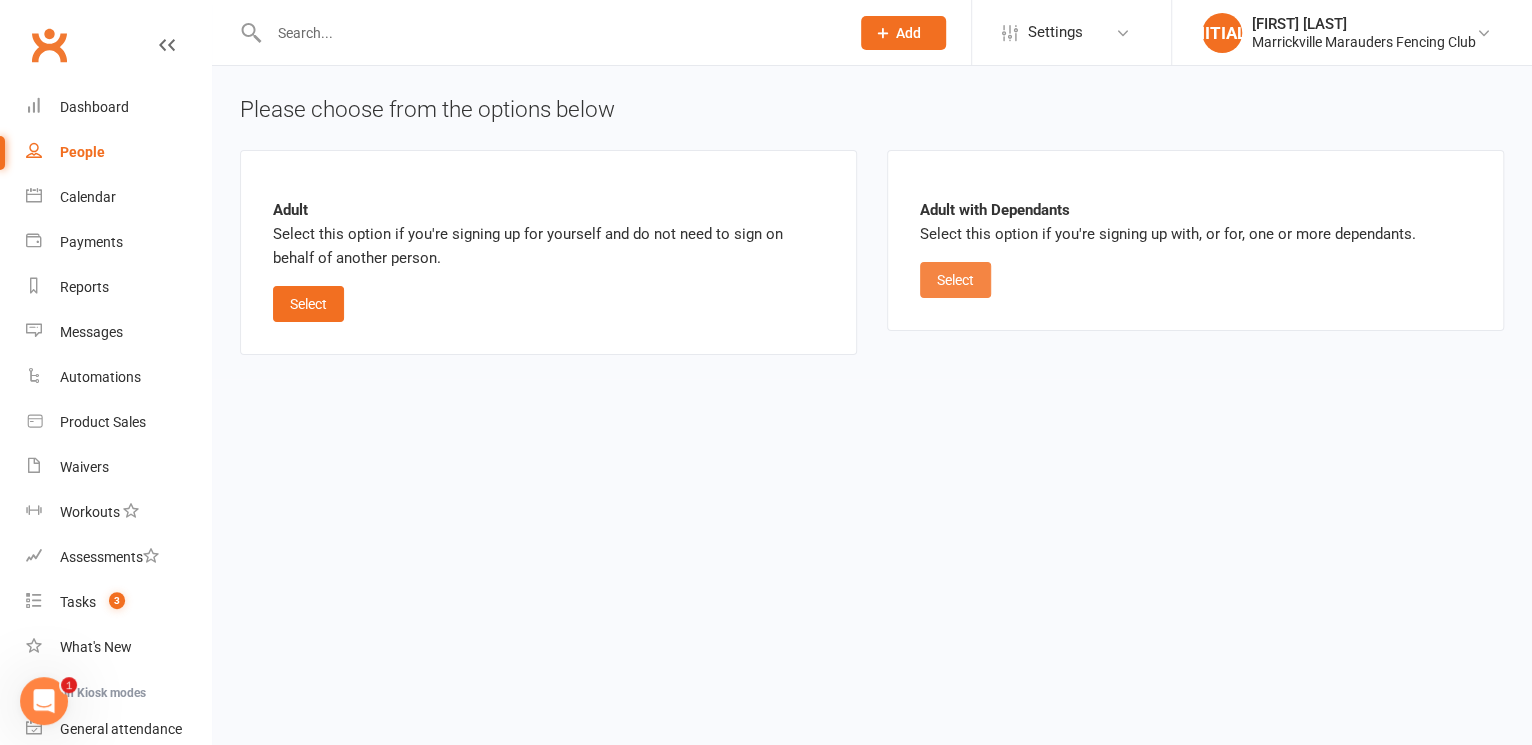 click on "Select" at bounding box center (955, 280) 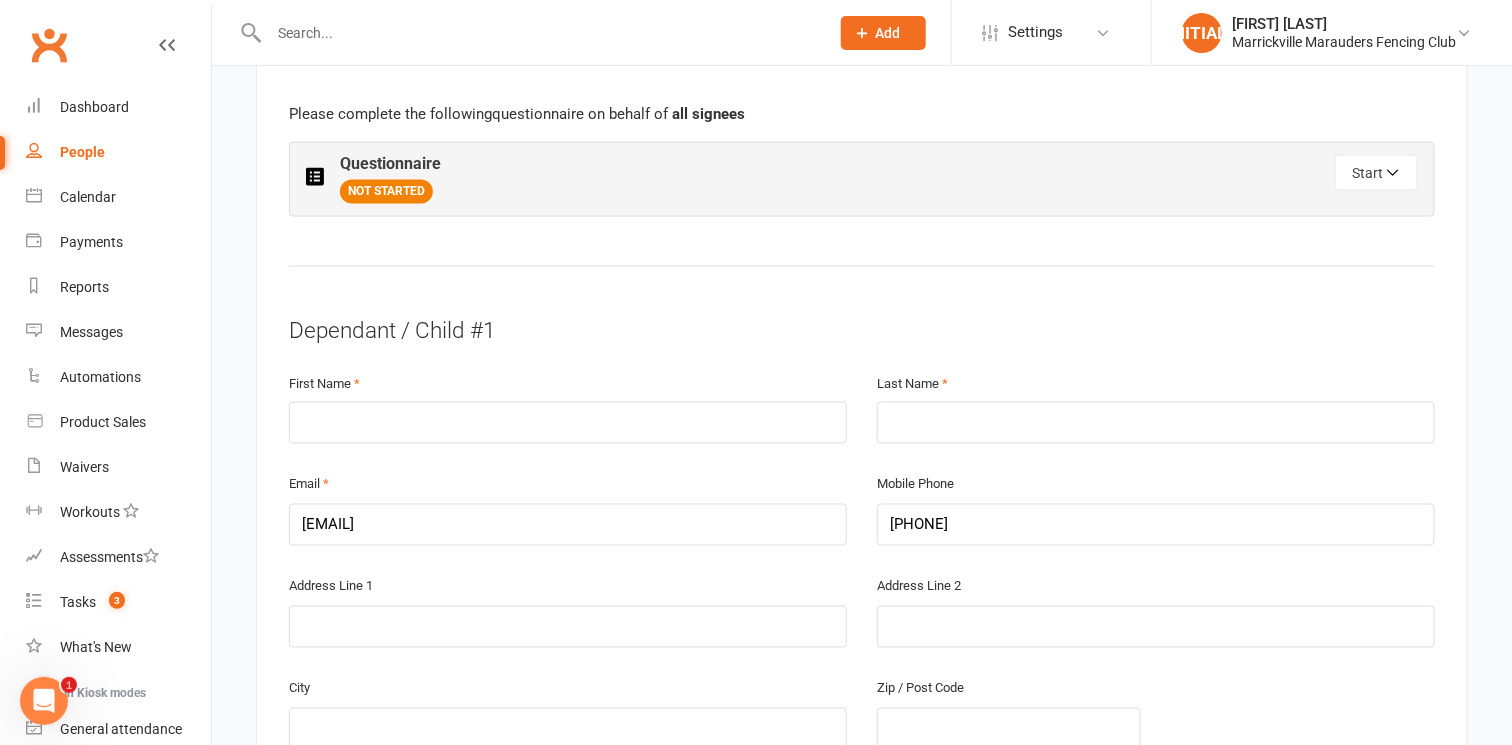scroll, scrollTop: 1097, scrollLeft: 0, axis: vertical 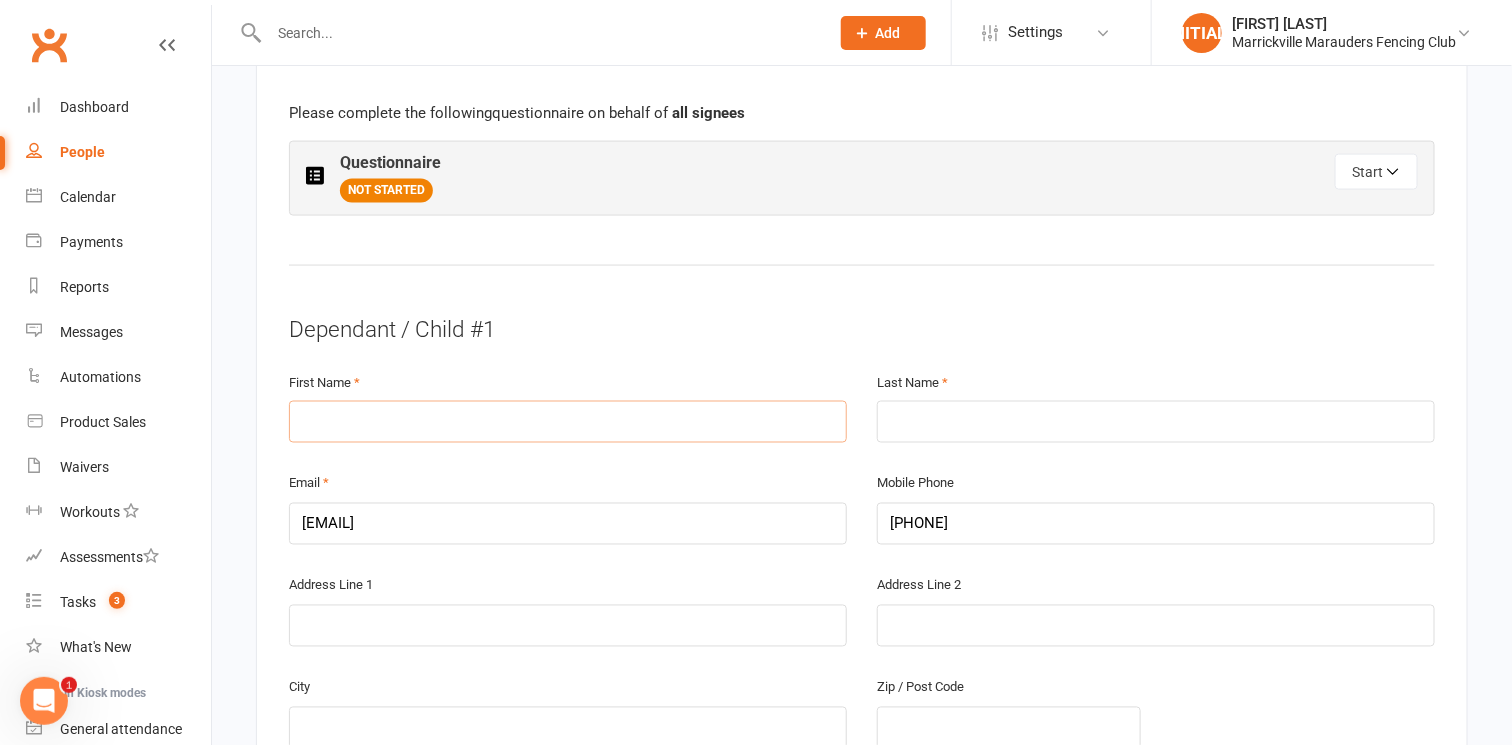 click at bounding box center [568, 422] 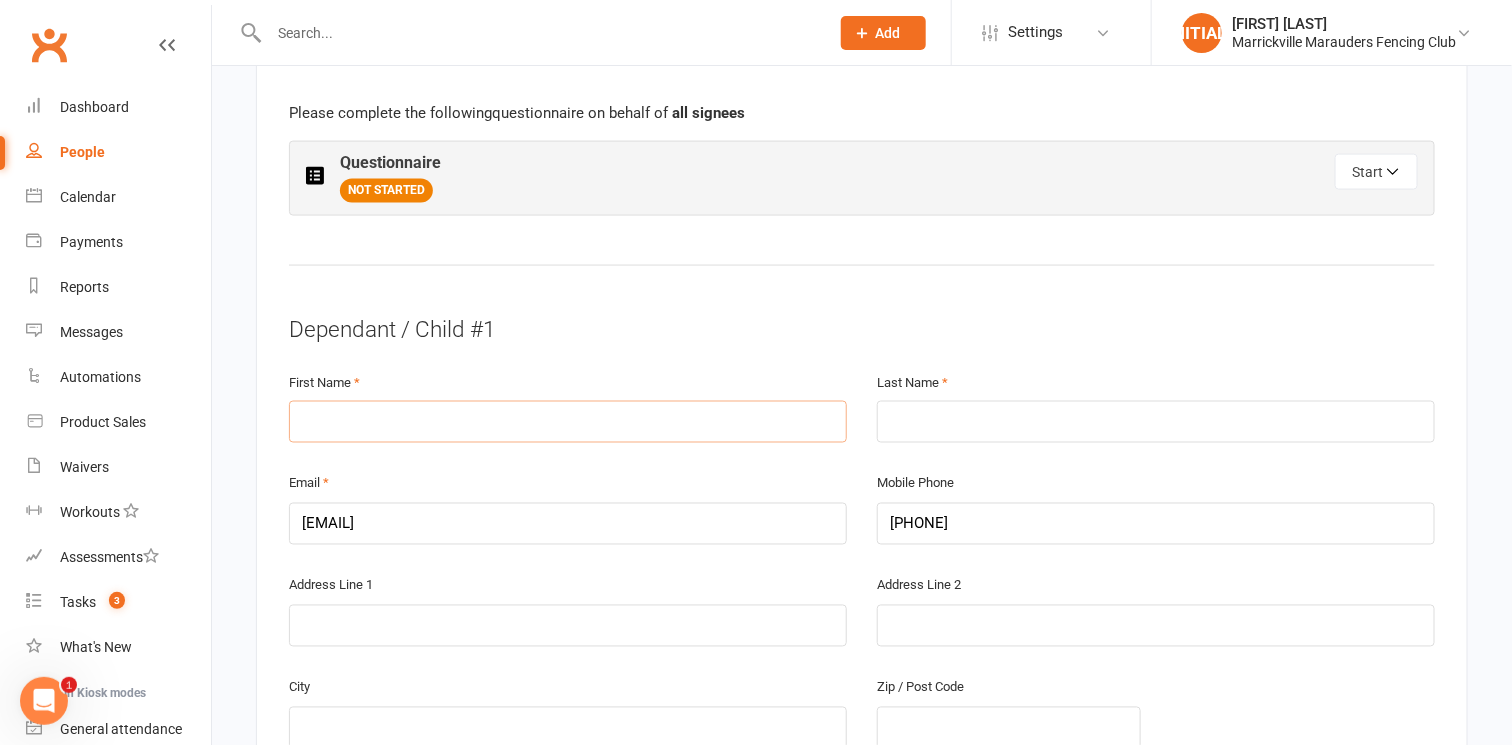 type on "a" 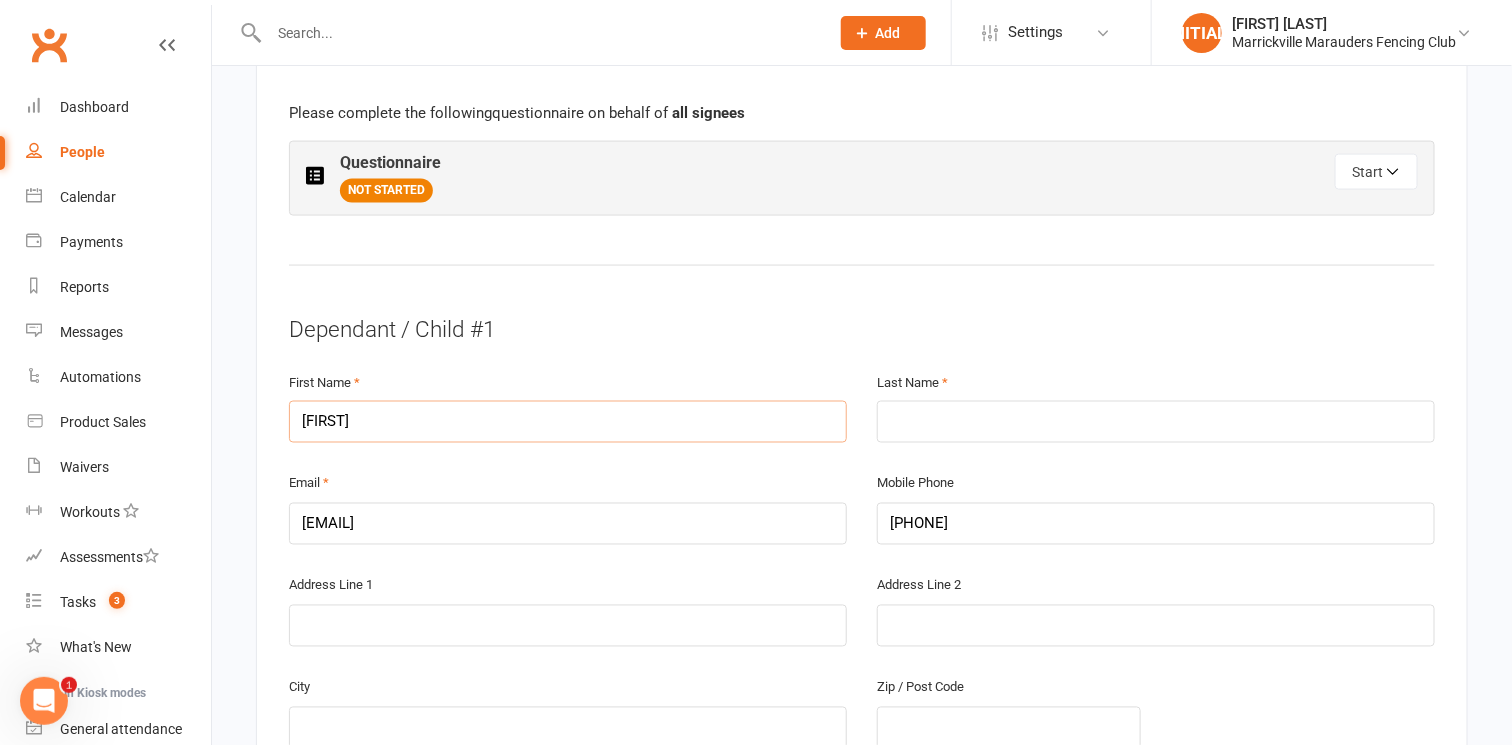 type on "Alexander" 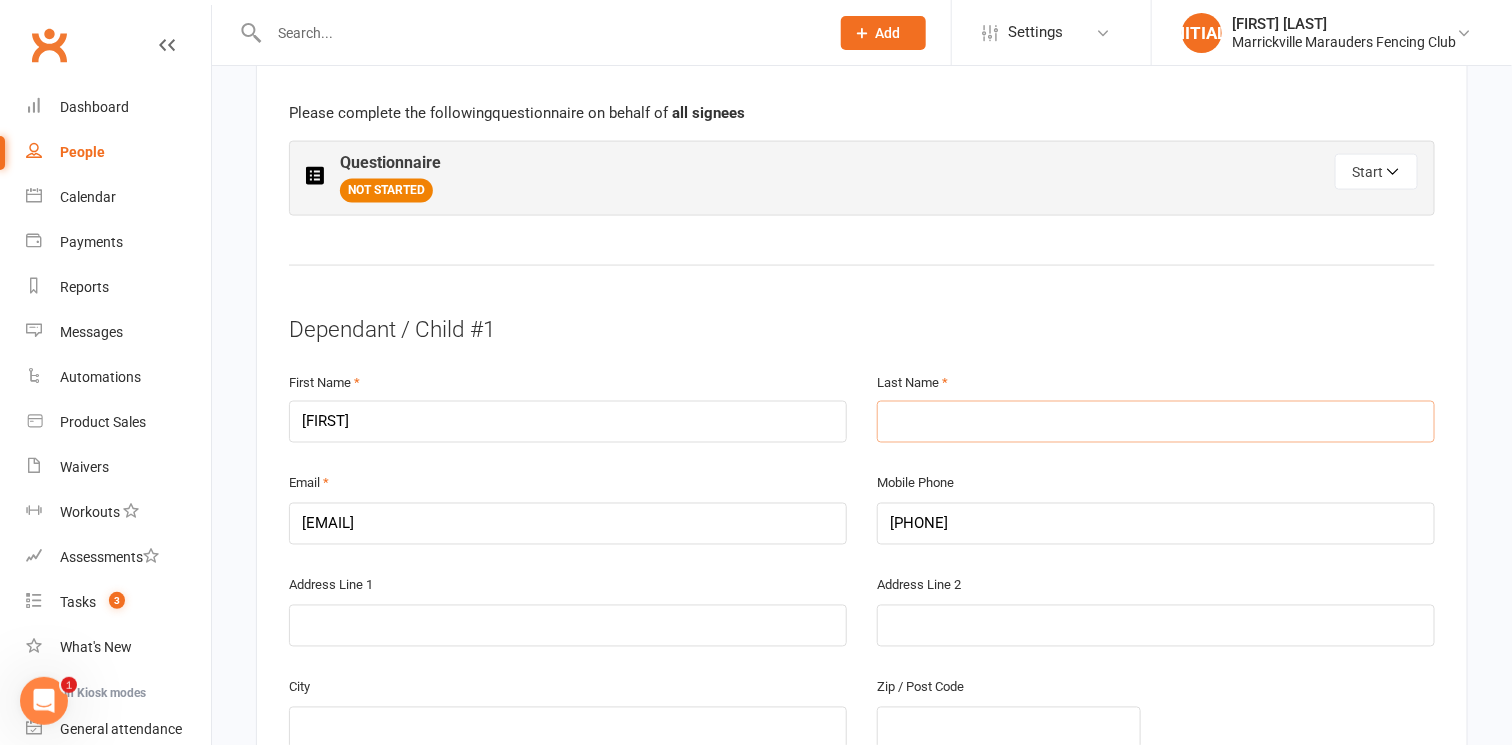 drag, startPoint x: 936, startPoint y: 405, endPoint x: 962, endPoint y: 405, distance: 26 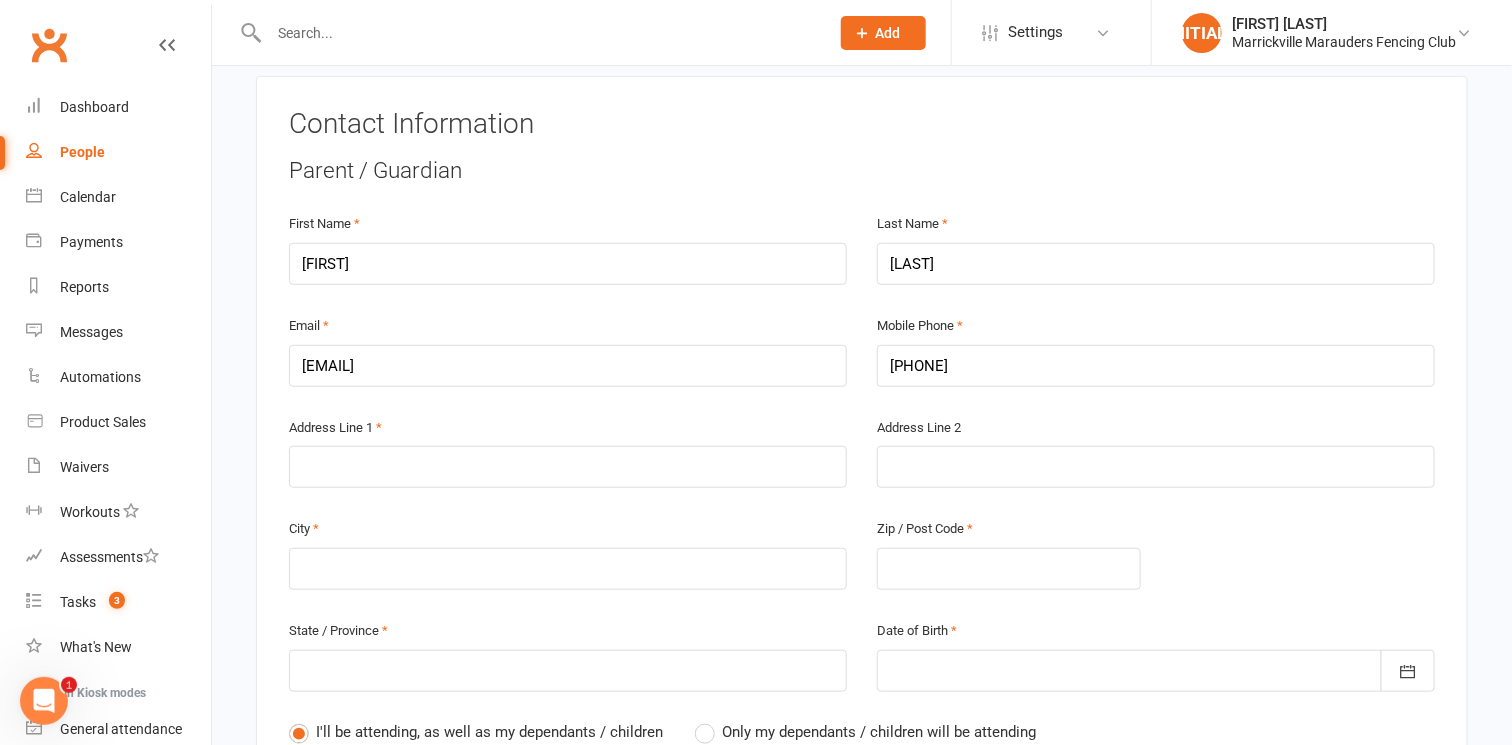 scroll, scrollTop: 391, scrollLeft: 0, axis: vertical 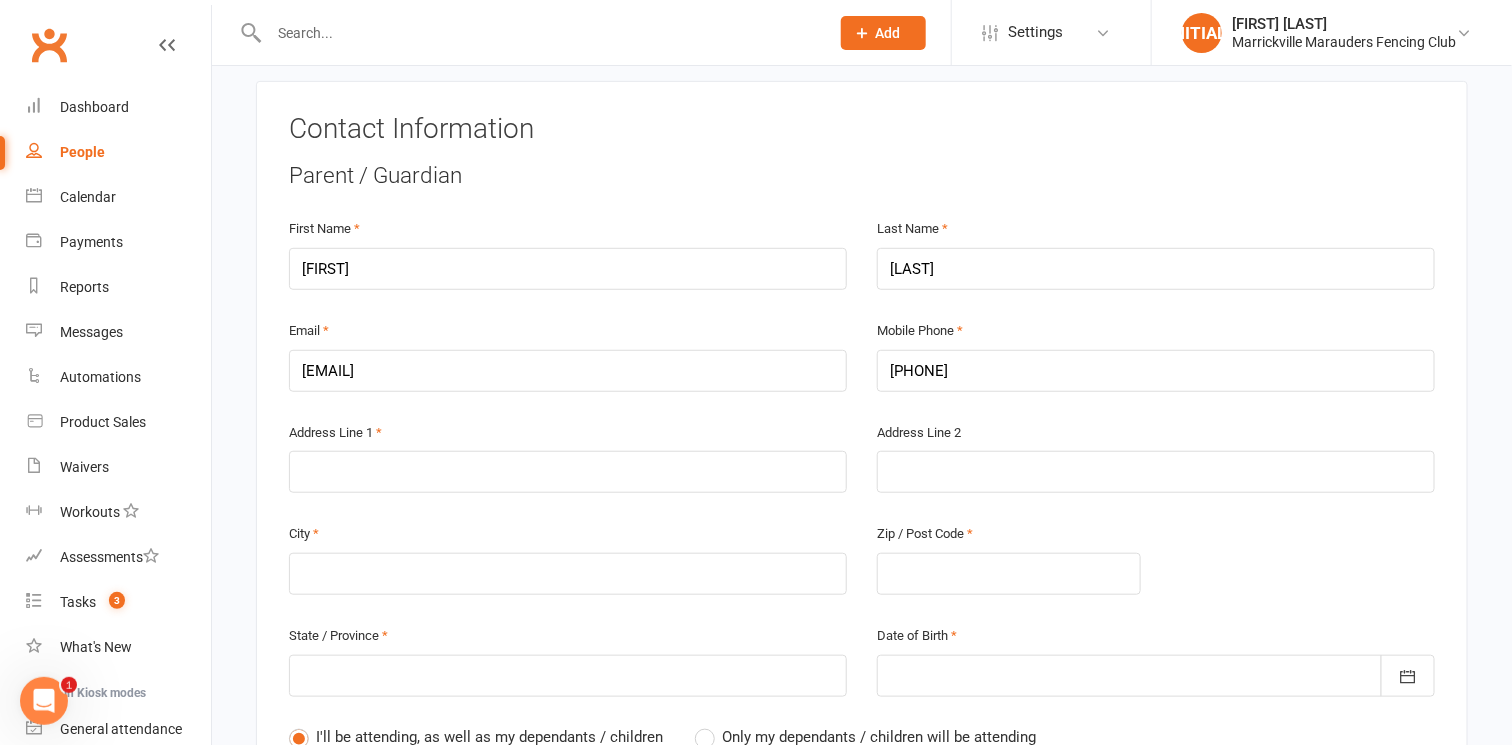 type on "Gaudart" 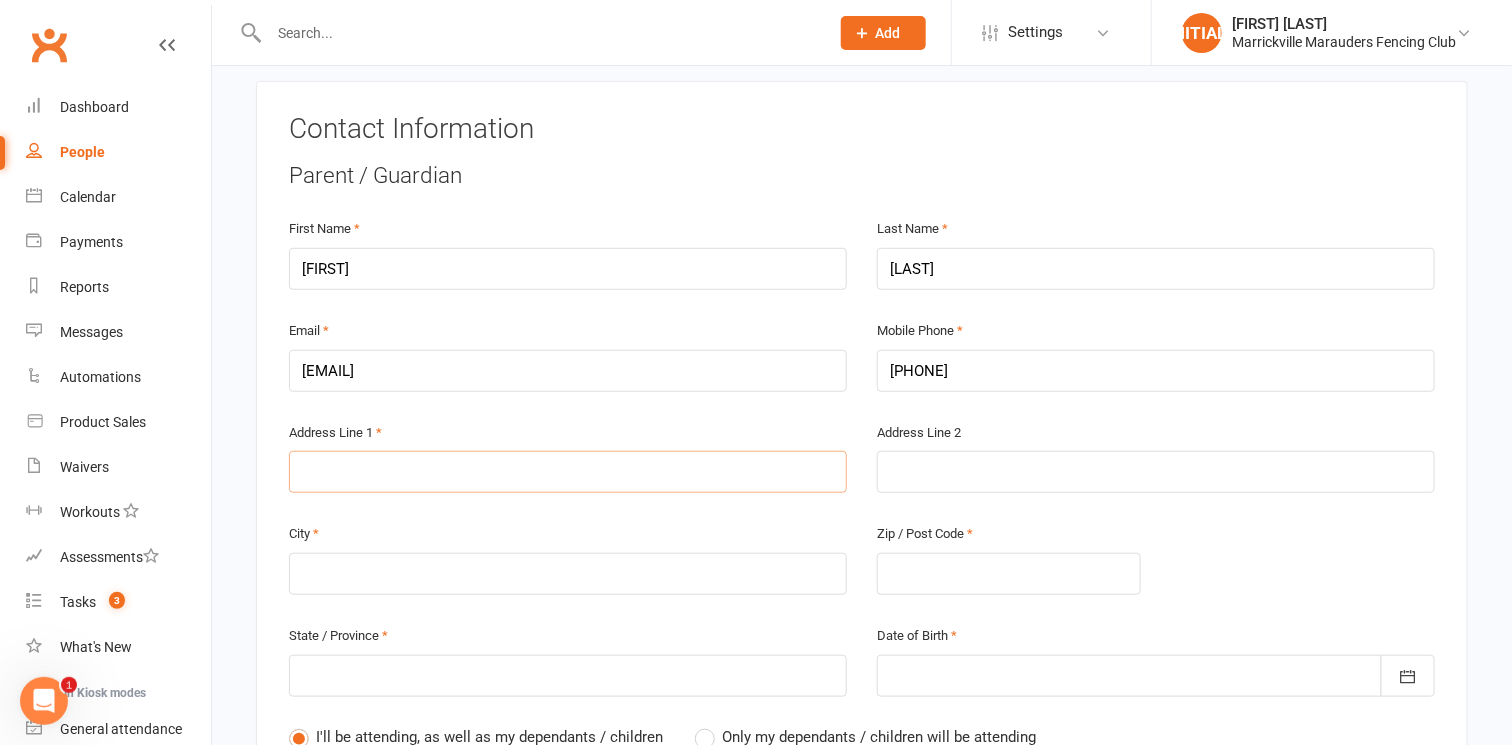 click at bounding box center (568, 472) 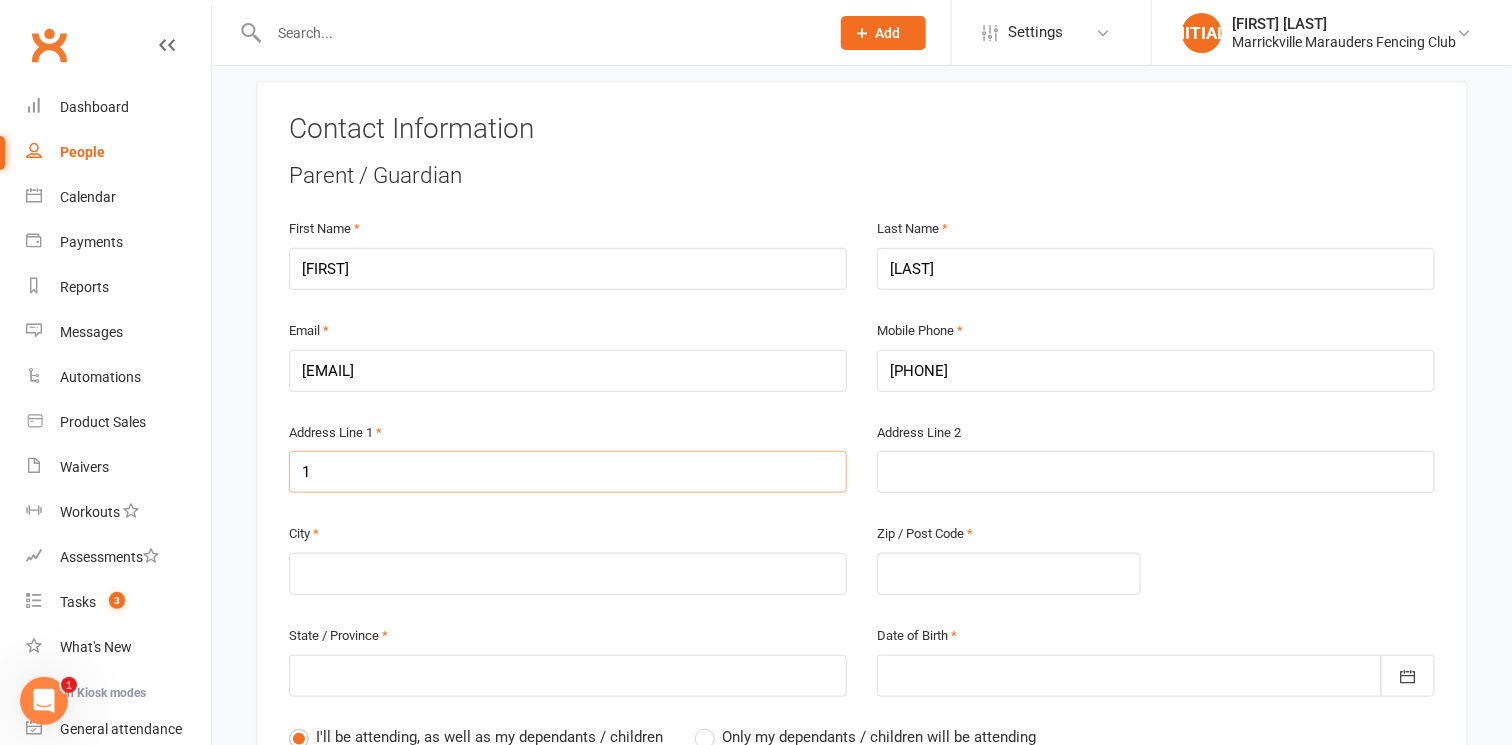 type on "13" 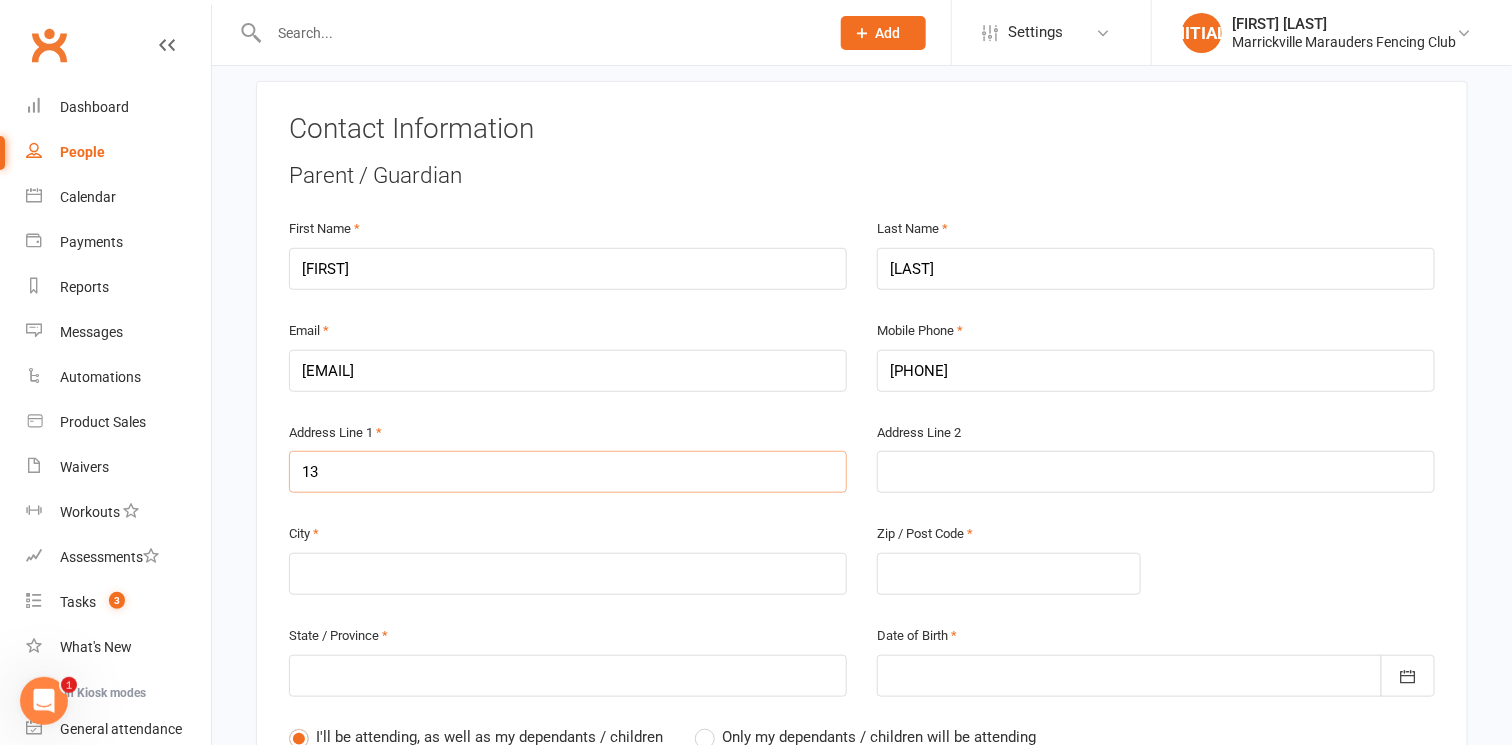 type on "13A" 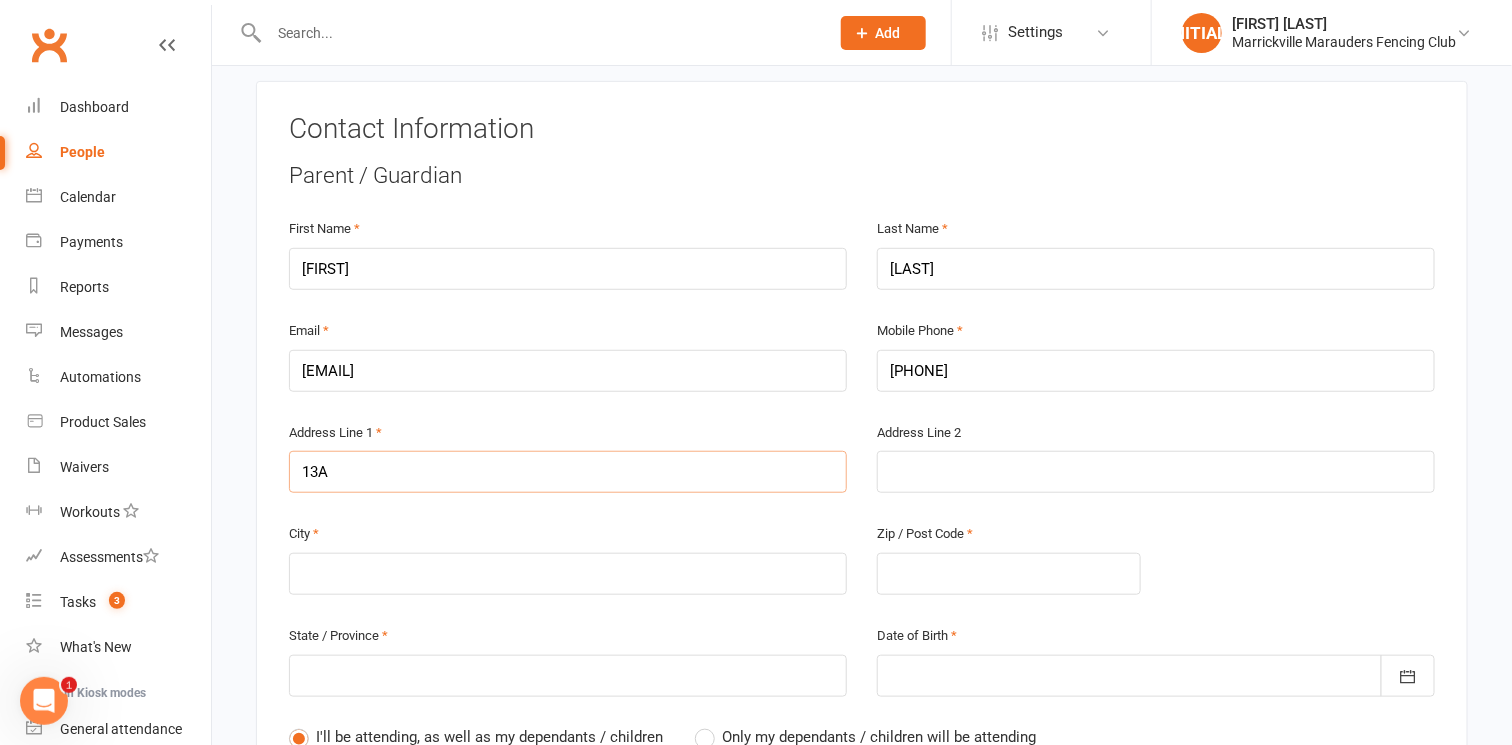 type on "13A A" 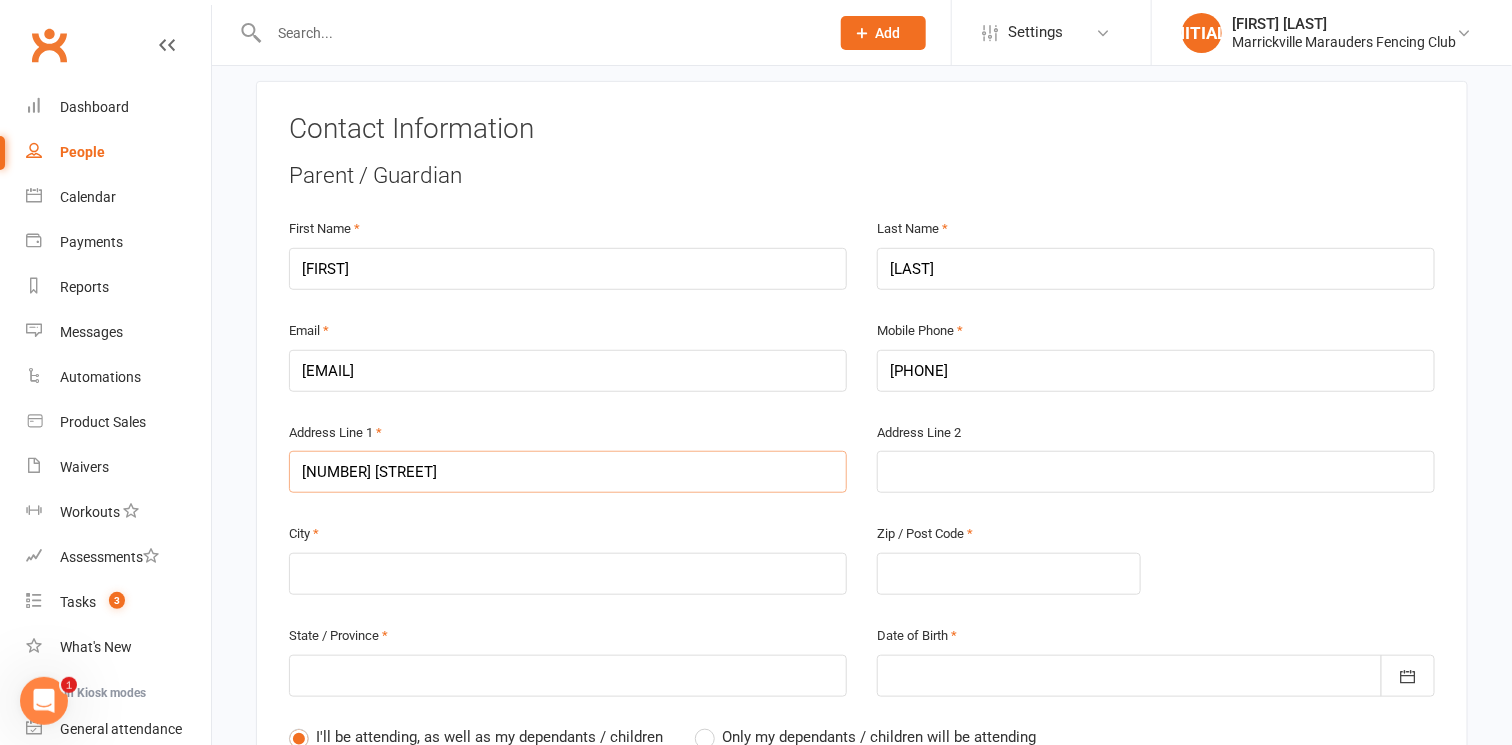type on "13A Al" 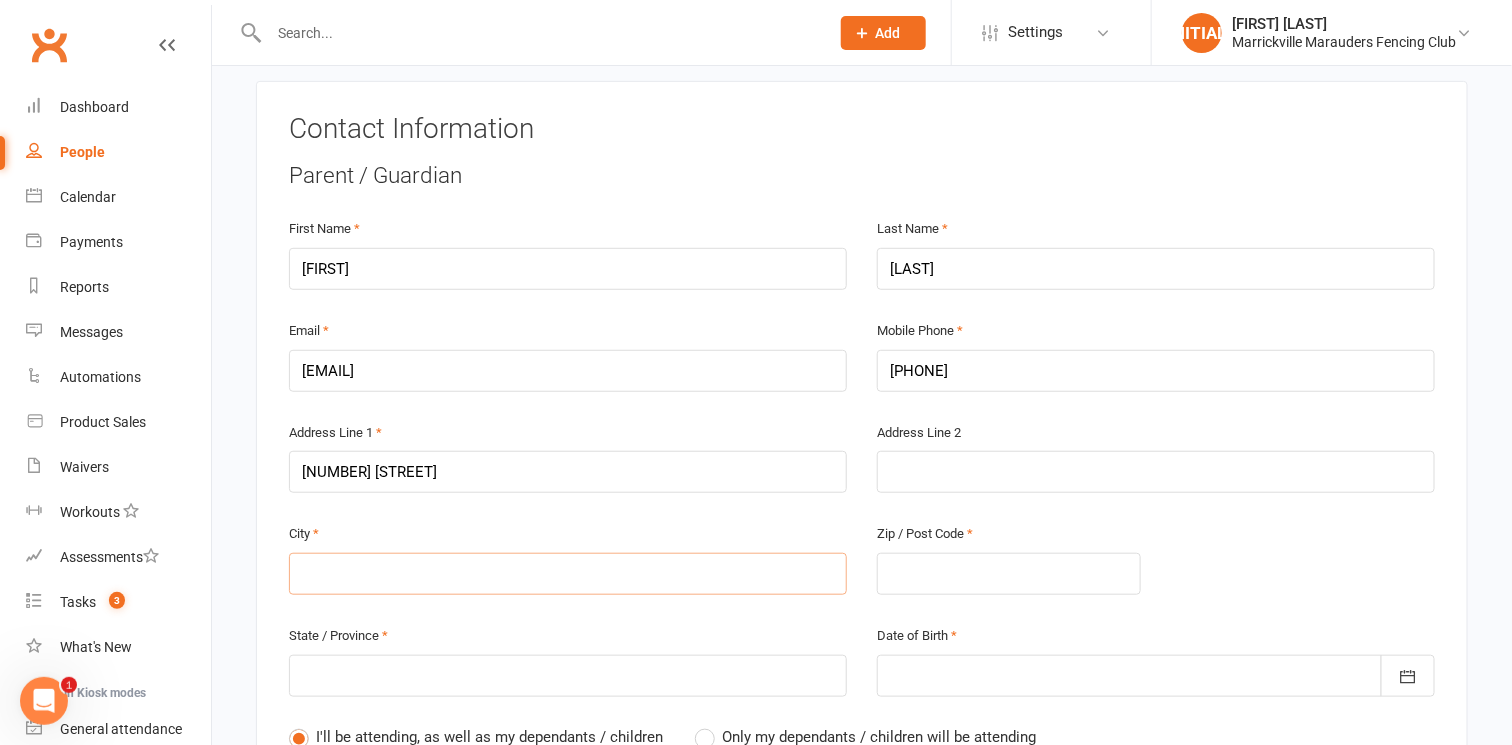 click at bounding box center [568, 574] 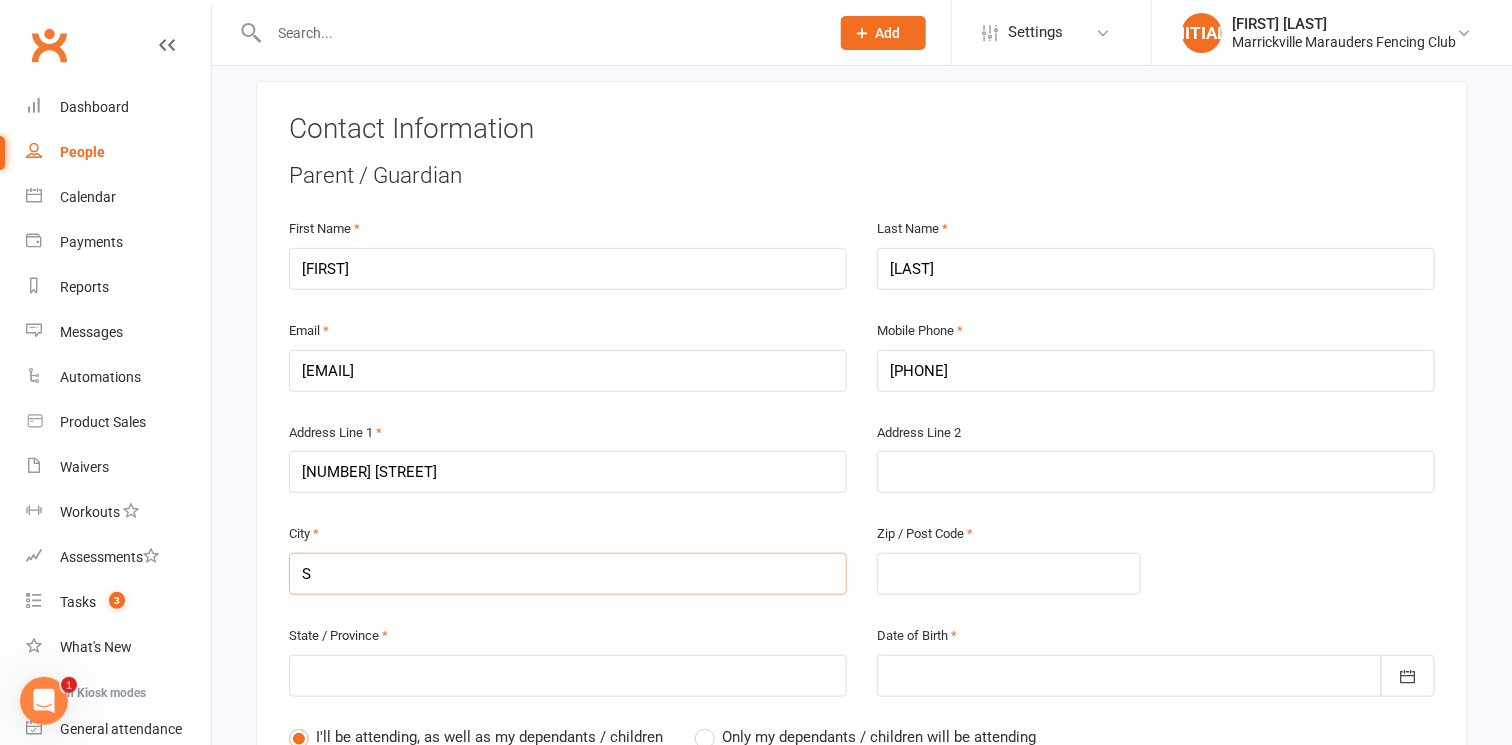 type on "St" 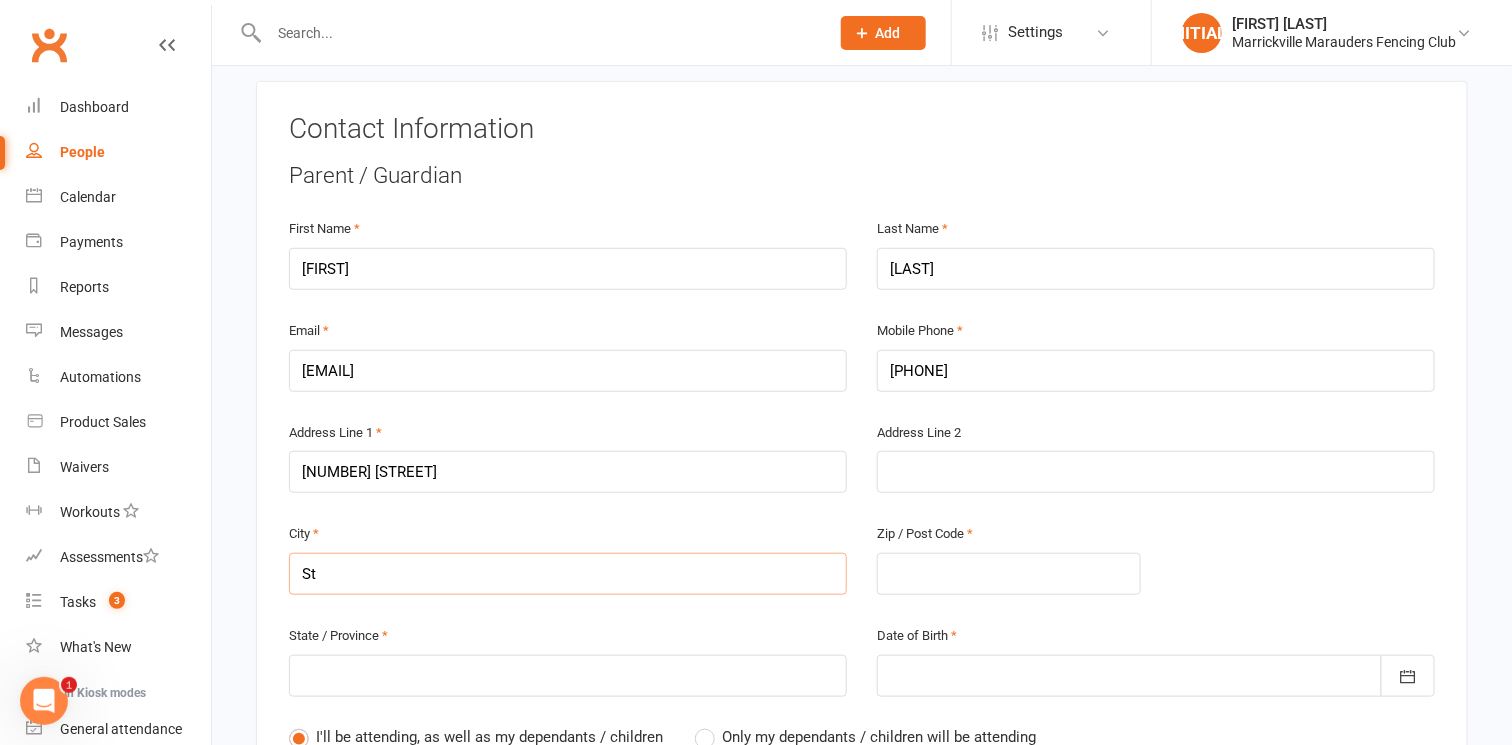 type on "St P" 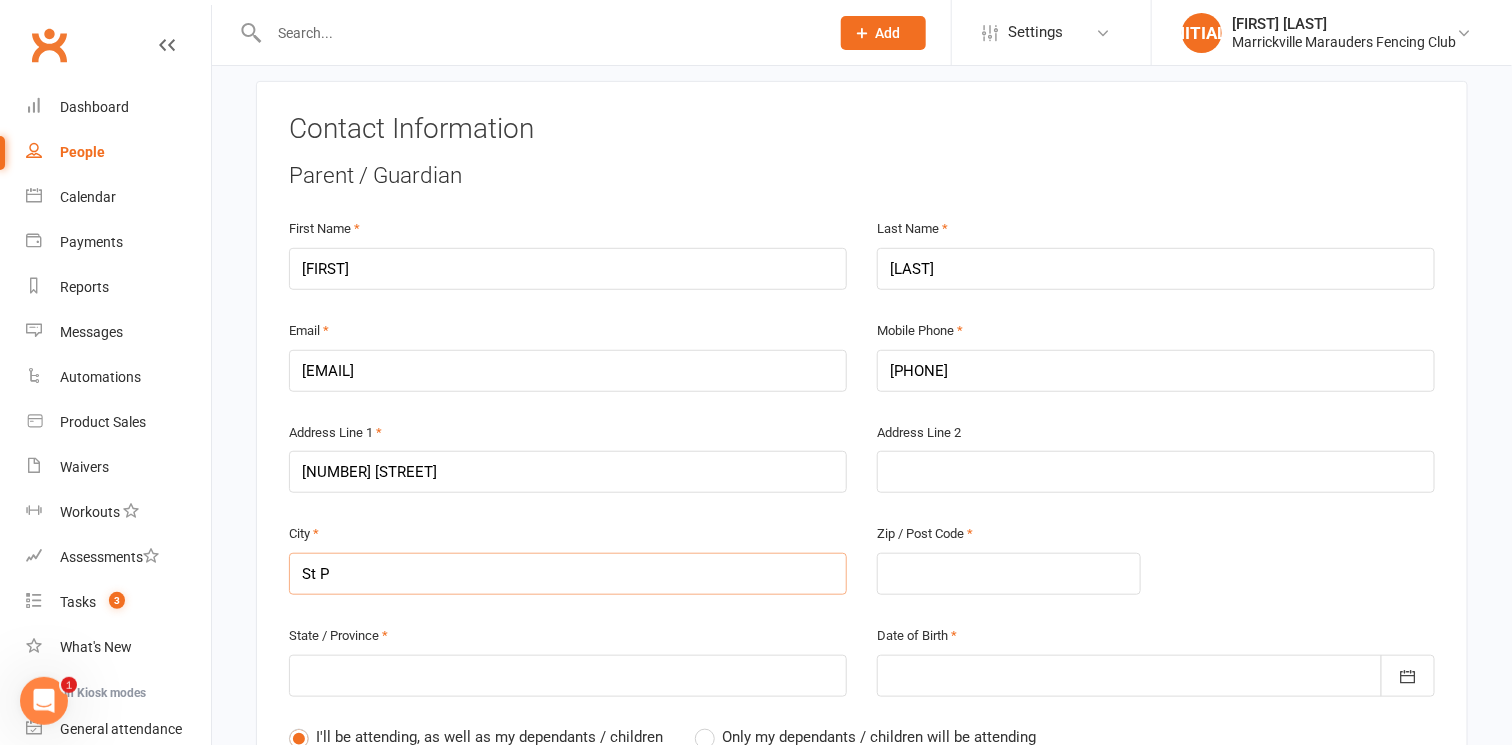 type on "St Pe" 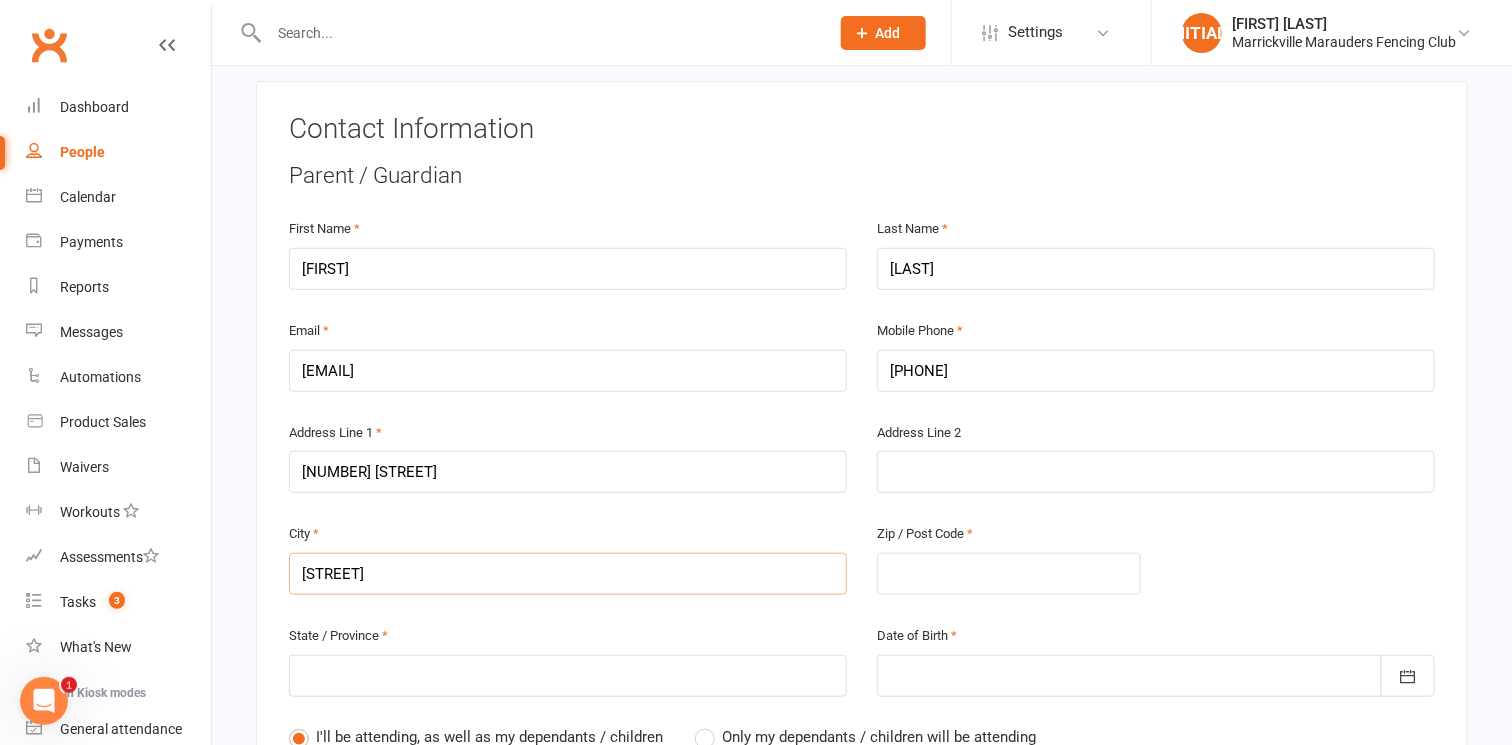 type on "St Pet" 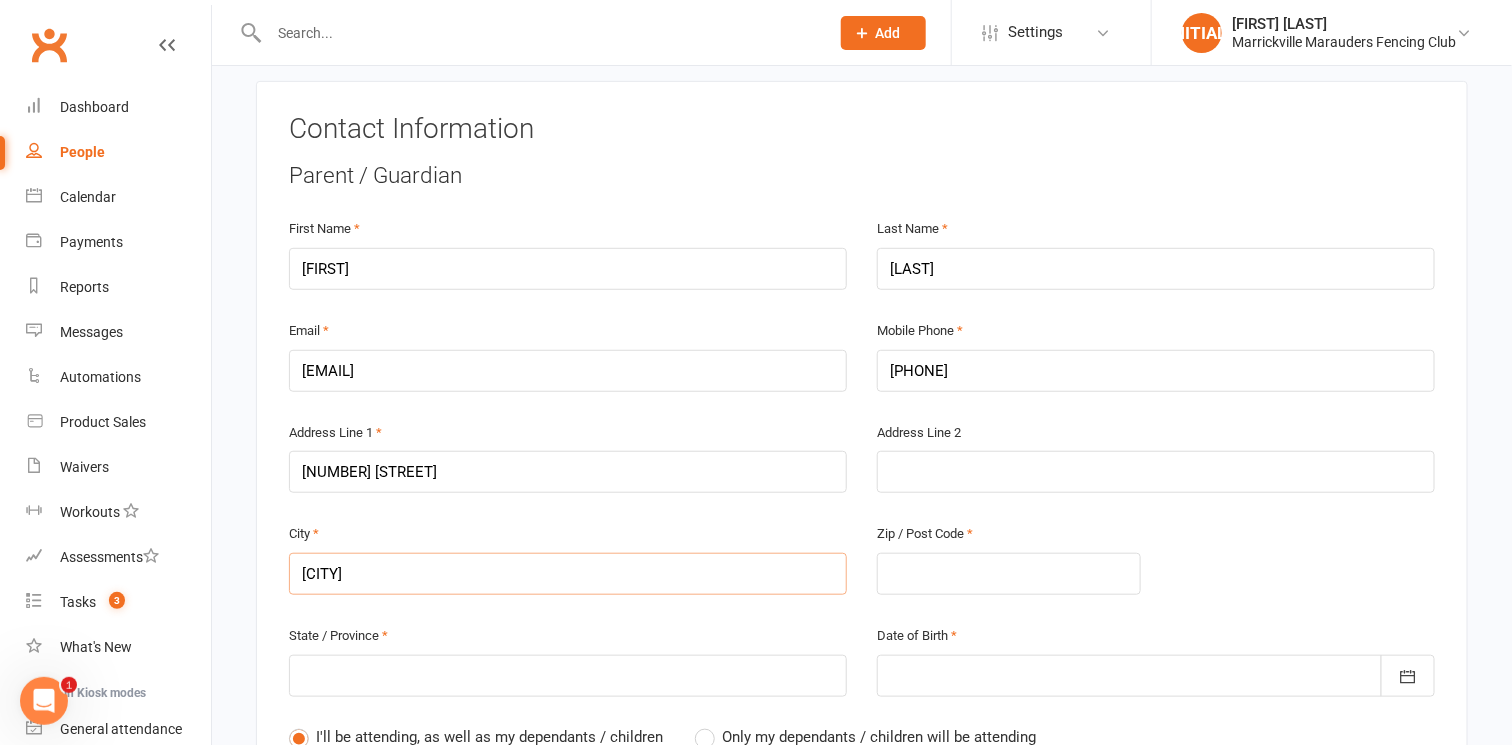 type on "St Pete" 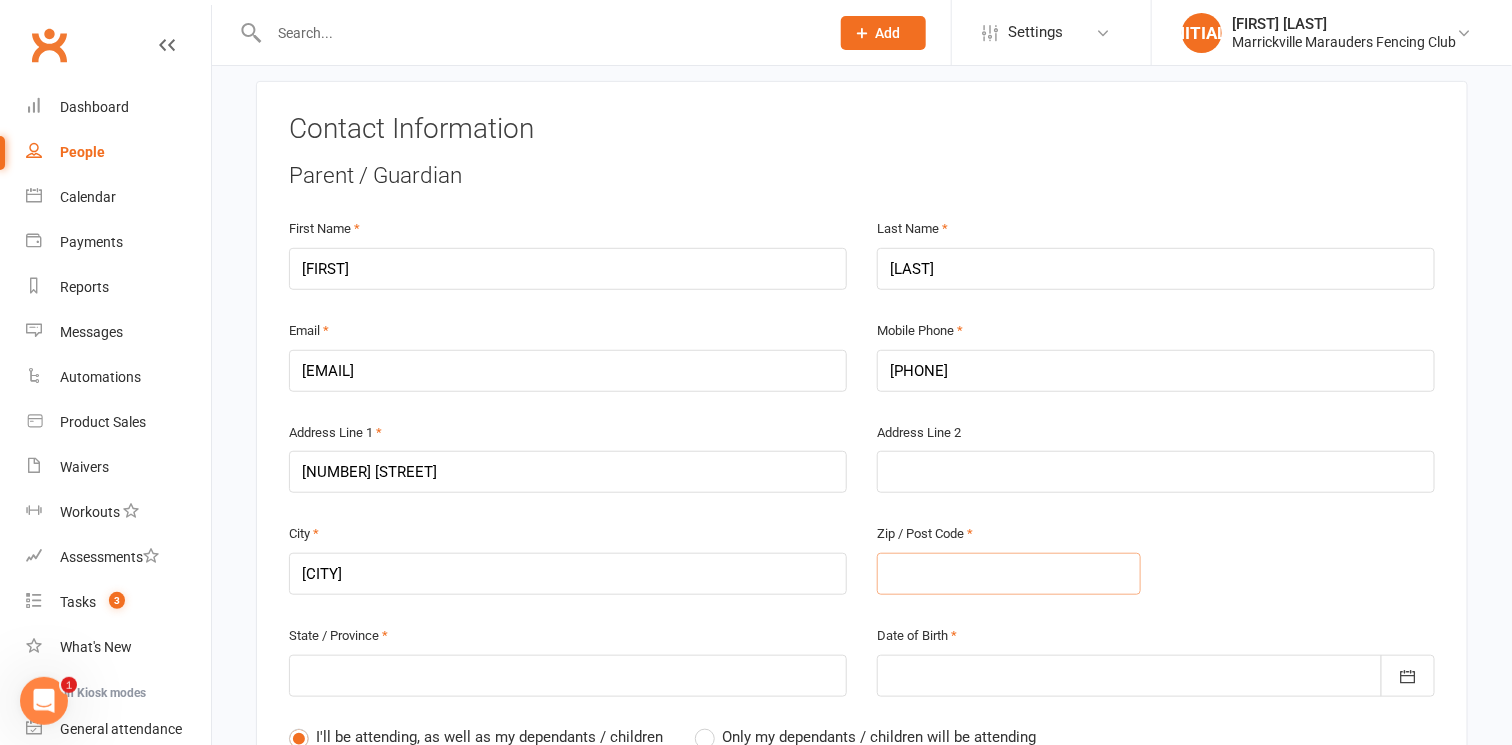 click at bounding box center [1009, 574] 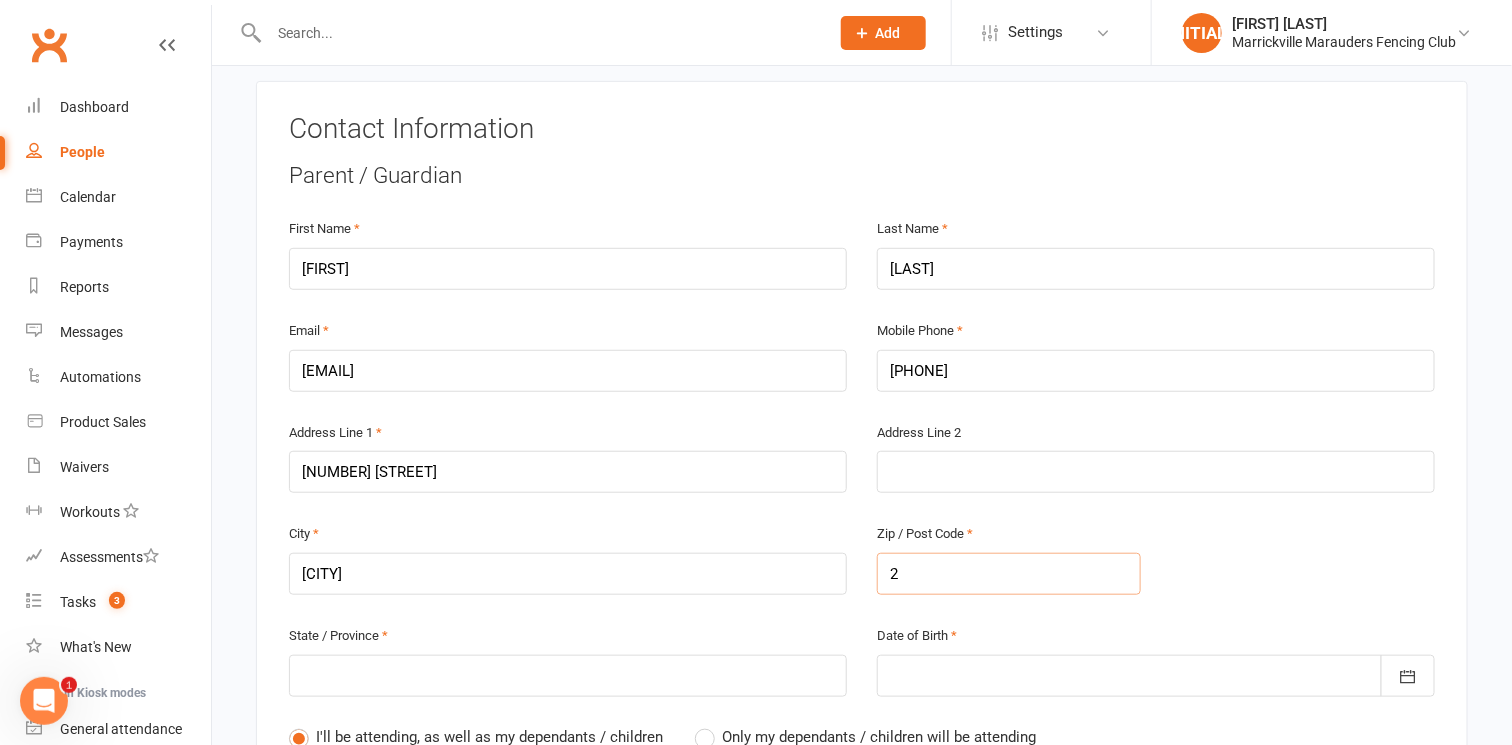 type on "20" 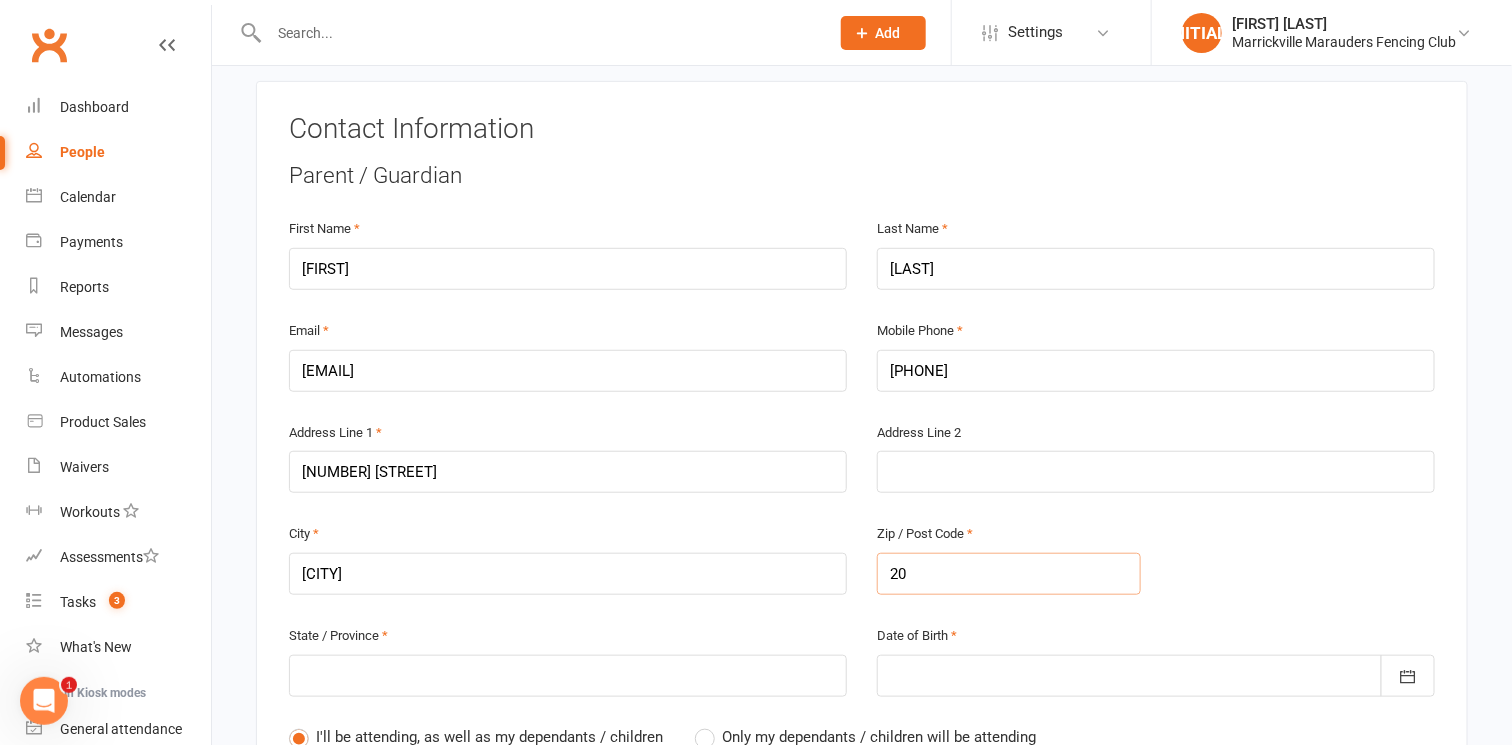 type on "204" 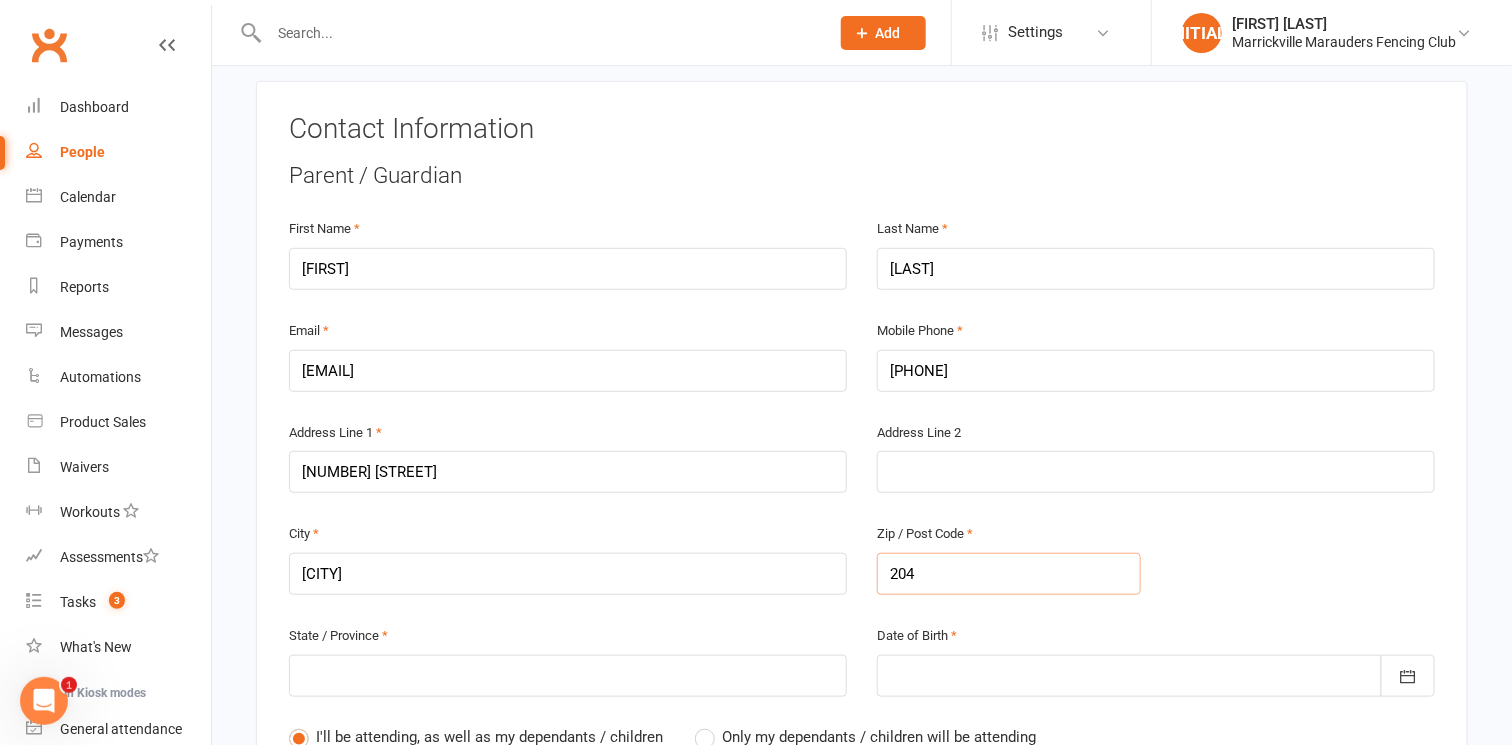 type on "2044" 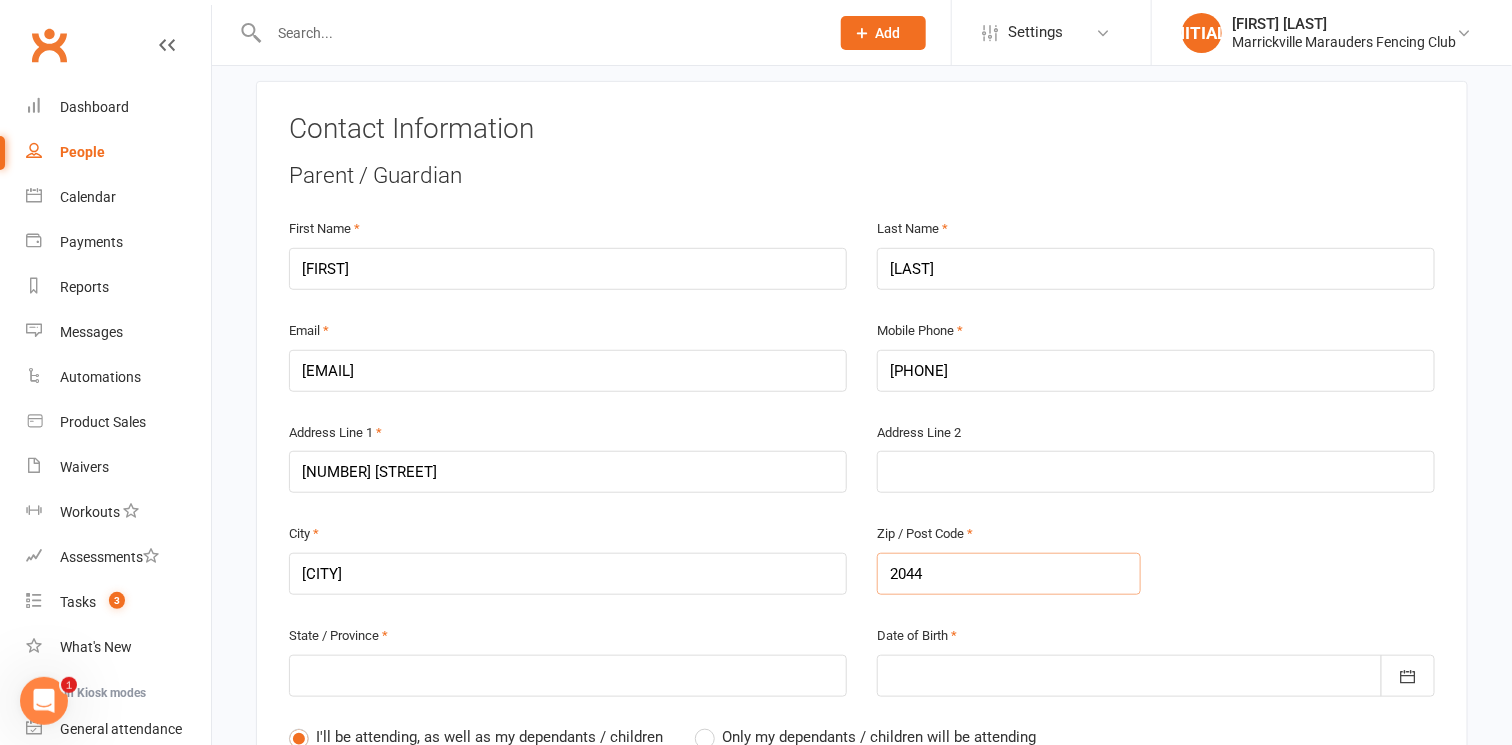 type on "2044" 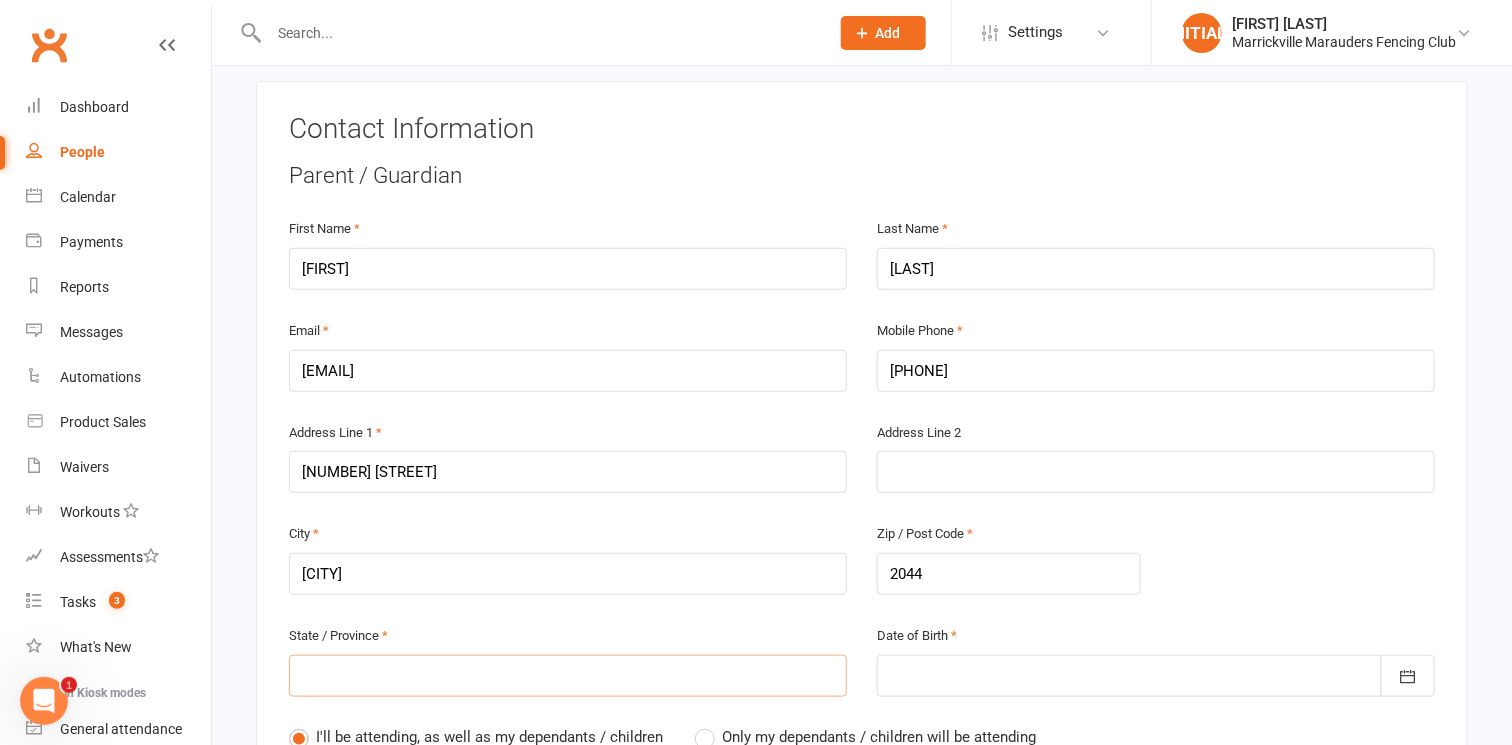 click at bounding box center (568, 676) 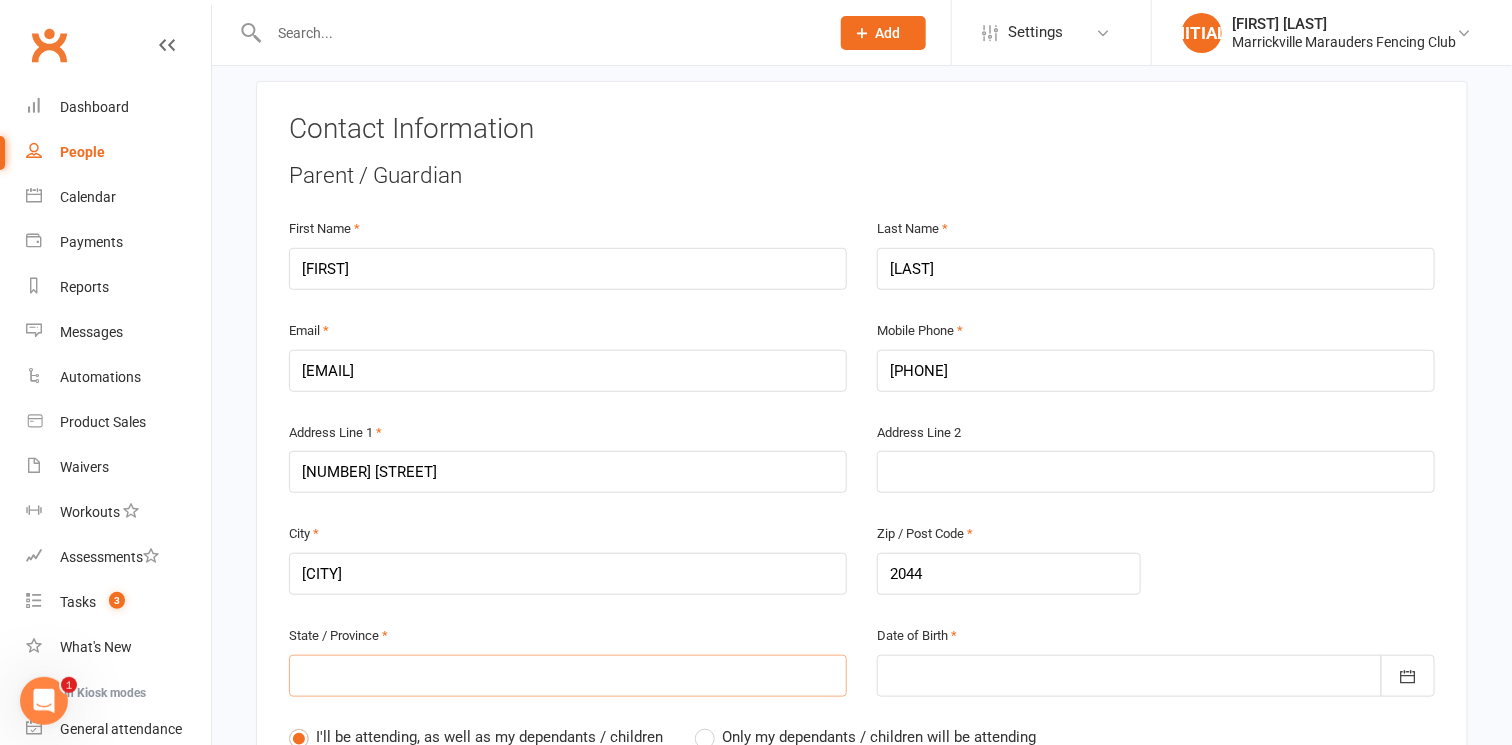 type on "N" 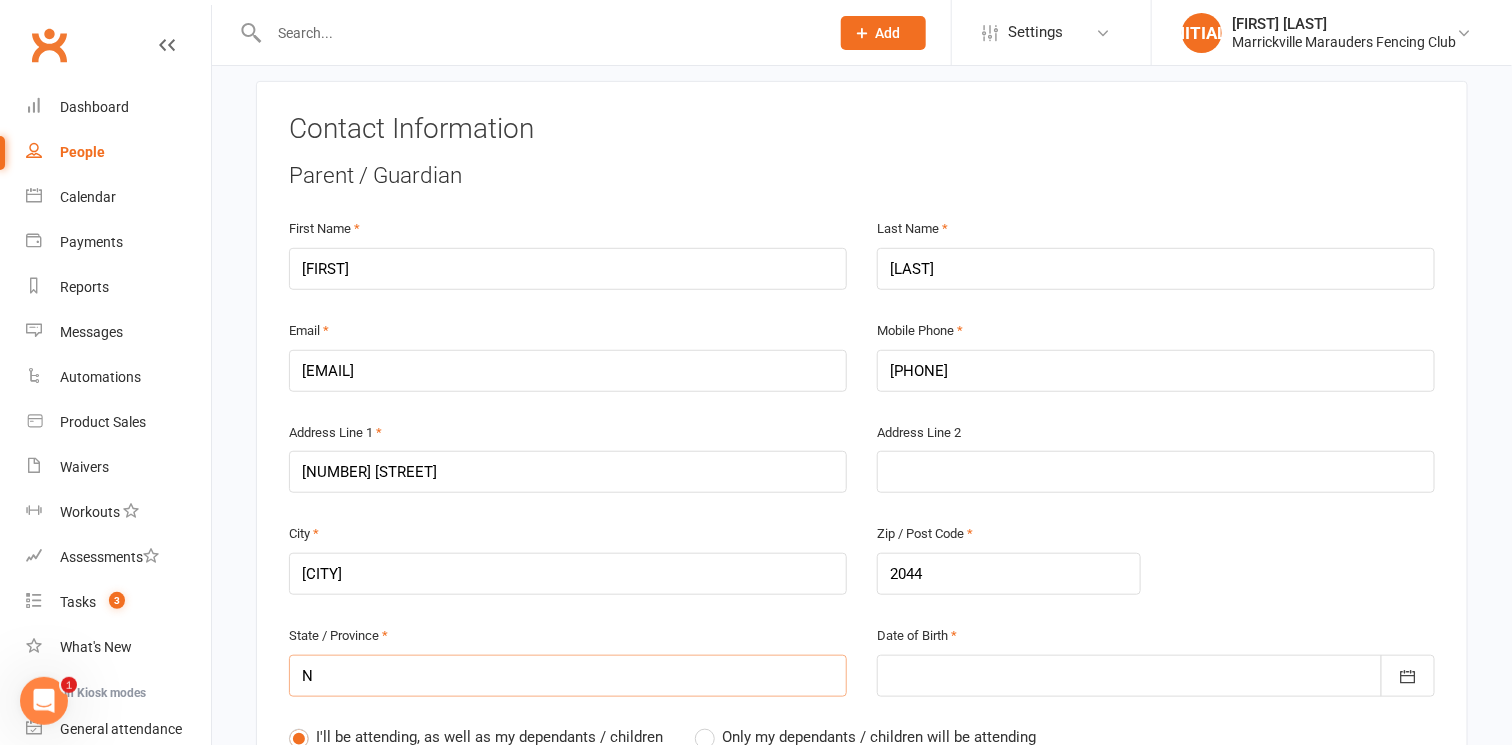 type on "NS" 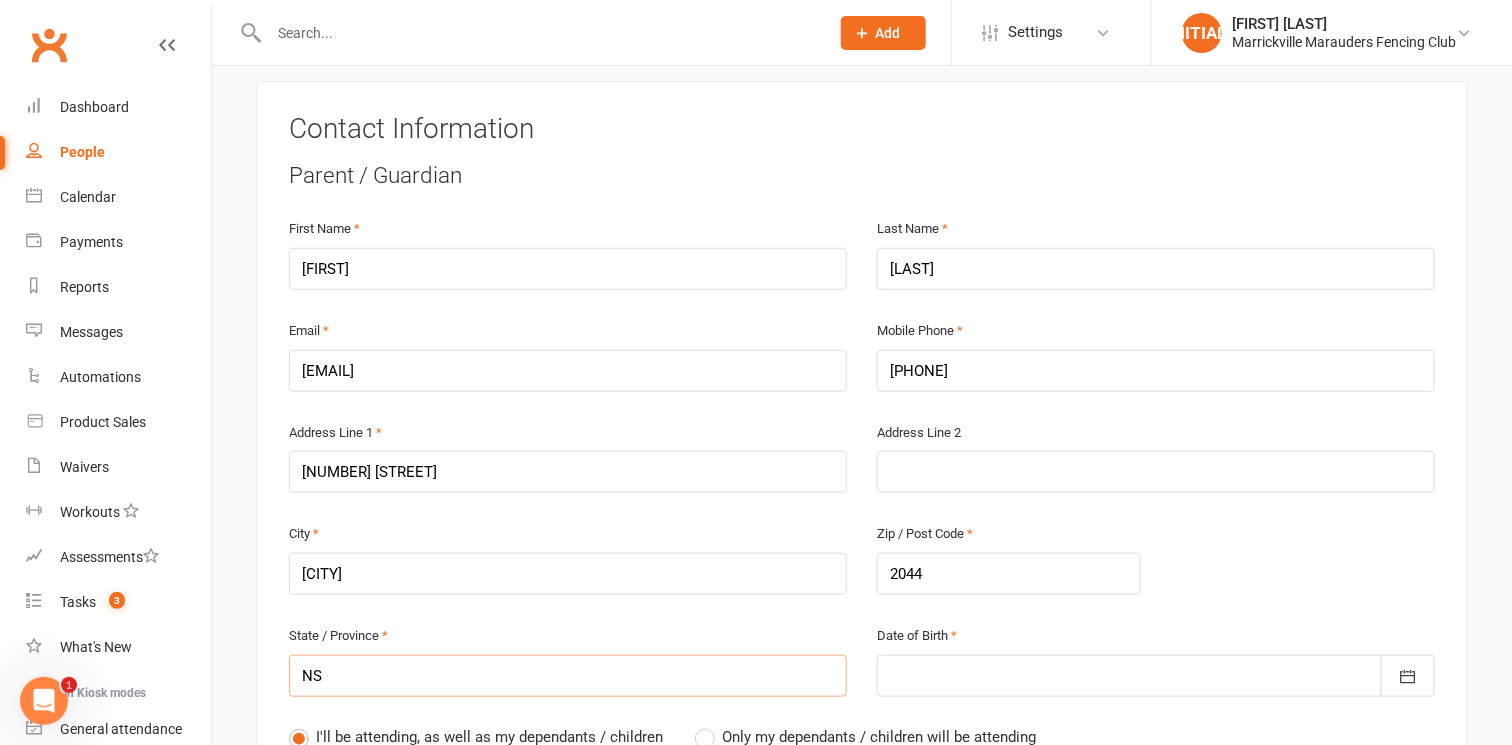 type on "NSW" 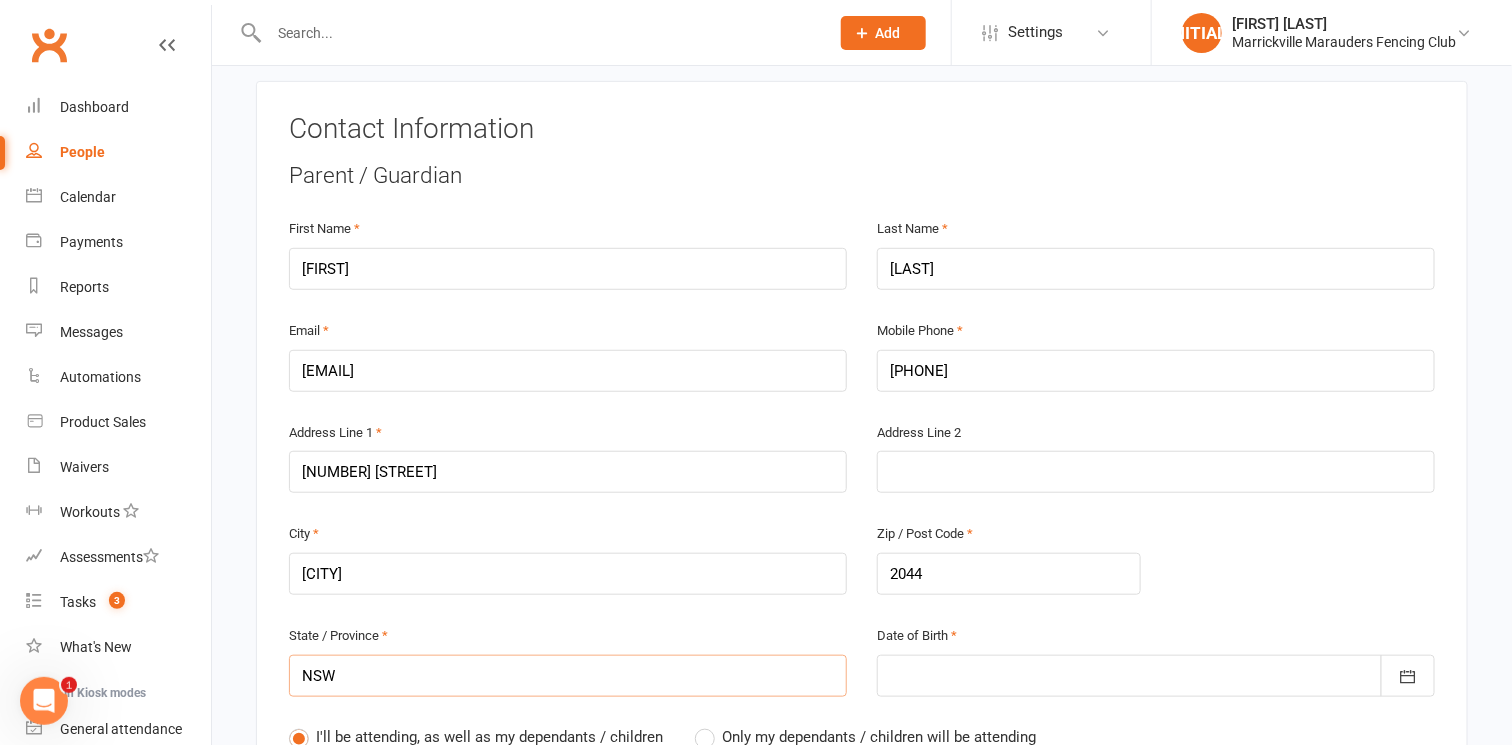 type on "NSW" 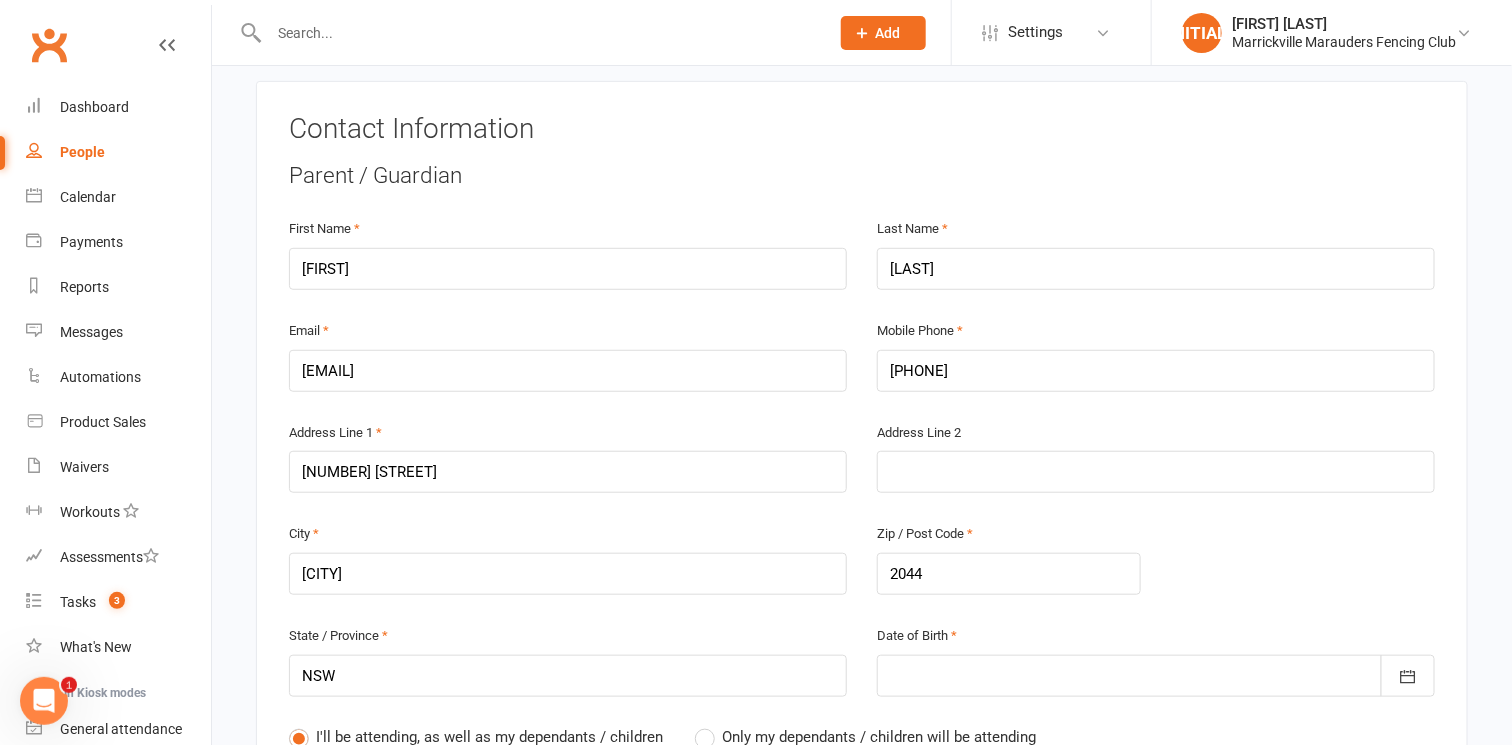 click at bounding box center (1156, 676) 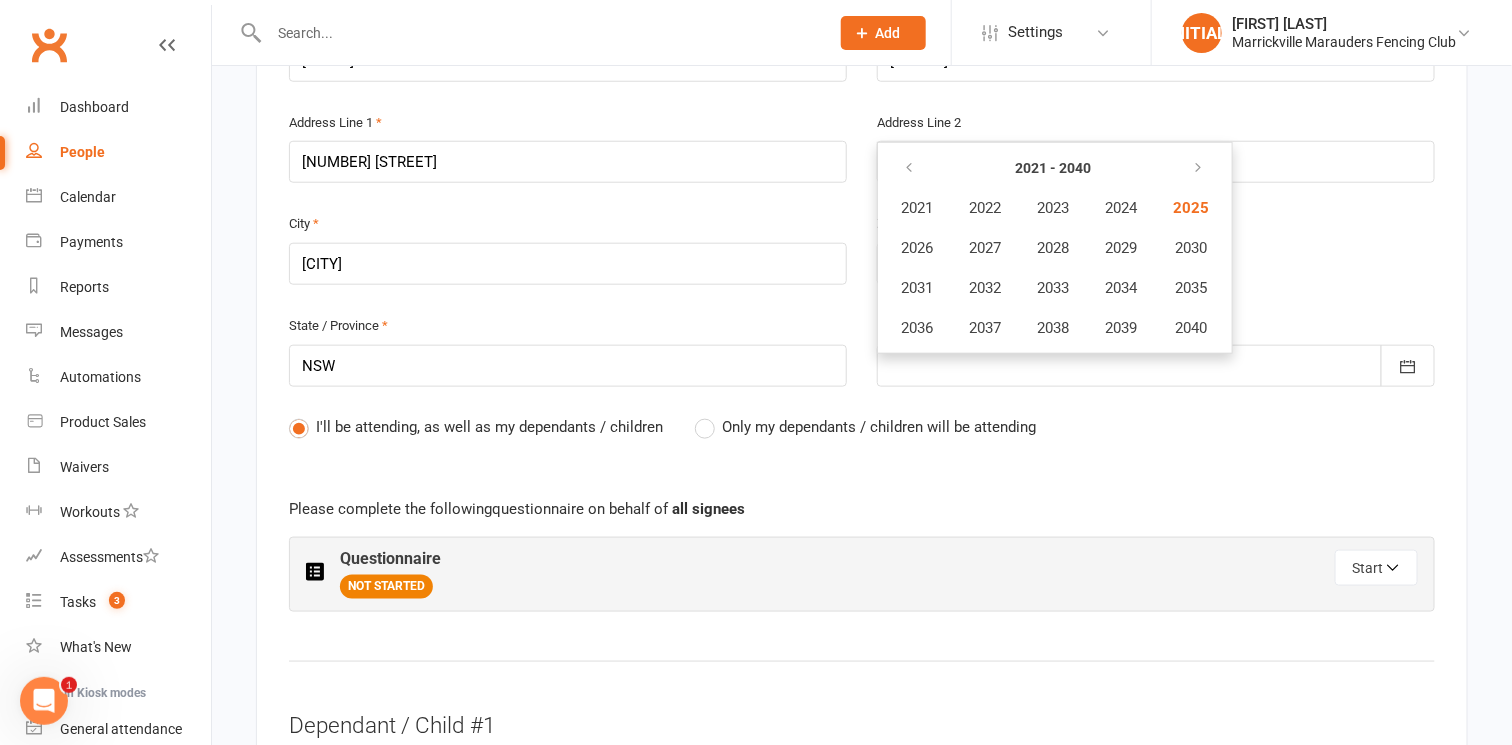 scroll, scrollTop: 696, scrollLeft: 0, axis: vertical 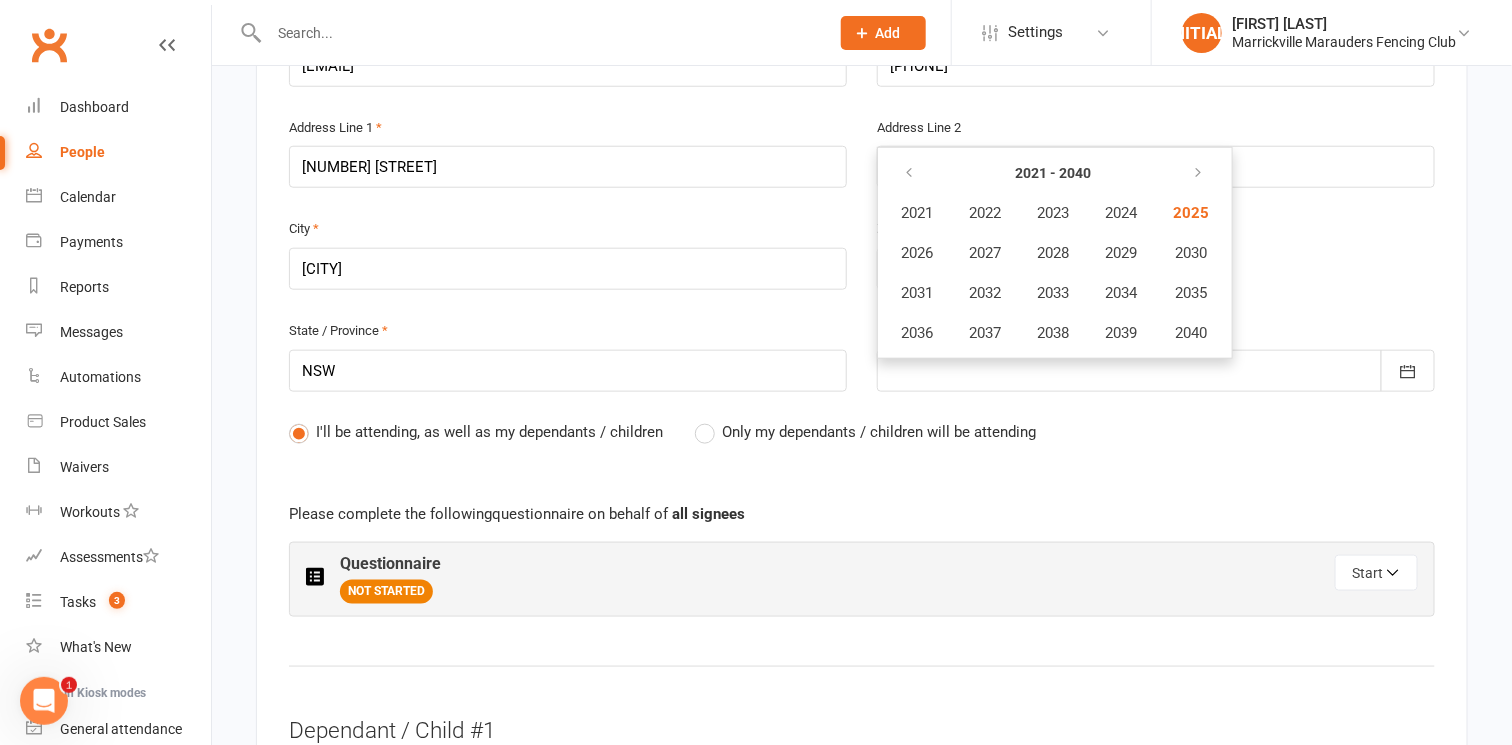 click on "City St Peters Zip / Post Code 2044" at bounding box center (862, 267) 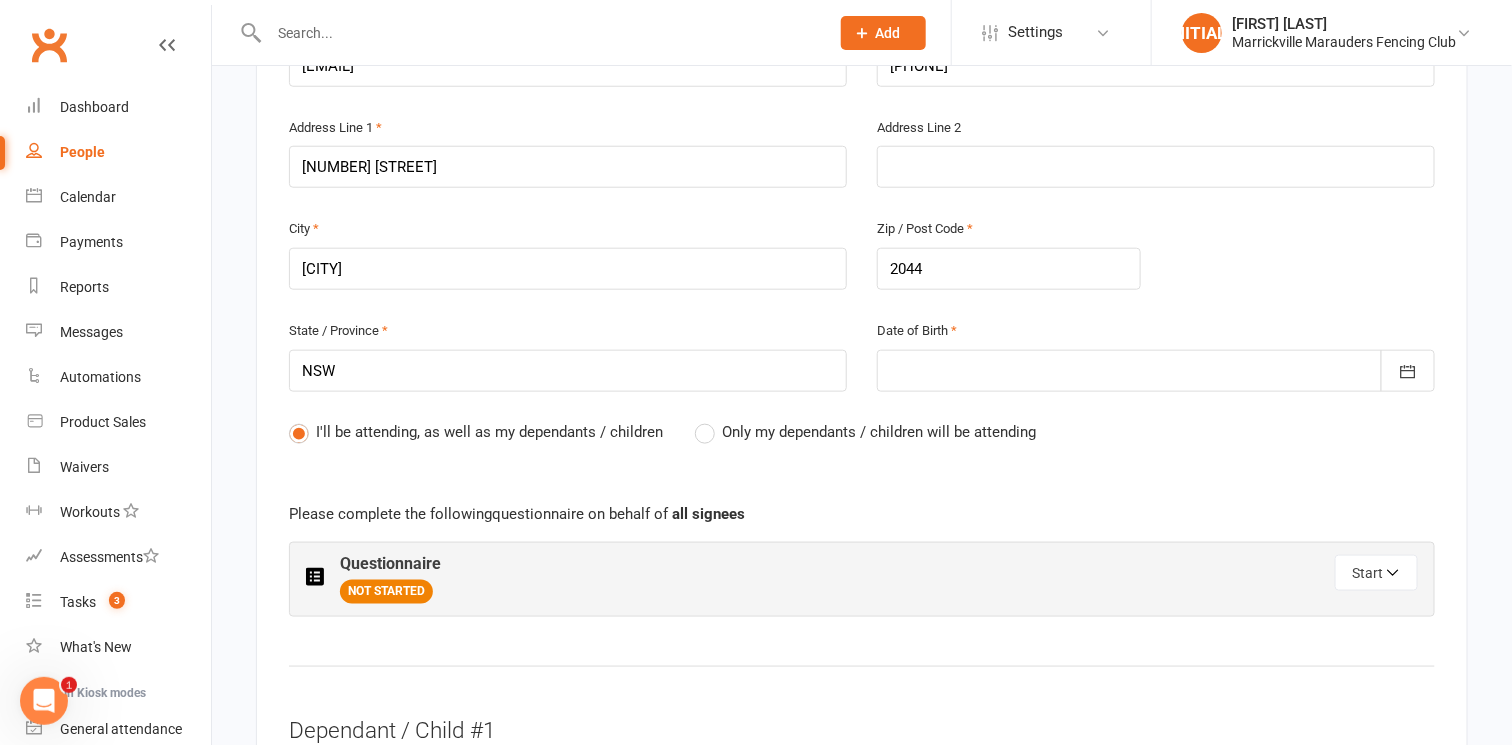 click at bounding box center [1156, 371] 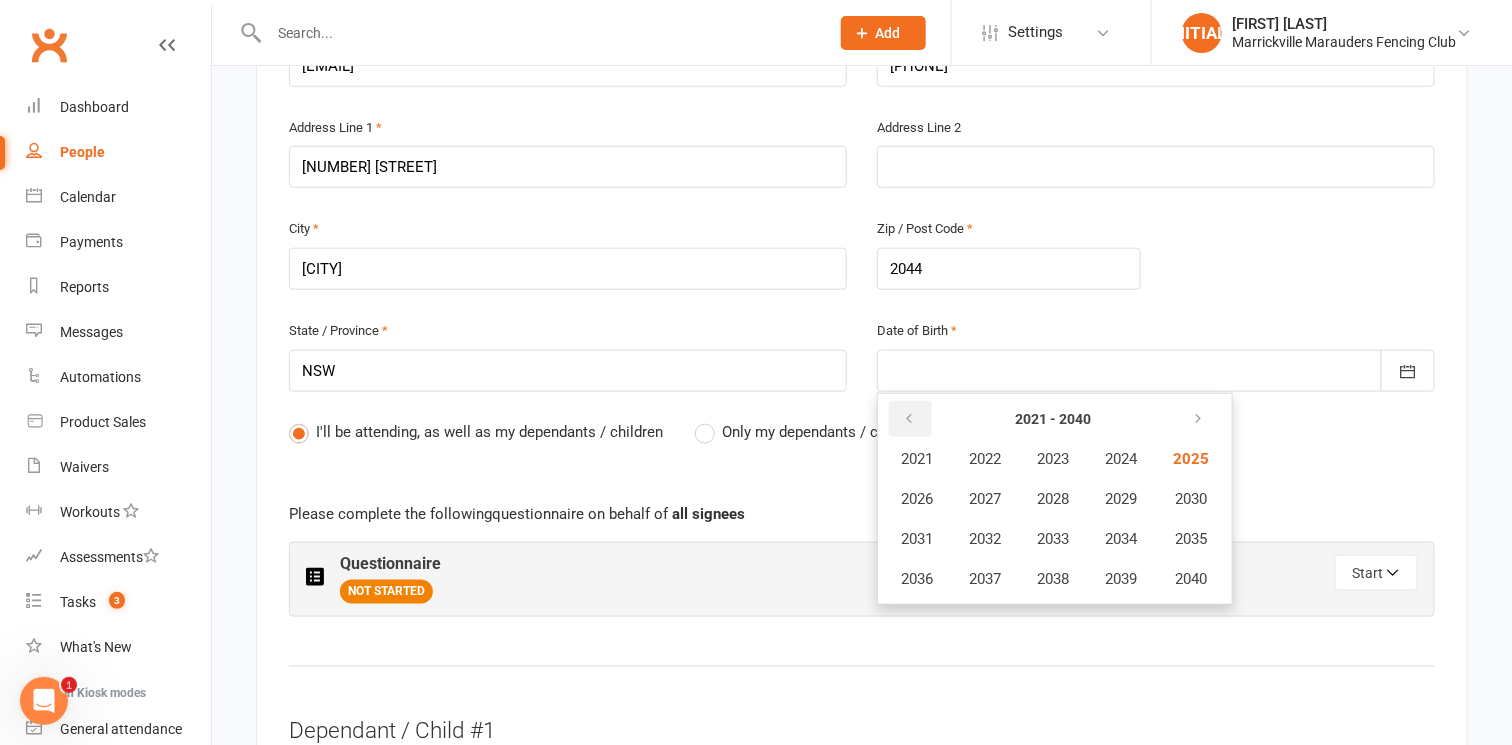 click at bounding box center (910, 419) 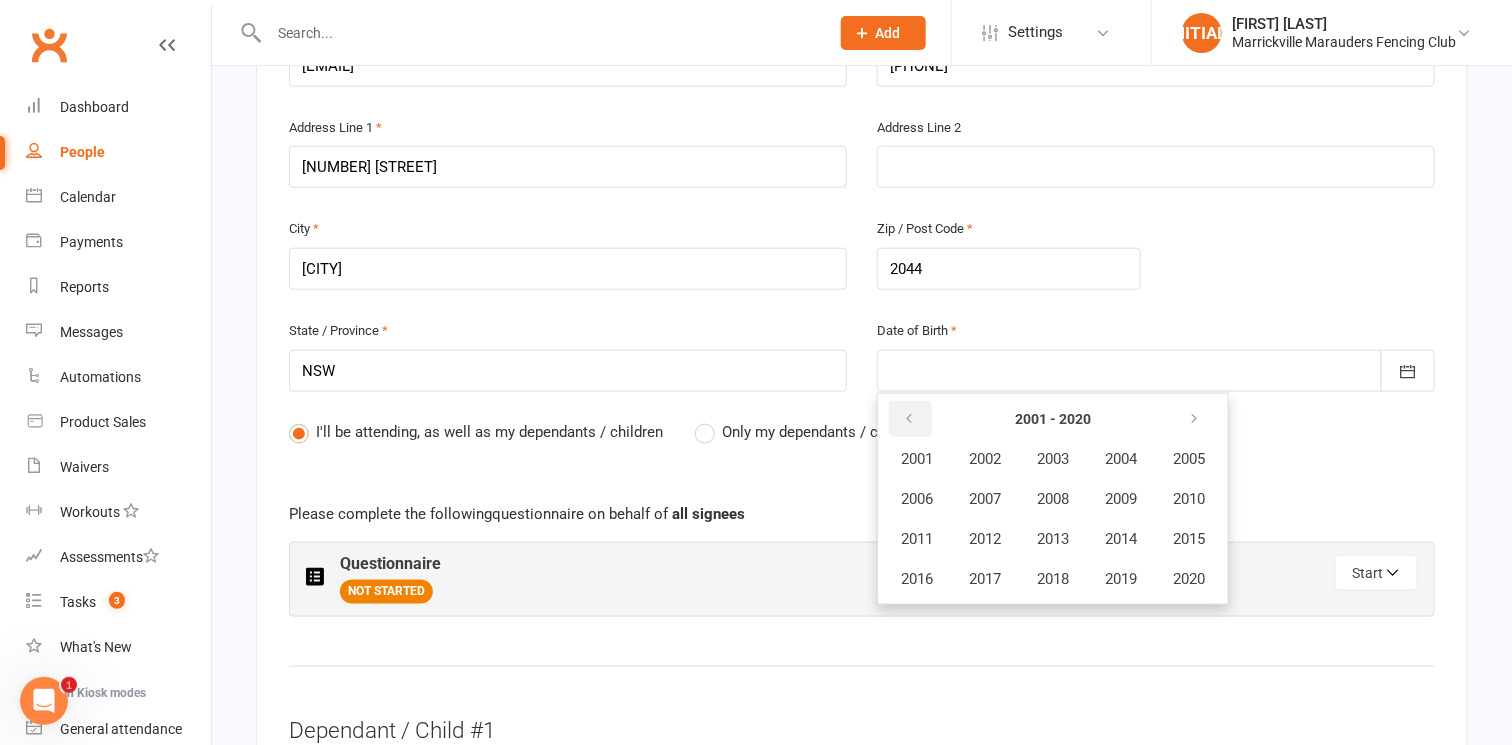 click at bounding box center (910, 419) 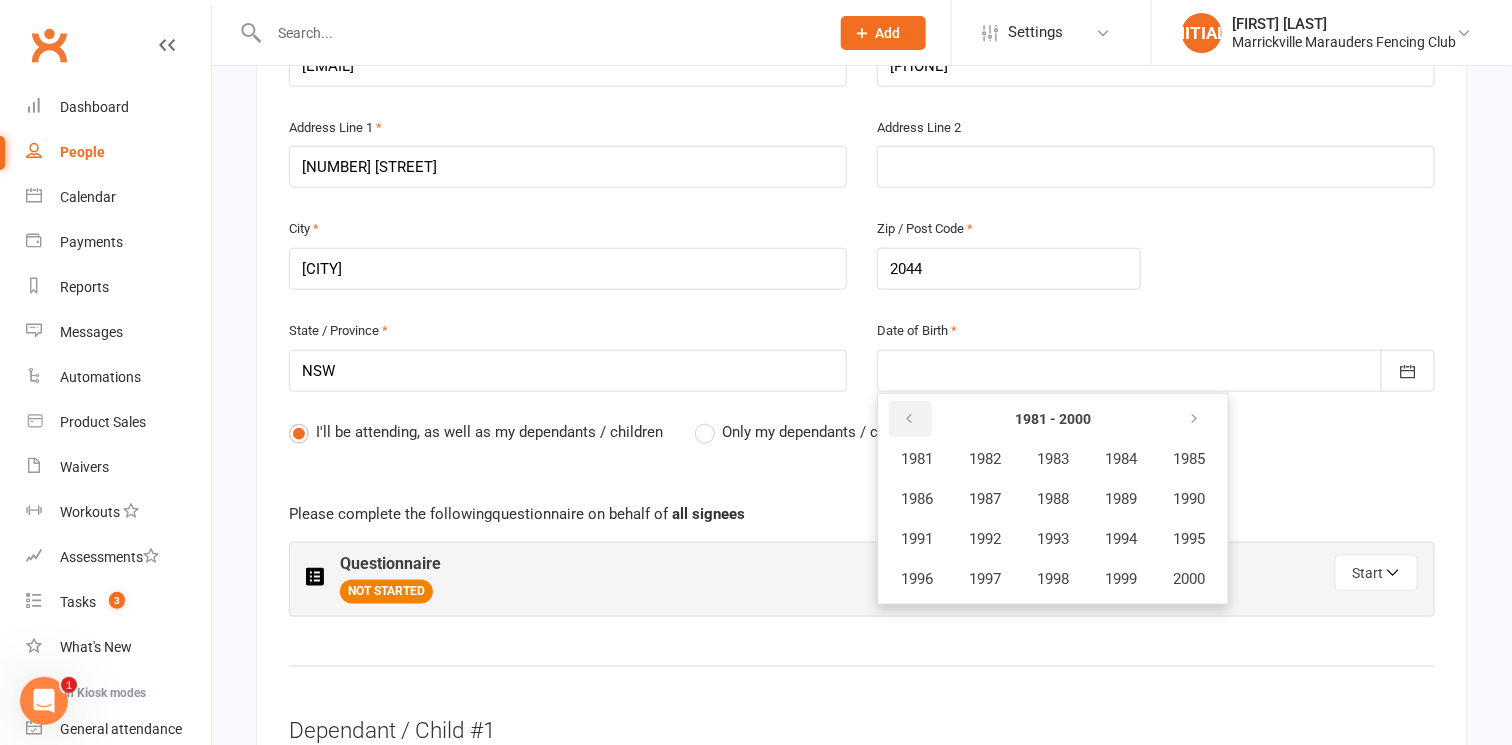 click at bounding box center (910, 419) 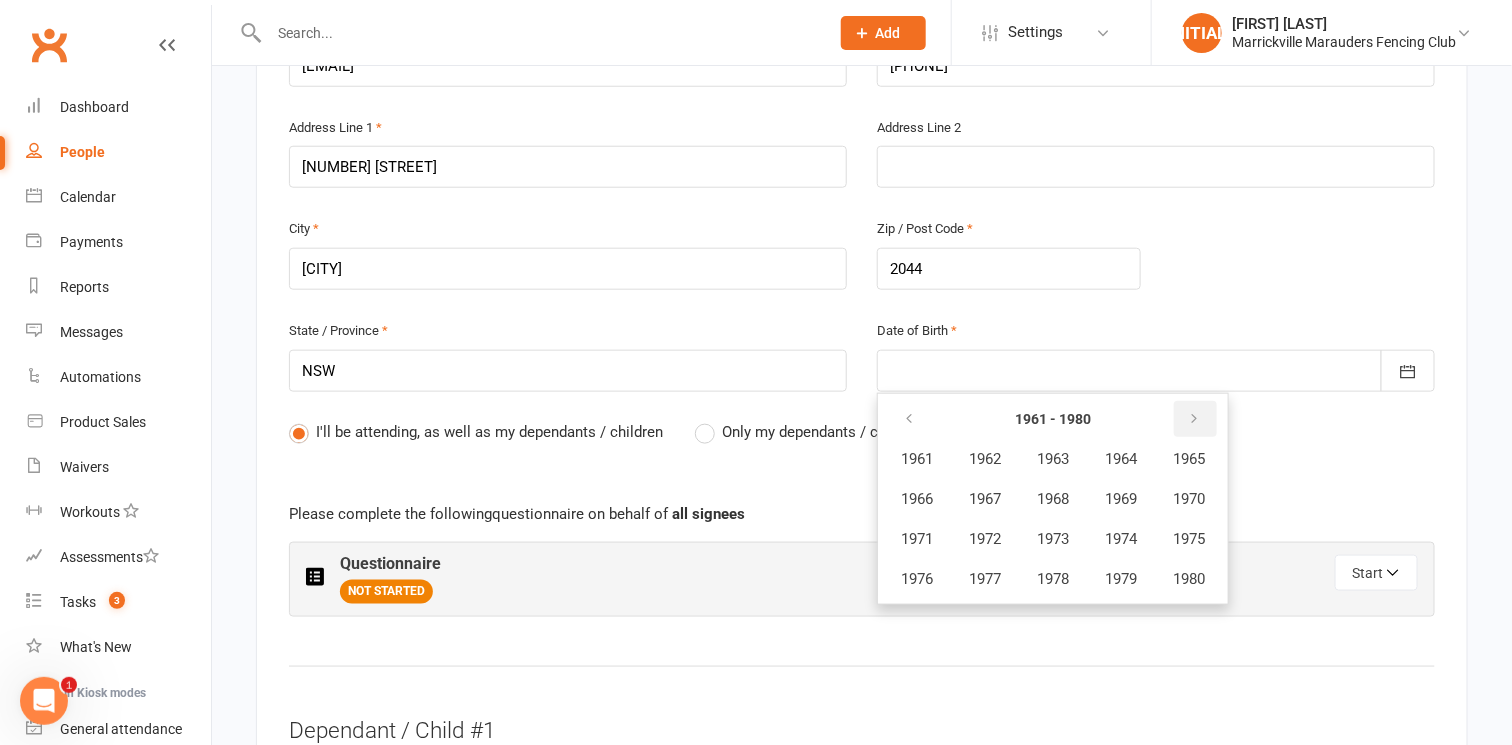 click at bounding box center [1195, 419] 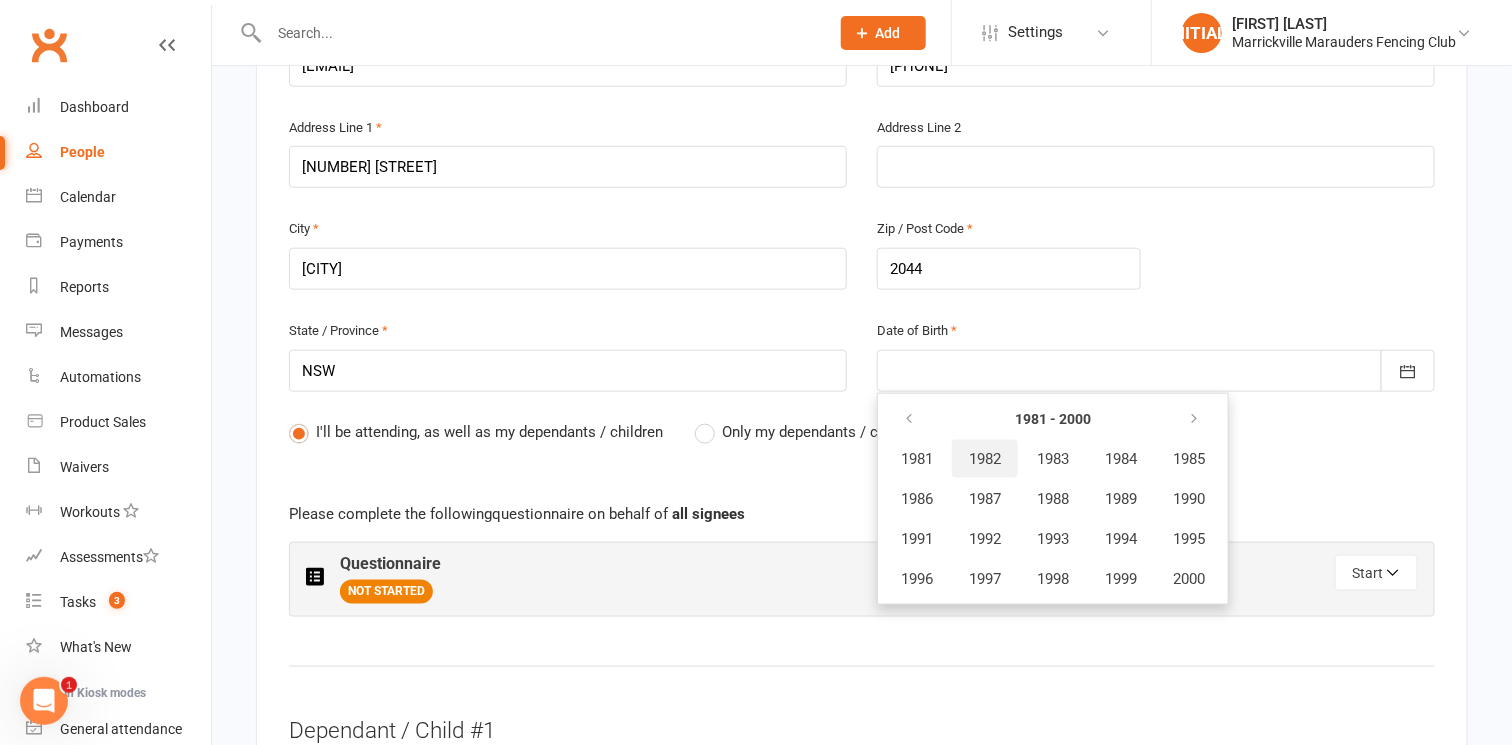 click on "1982" at bounding box center [985, 459] 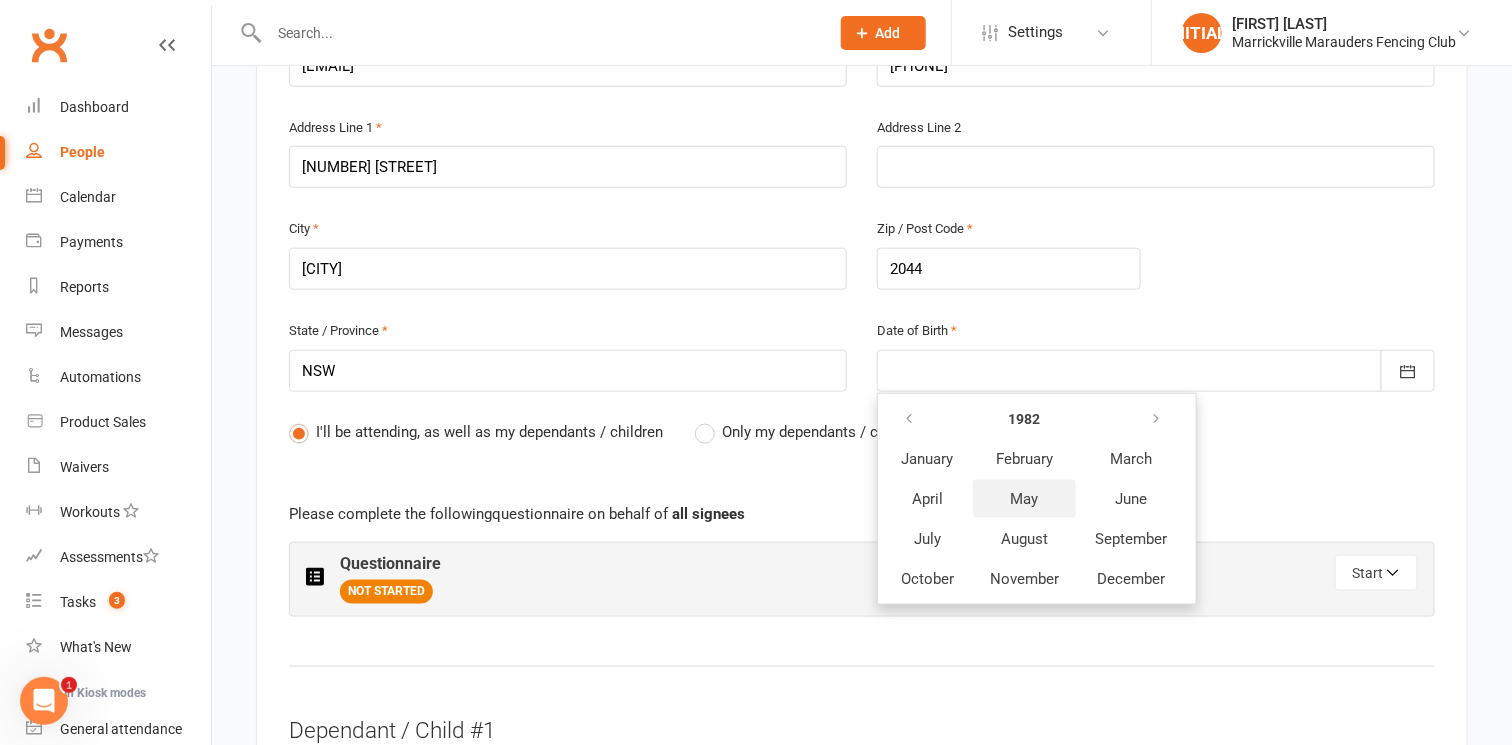 click on "May" at bounding box center (1024, 499) 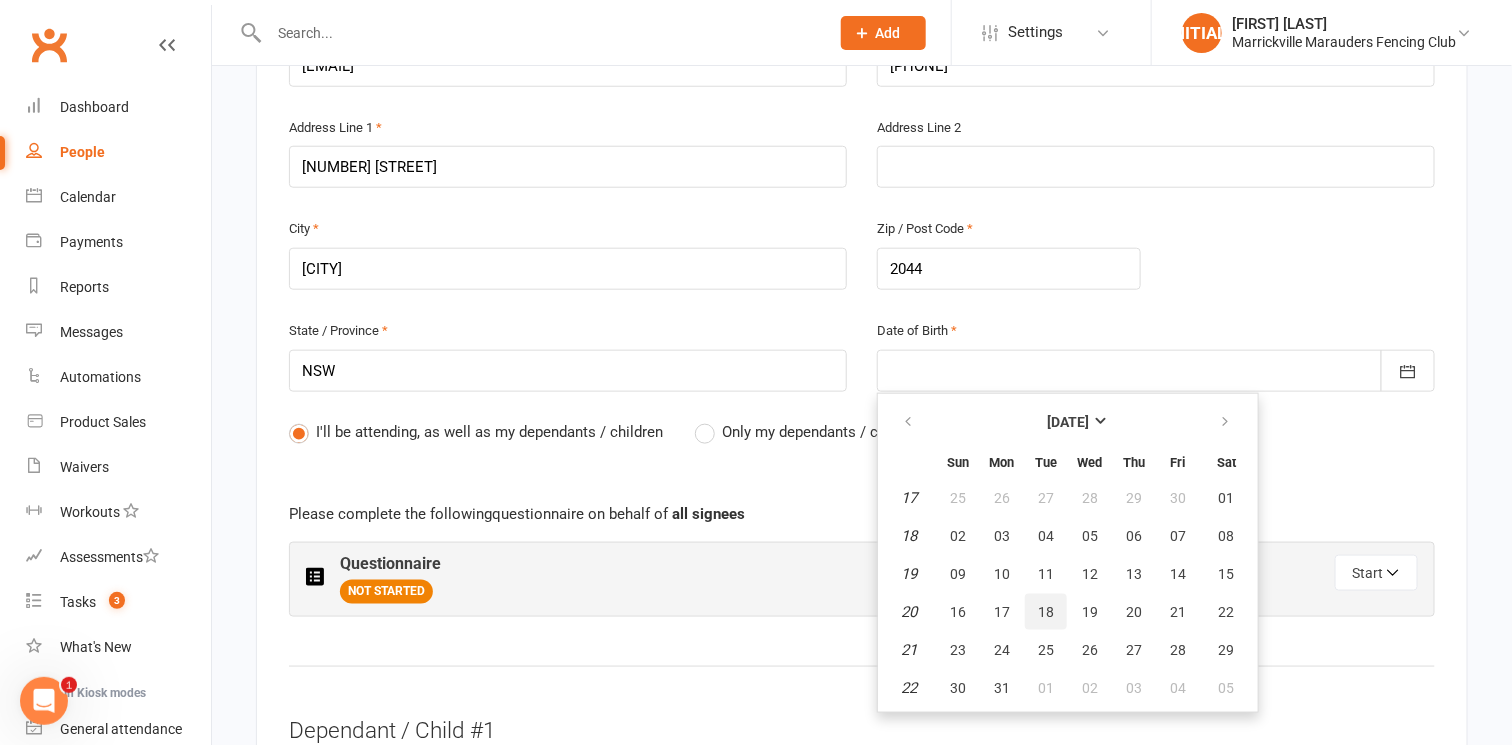 click on "18" at bounding box center (1046, 612) 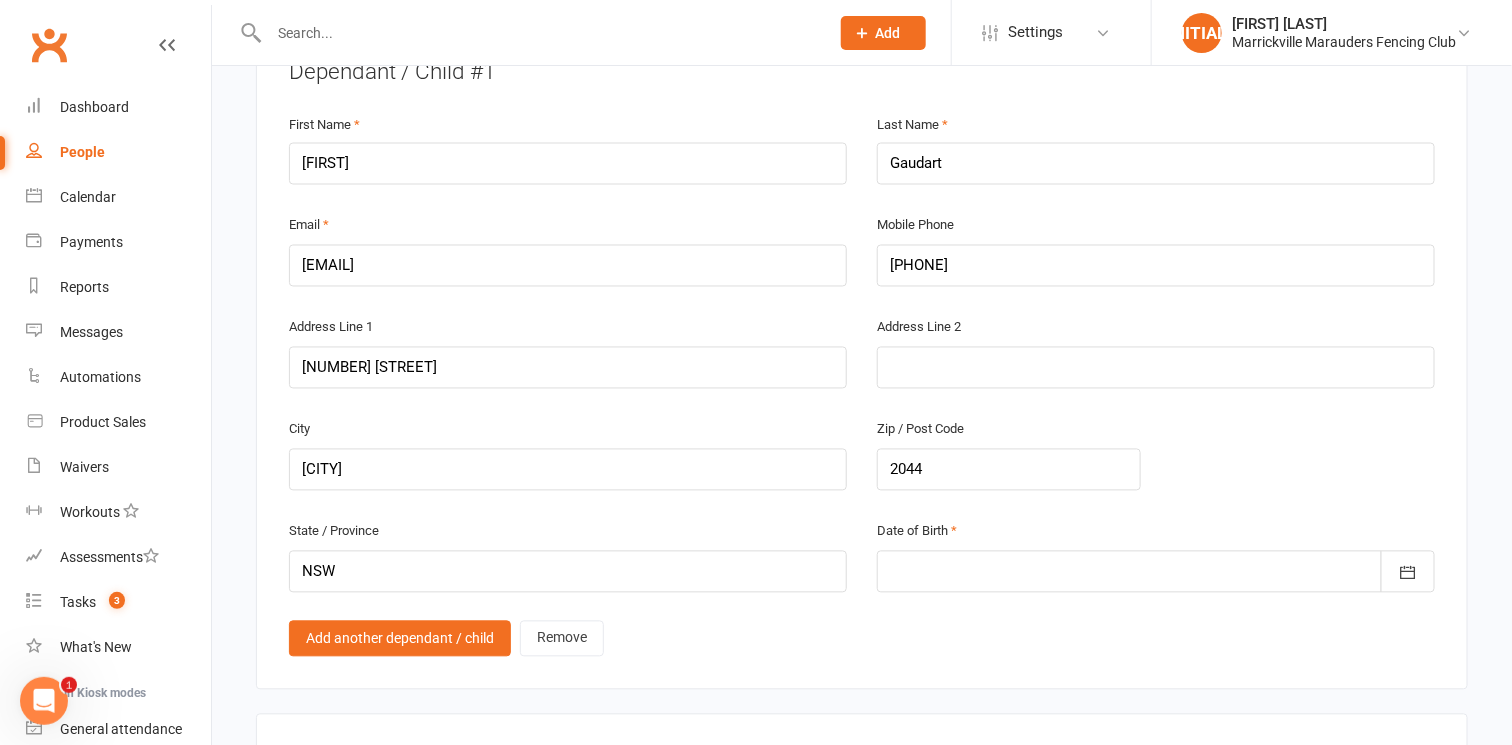 scroll, scrollTop: 1378, scrollLeft: 0, axis: vertical 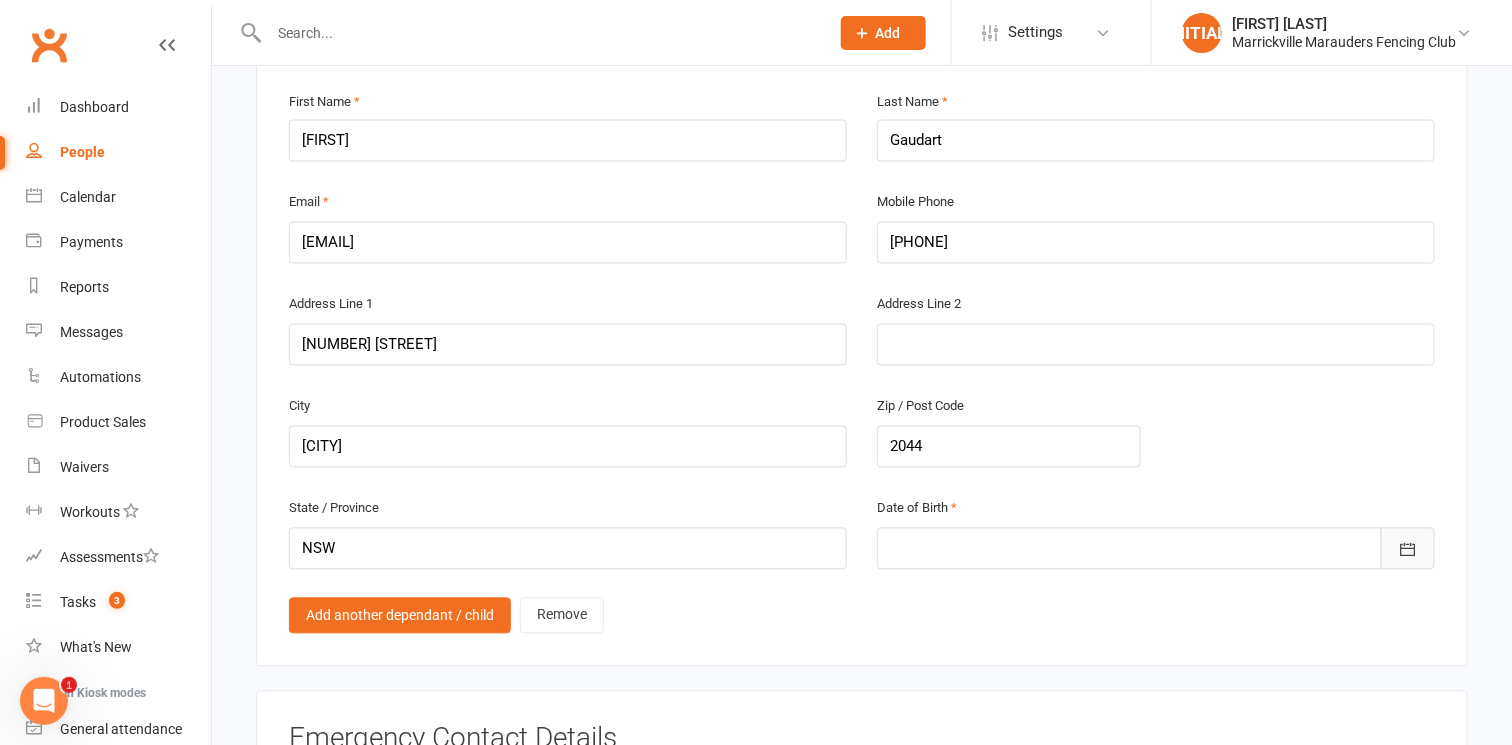 click 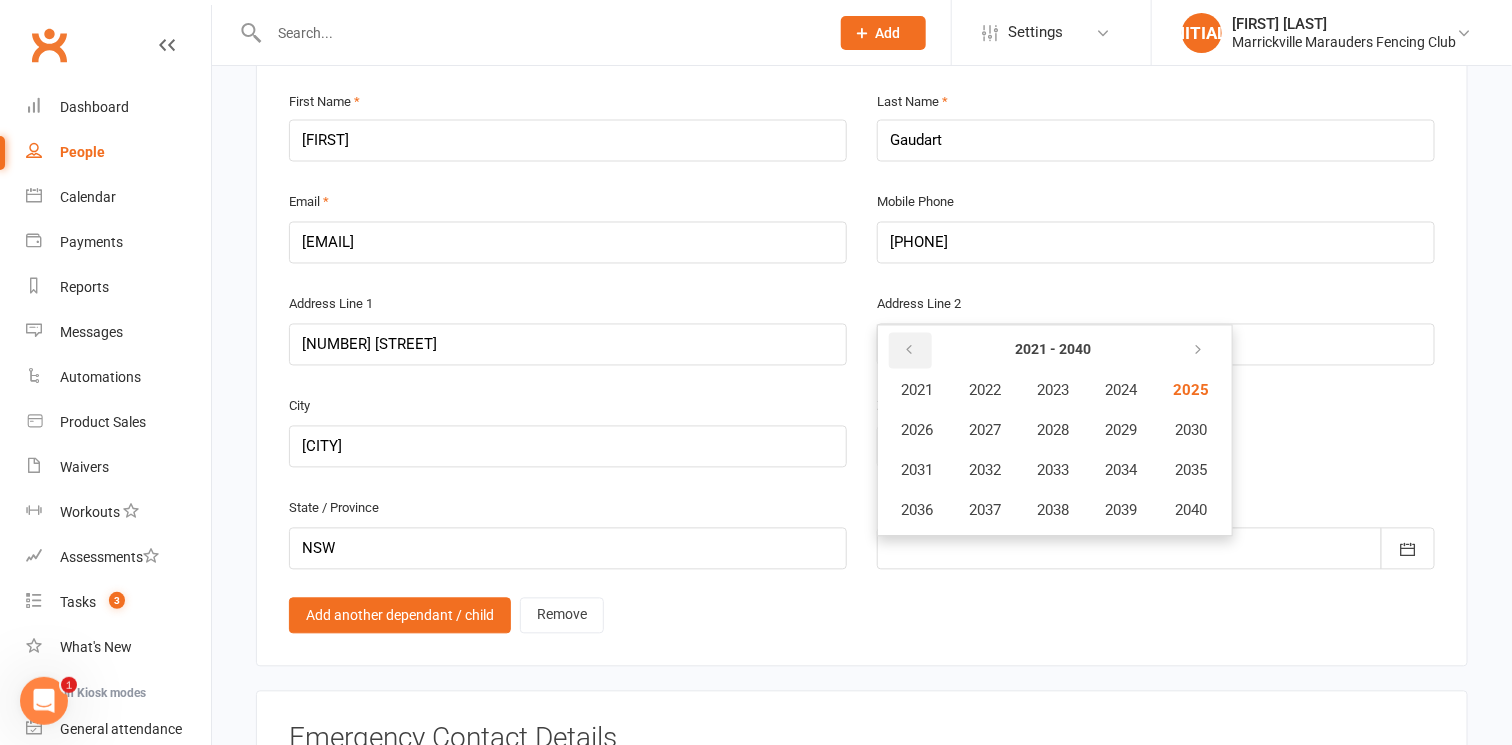 click at bounding box center (910, 351) 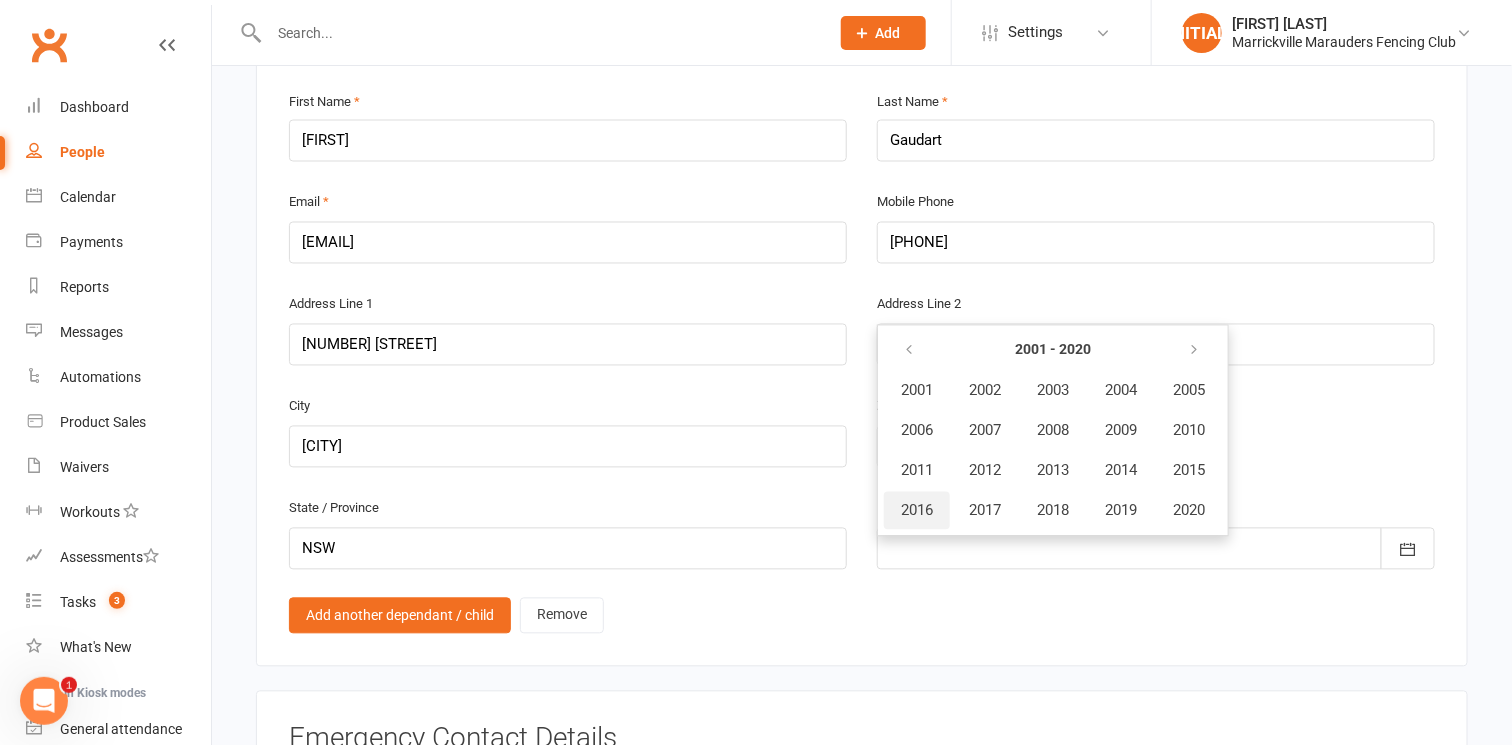 click on "2016" at bounding box center [917, 511] 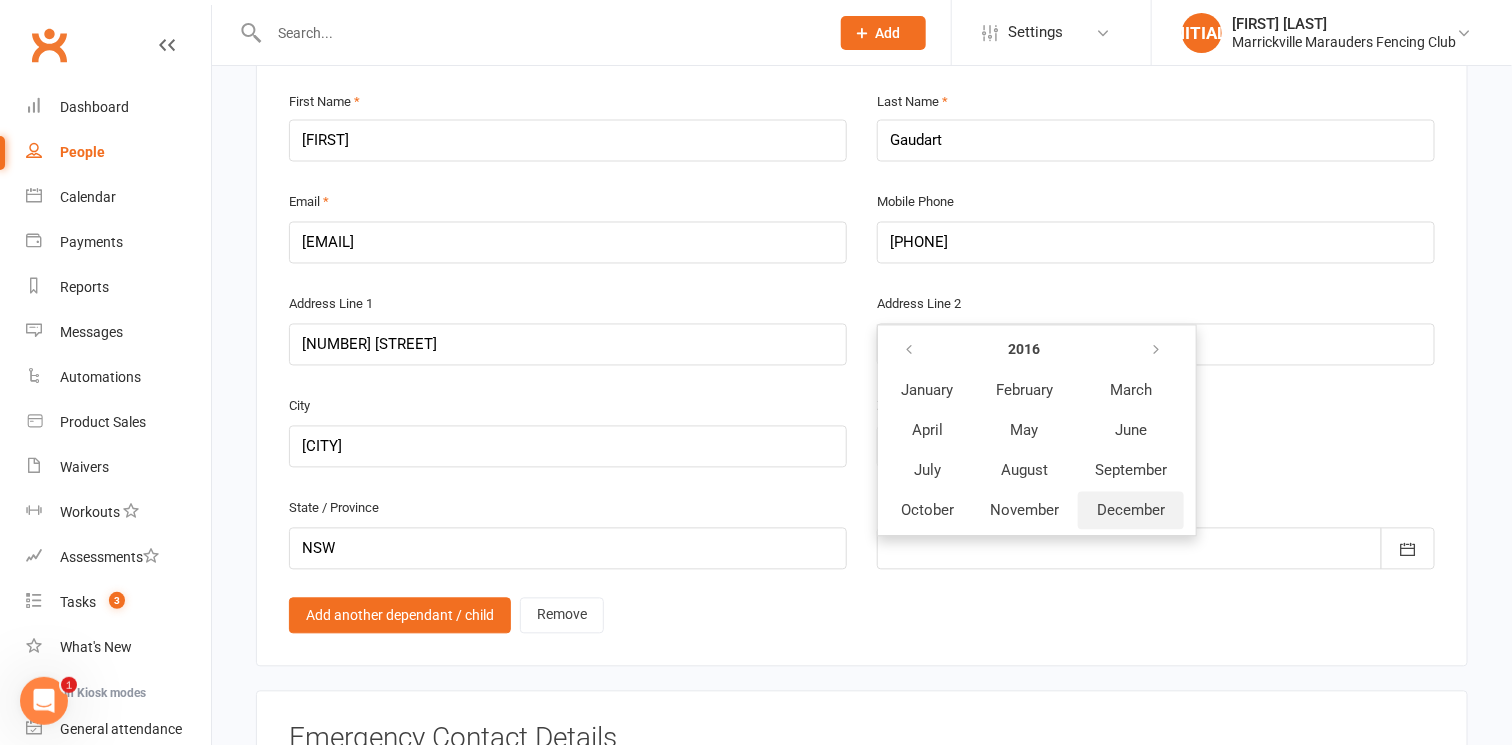click on "December" at bounding box center (1131, 511) 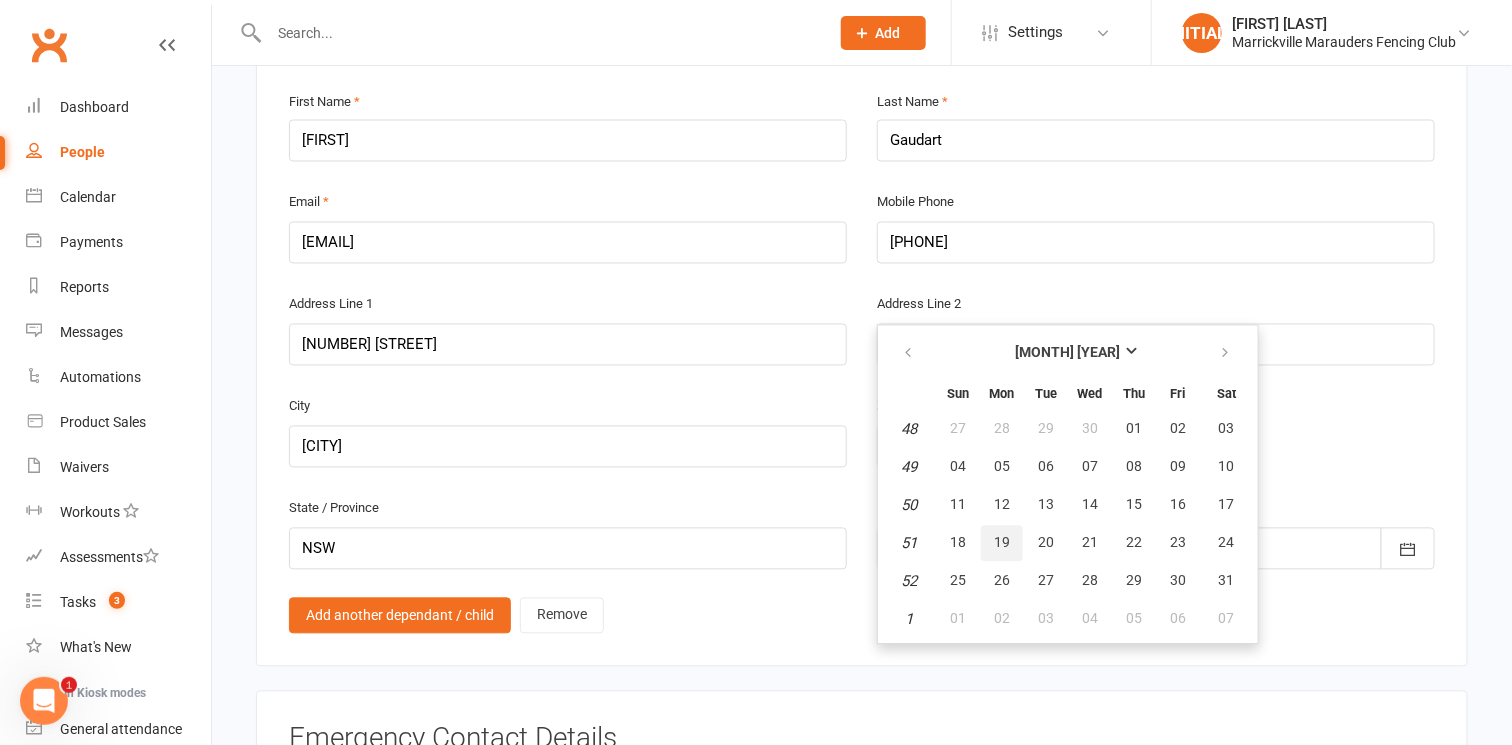 click on "19" at bounding box center (1002, 543) 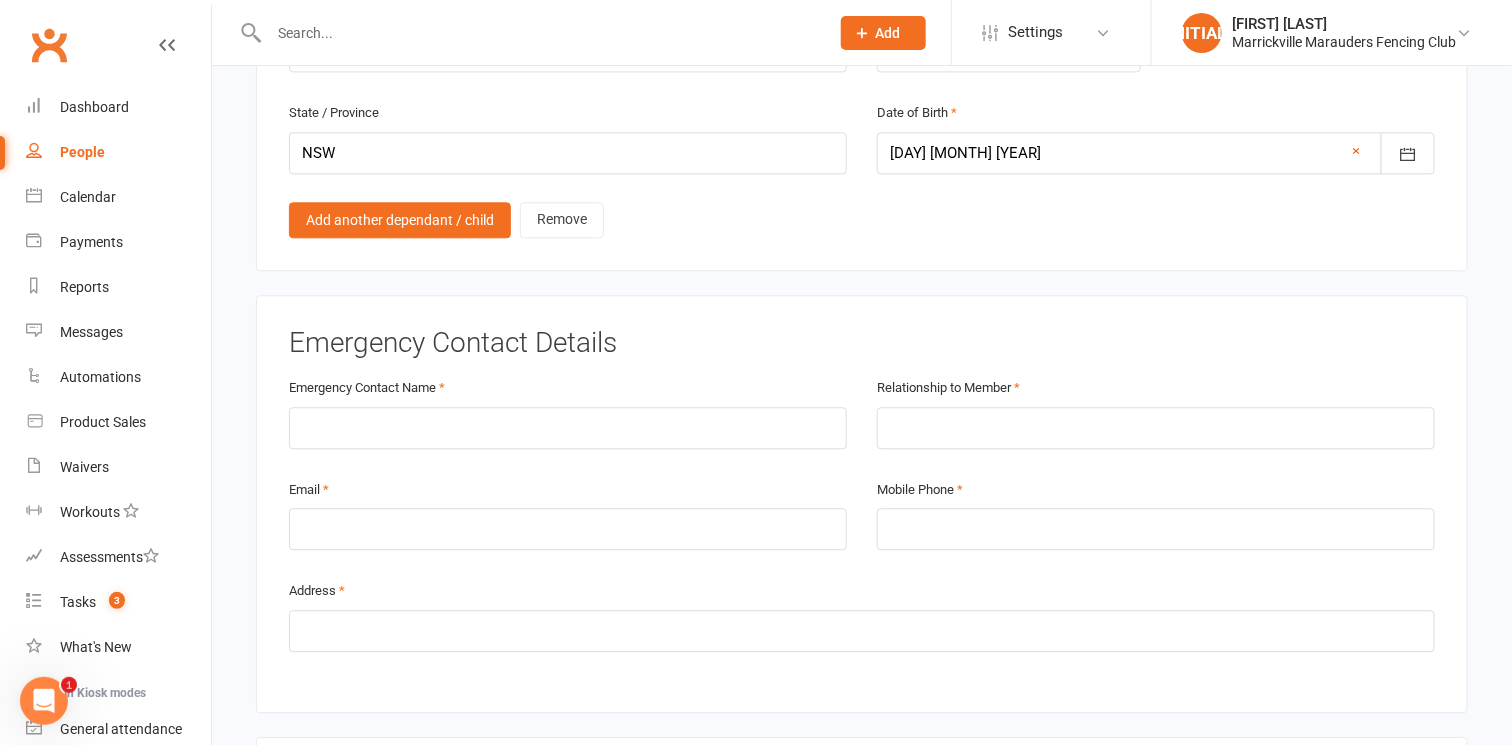 scroll, scrollTop: 1950, scrollLeft: 0, axis: vertical 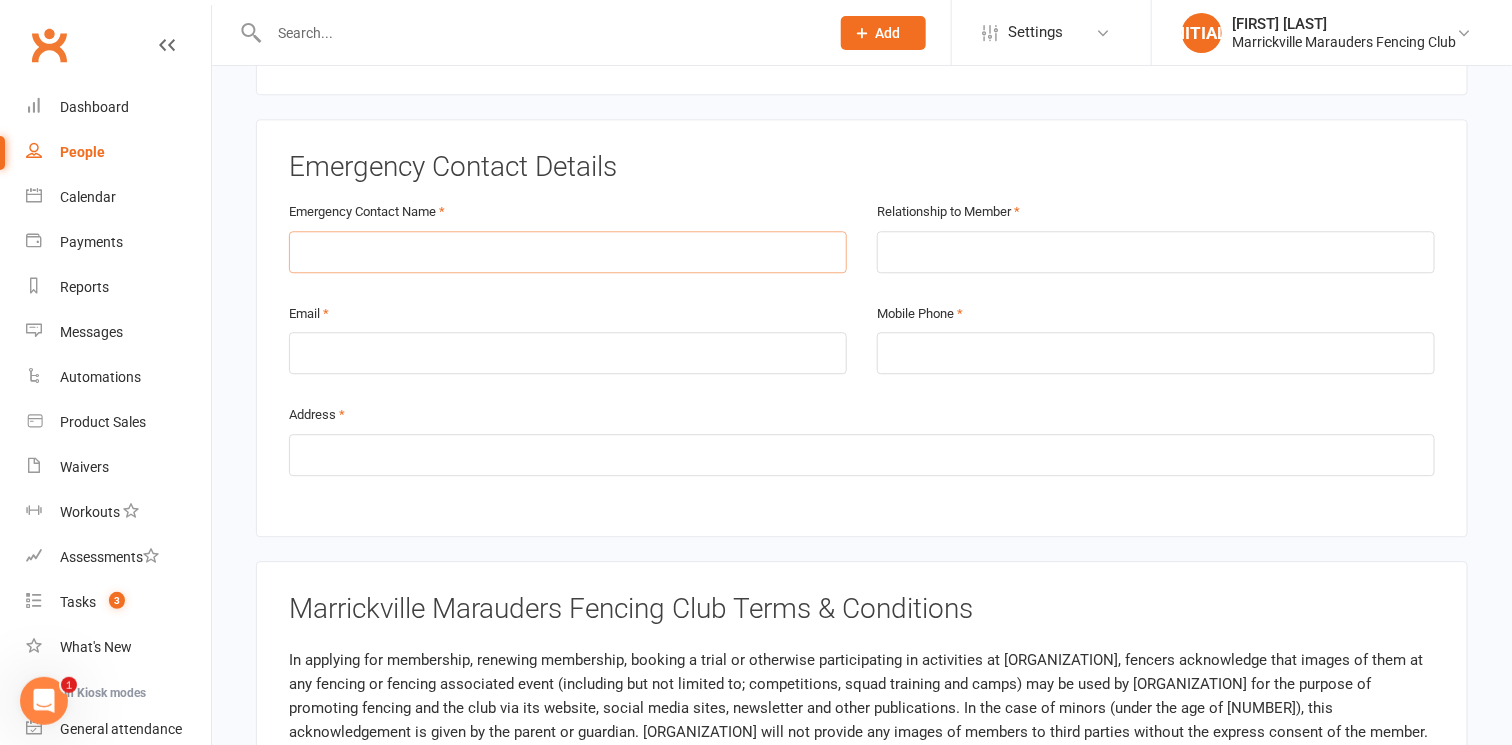 click at bounding box center (568, 252) 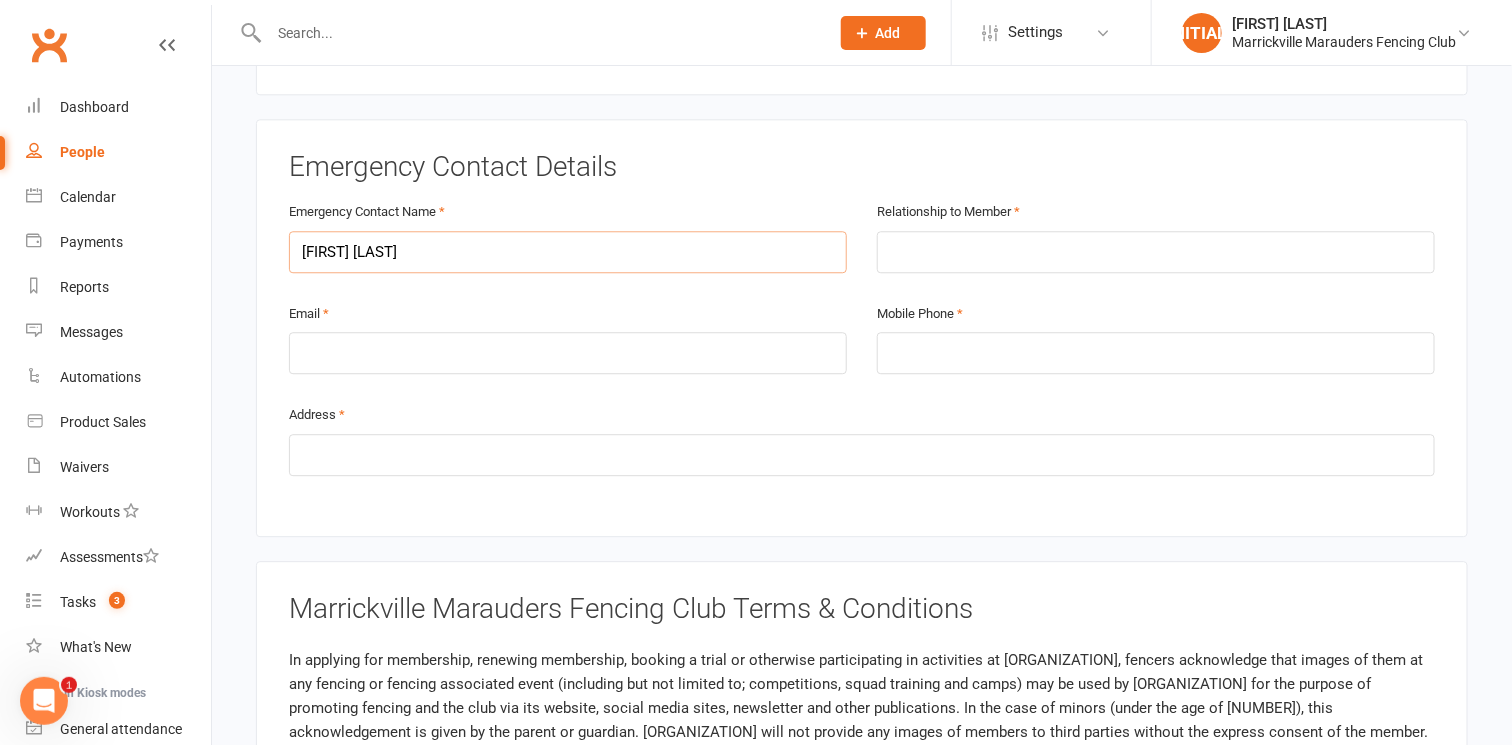 type on "Jonathan Gaudart" 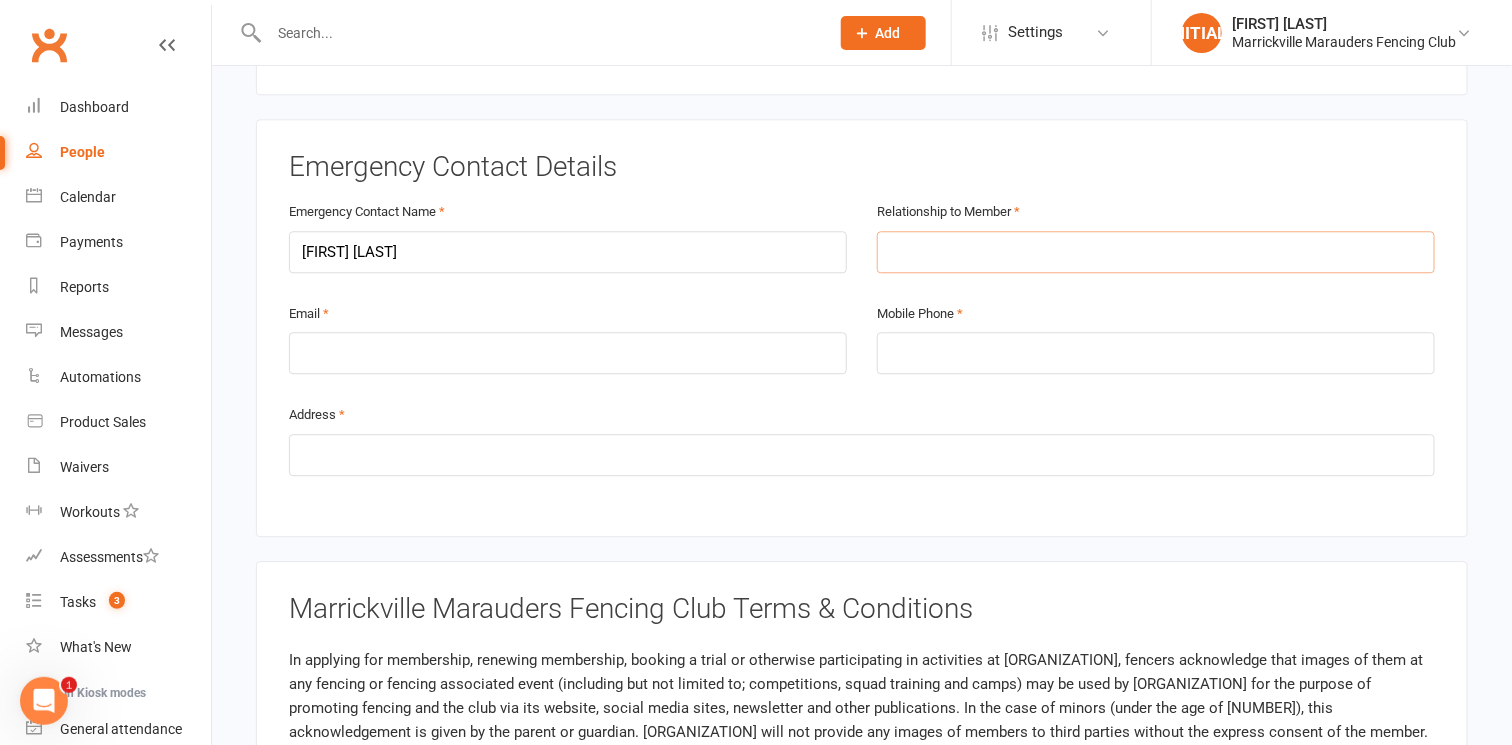 click at bounding box center [1156, 252] 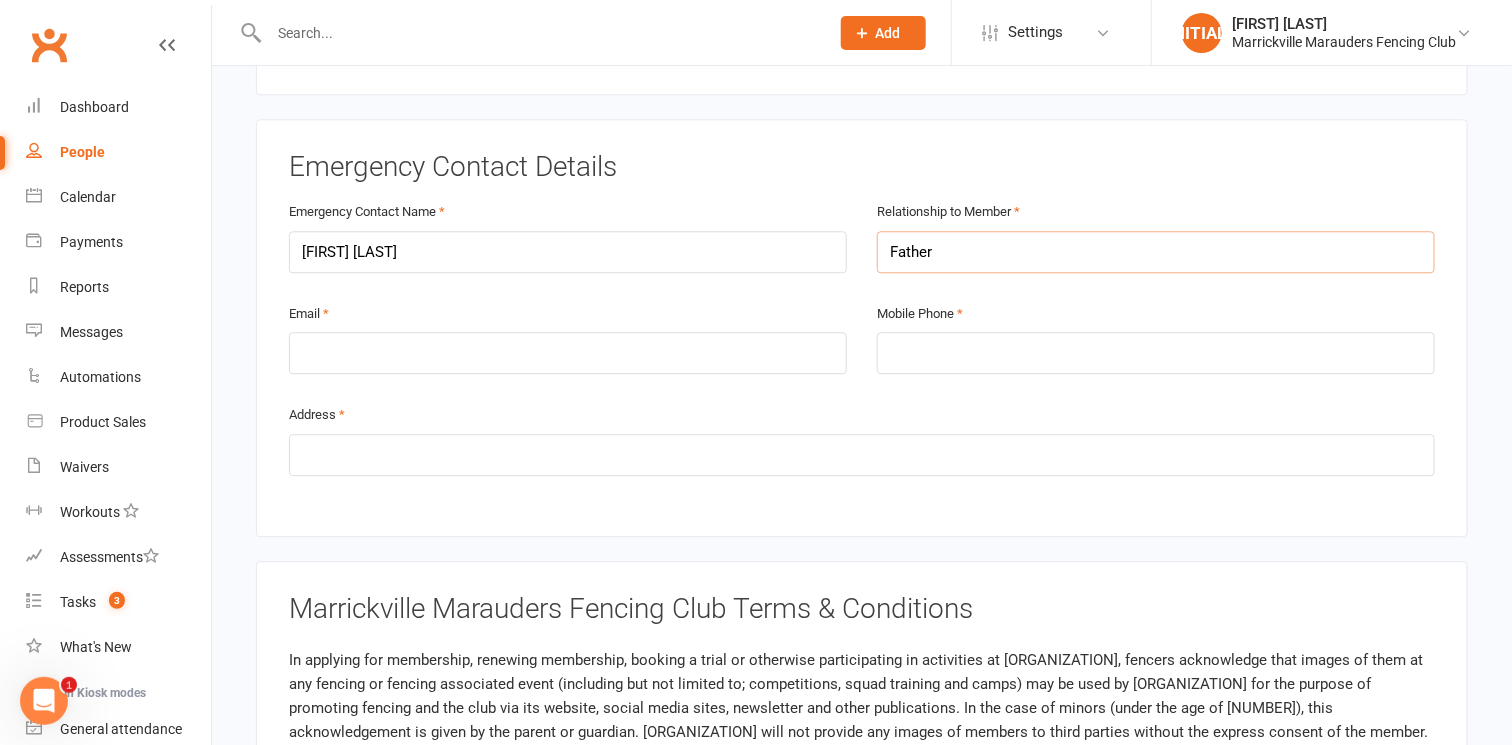 type on "Father" 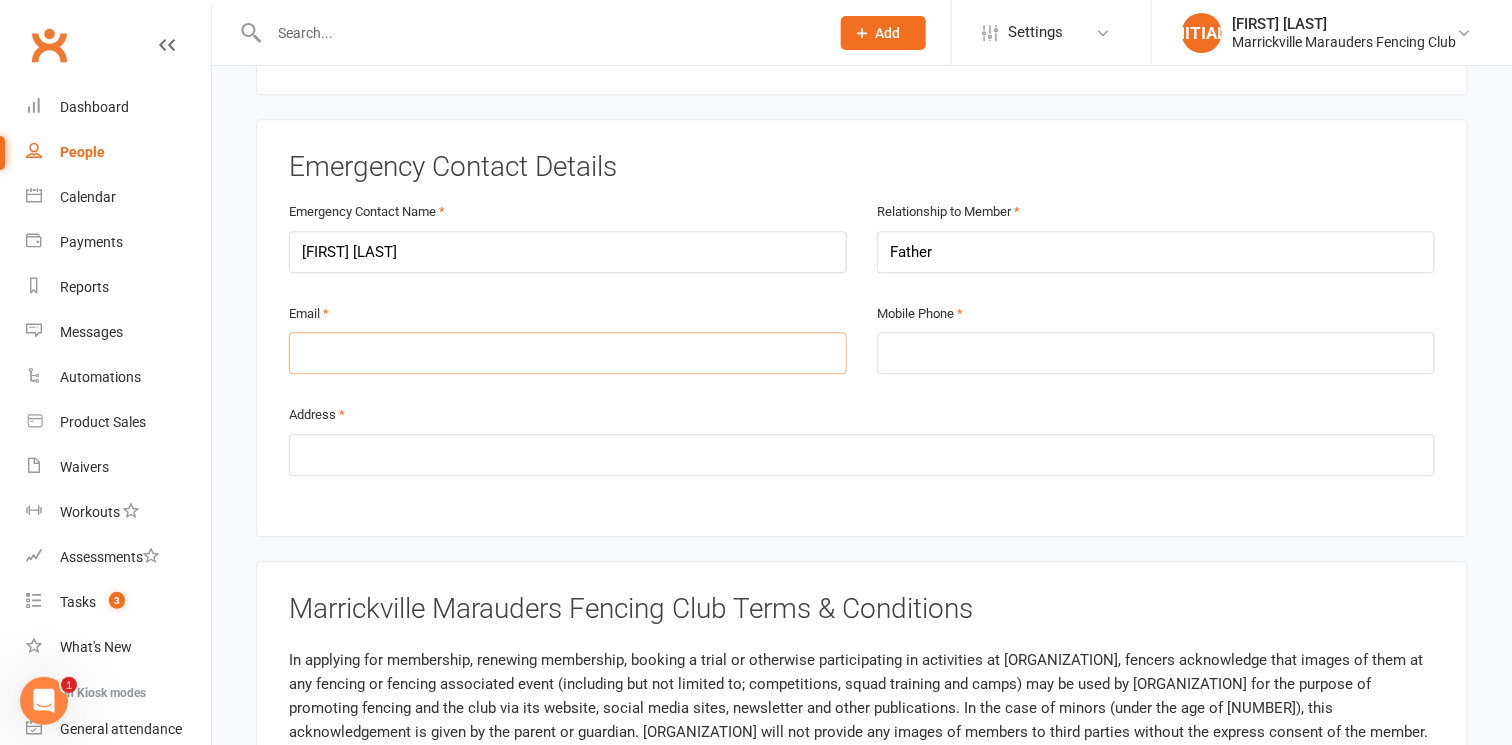 click at bounding box center (568, 353) 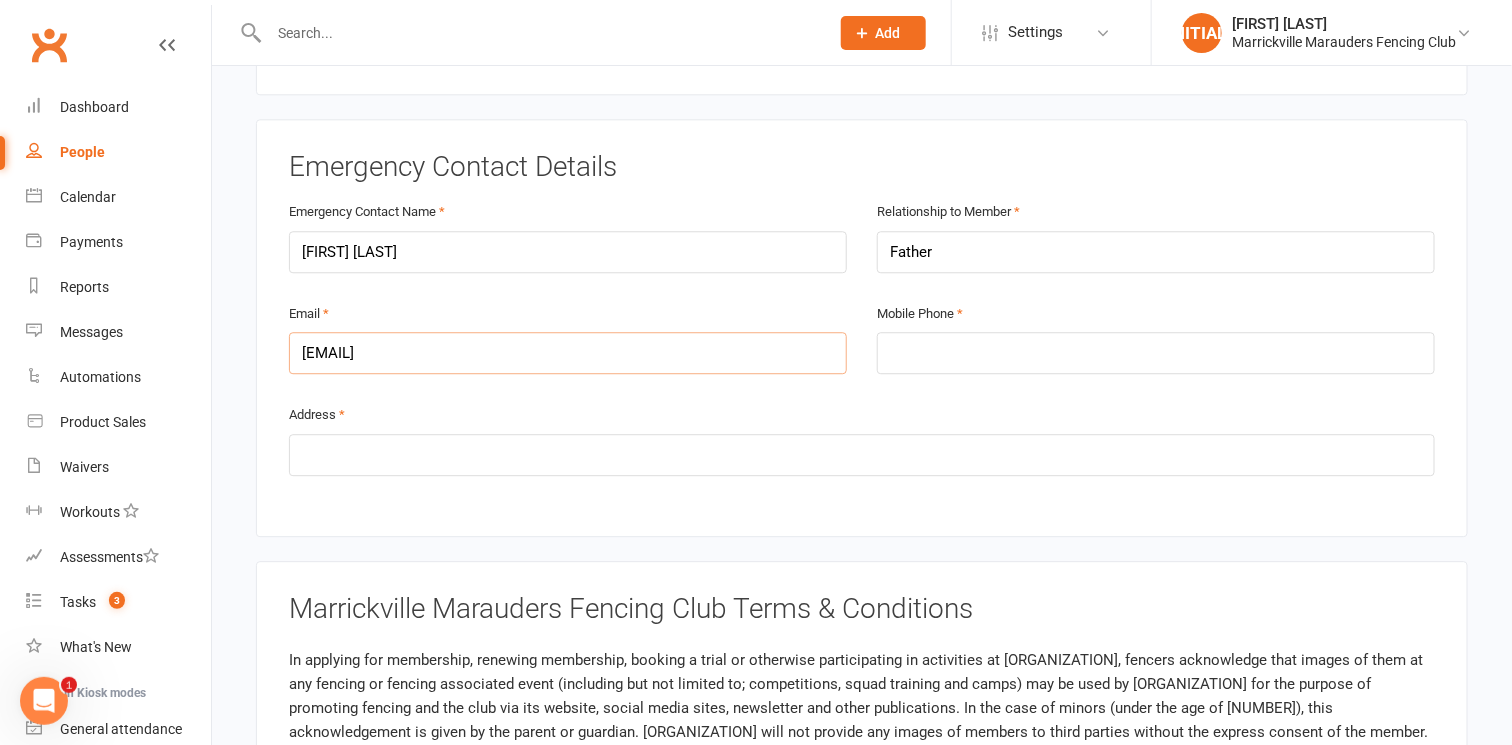 type on "jgaudart@gmail.com" 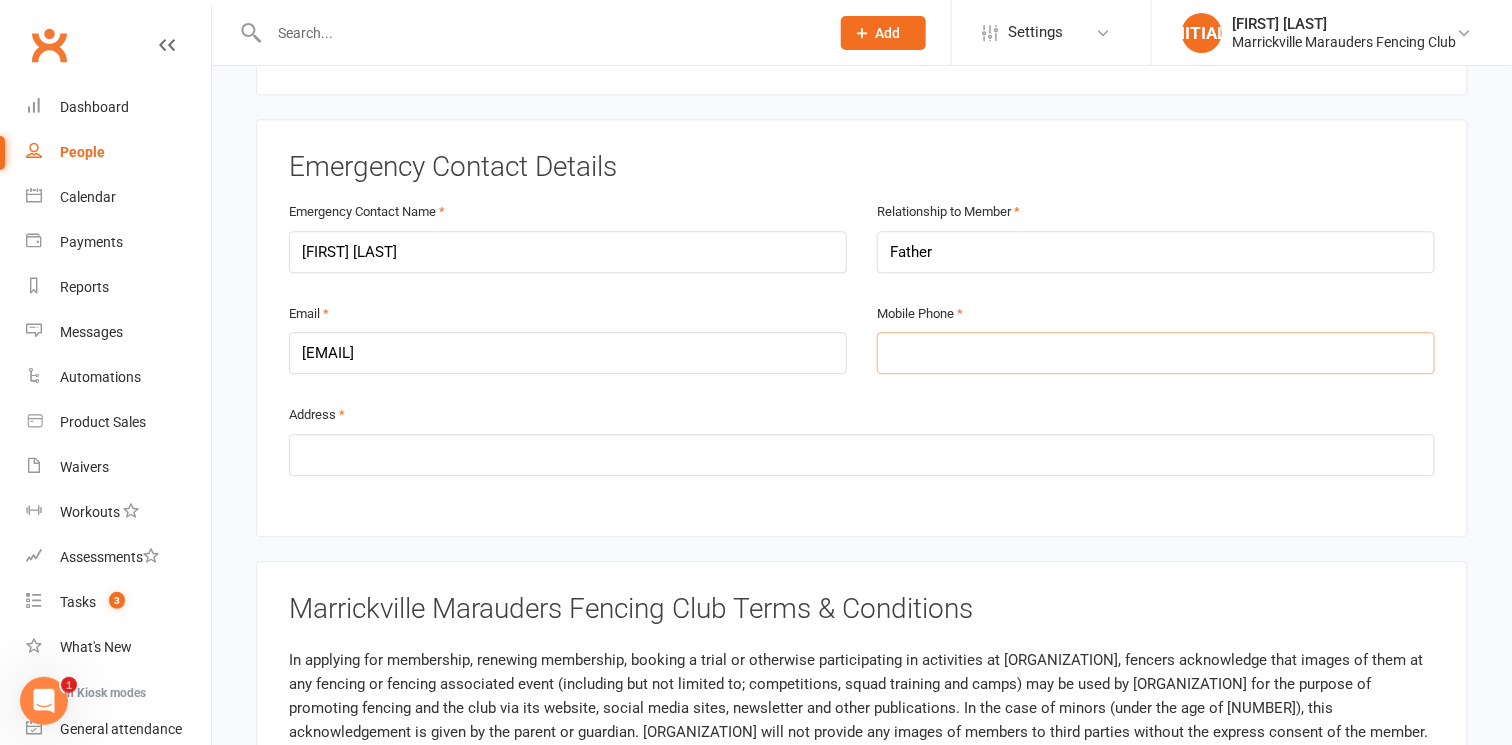click at bounding box center (1156, 353) 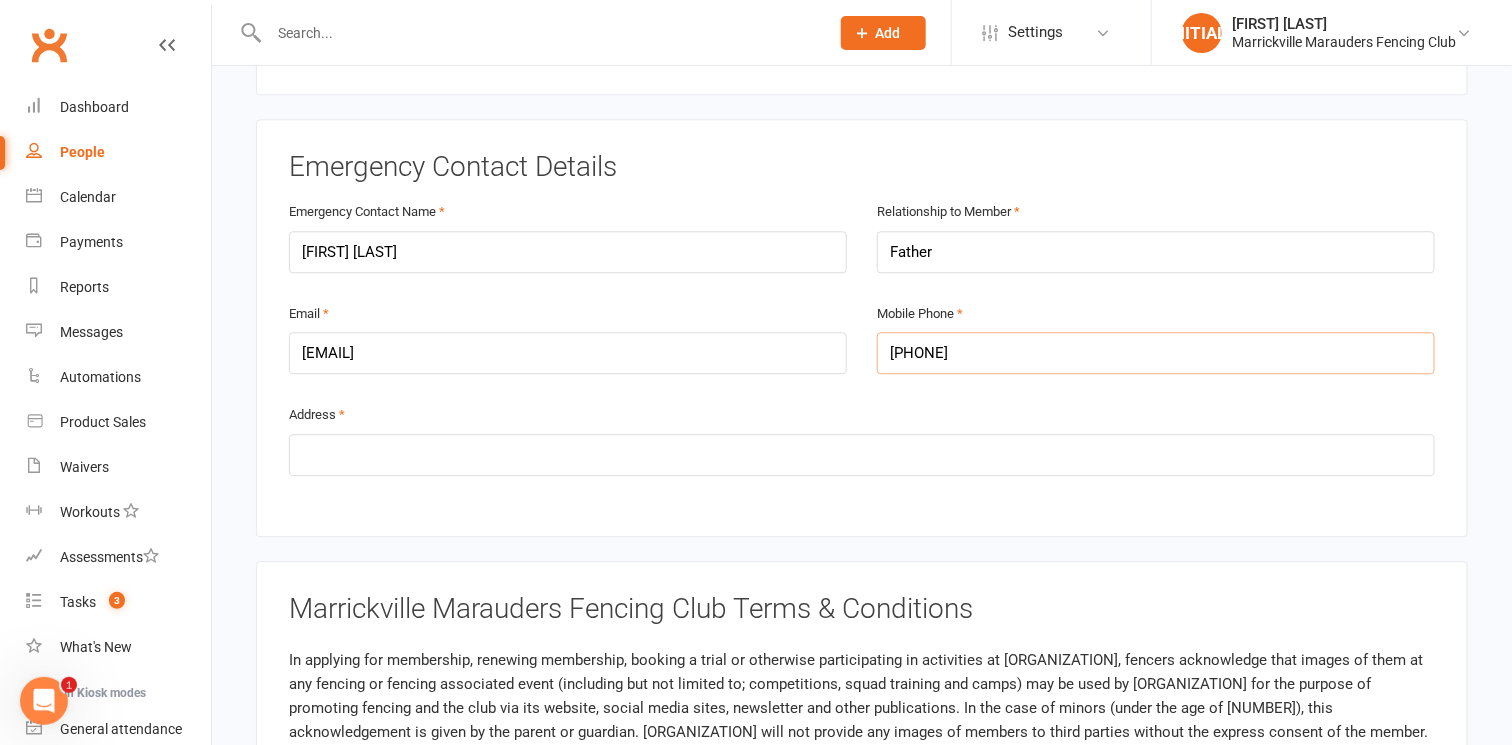 type on "0402246299" 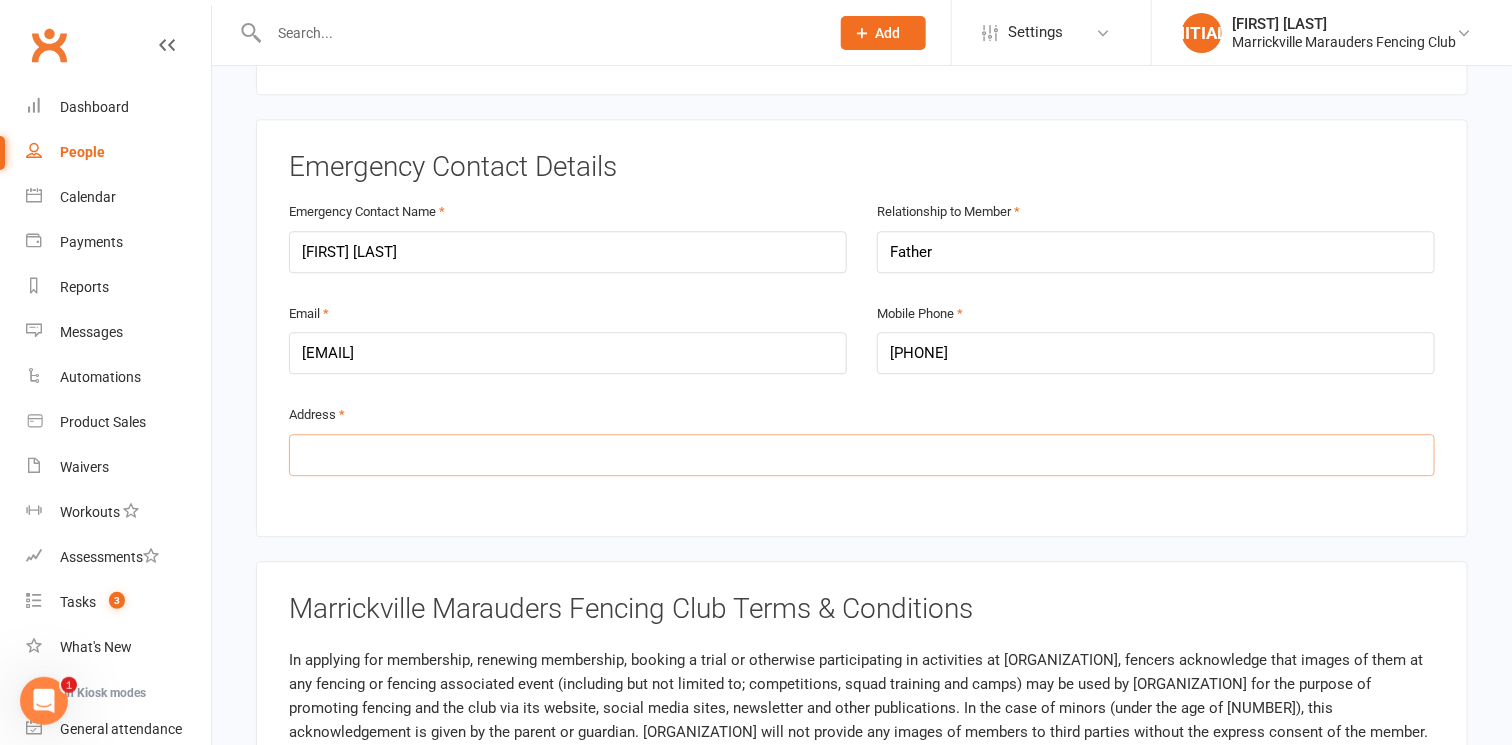 click at bounding box center (862, 455) 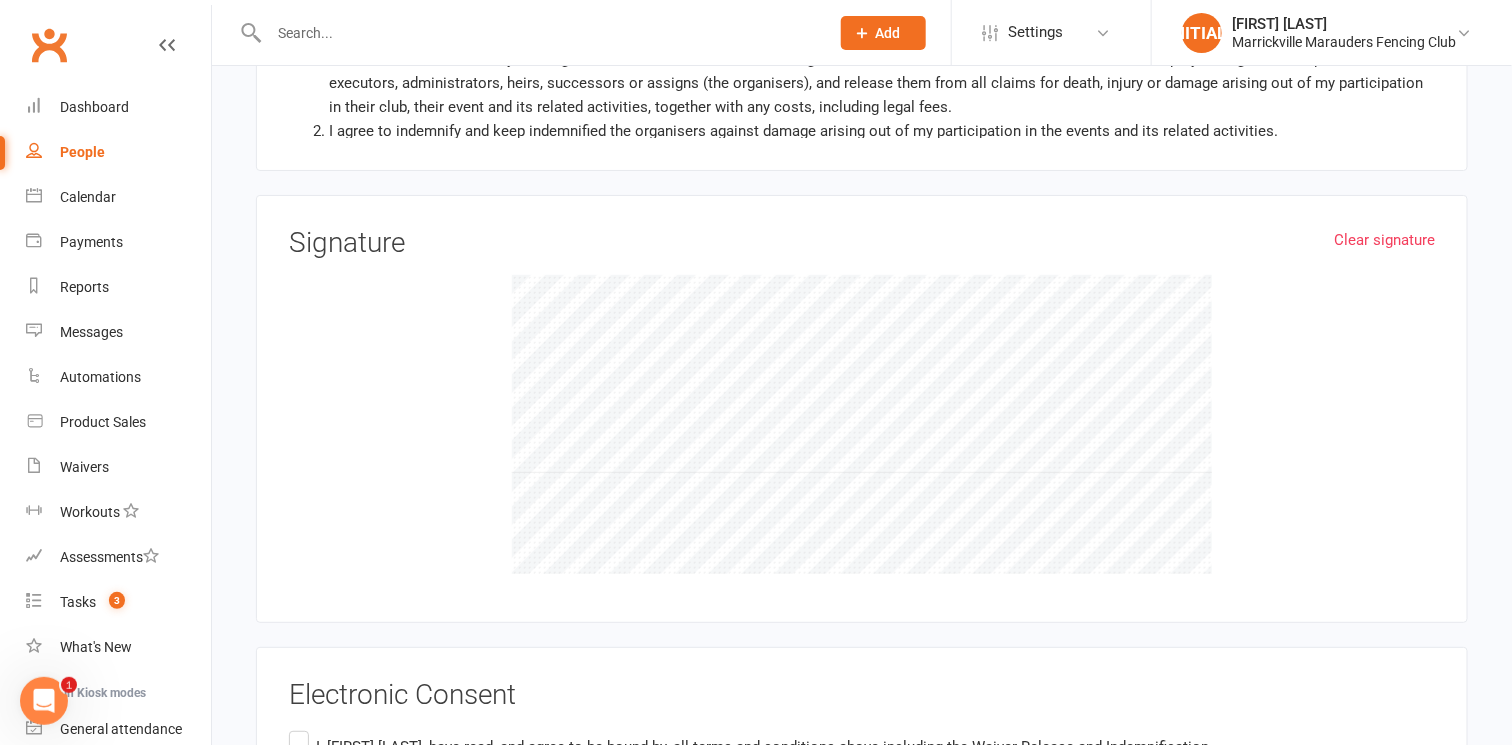 scroll, scrollTop: 2999, scrollLeft: 0, axis: vertical 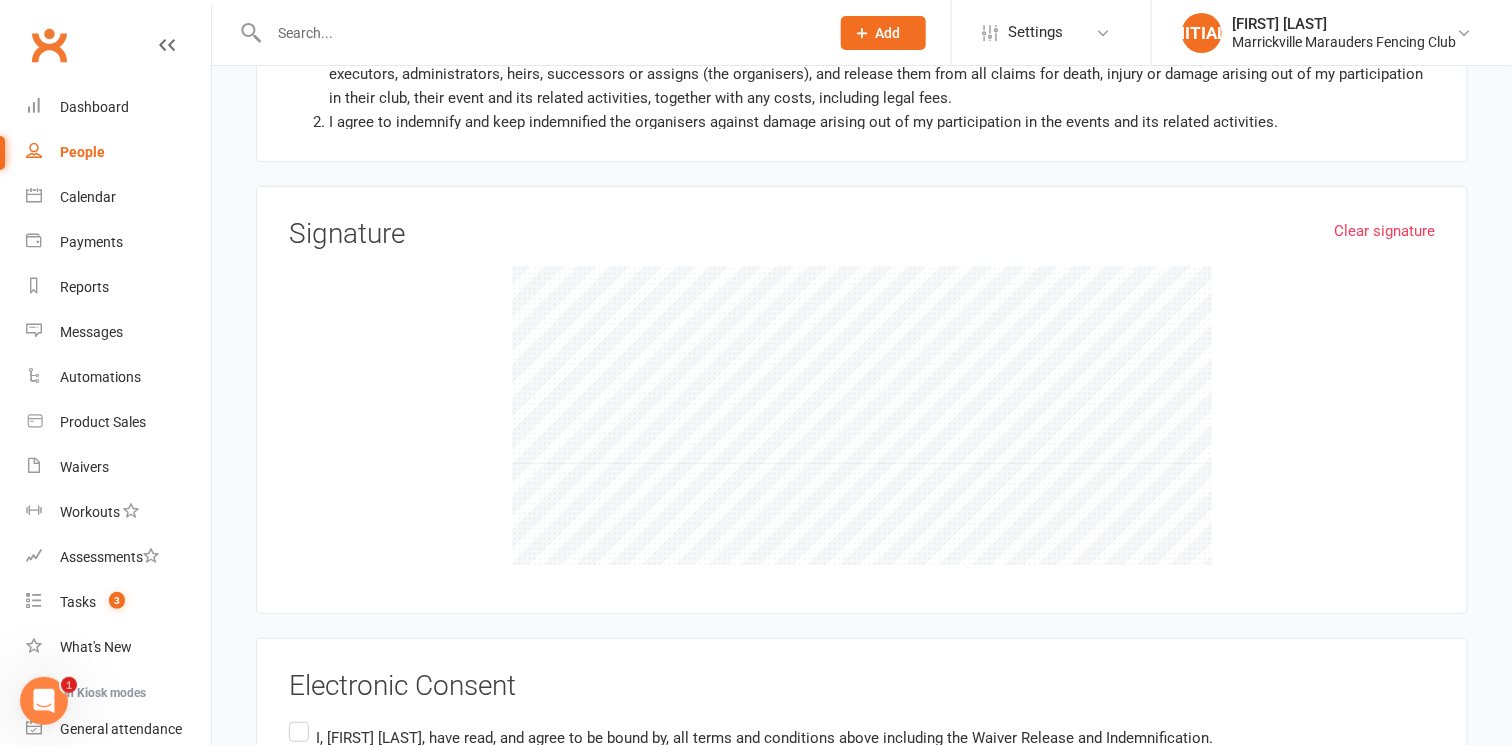 type on "13A Alfred St, St Peters, NSW" 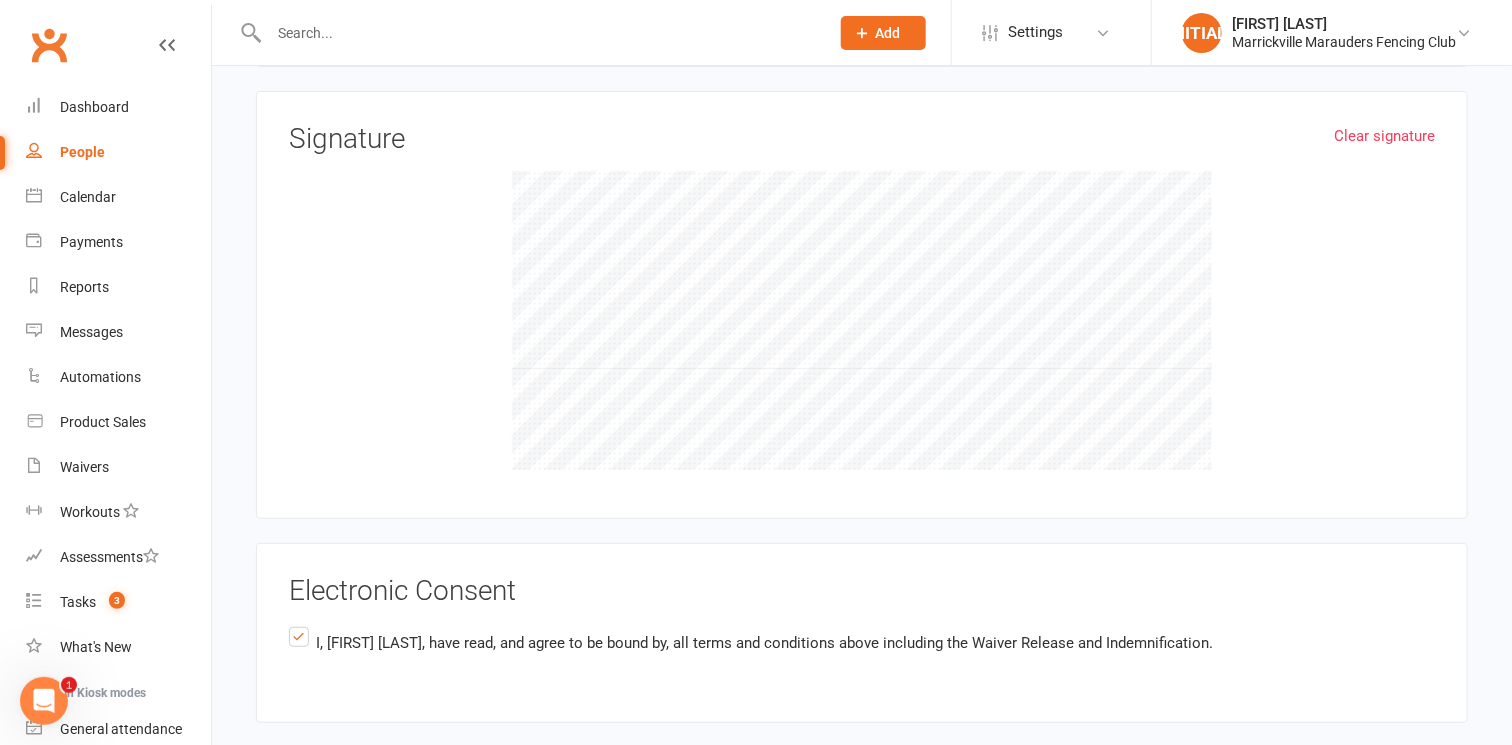 scroll, scrollTop: 3184, scrollLeft: 0, axis: vertical 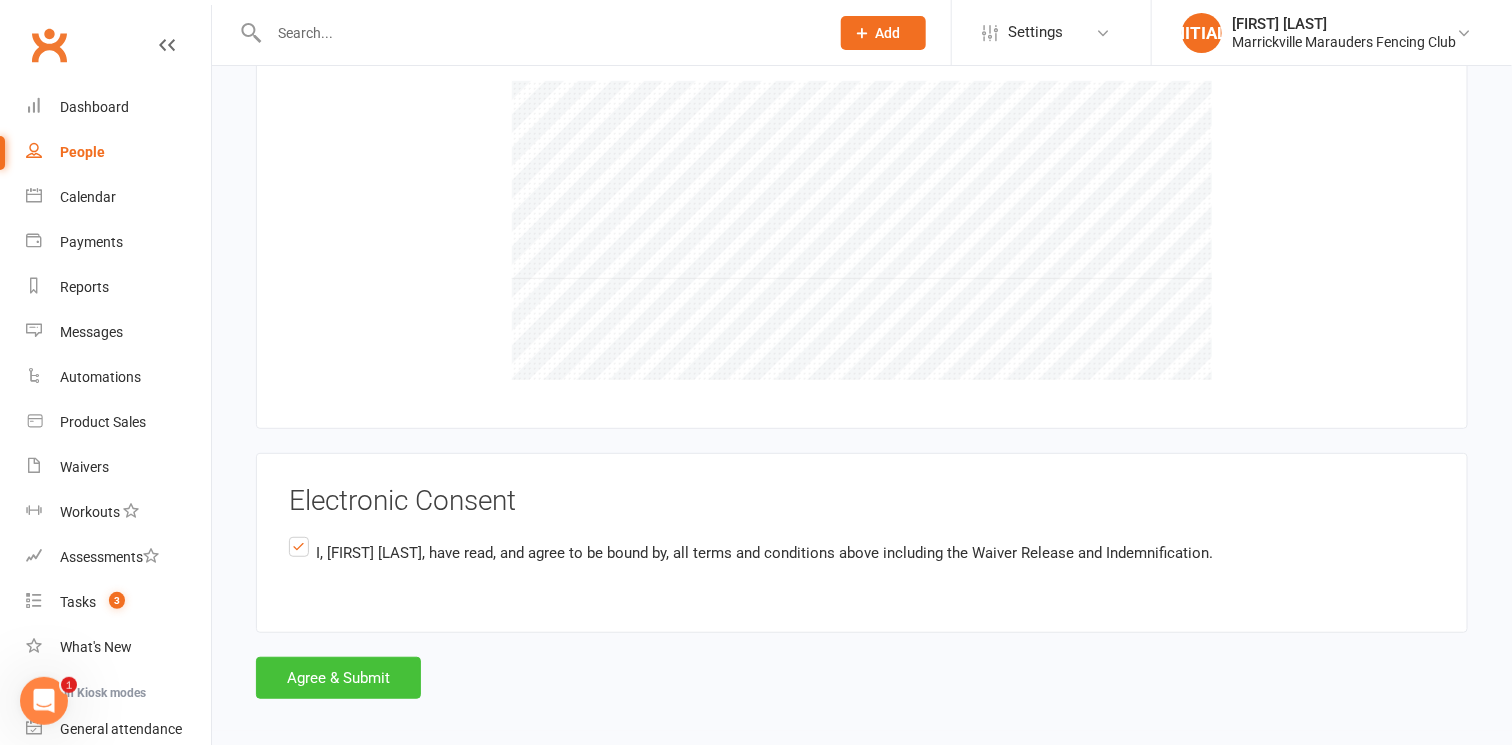 click on "Agree & Submit" at bounding box center [338, 678] 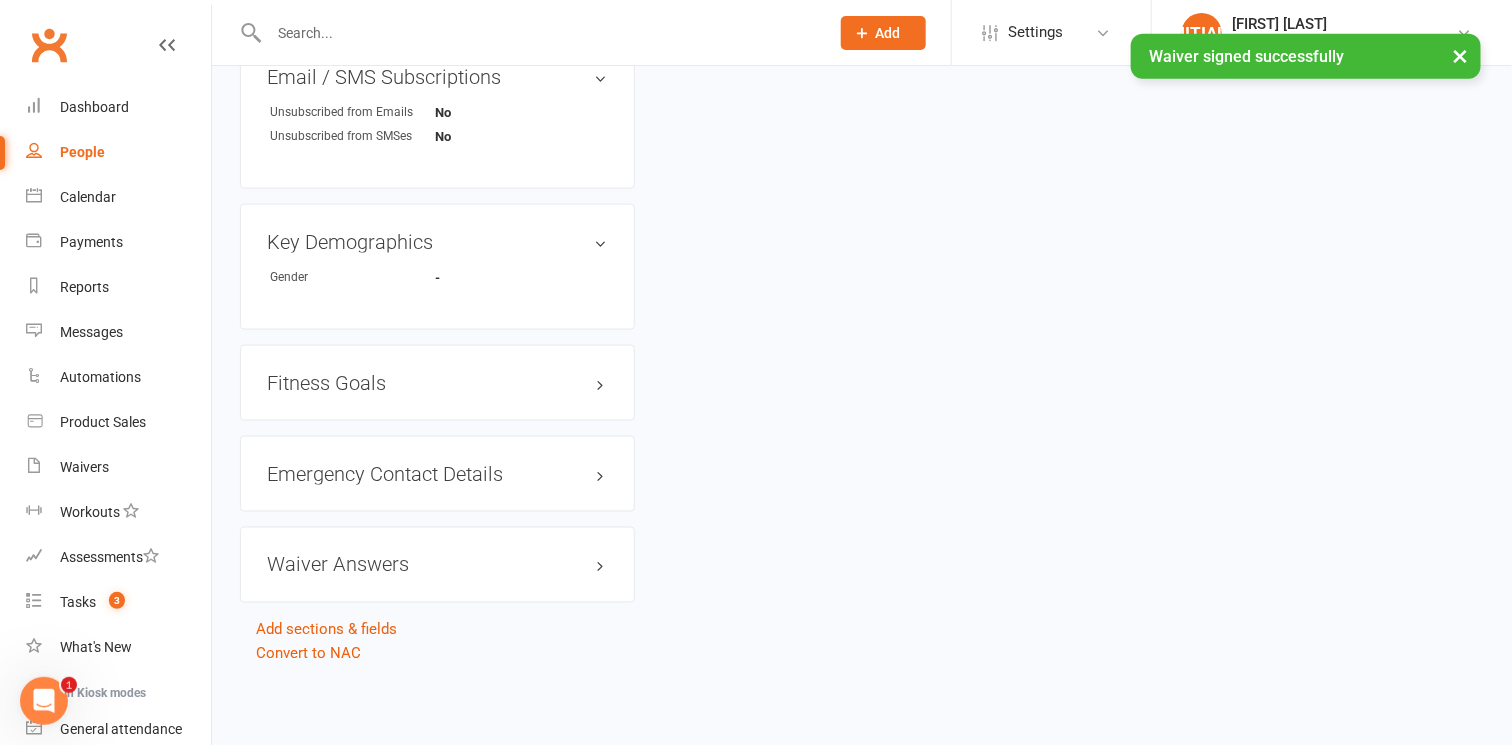 scroll, scrollTop: 0, scrollLeft: 0, axis: both 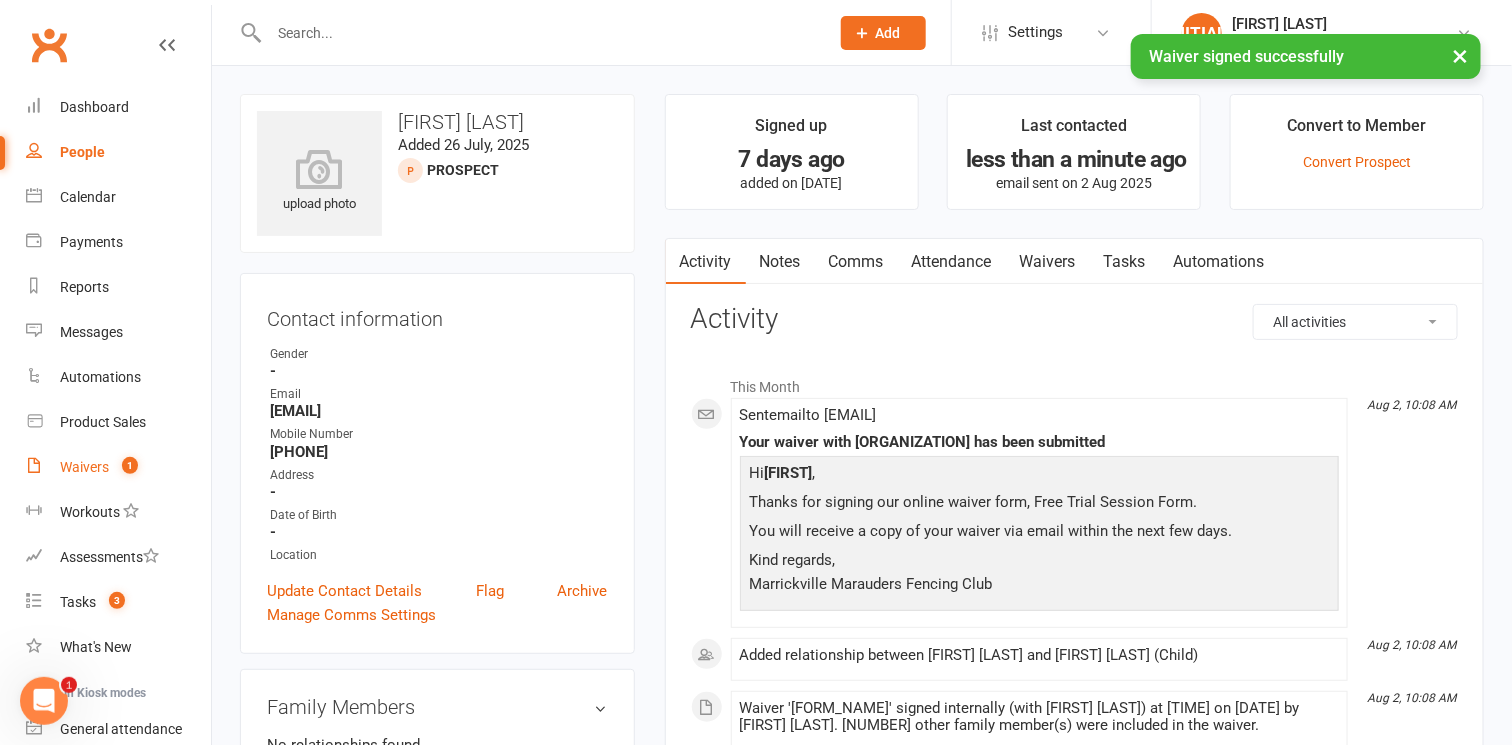 click on "Waivers   1" at bounding box center [118, 467] 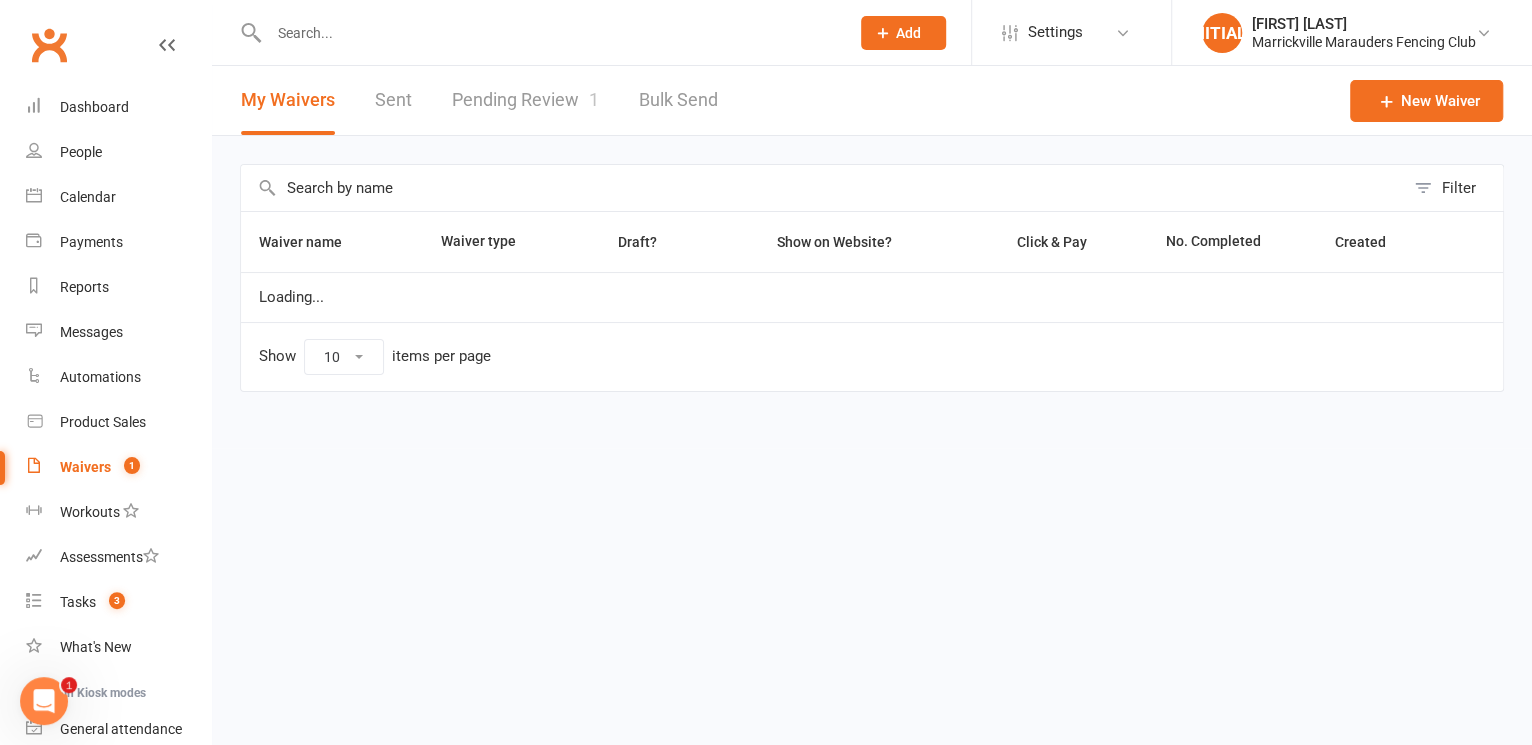 click on "Pending Review 1" at bounding box center (525, 100) 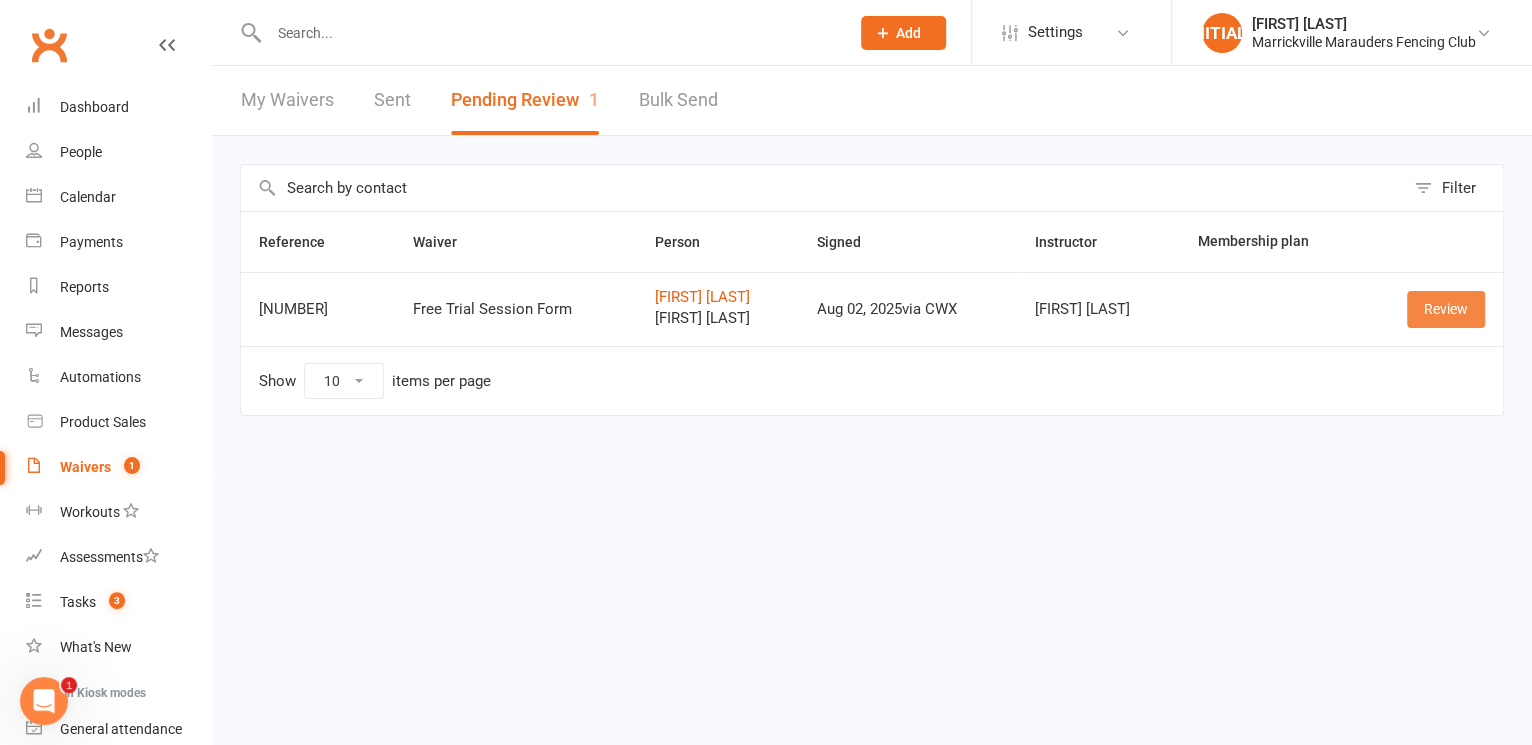 click on "Review" at bounding box center [1446, 309] 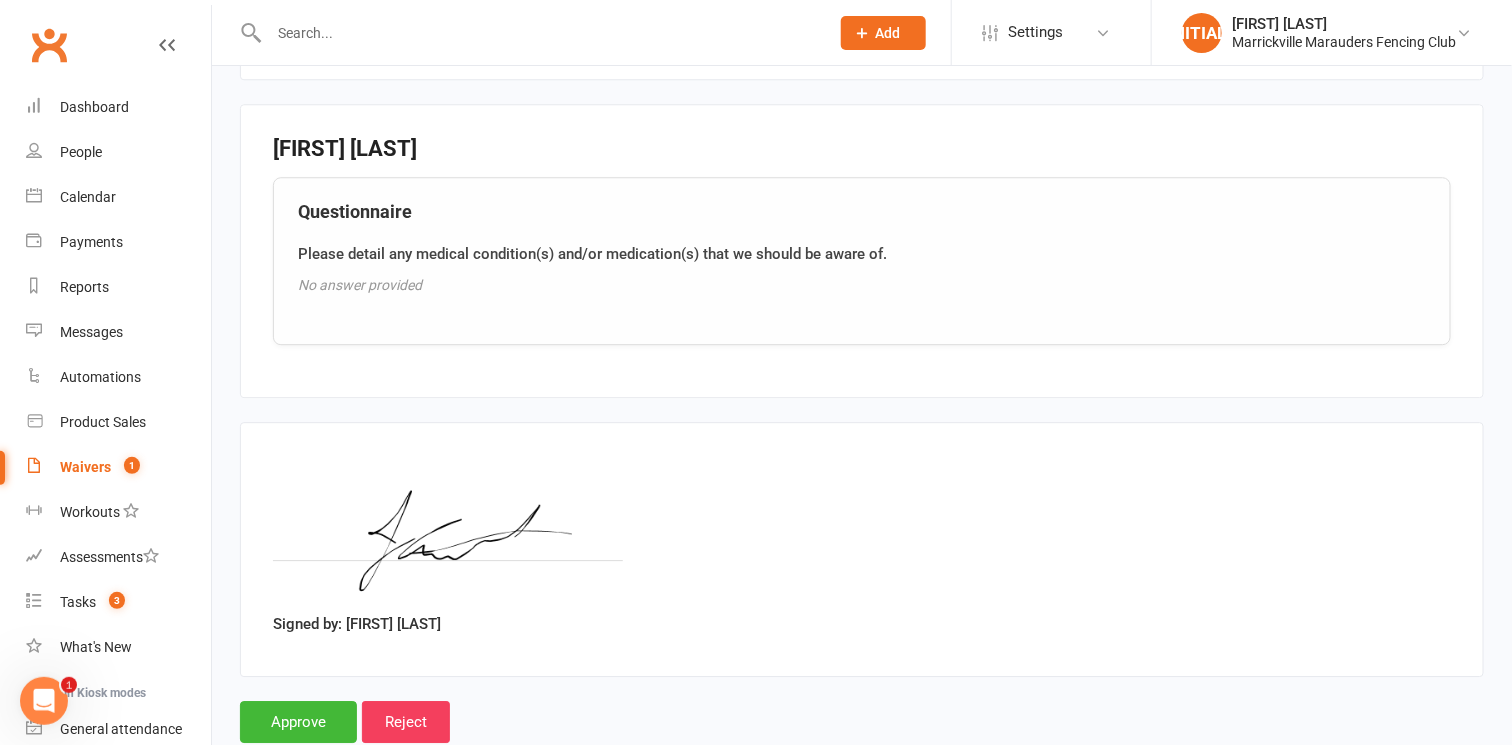 scroll, scrollTop: 2165, scrollLeft: 0, axis: vertical 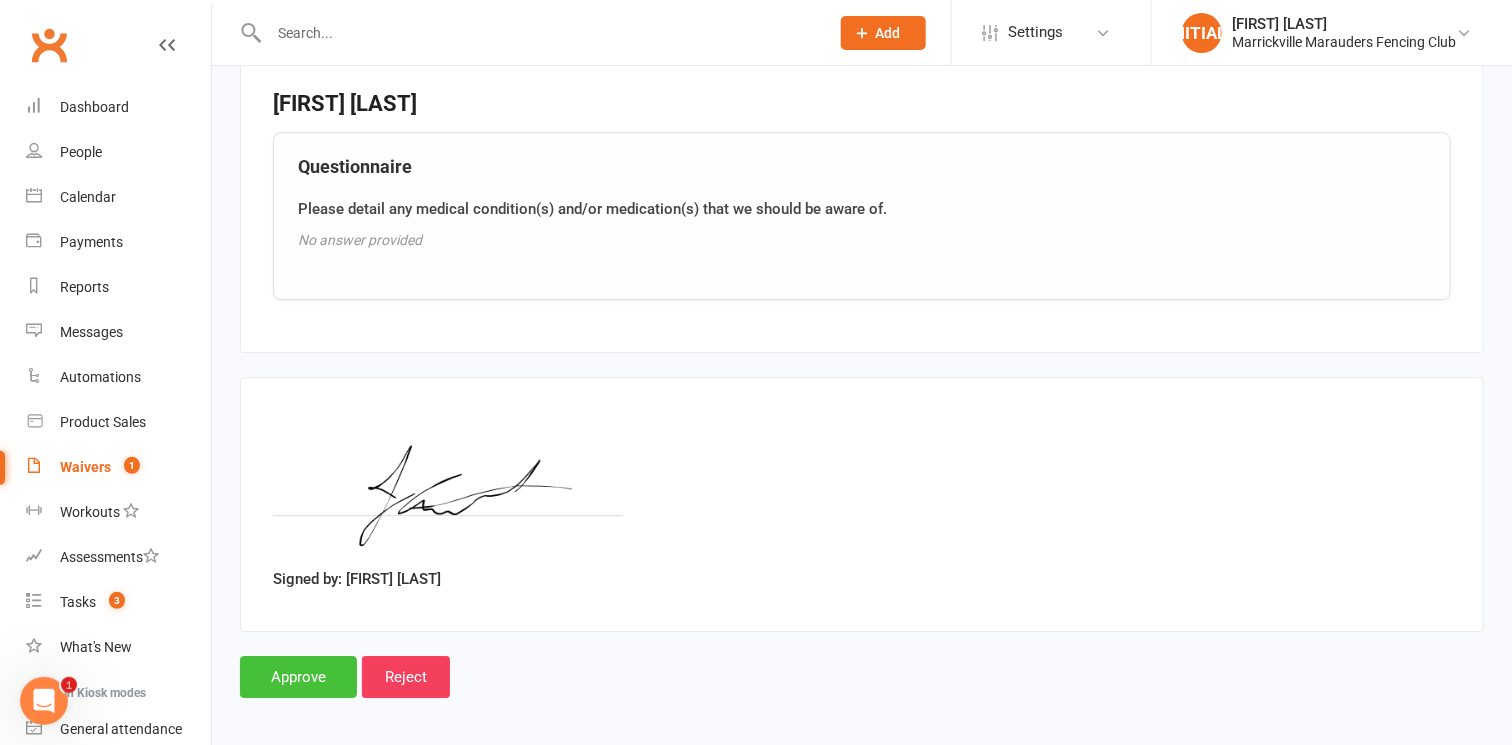 click on "Approve" at bounding box center [298, 677] 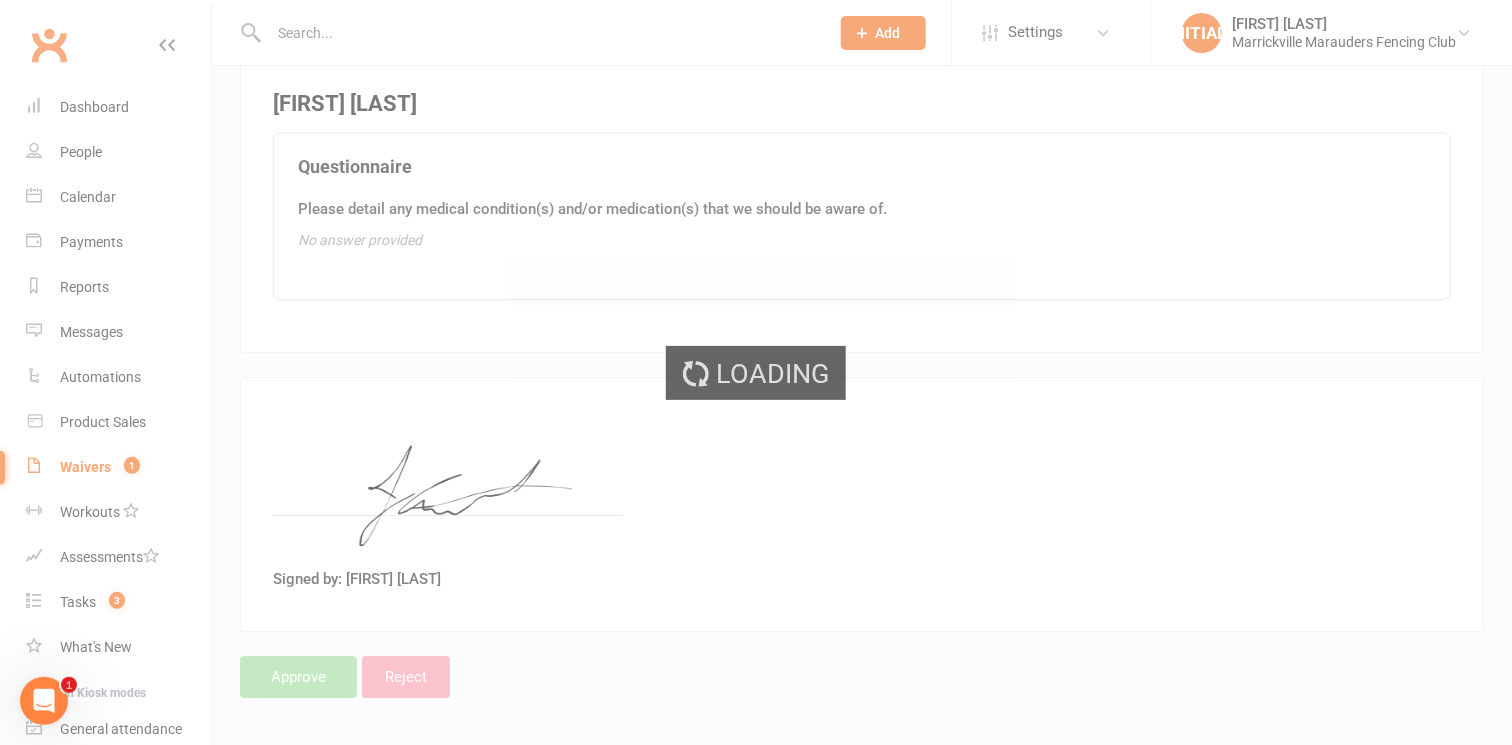 scroll, scrollTop: 0, scrollLeft: 0, axis: both 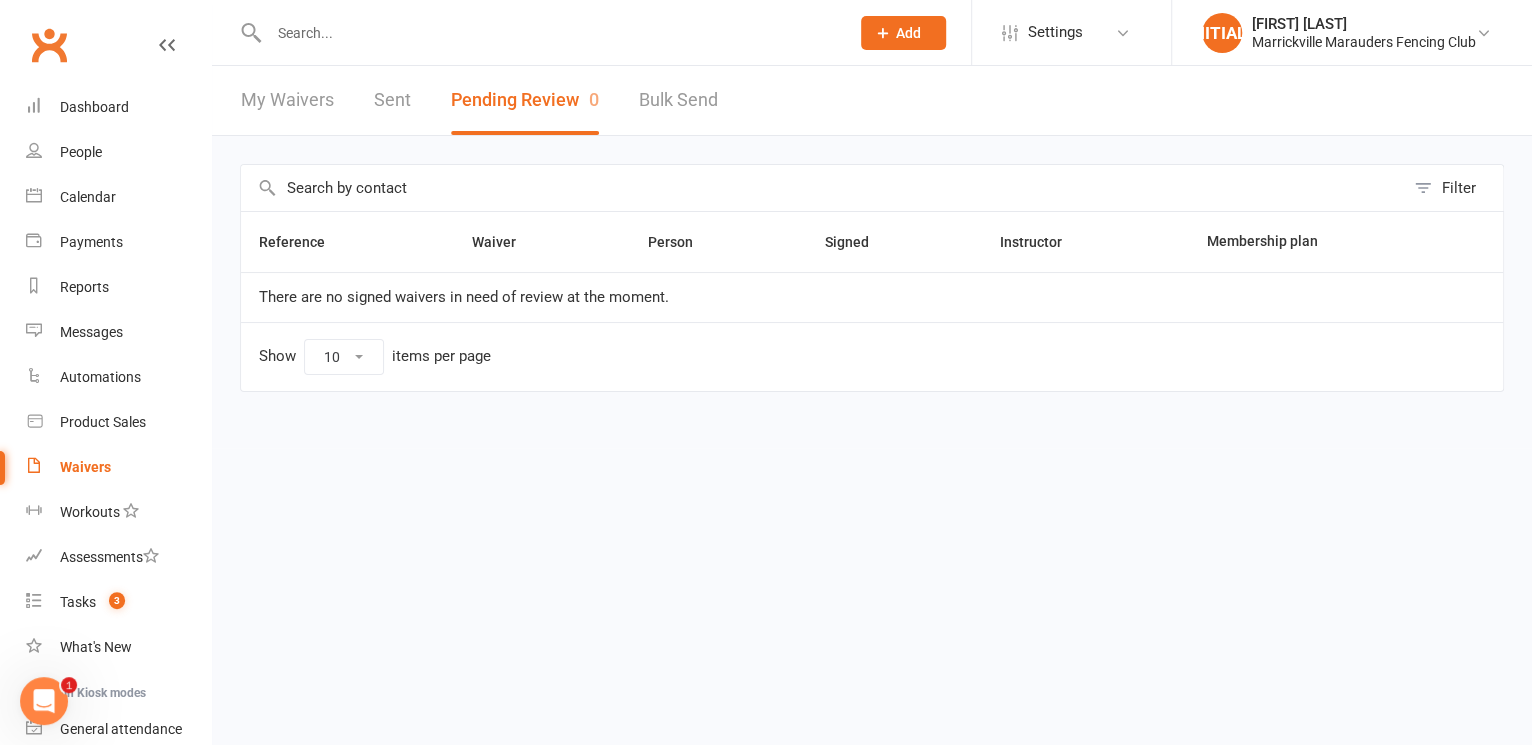 click at bounding box center (549, 33) 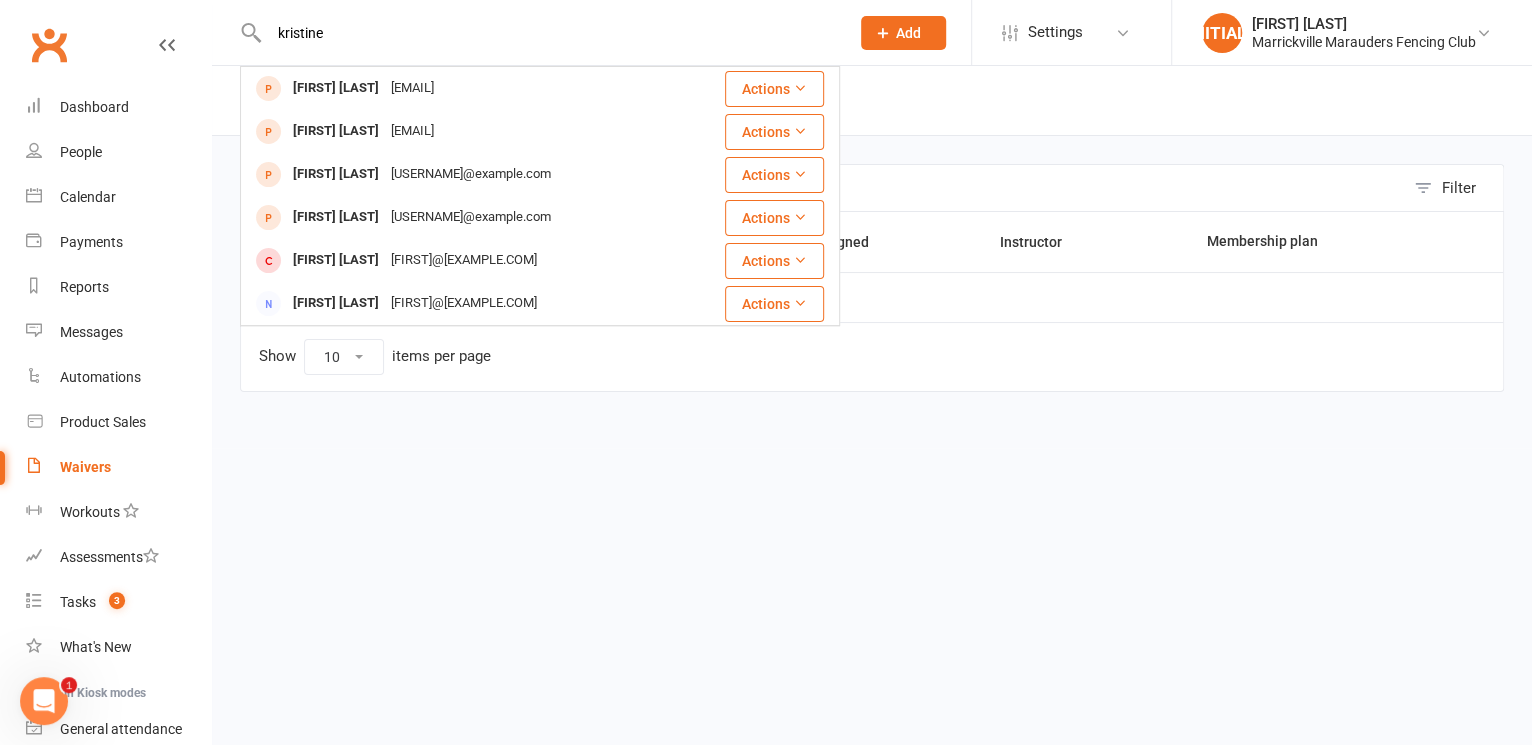 type on "kristine" 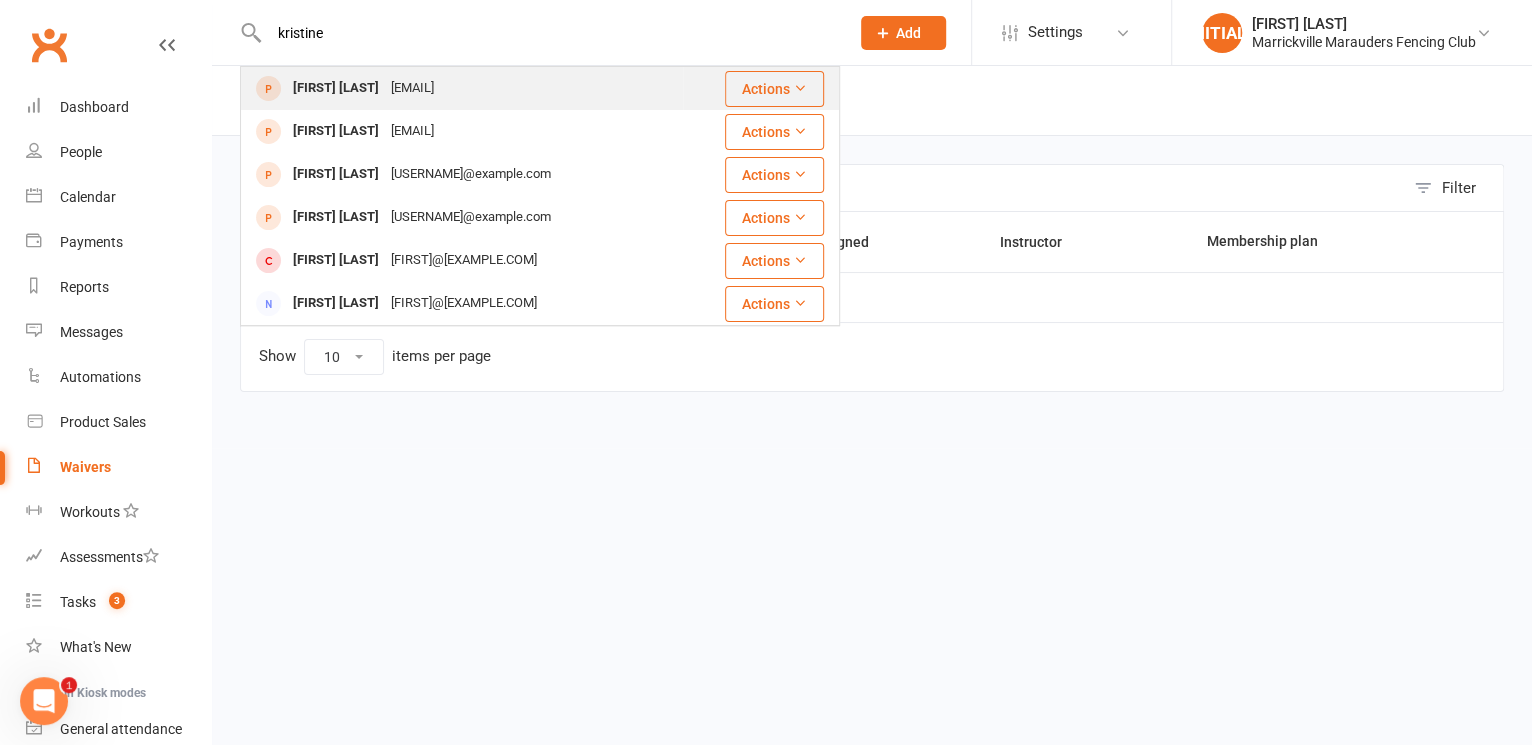 click on "kristinejackson82@gmail.com" at bounding box center [412, 88] 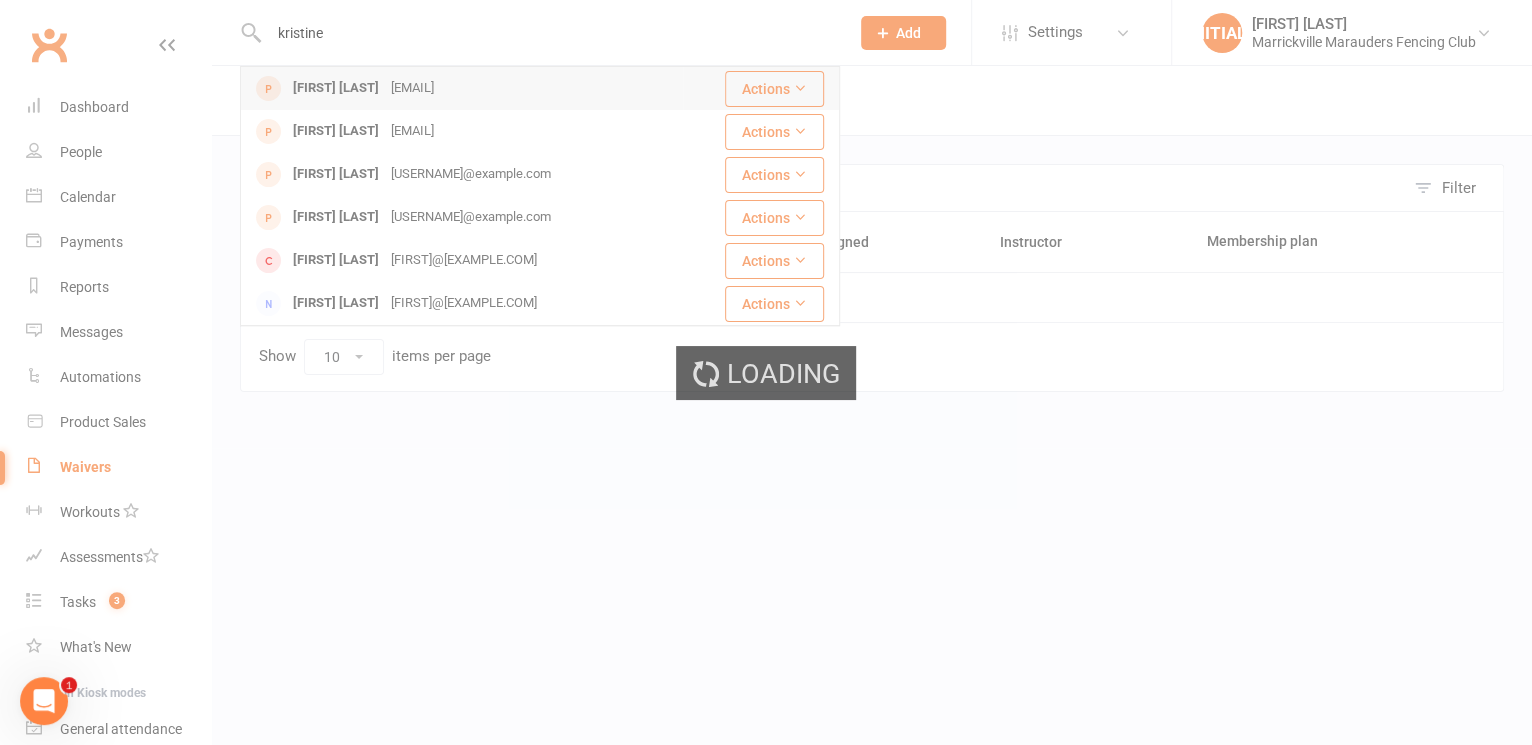 type 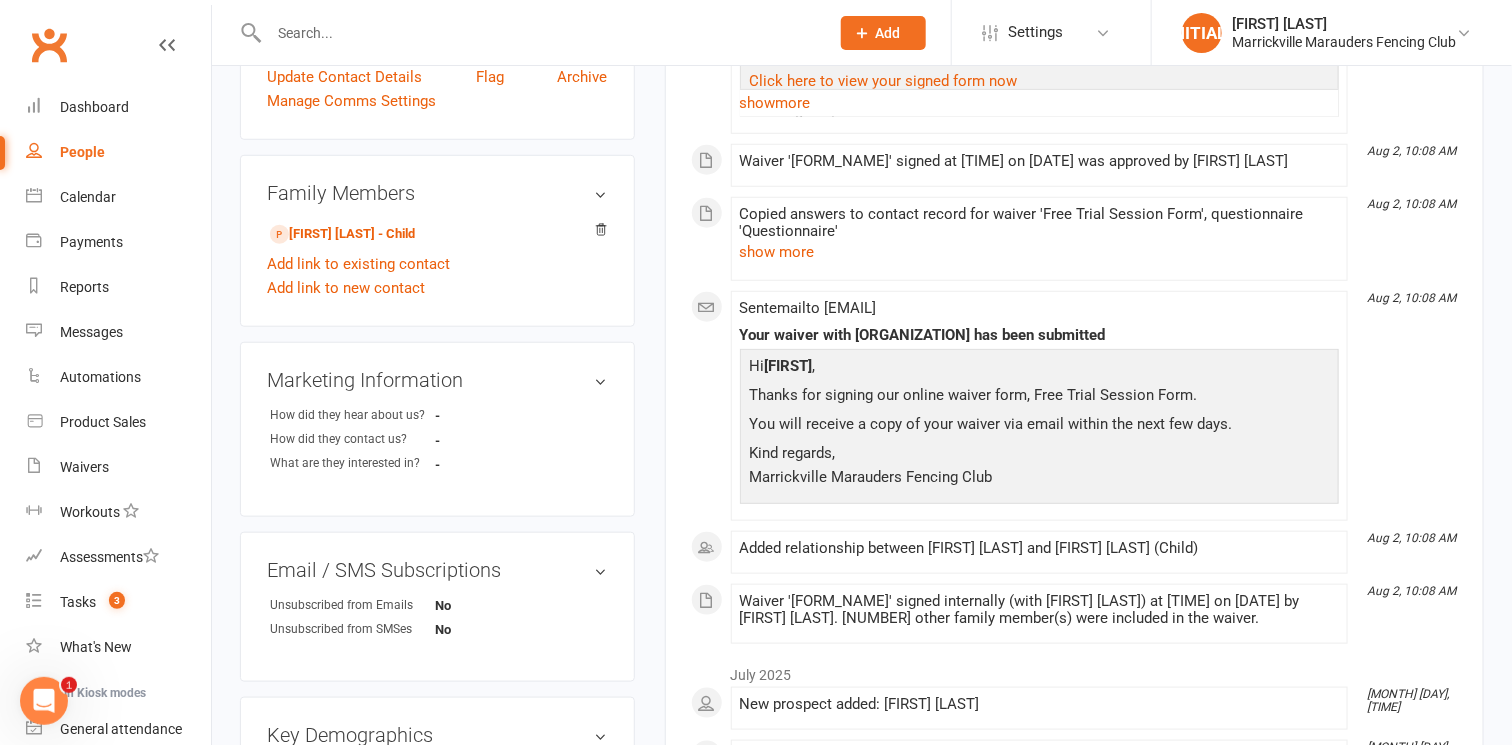 scroll, scrollTop: 527, scrollLeft: 0, axis: vertical 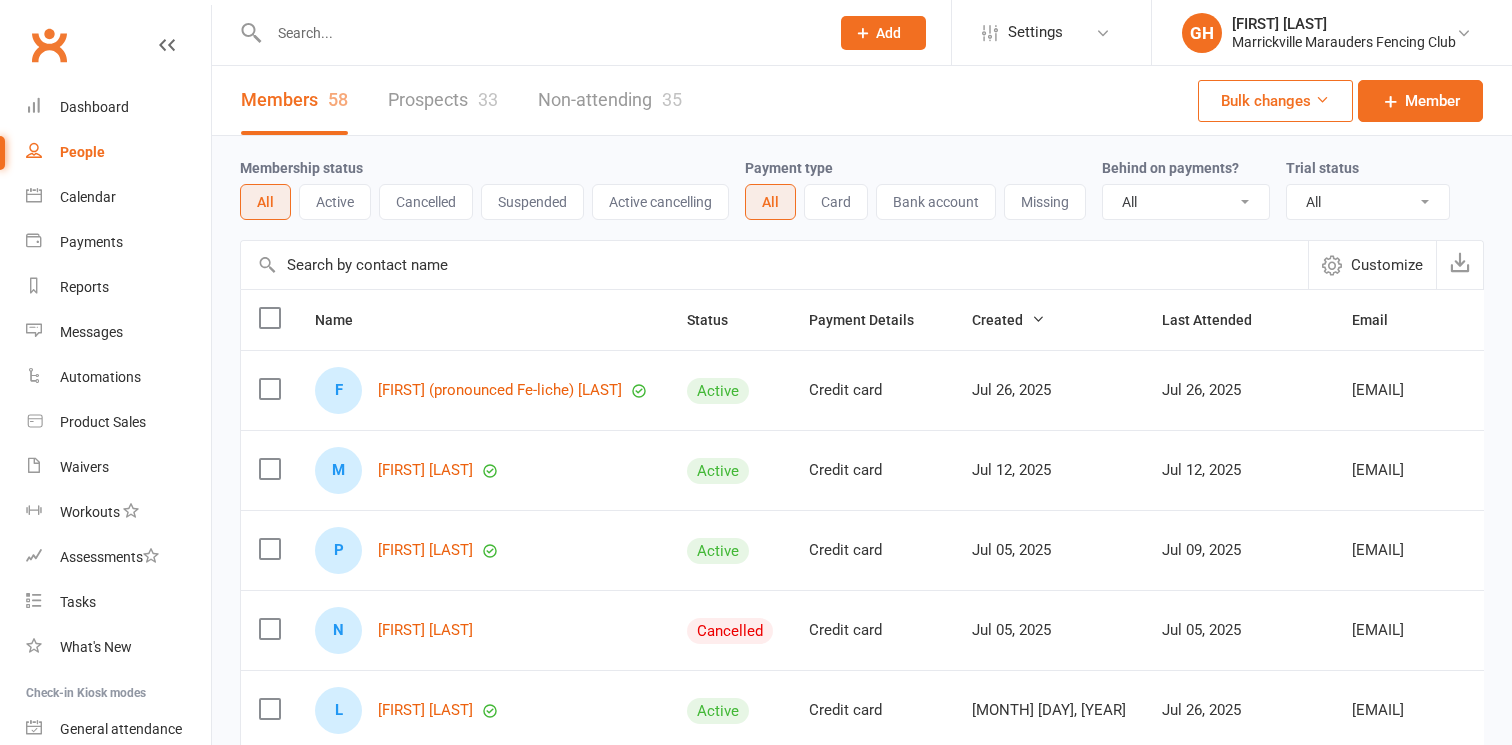 select on "100" 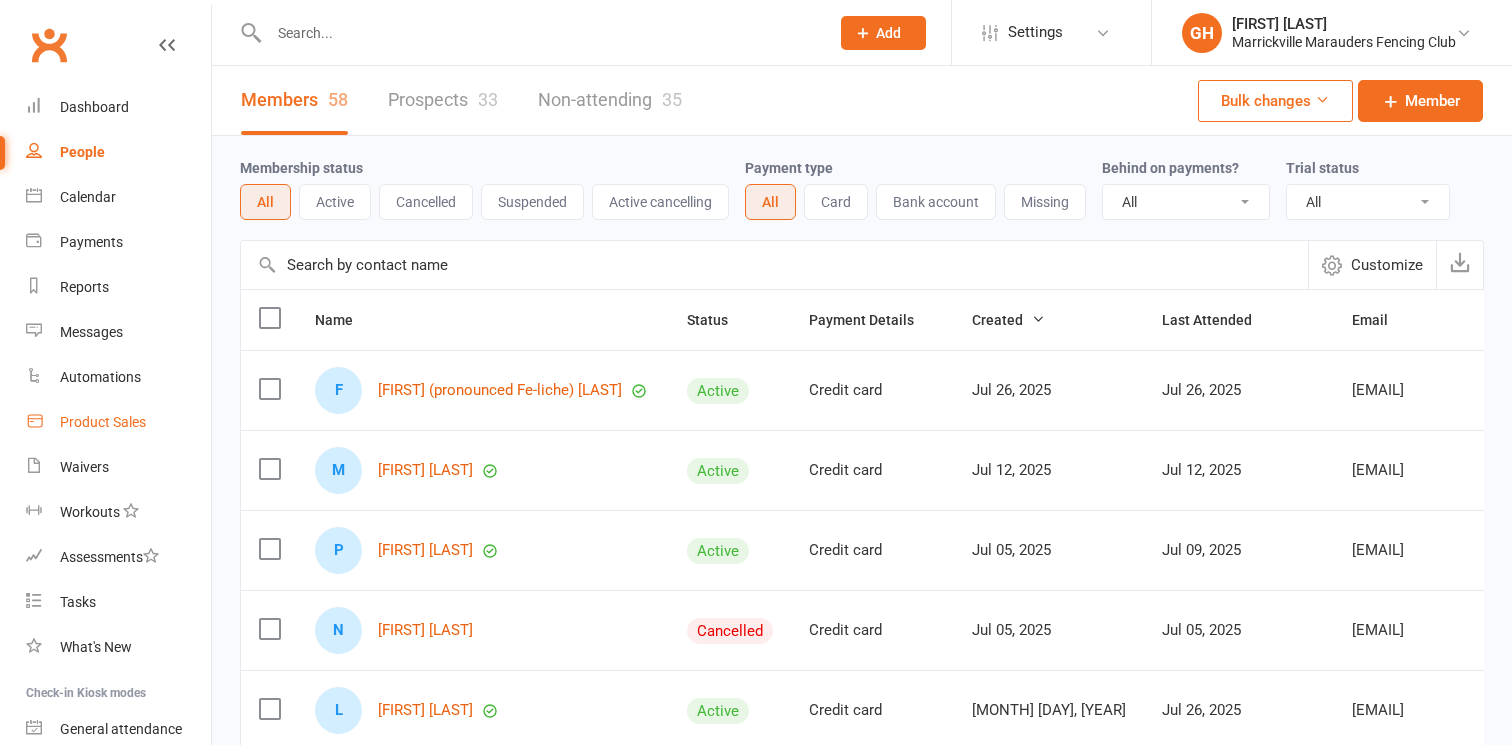 scroll, scrollTop: 0, scrollLeft: 0, axis: both 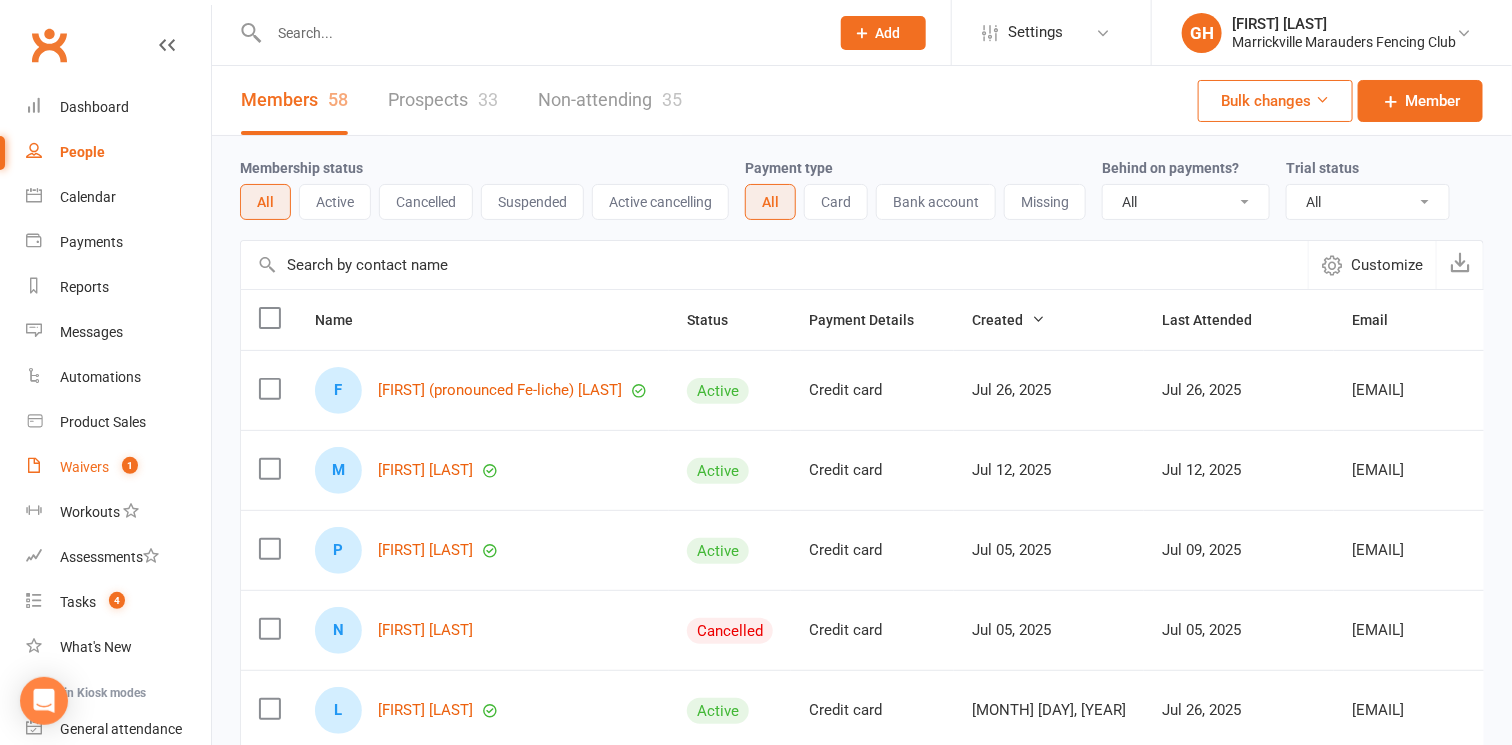 click on "Waivers   1" at bounding box center (118, 467) 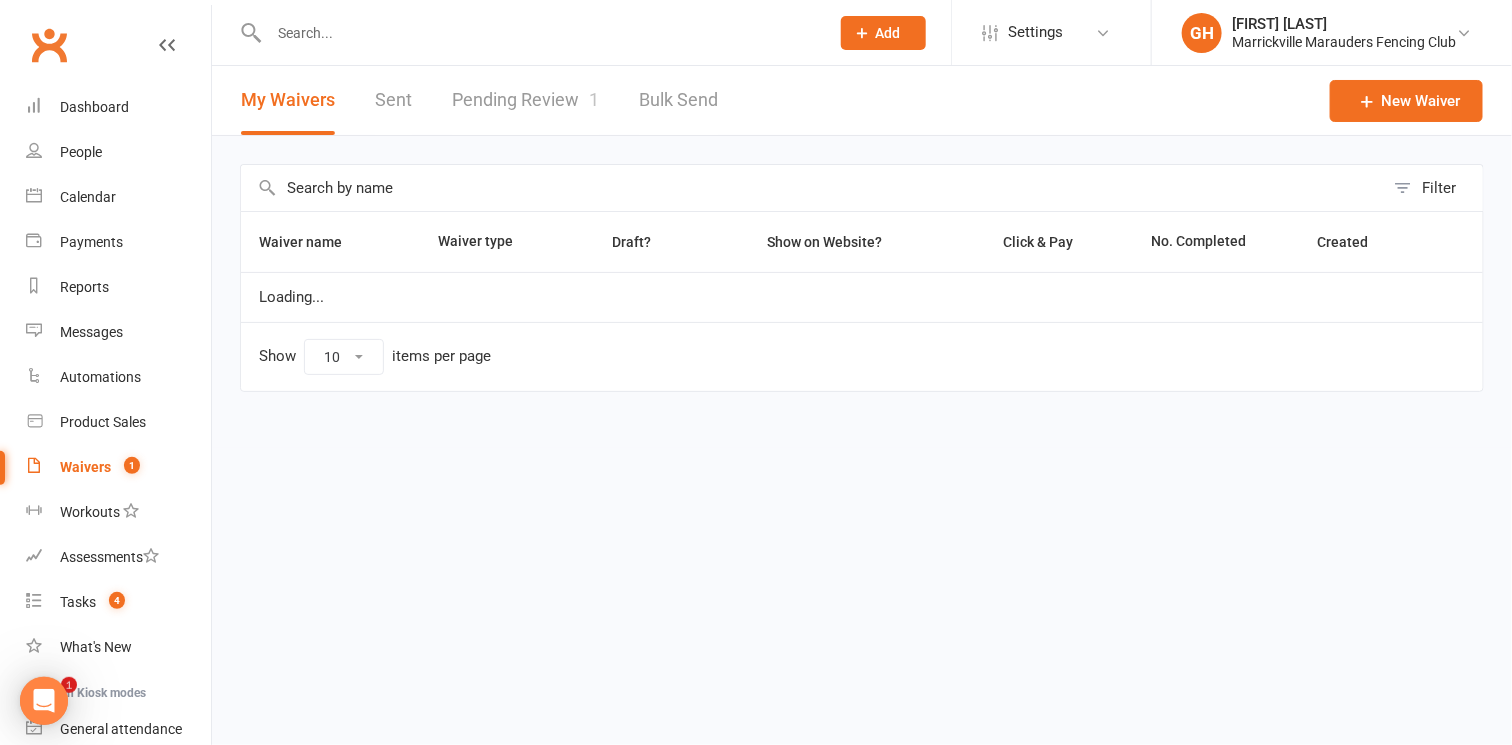 scroll, scrollTop: 0, scrollLeft: 0, axis: both 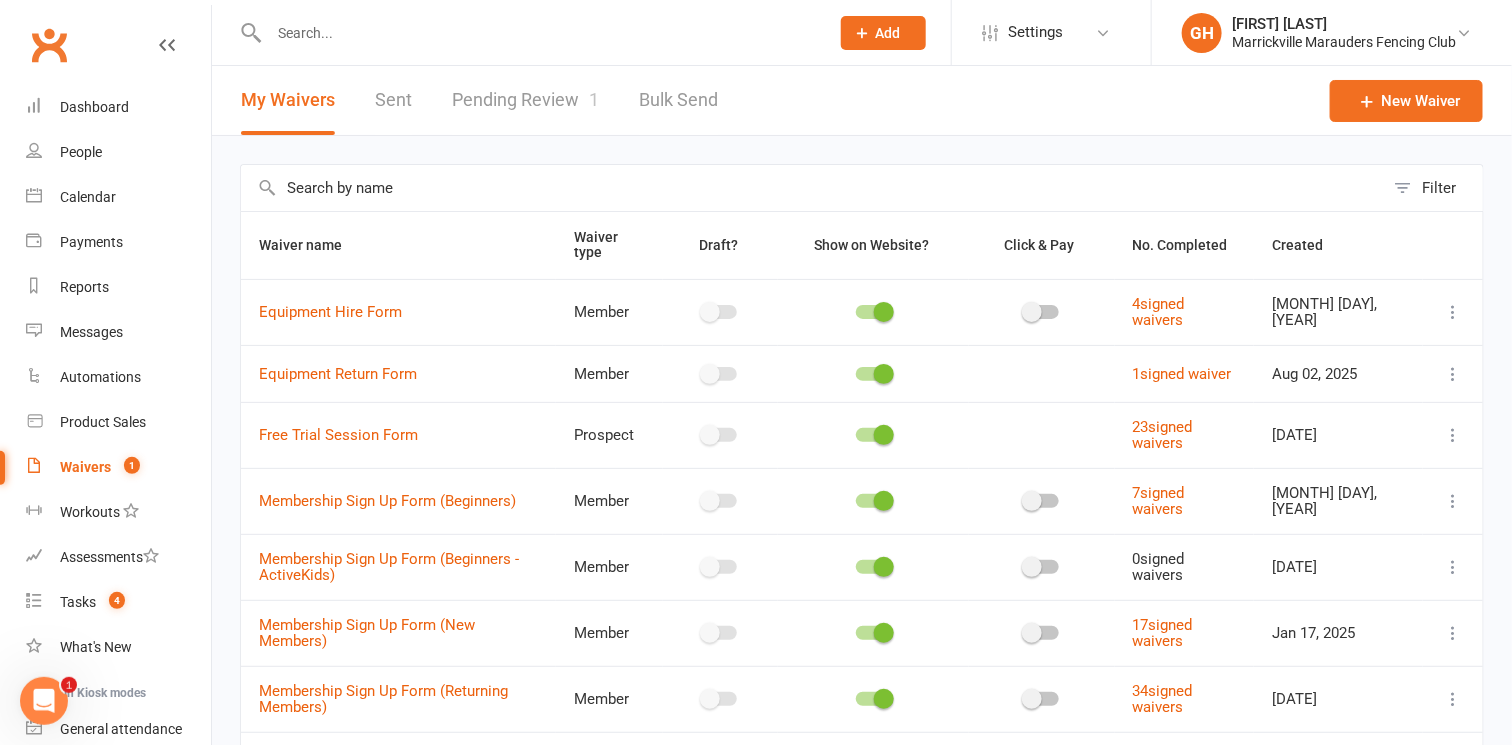 click on "Filter Waiver name Waiver type Draft? Show on Website? Click & Pay No. Completed Created Equipment Hire Form Member 4  signed   waivers [DATE] Equipment Return Form Member 1  signed   waiver [DATE] Free Trial Session Form Prospect 23  signed   waivers [DATE] Membership Sign Up Form (Beginners) Member 7  signed   waivers [DATE] Membership Sign Up Form (Beginners - ActiveKids) Member 0  signed   waivers [DATE] Membership Sign Up Form (New Members) Member 17  signed   waivers [DATE] Membership Sign Up Form (Returning Members) Member 34  signed   waivers [DATE] Membership Sign Up Form (Single Entry) Member 0  signed   waivers [DATE] Payment Authority Update Member 1  signed   waiver [DATE] TEST: Membership Sign Up Form (Staff) Member 2  signed   waivers [DATE] Show 10 25 50 100 items per page" at bounding box center [862, 591] 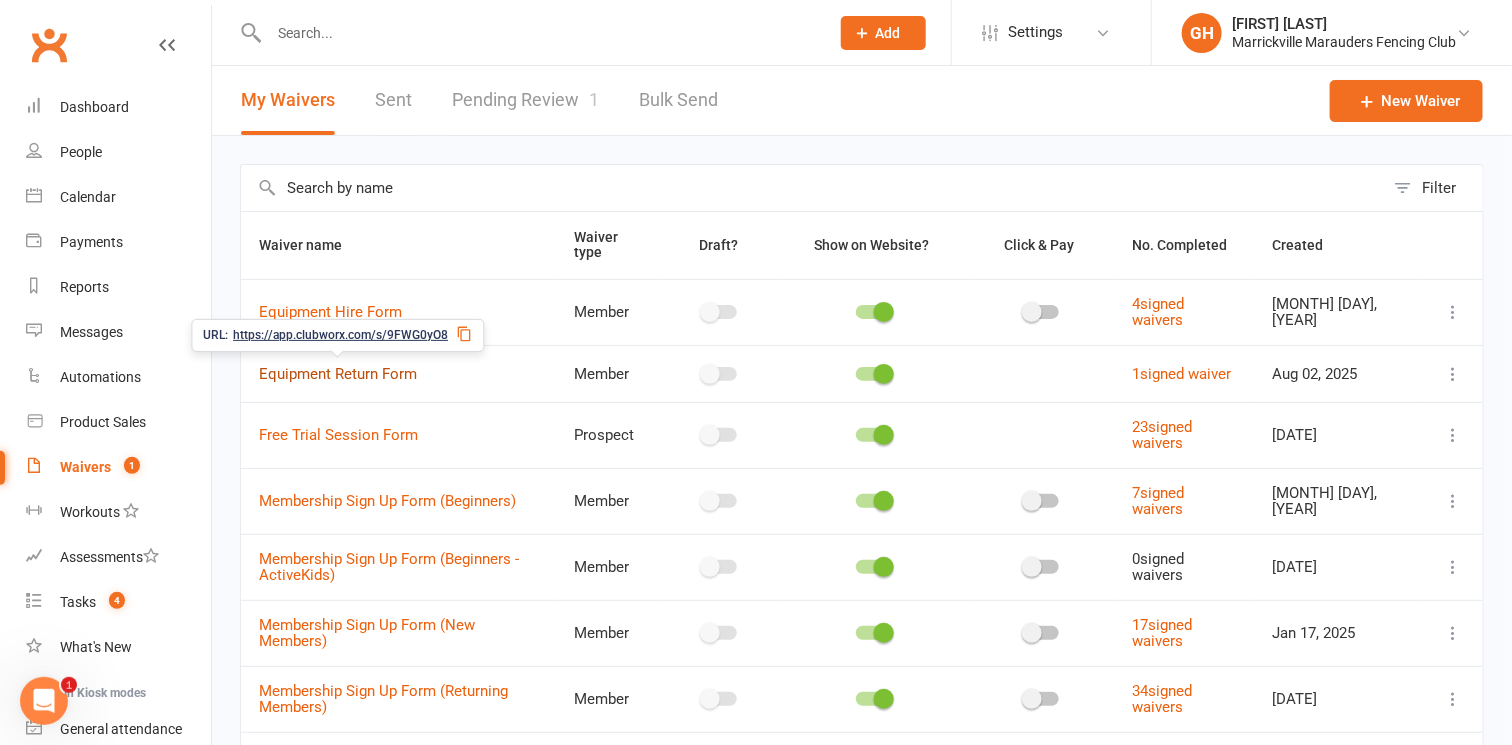 click on "Equipment Return Form" at bounding box center [338, 374] 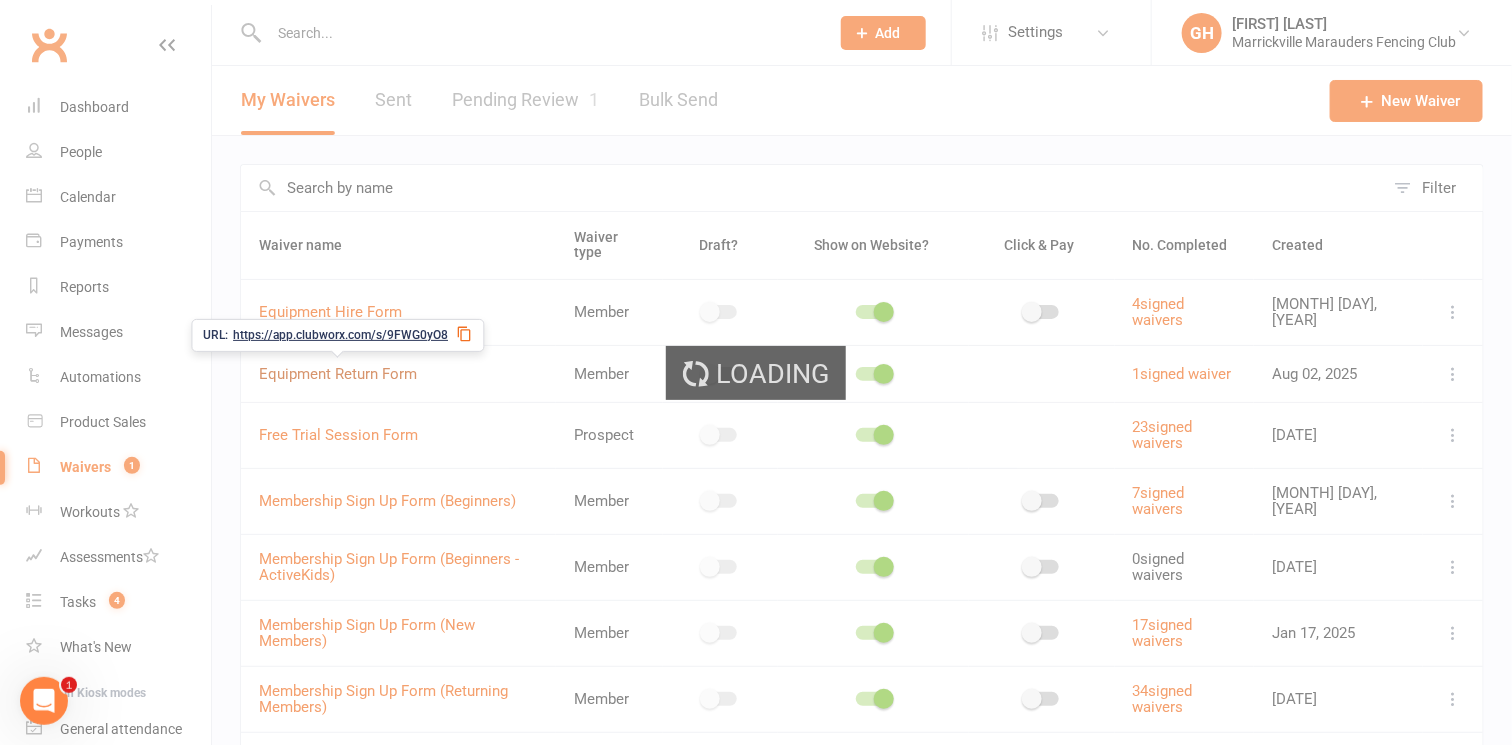 select on "applies_to_all_signees" 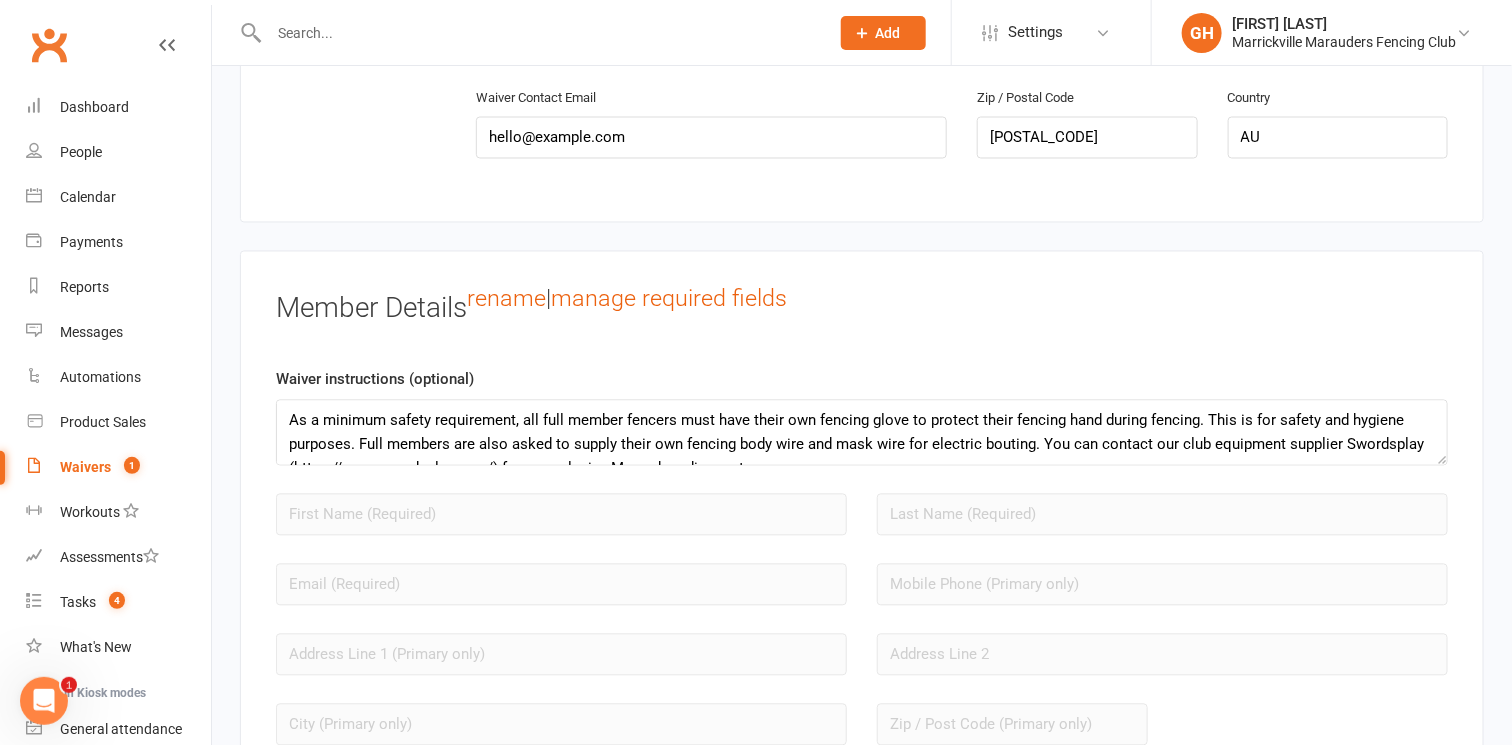 scroll, scrollTop: 1417, scrollLeft: 0, axis: vertical 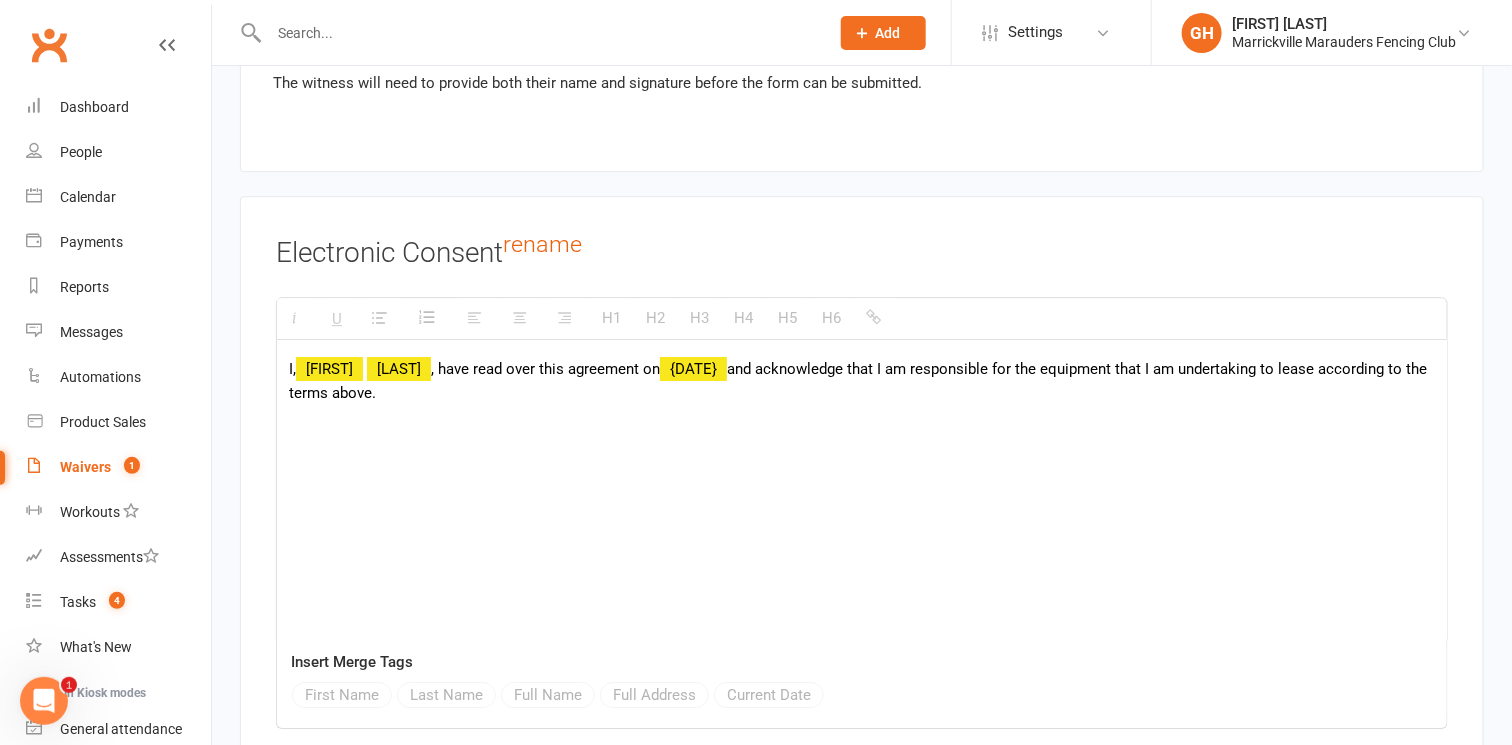 click on "I,   {FIRST}   {LAST}  , have read over this agreement on  {DATE}  and acknowledge that I am responsible for the equipment that I am undertaking to lease according to the terms above." at bounding box center (862, 381) 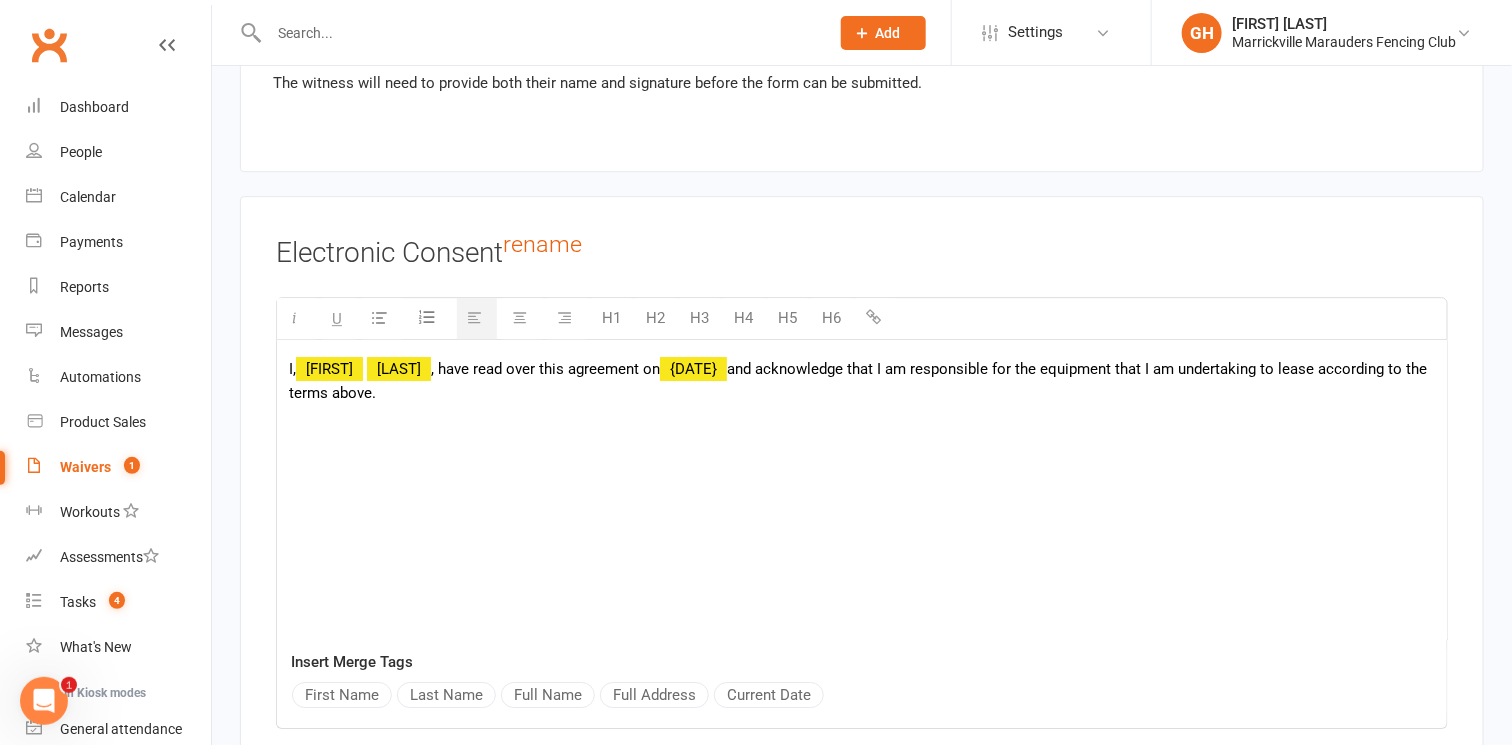 type 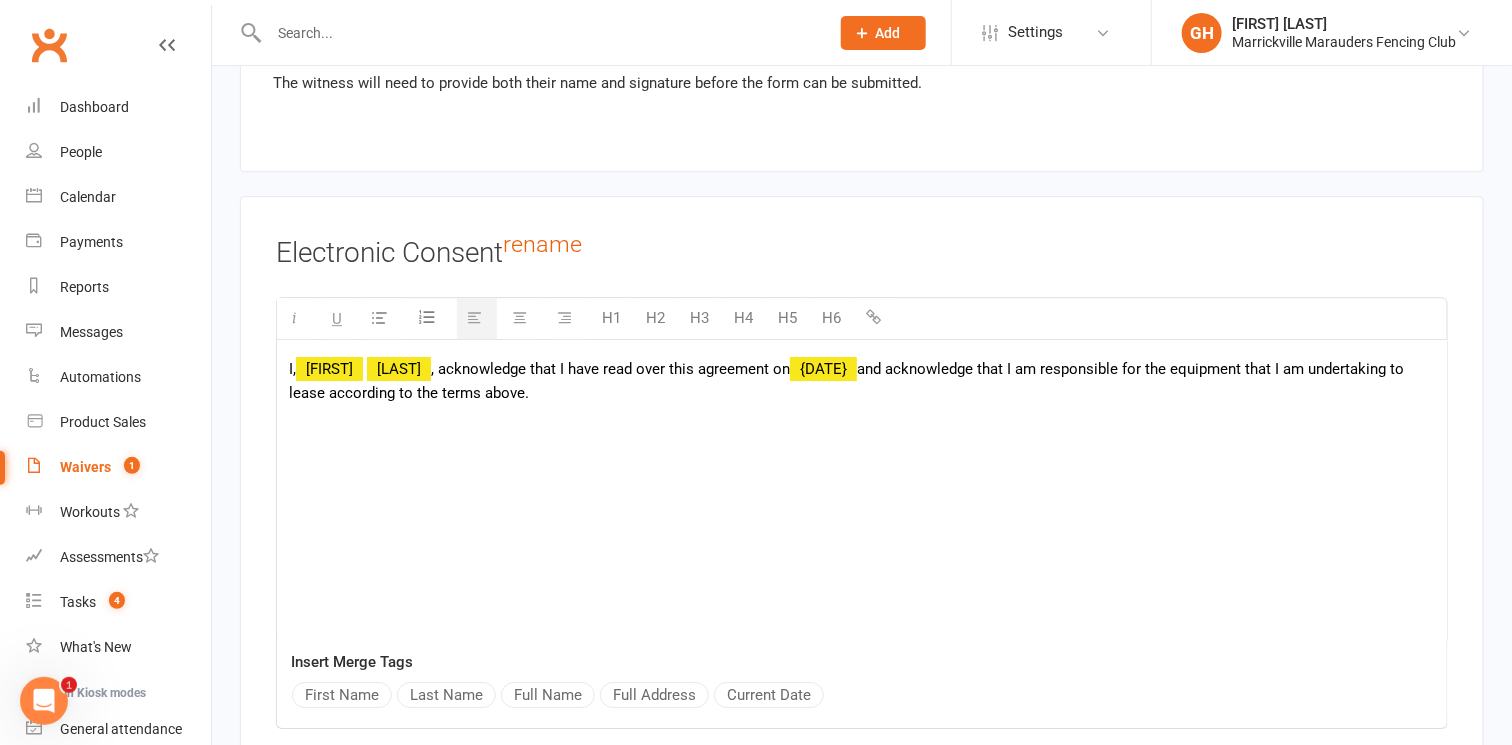 click on "I,   {FIRST}   {LAST}  , acknowledge that I have read over this agreement on  {DATE}  and acknowledge that I am responsible for the equipment that I am undertaking to lease according to the terms above." at bounding box center [862, 381] 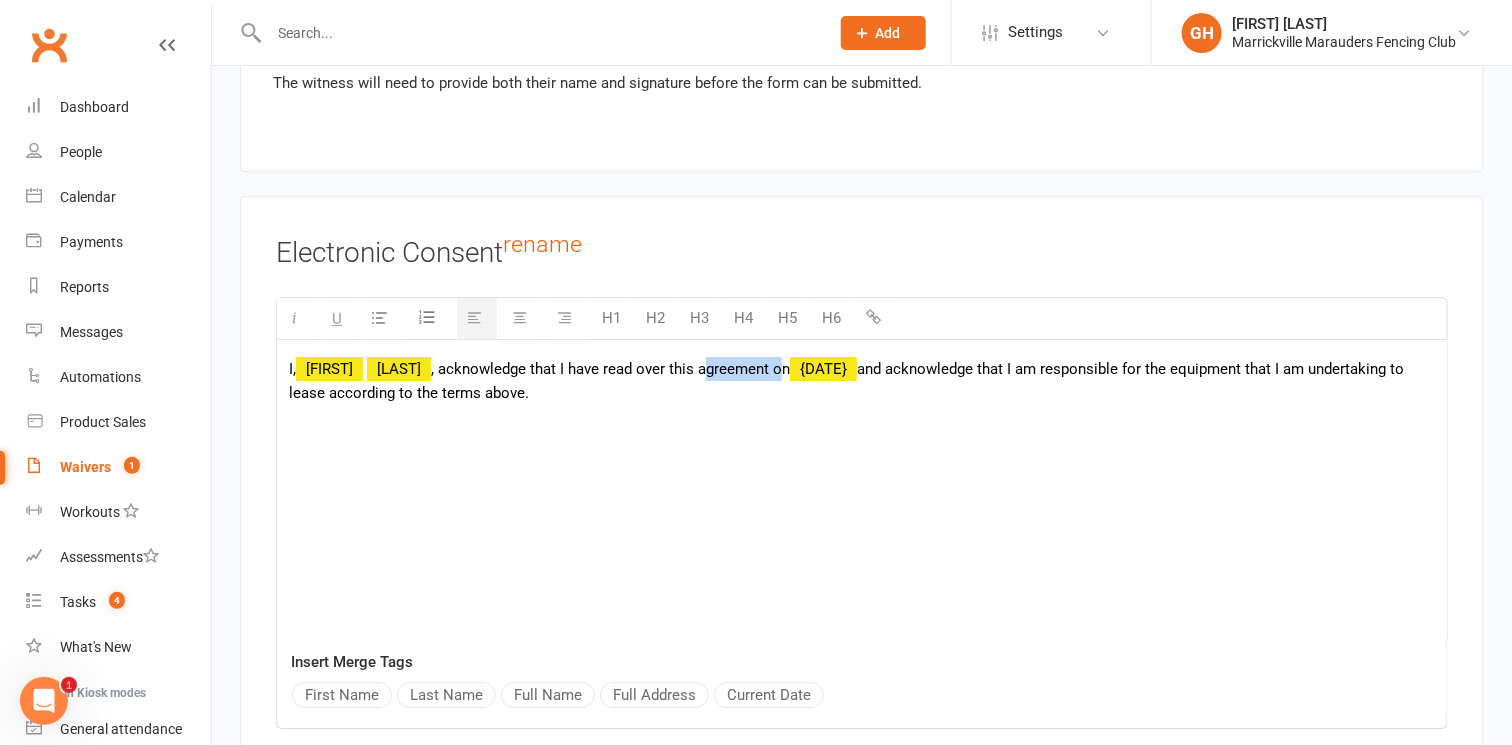 click on "I,   {FIRST}   {LAST}  , acknowledge that I have read over this agreement on  {DATE}  and acknowledge that I am responsible for the equipment that I am undertaking to lease according to the terms above." at bounding box center (862, 381) 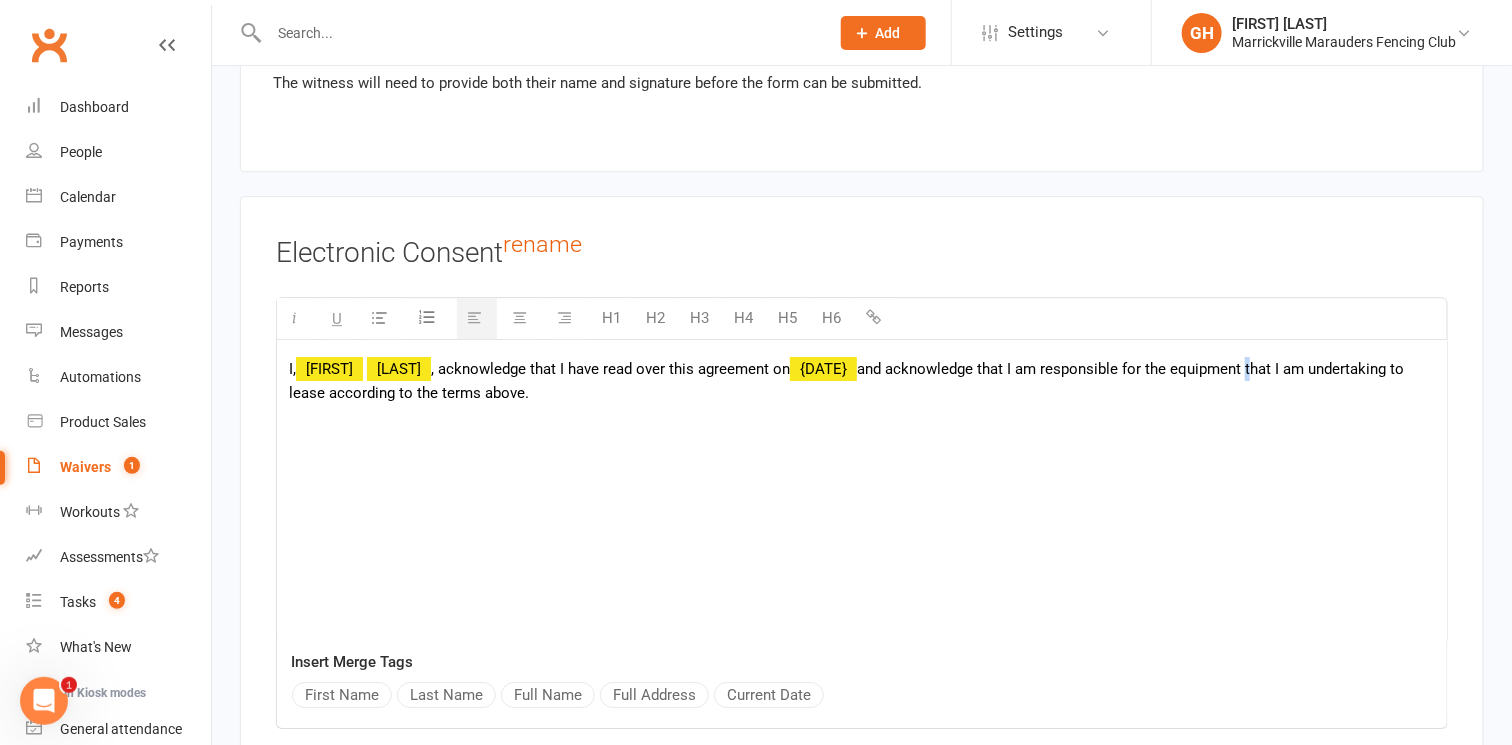click on "I,   {FIRST}   {LAST}  , acknowledge that I have read over this agreement on  {DATE}  and acknowledge that I am responsible for the equipment that I am undertaking to lease according to the terms above." at bounding box center [862, 381] 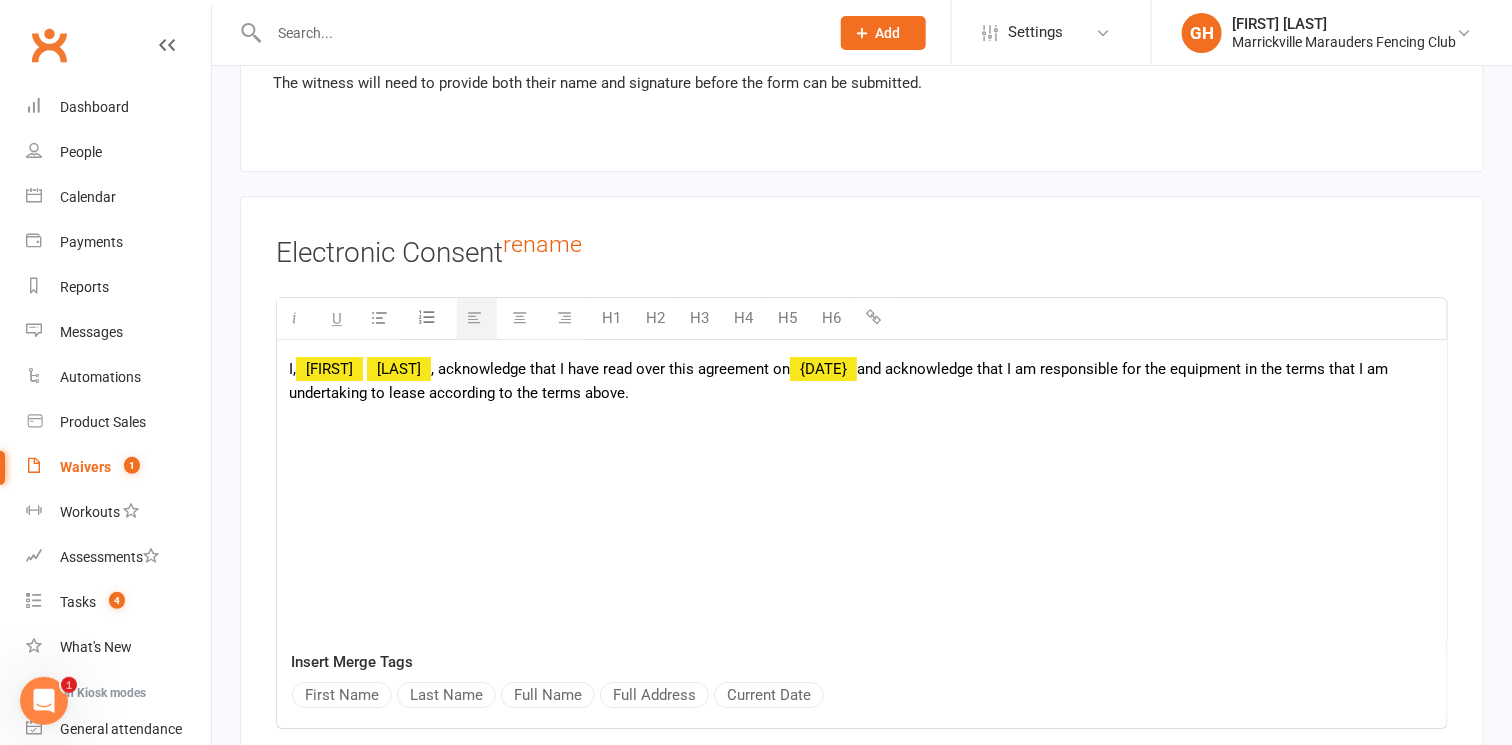 click on "I,   [FIRST]   [LAST]  , acknowledge that I have read over this agreement on  [DATE]  and acknowledge that I am responsible for the equipment in the terms that I am undertaking to lease according to the terms above." at bounding box center (862, 381) 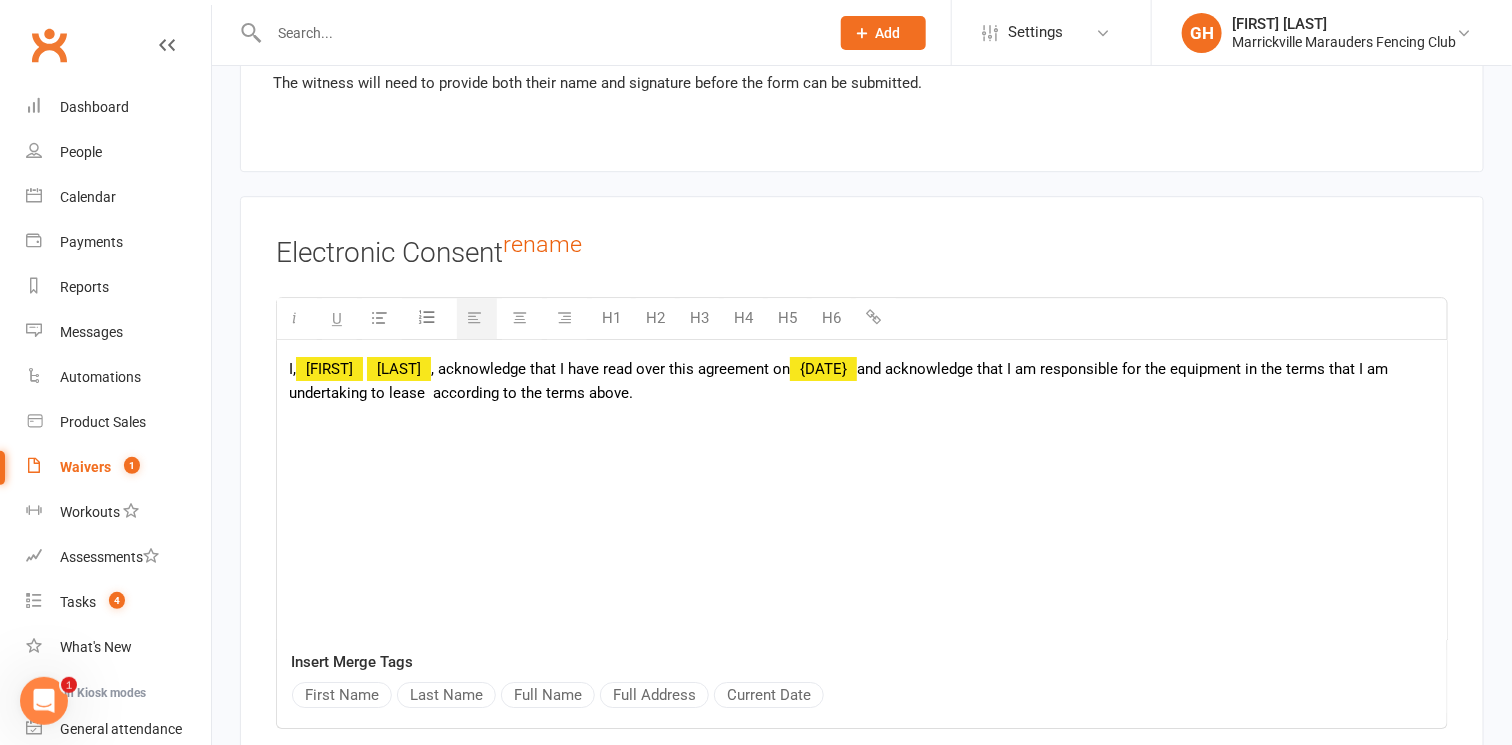 click on "I,   [FIRST]   [LAST]  , acknowledge that I have read over this agreement on  [DATE]  and acknowledge that I am responsible for the equipment in the terms that I am undertaking to lease  according to the terms above." at bounding box center (862, 381) 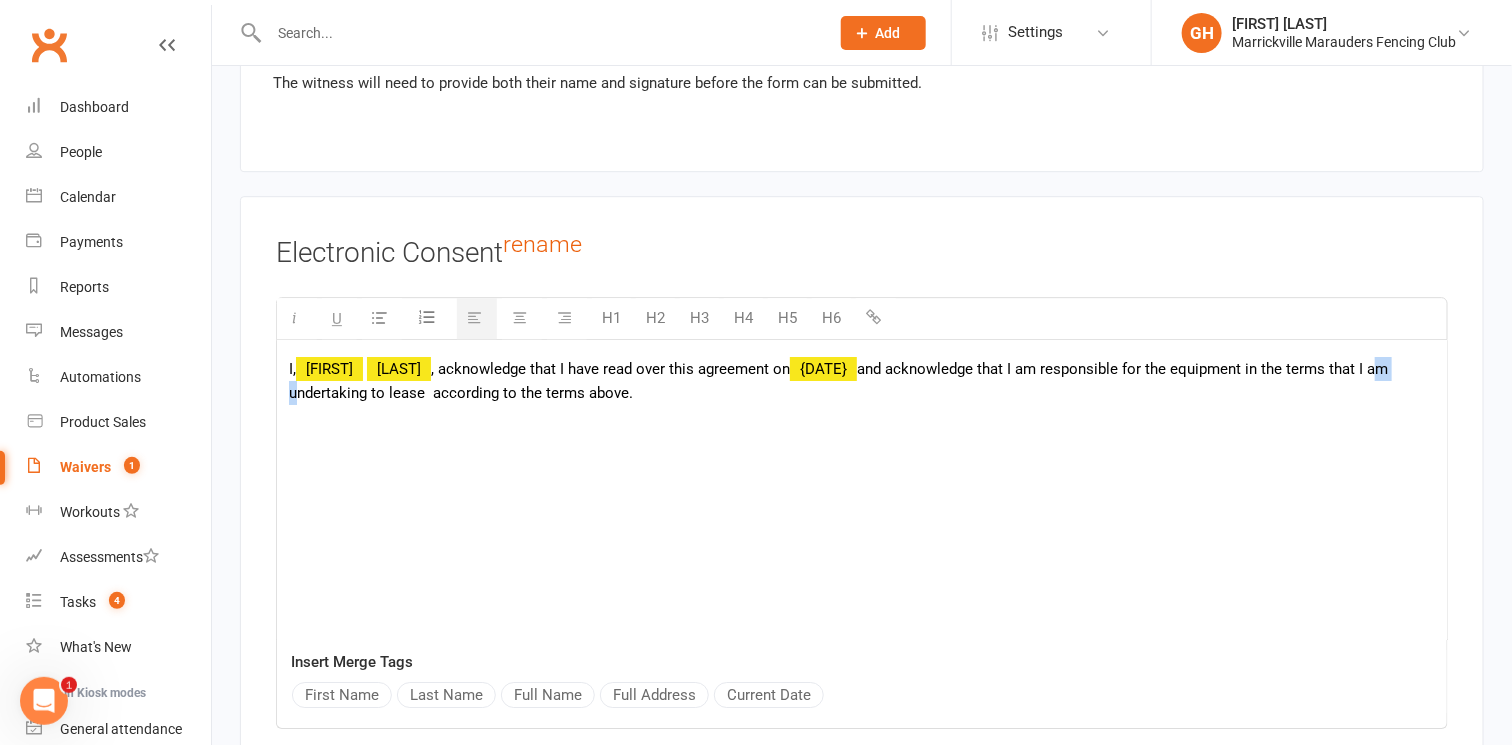 click on "I,   [FIRST]   [LAST]  , acknowledge that I have read over this agreement on  [DATE]  and acknowledge that I am responsible for the equipment in the terms that I am undertaking to lease  according to the terms above." at bounding box center [862, 381] 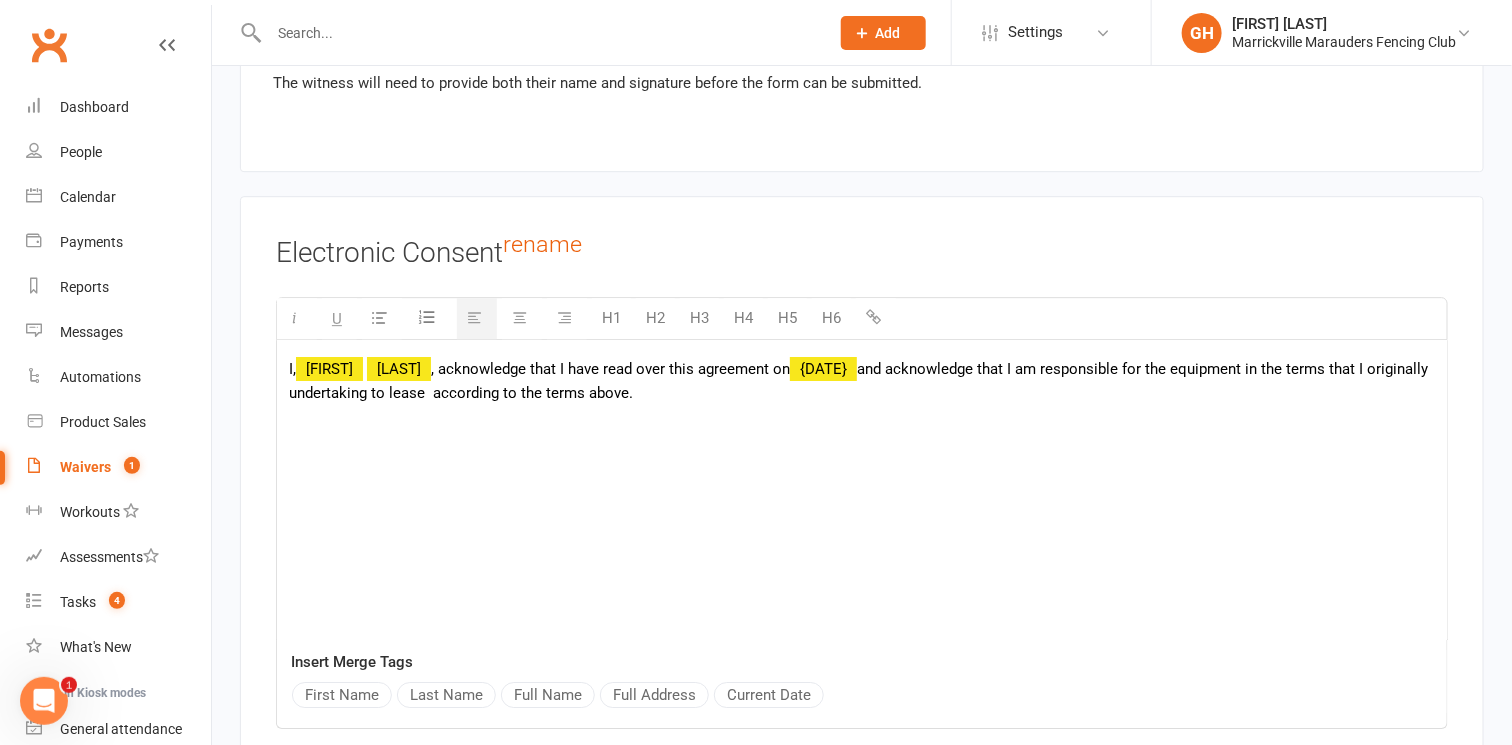 click on "I,   {FIRST}   {LAST}  , acknowledge that I have read over this agreement on  {DATE}  and acknowledge that I am responsible for the equipment in the terms that I originally undertaking to lease</p>" at bounding box center (862, 381) 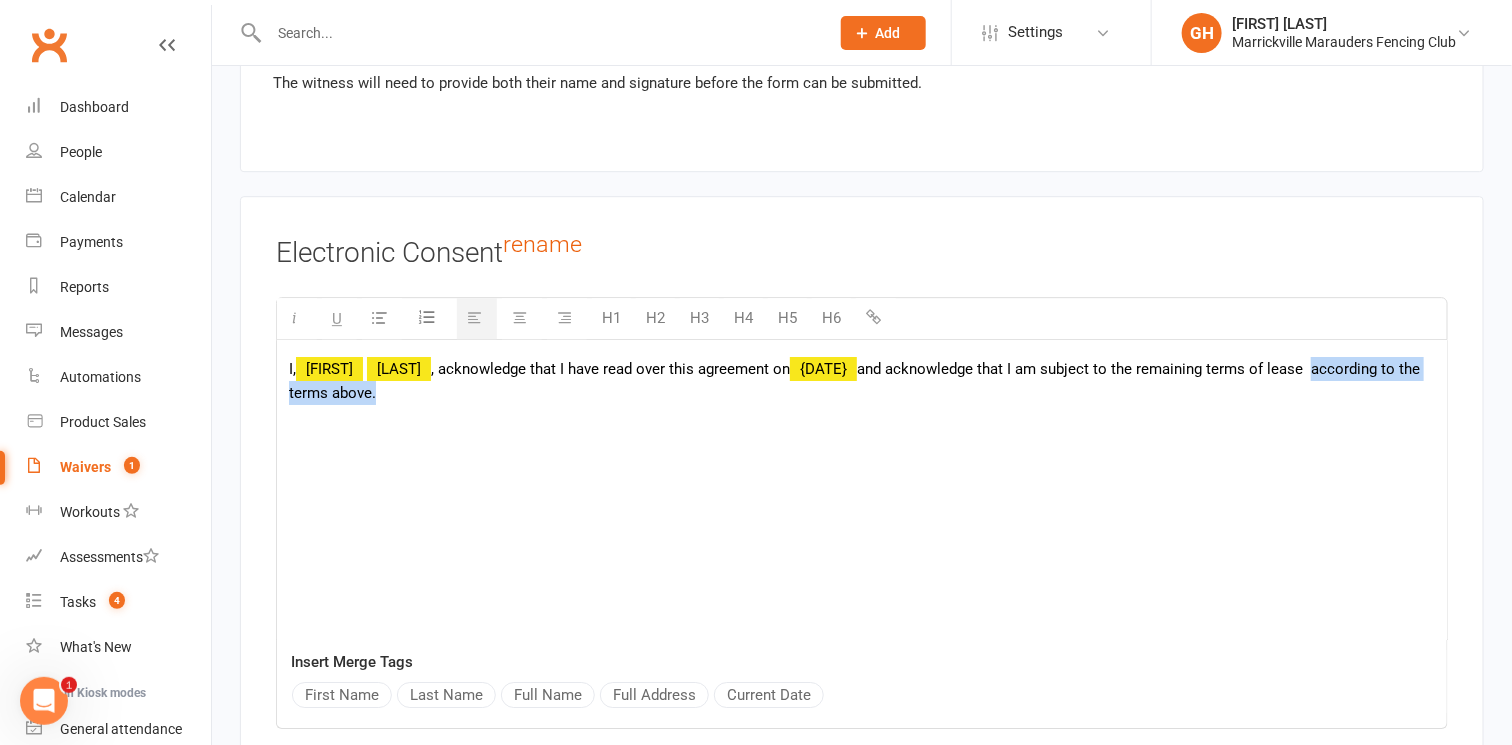 drag, startPoint x: 526, startPoint y: 379, endPoint x: 328, endPoint y: 384, distance: 198.06313 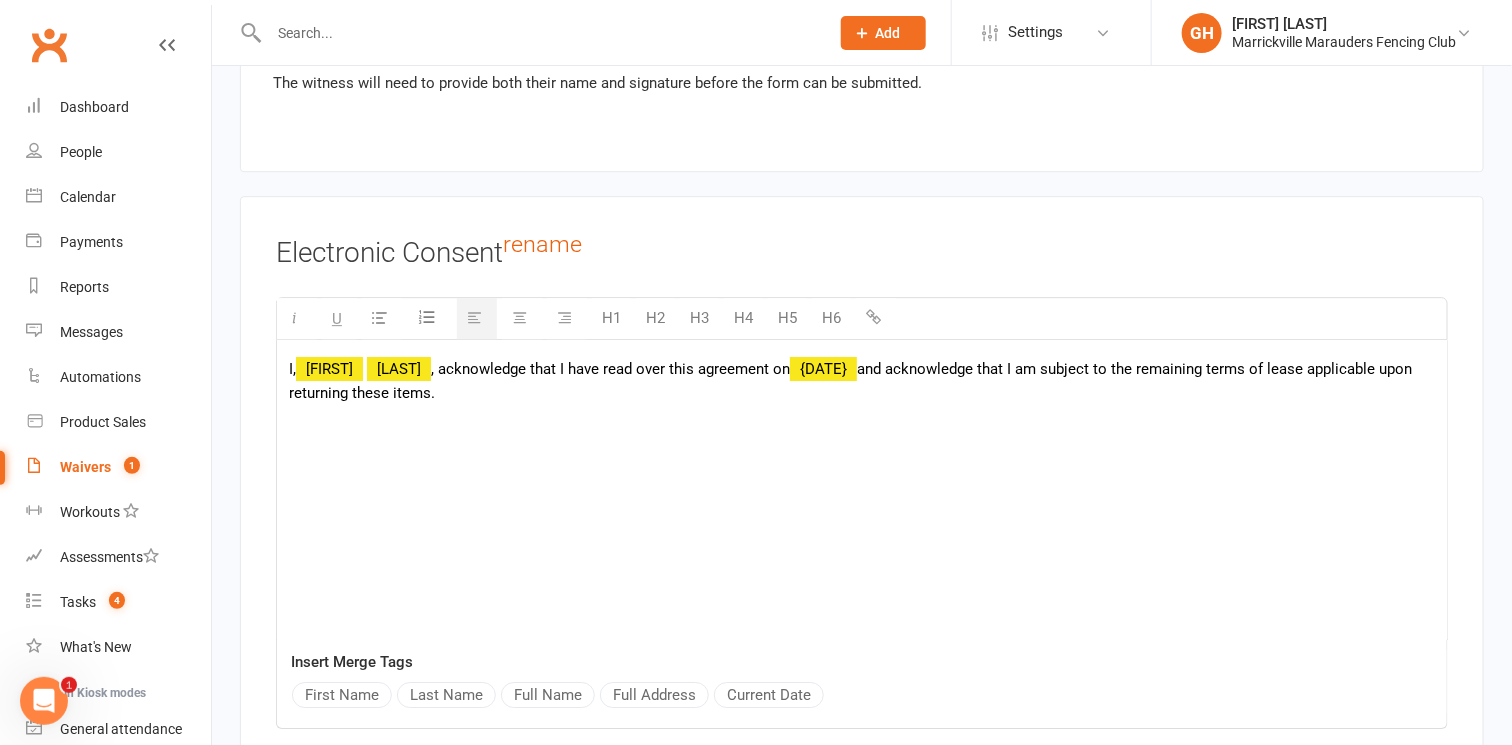 click on "I,   [FIRST]   [LAST]  , acknowledge that I have read over this agreement on  [DATE]  and acknowledge that I am subject to the remaining terms of lease applicable upon returning these items." at bounding box center [862, 381] 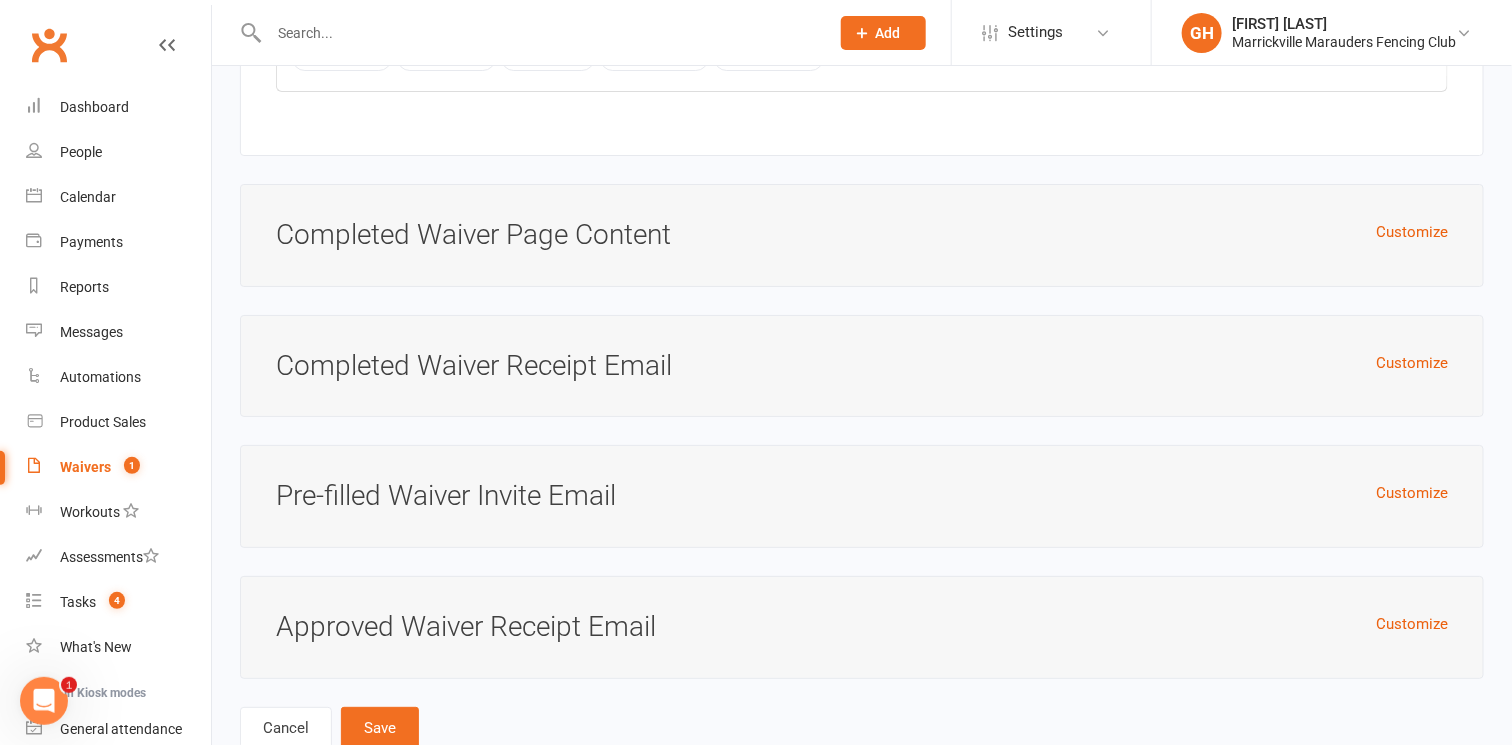 scroll, scrollTop: 5948, scrollLeft: 0, axis: vertical 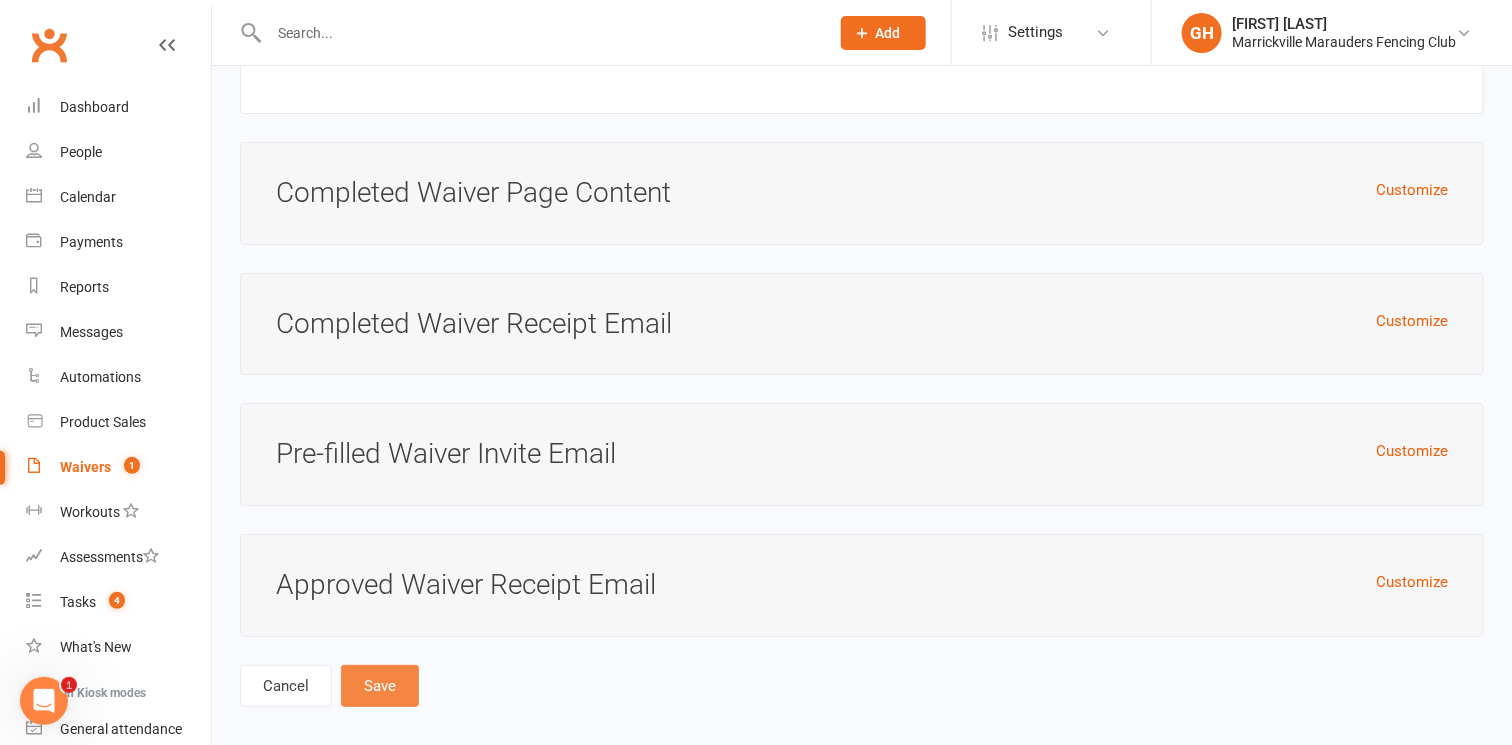 click on "Save" at bounding box center (380, 686) 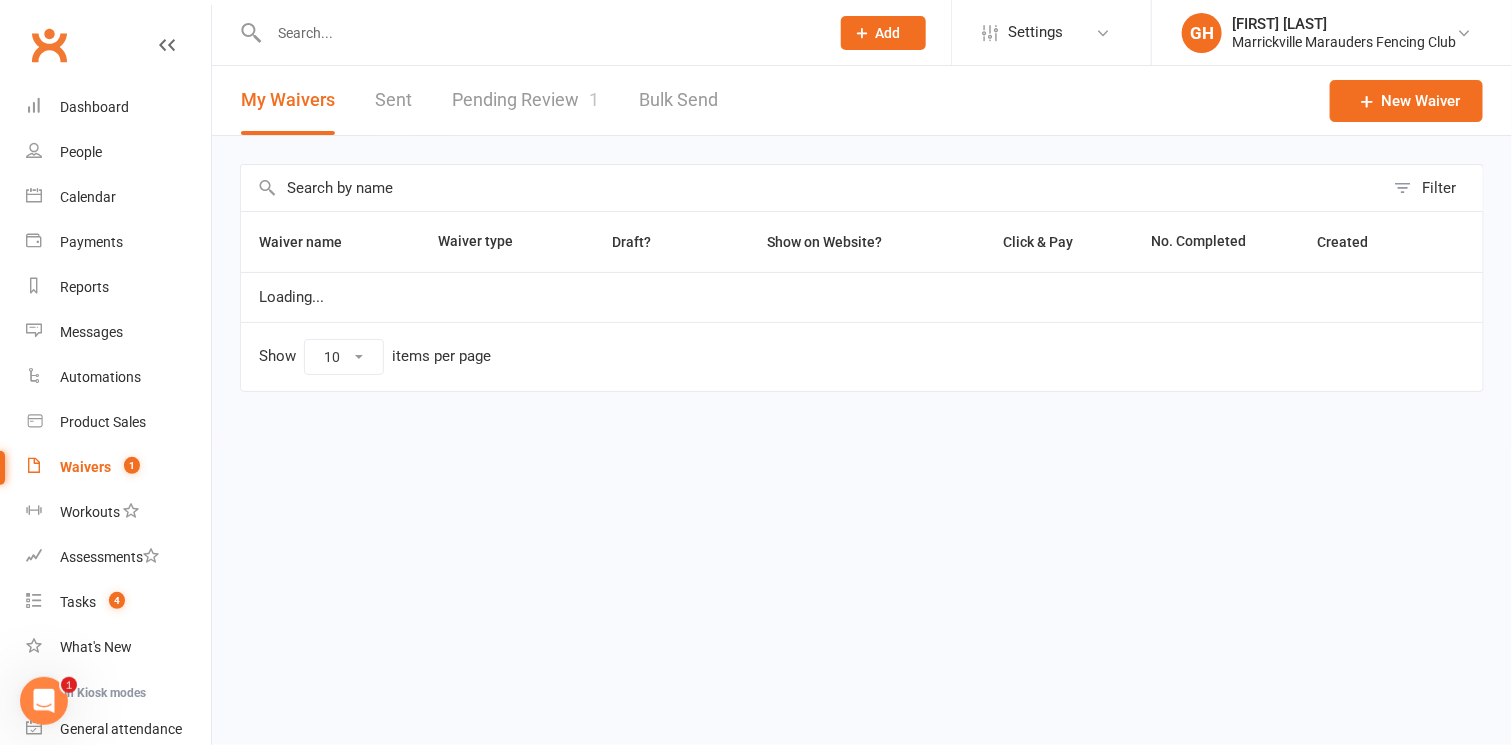 scroll, scrollTop: 0, scrollLeft: 0, axis: both 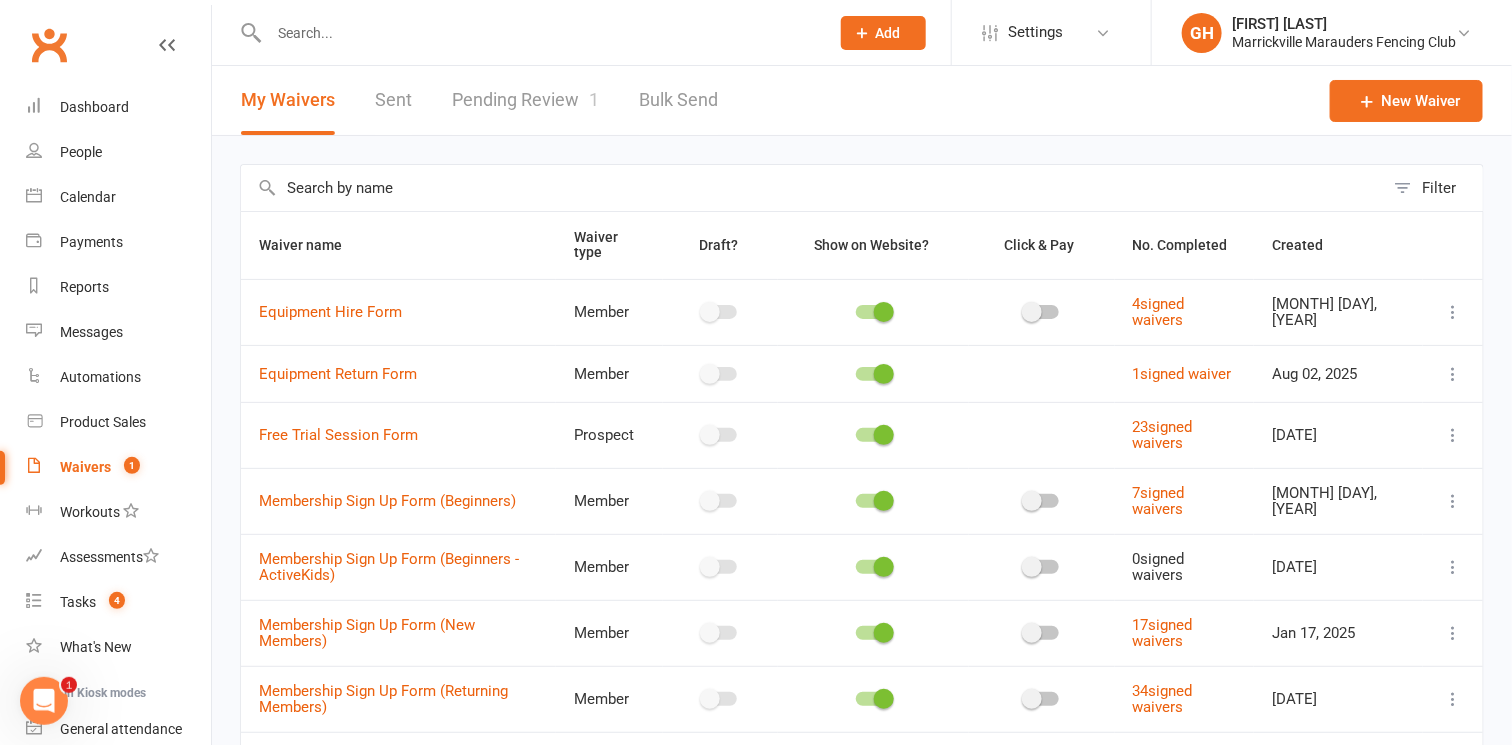 click on "Pending Review 1" at bounding box center (525, 100) 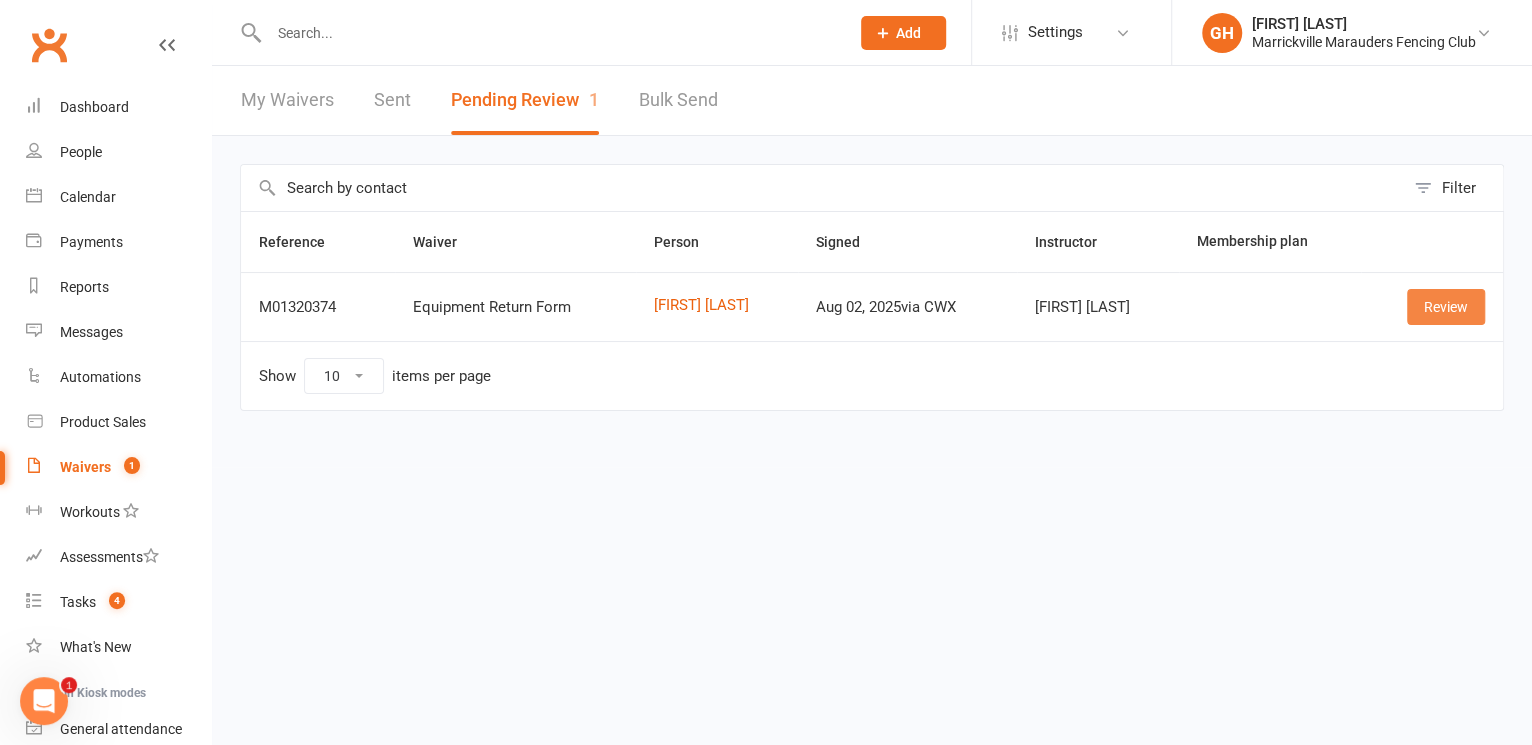 click on "Review" at bounding box center (1446, 307) 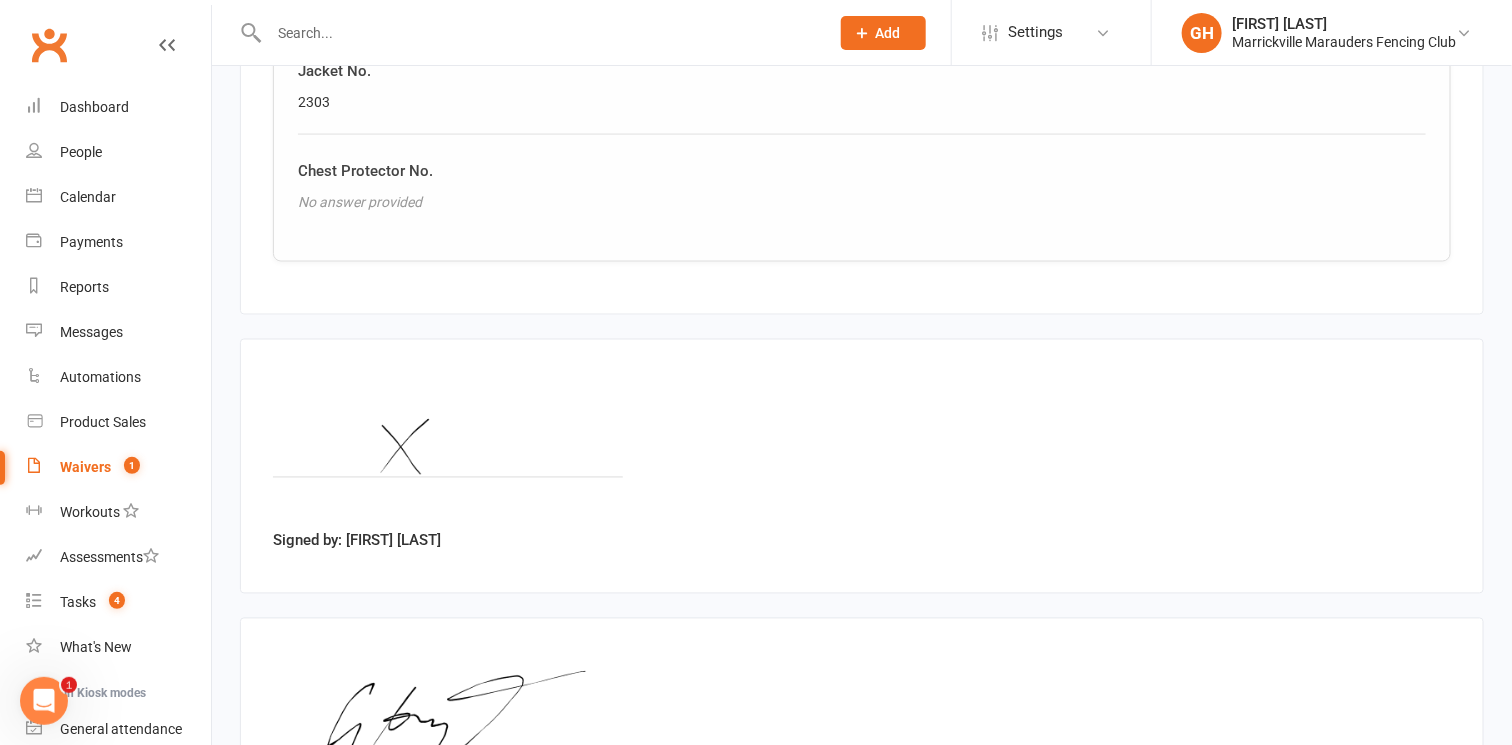 scroll, scrollTop: 1495, scrollLeft: 0, axis: vertical 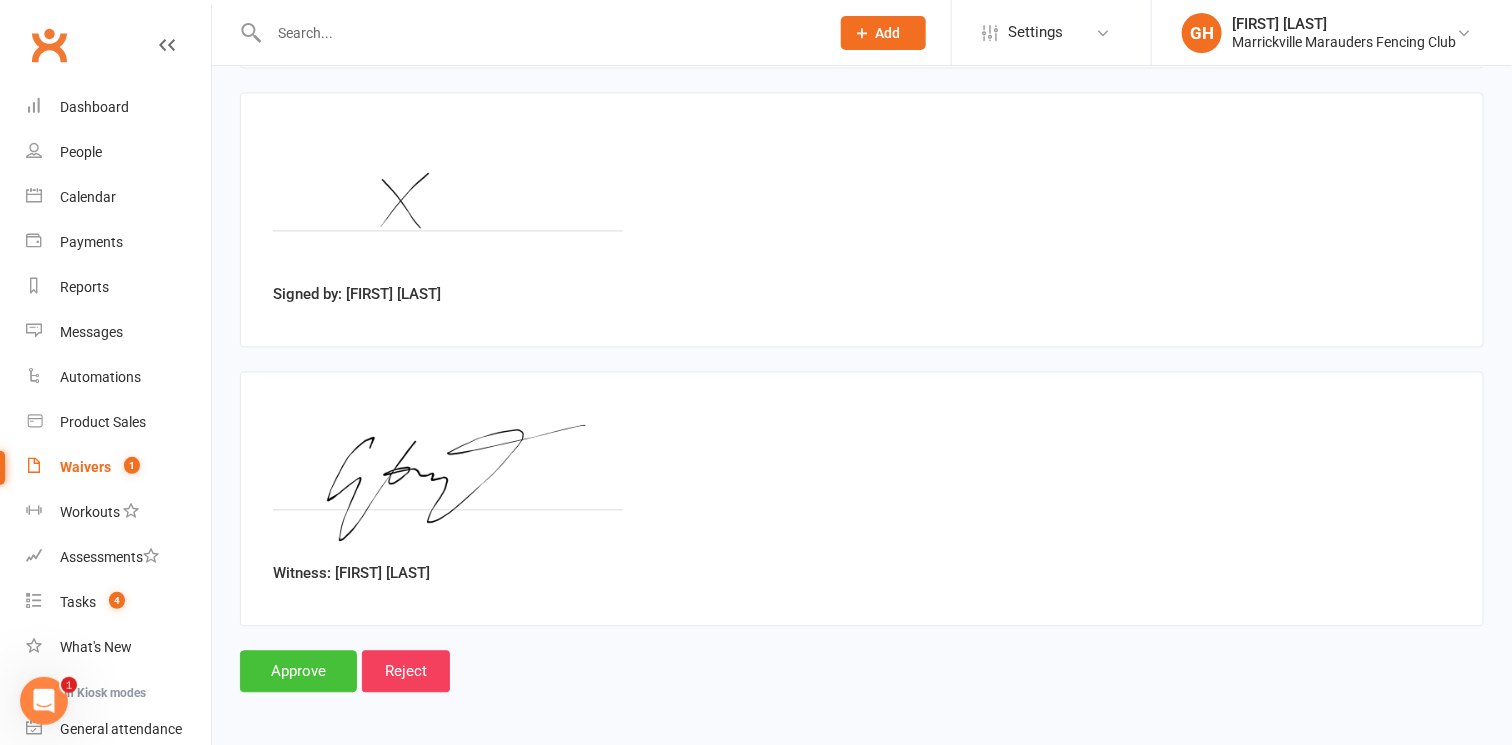 click on "Approve" at bounding box center [298, 672] 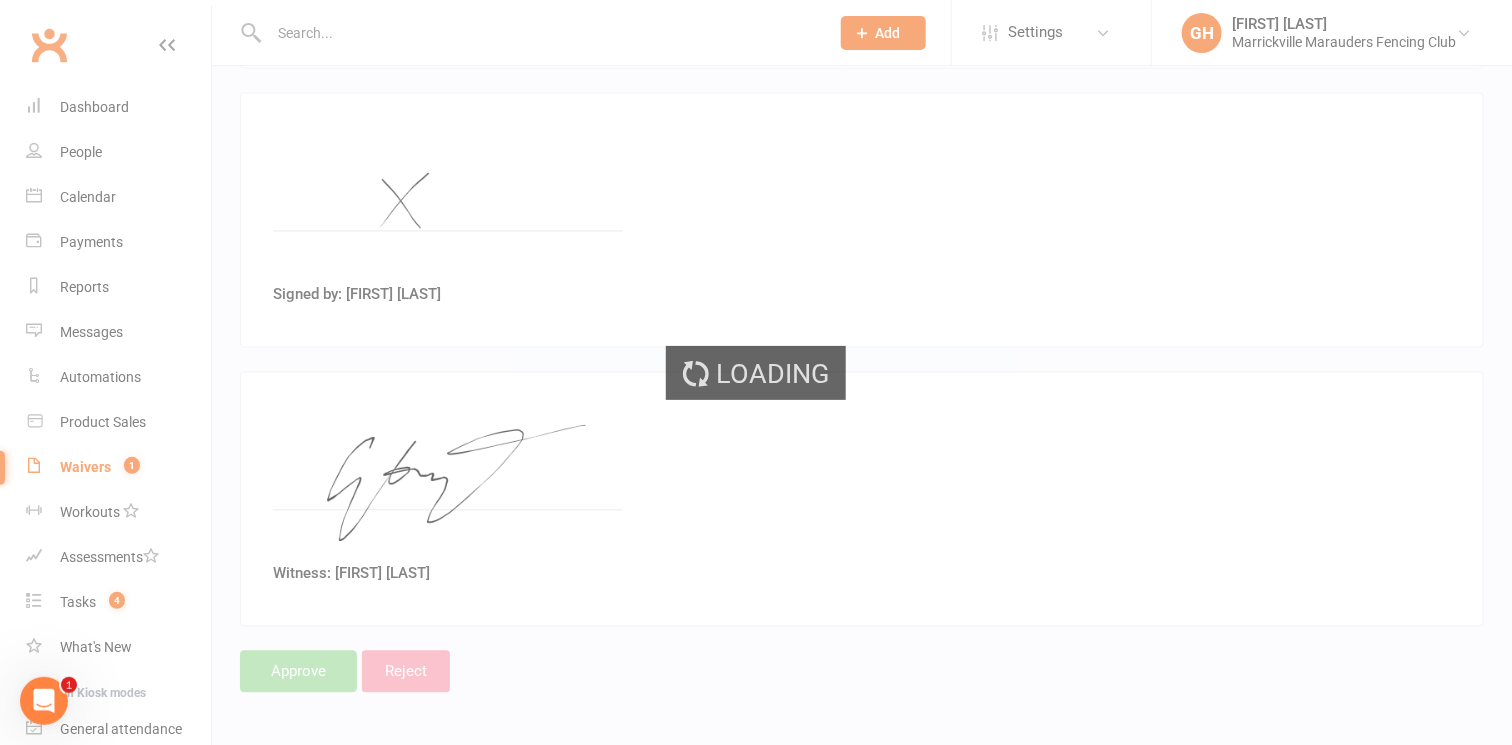 scroll, scrollTop: 0, scrollLeft: 0, axis: both 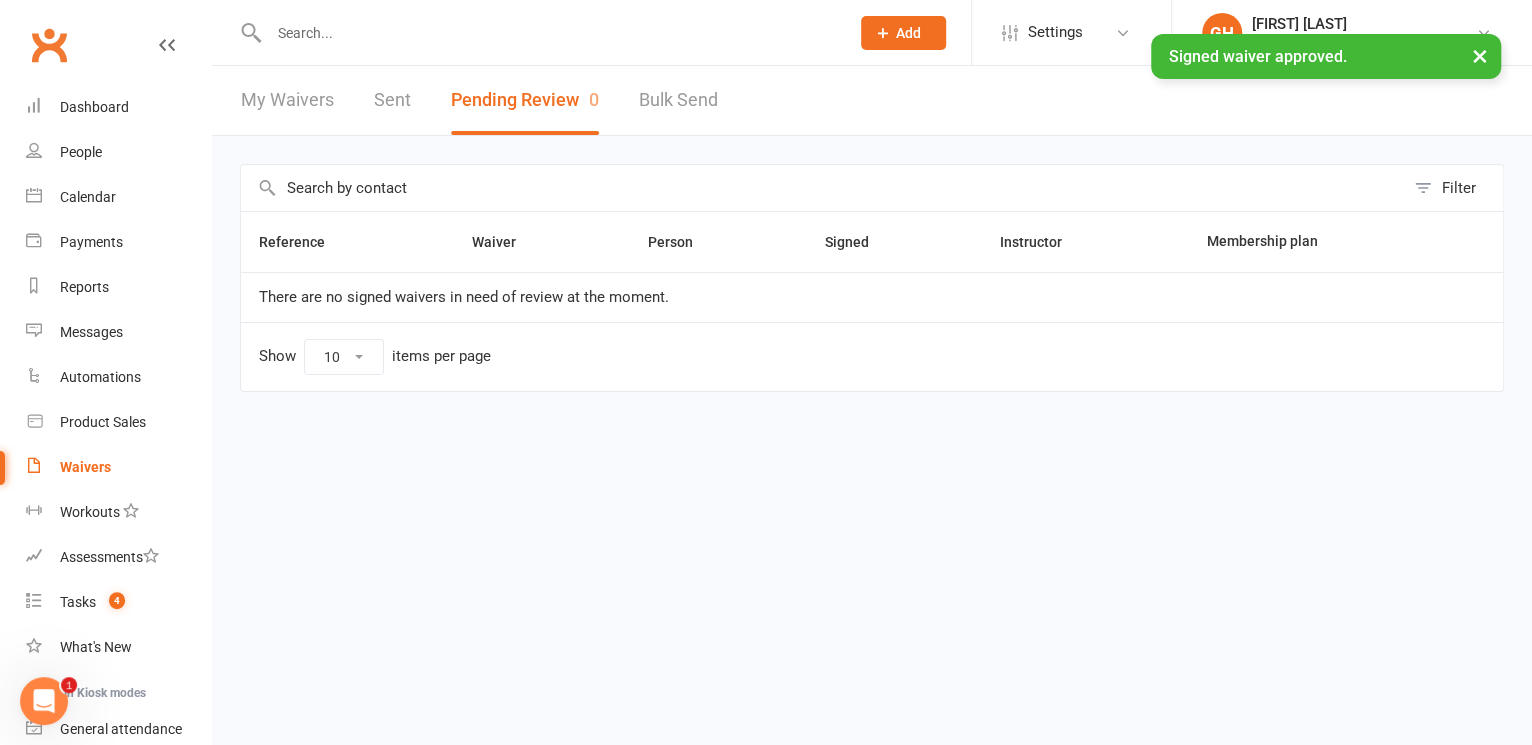 click at bounding box center (549, 33) 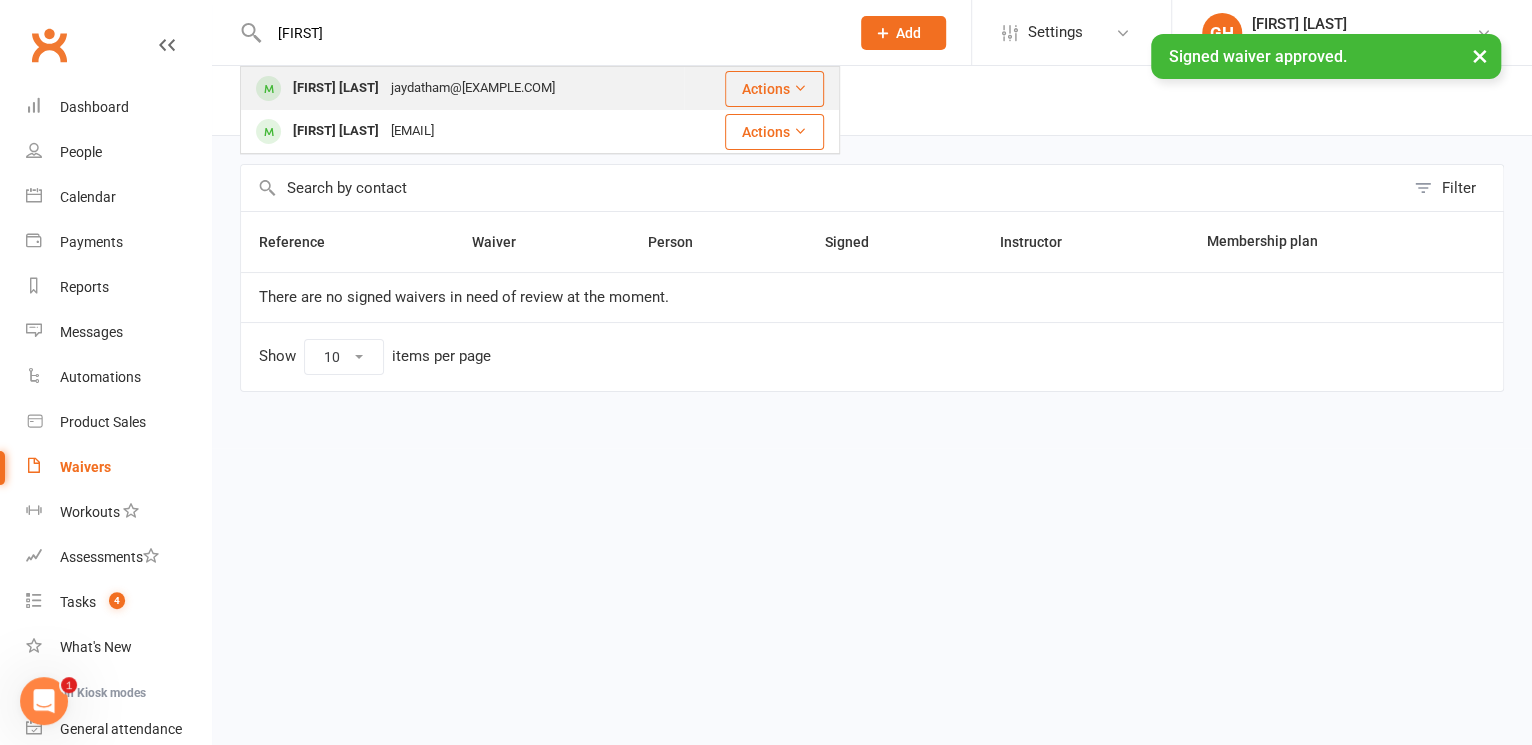 type on "[FIRST]" 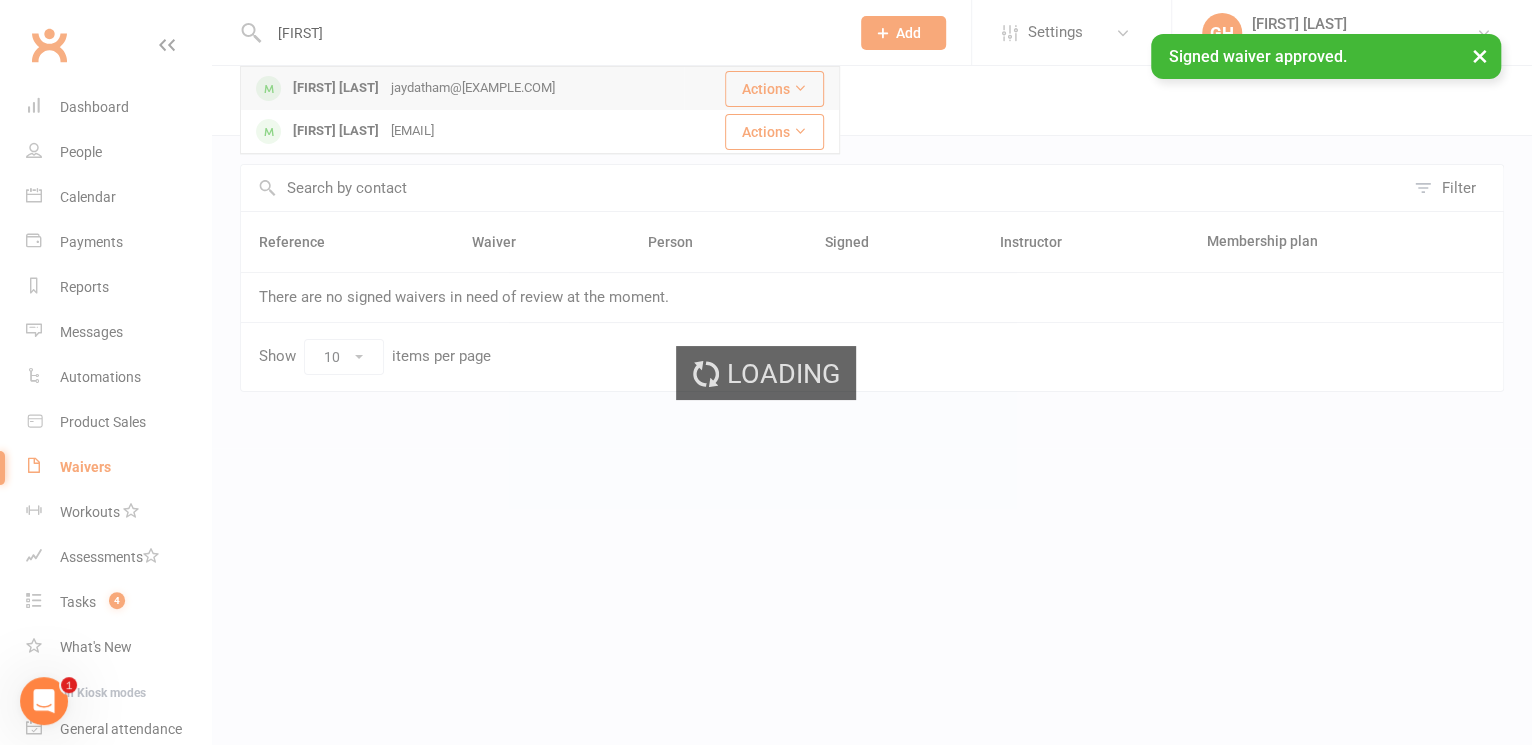 type 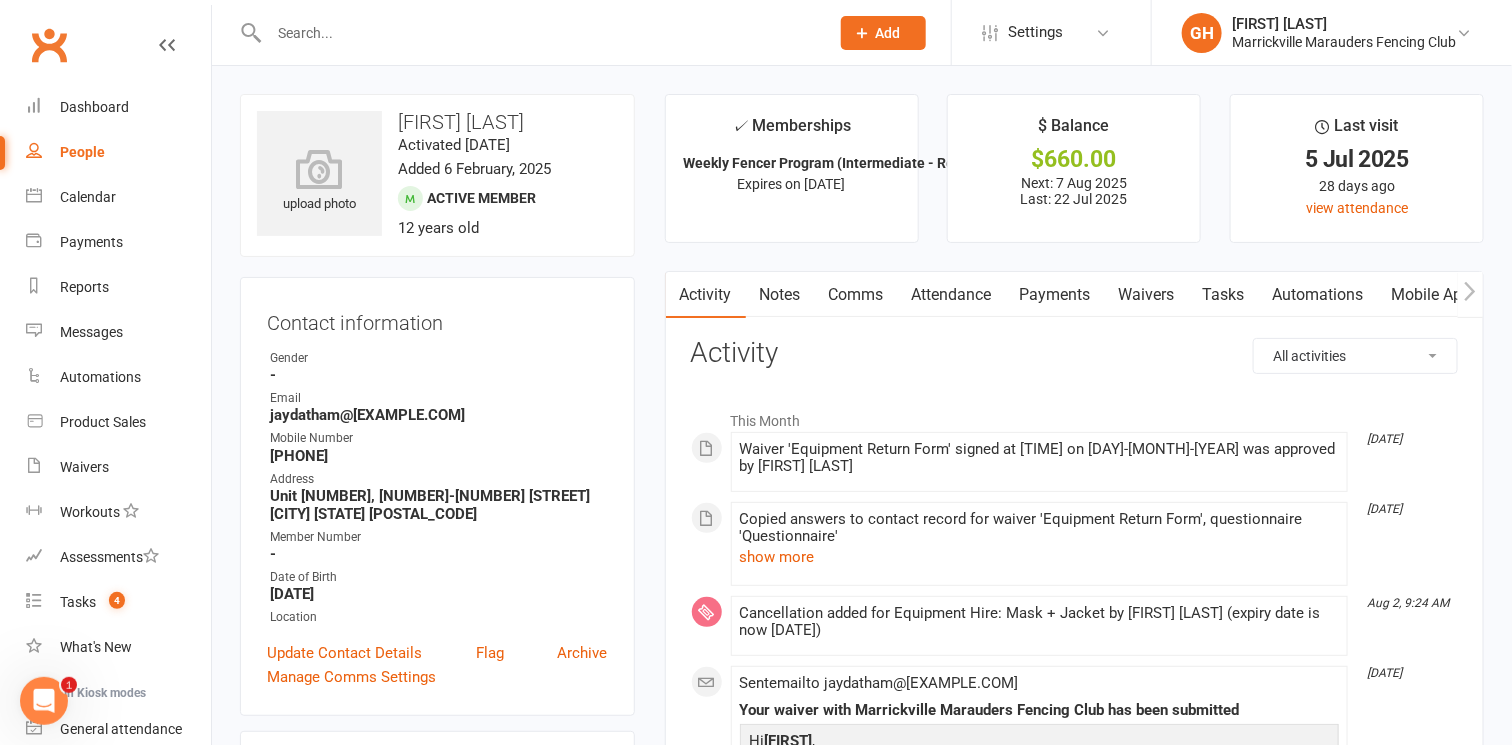click on "Activity" at bounding box center [1074, 353] 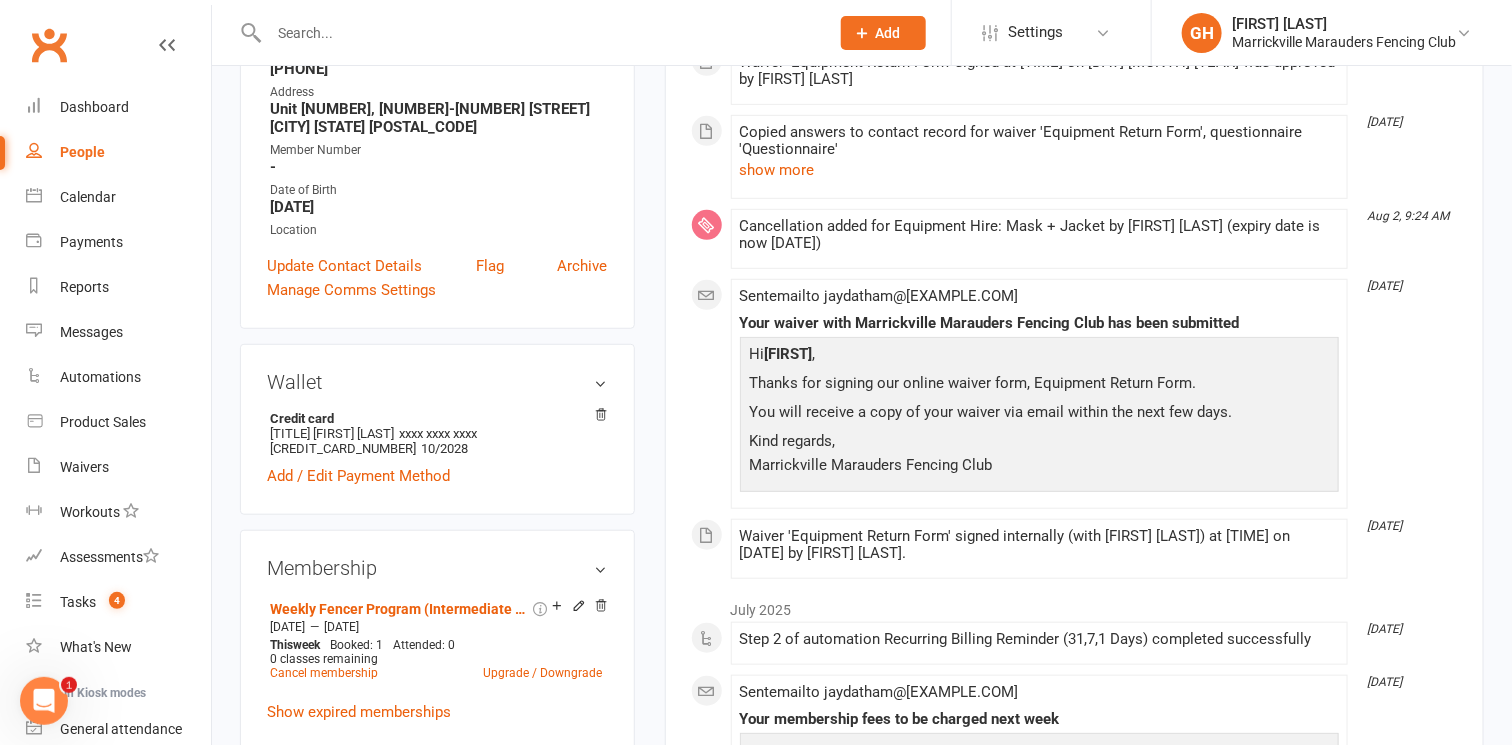 scroll, scrollTop: 524, scrollLeft: 0, axis: vertical 